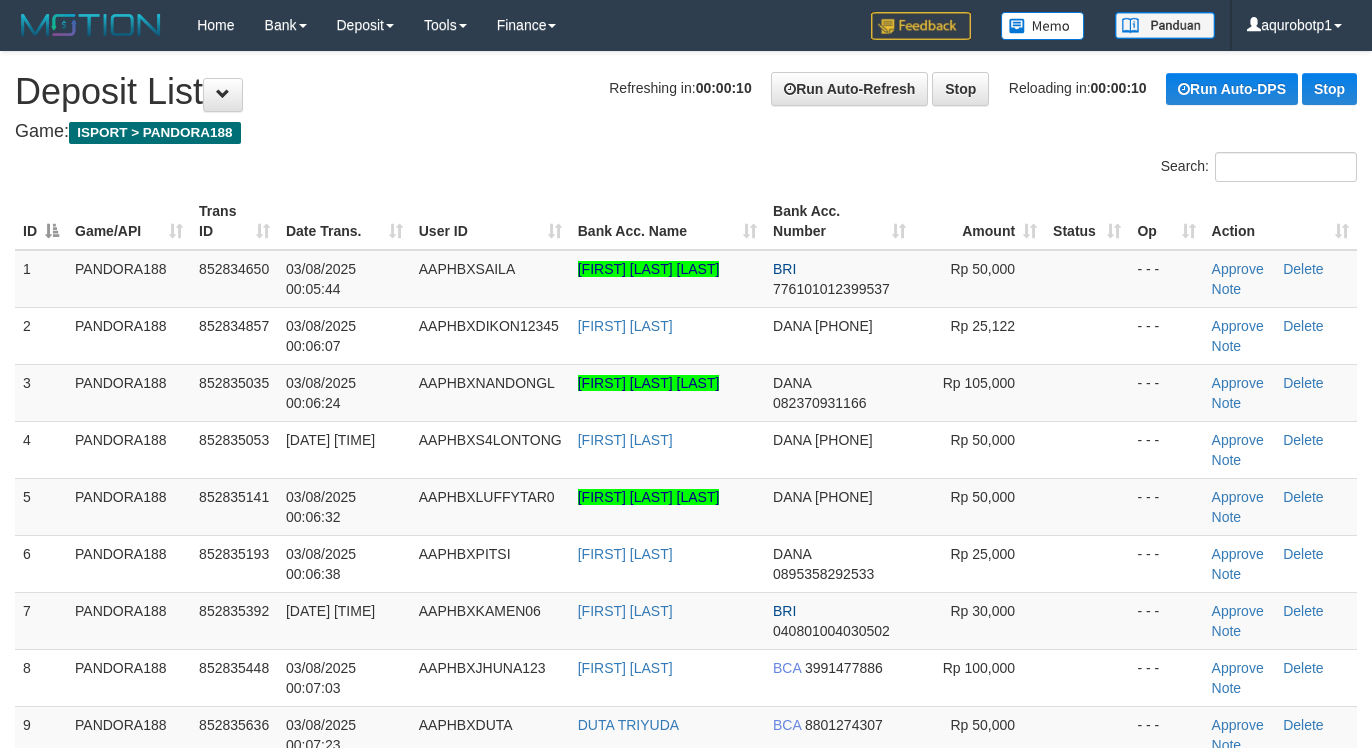 scroll, scrollTop: 0, scrollLeft: 0, axis: both 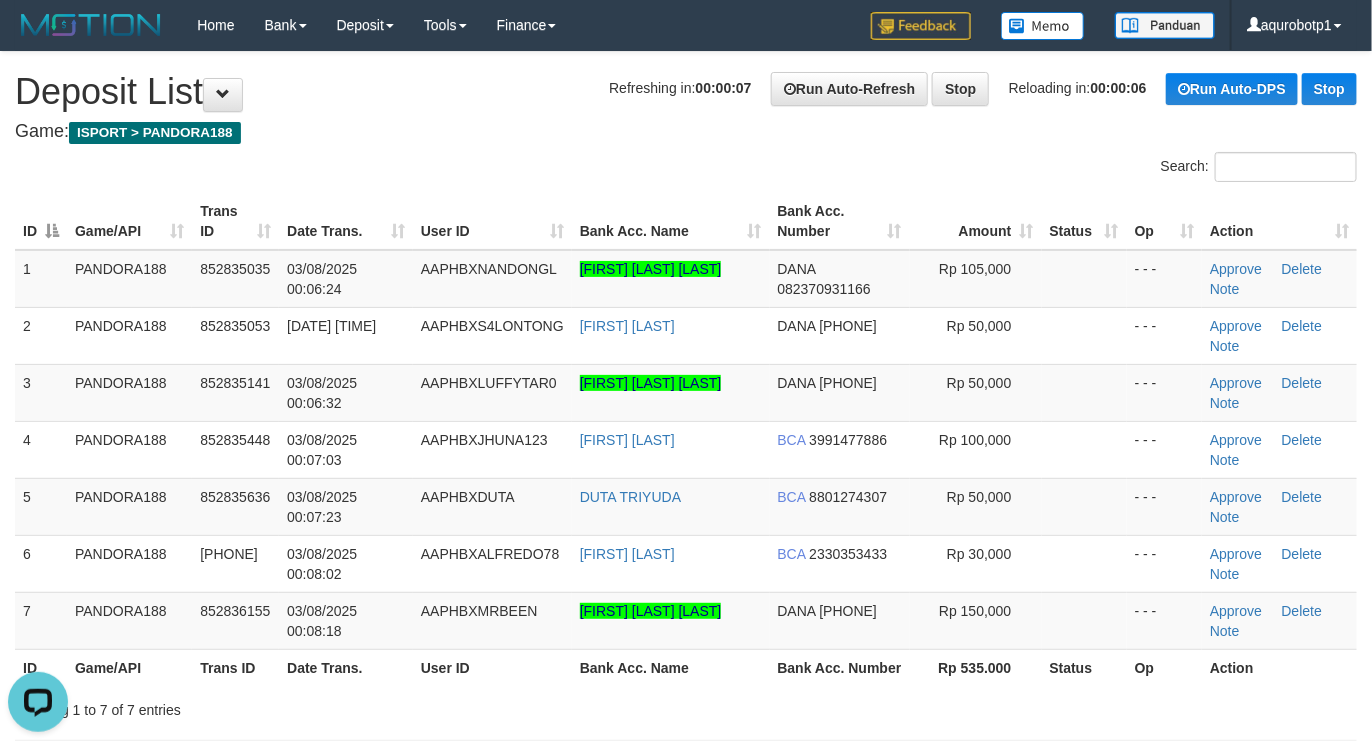 click on "Search:" at bounding box center (686, 169) 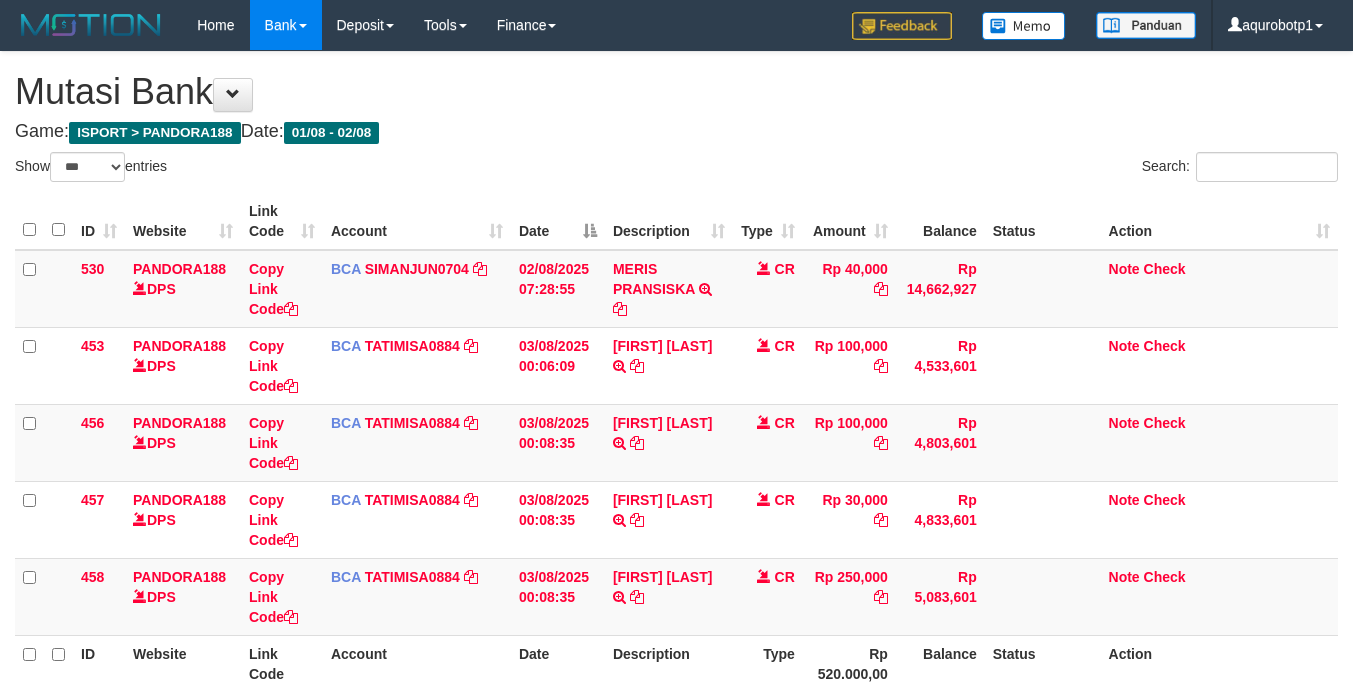 select on "***" 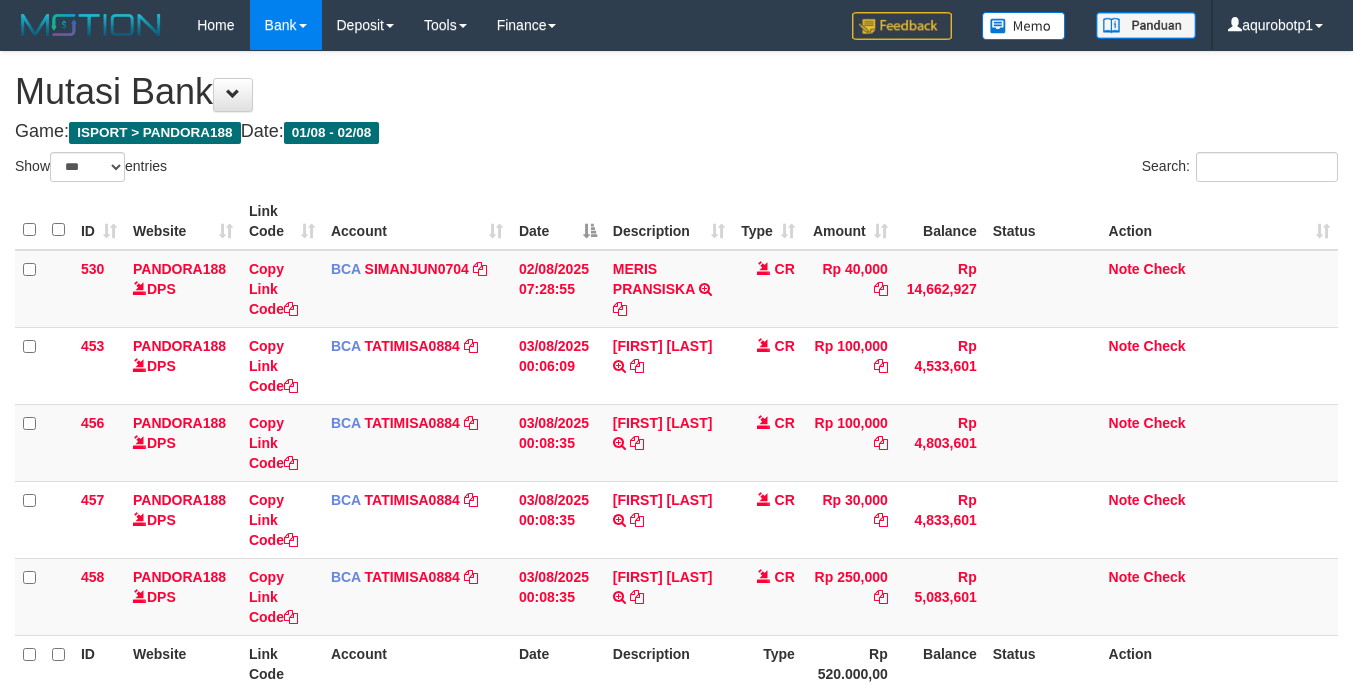 scroll, scrollTop: 0, scrollLeft: 0, axis: both 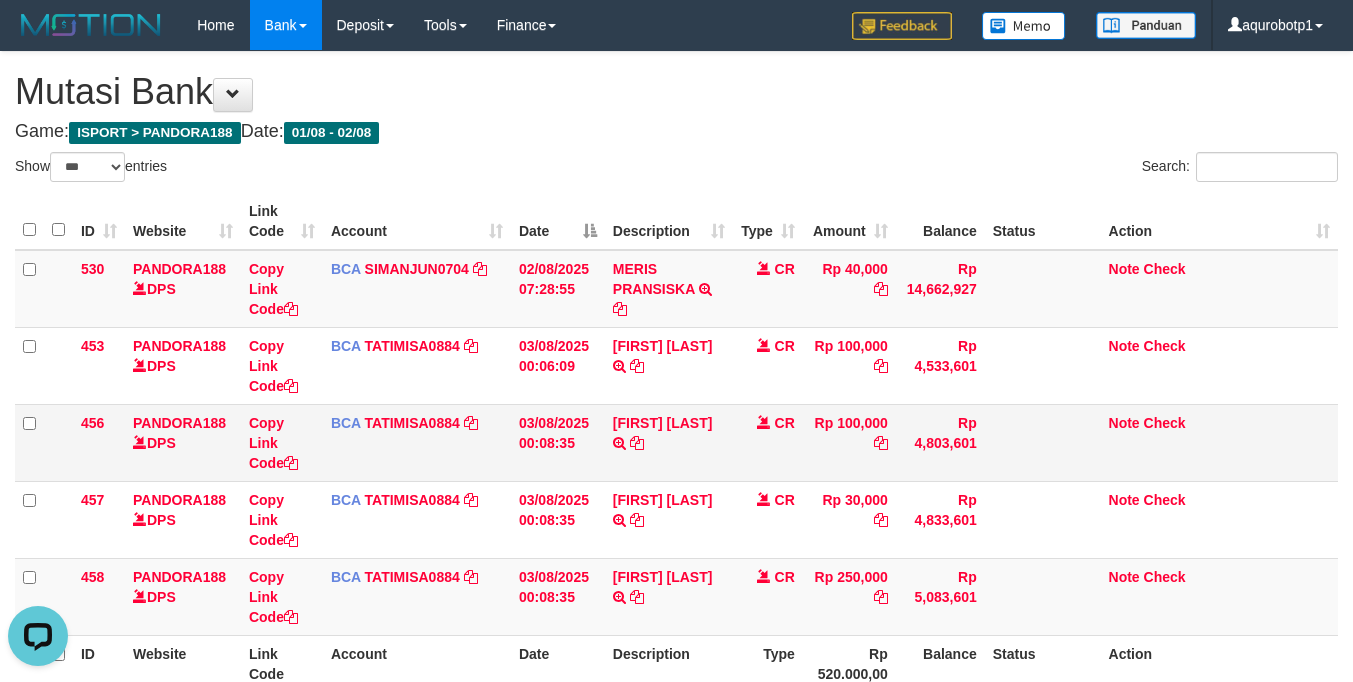 drag, startPoint x: 1192, startPoint y: 453, endPoint x: 124, endPoint y: 426, distance: 1068.3412 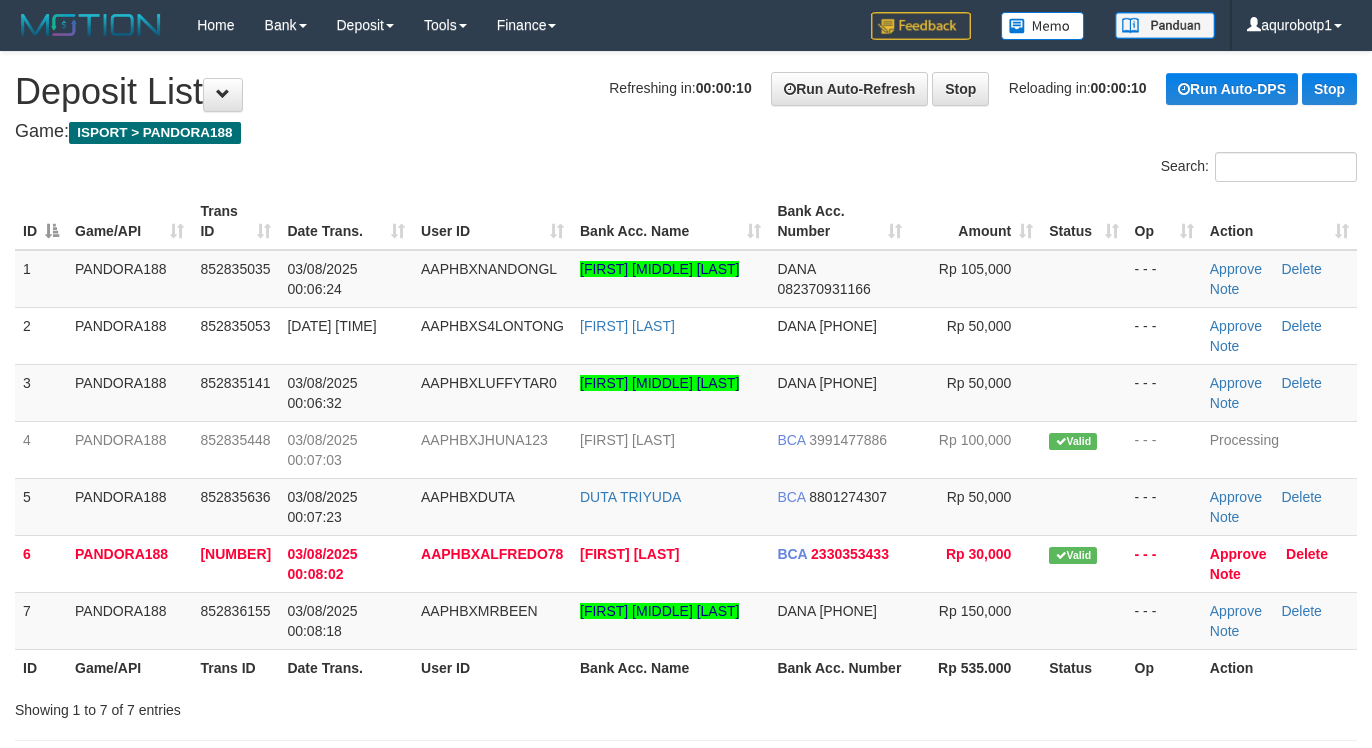 scroll, scrollTop: 0, scrollLeft: 0, axis: both 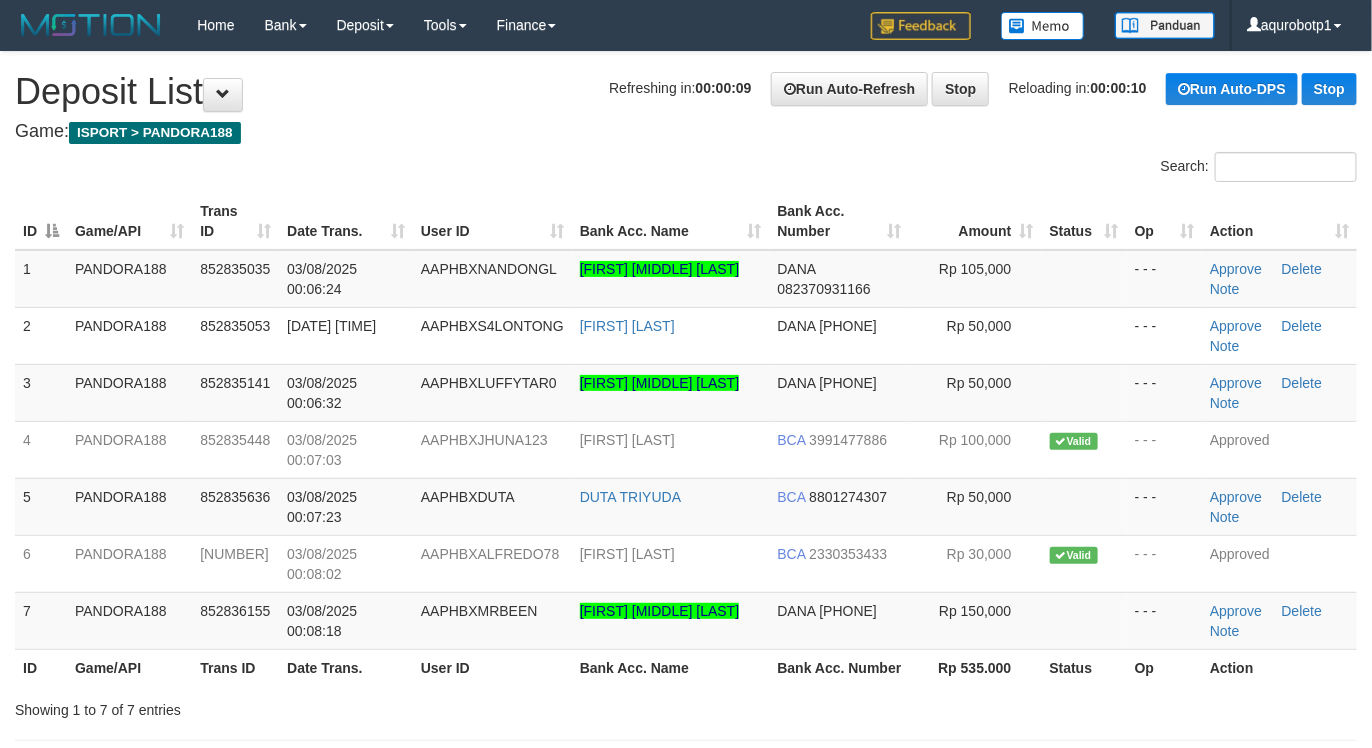 click on "Search:" at bounding box center [686, 169] 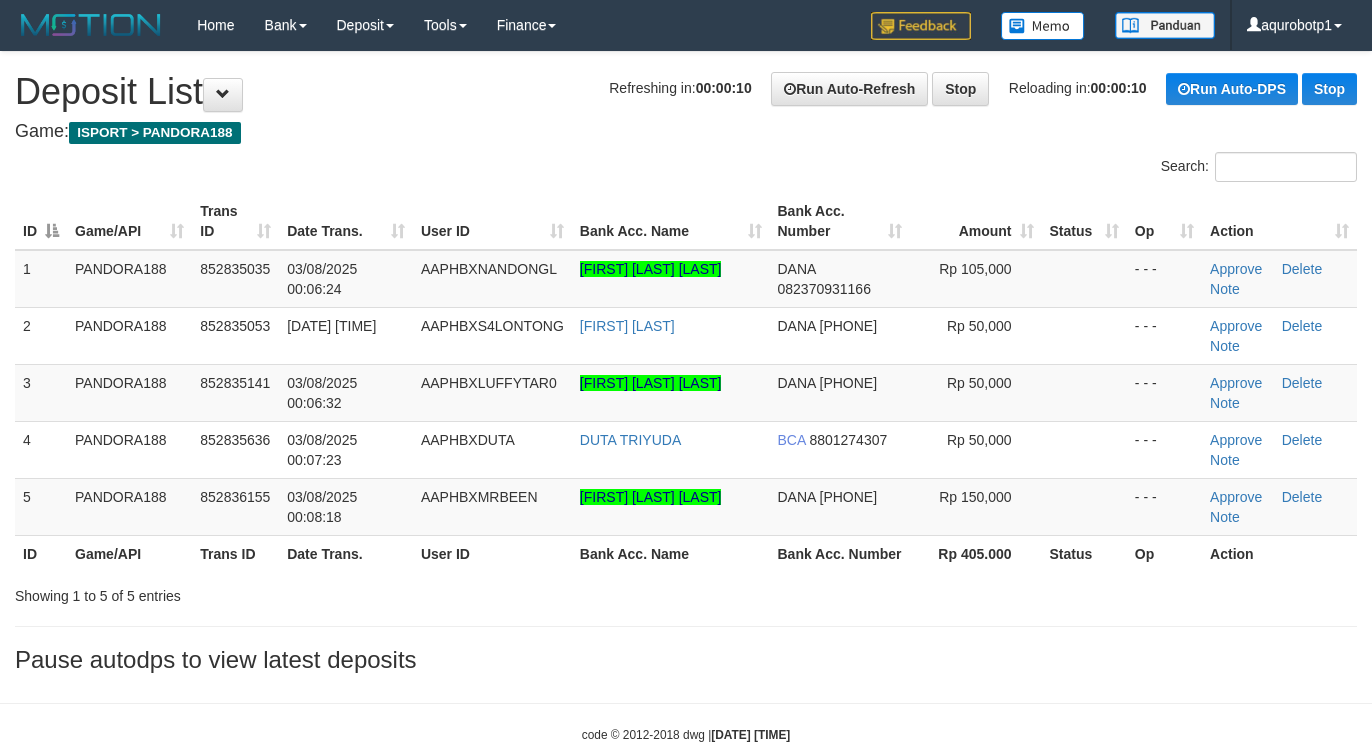 scroll, scrollTop: 0, scrollLeft: 0, axis: both 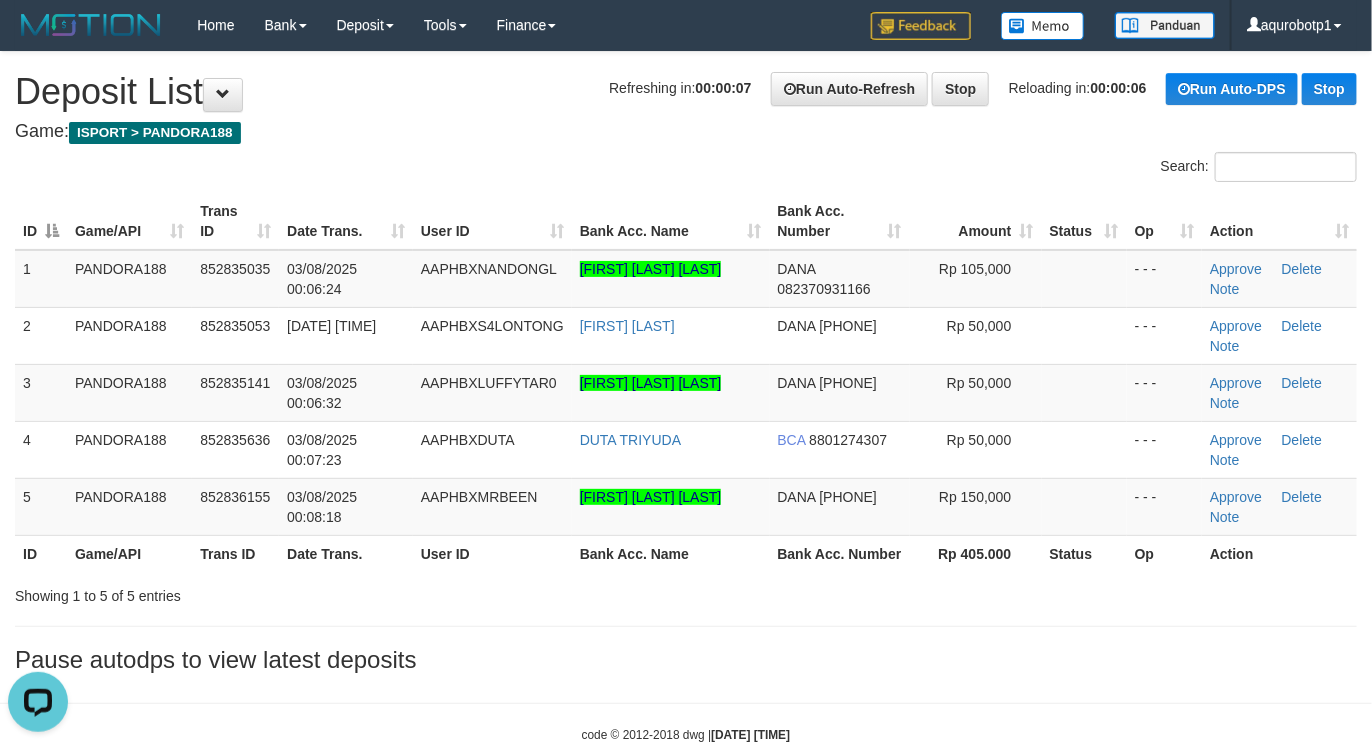 click on "**********" at bounding box center [686, 367] 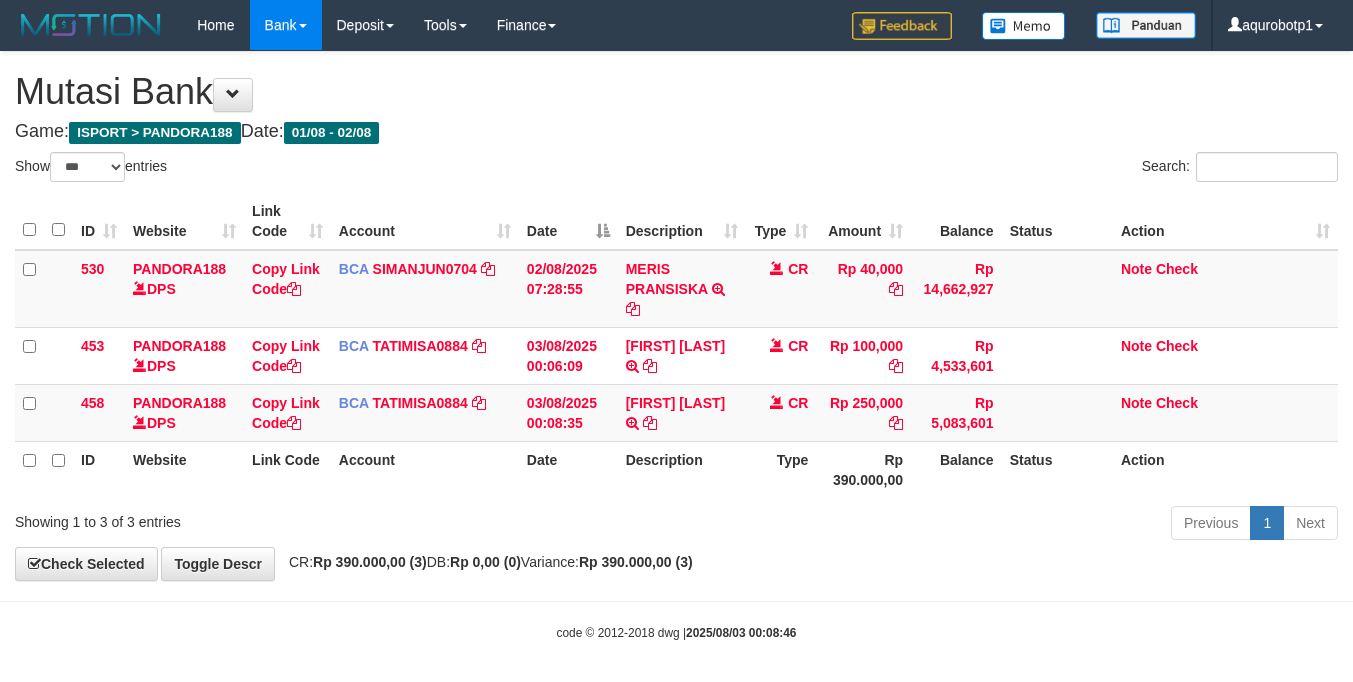 select on "***" 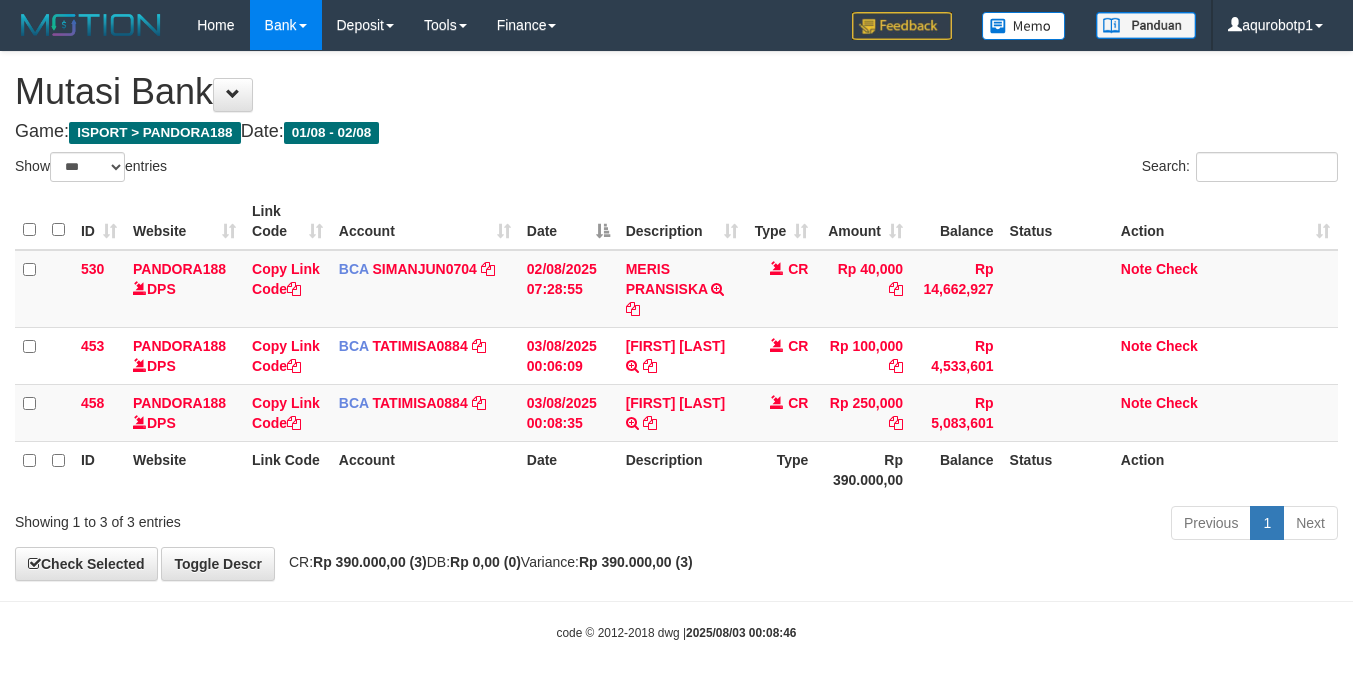 scroll, scrollTop: 0, scrollLeft: 0, axis: both 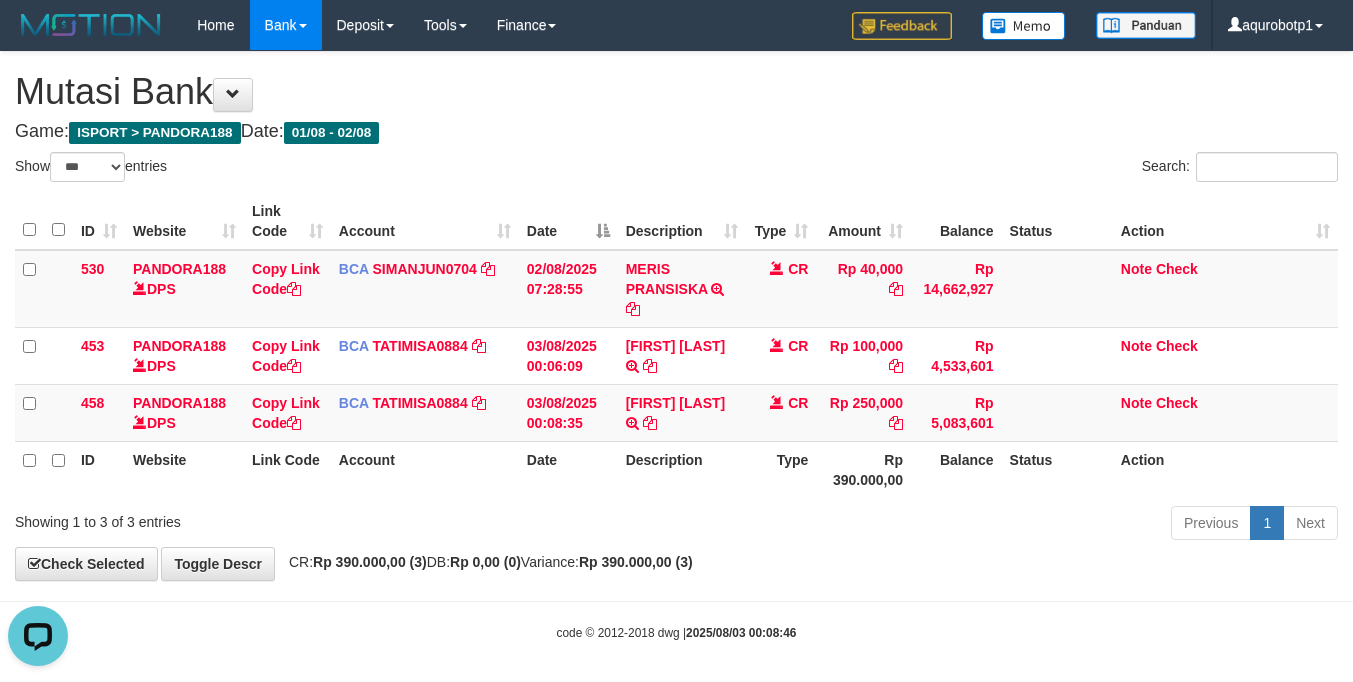 click on "Balance" at bounding box center [956, 469] 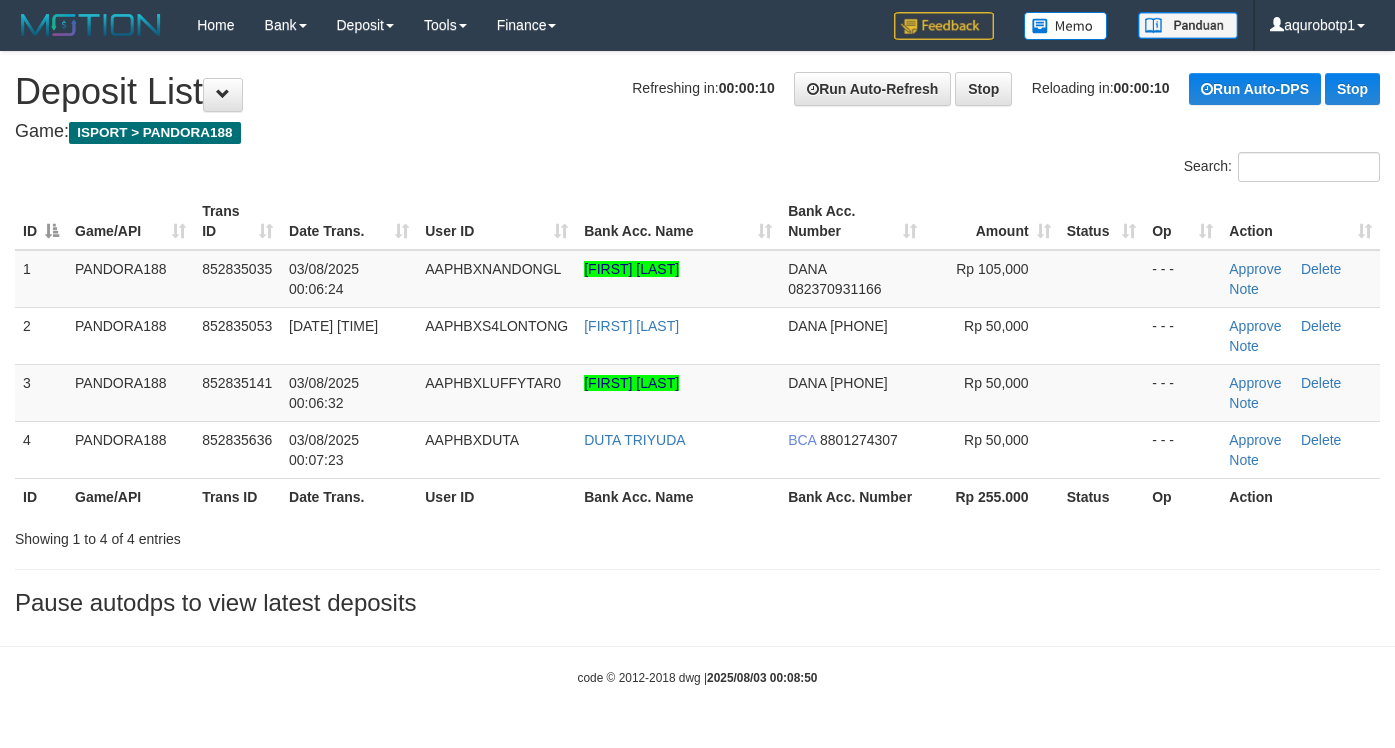 scroll, scrollTop: 0, scrollLeft: 0, axis: both 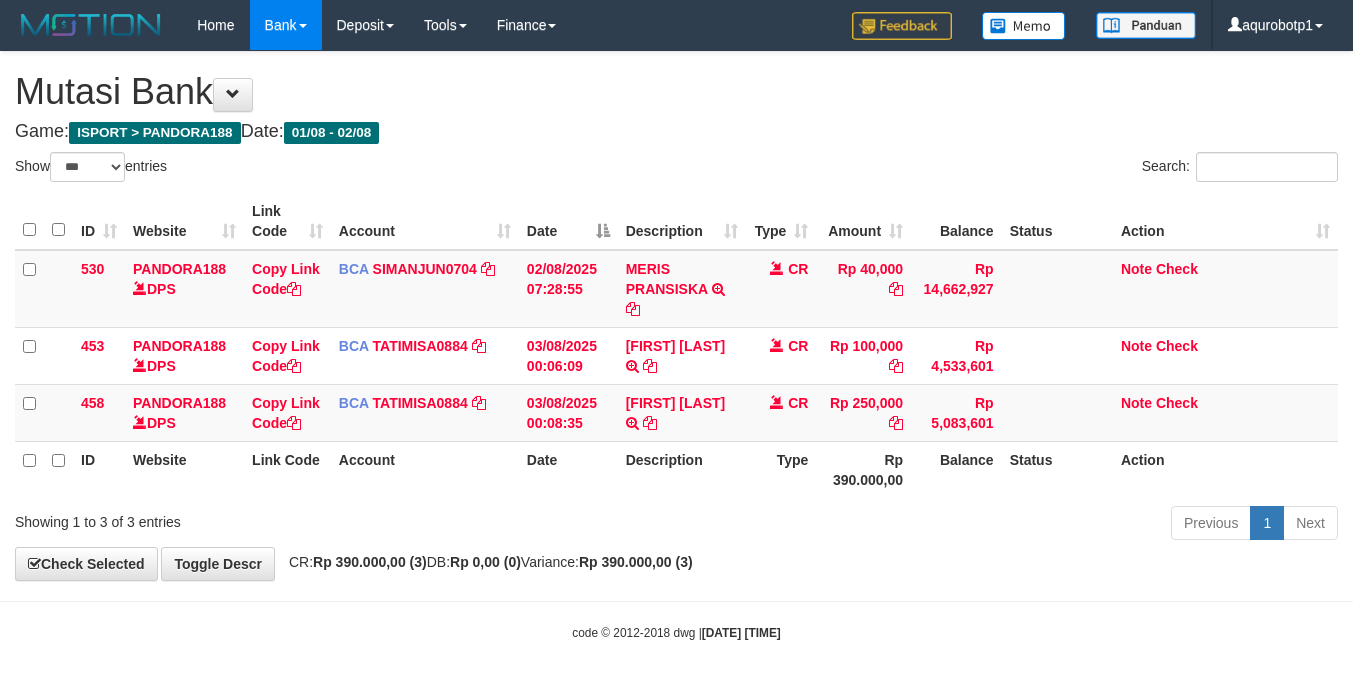 select on "***" 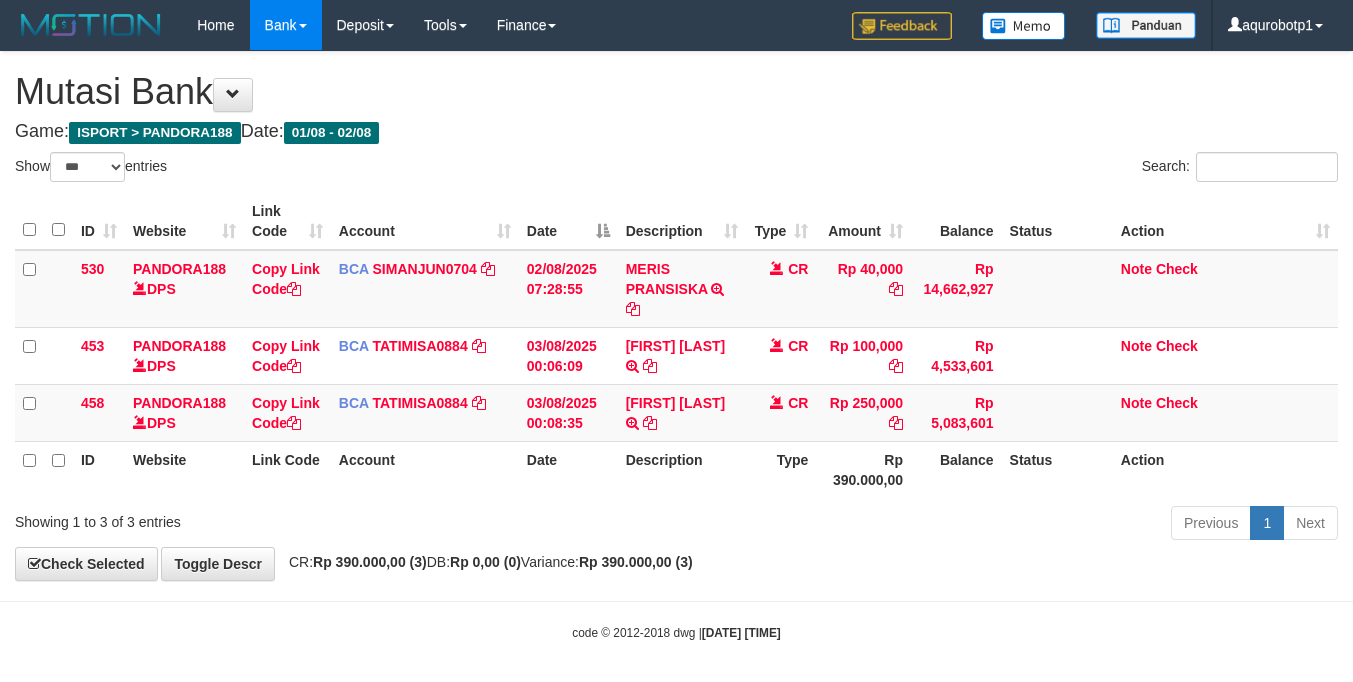 scroll, scrollTop: 0, scrollLeft: 0, axis: both 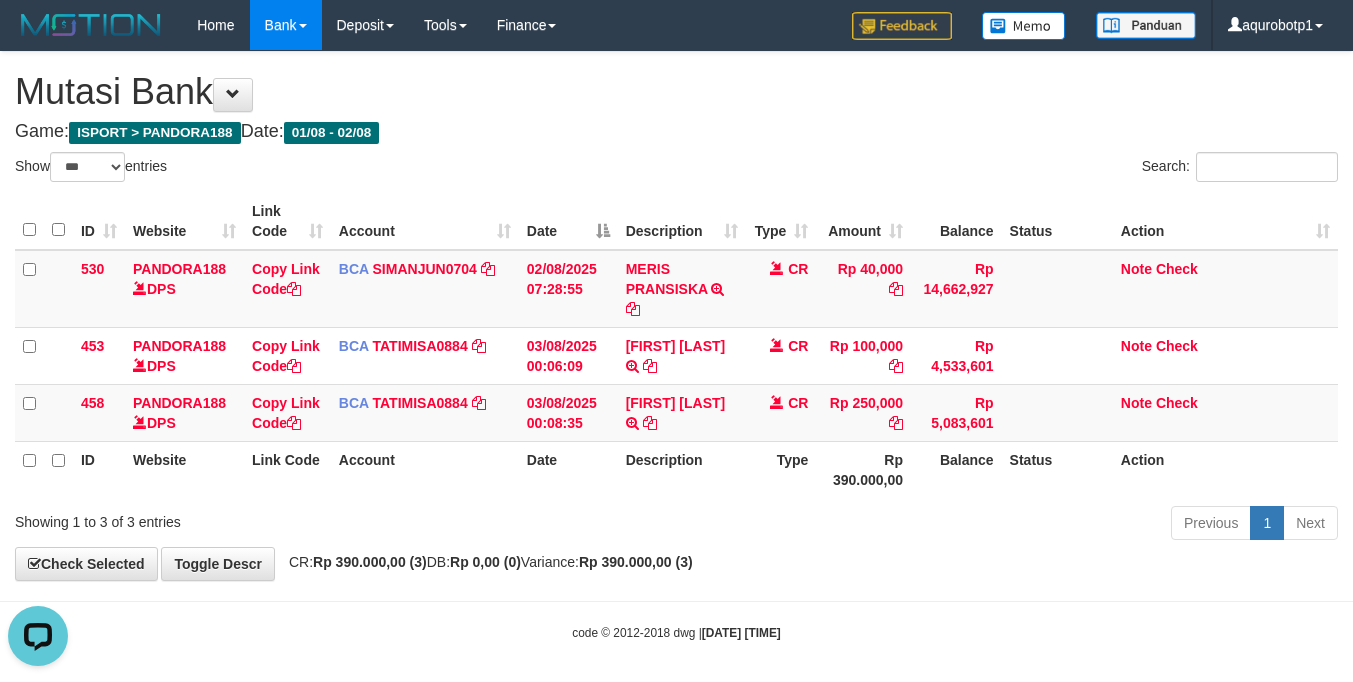 click on "Previous 1 Next" at bounding box center (958, 525) 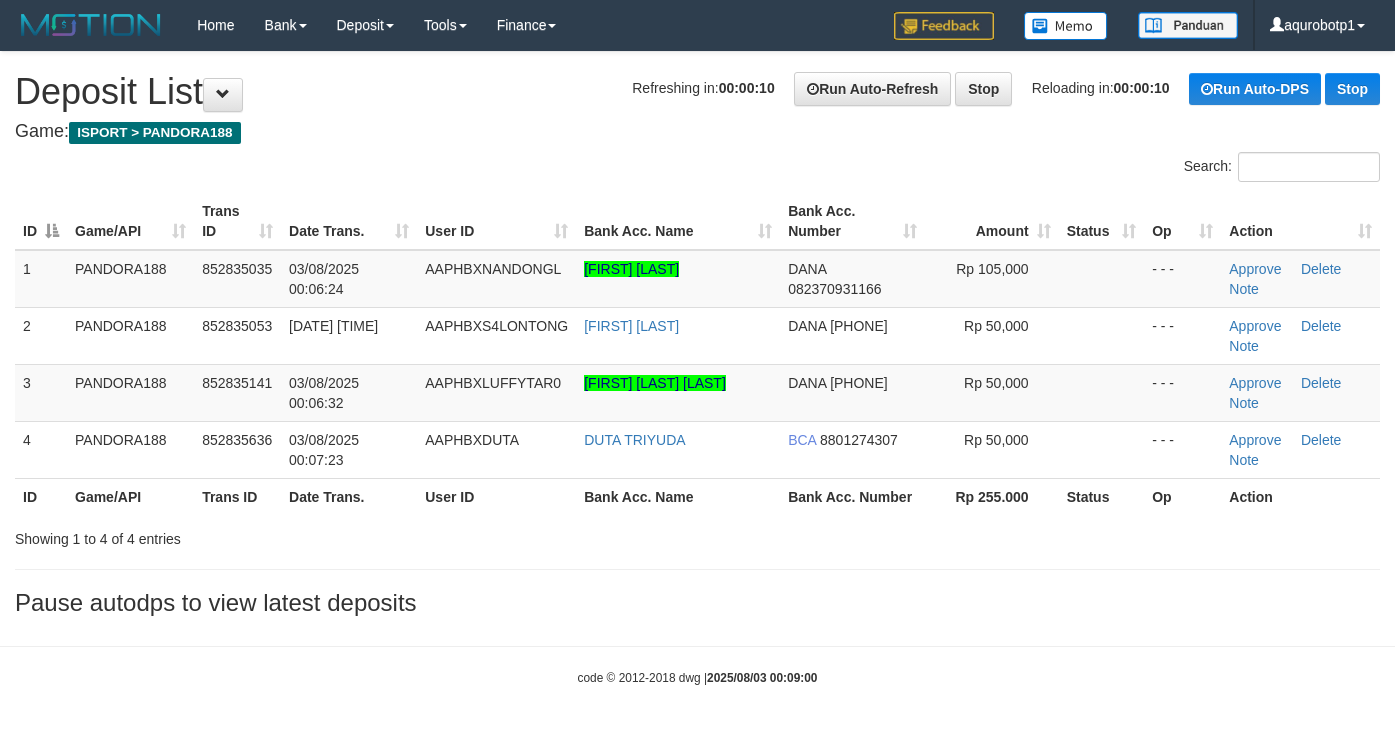scroll, scrollTop: 0, scrollLeft: 0, axis: both 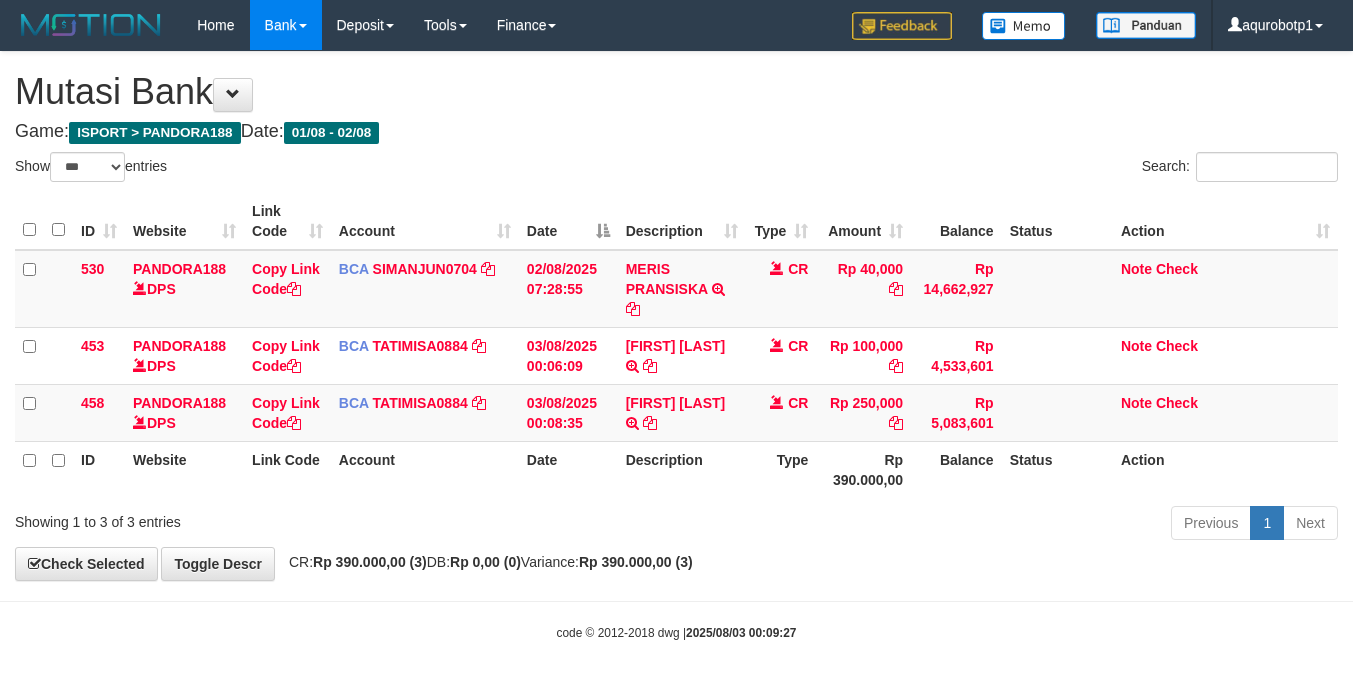 select on "***" 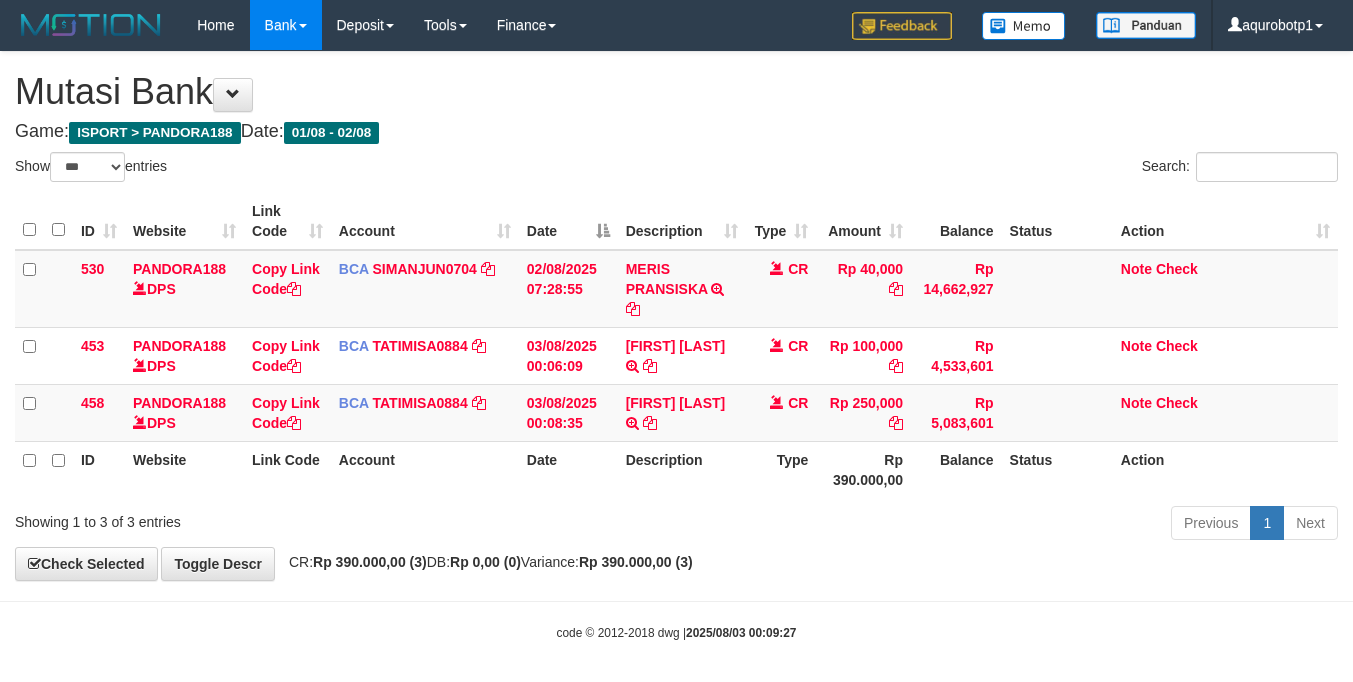 scroll, scrollTop: 0, scrollLeft: 0, axis: both 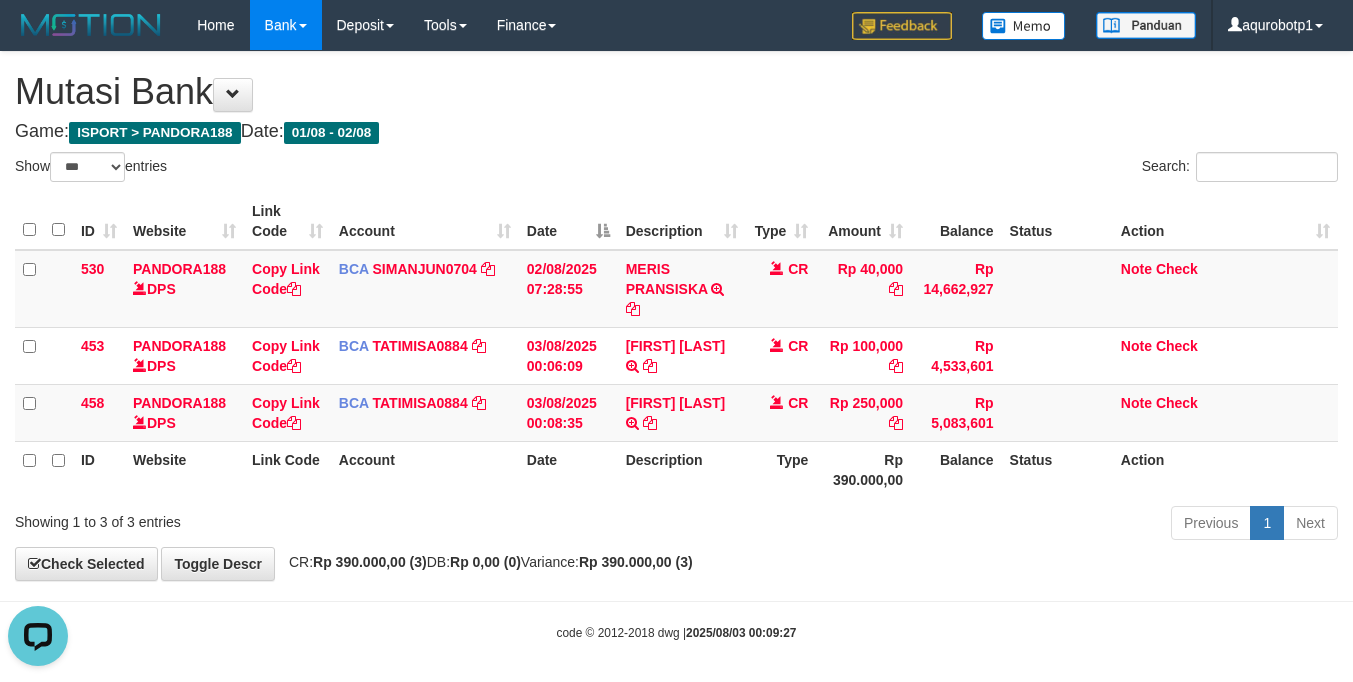 click on "**********" at bounding box center [676, 316] 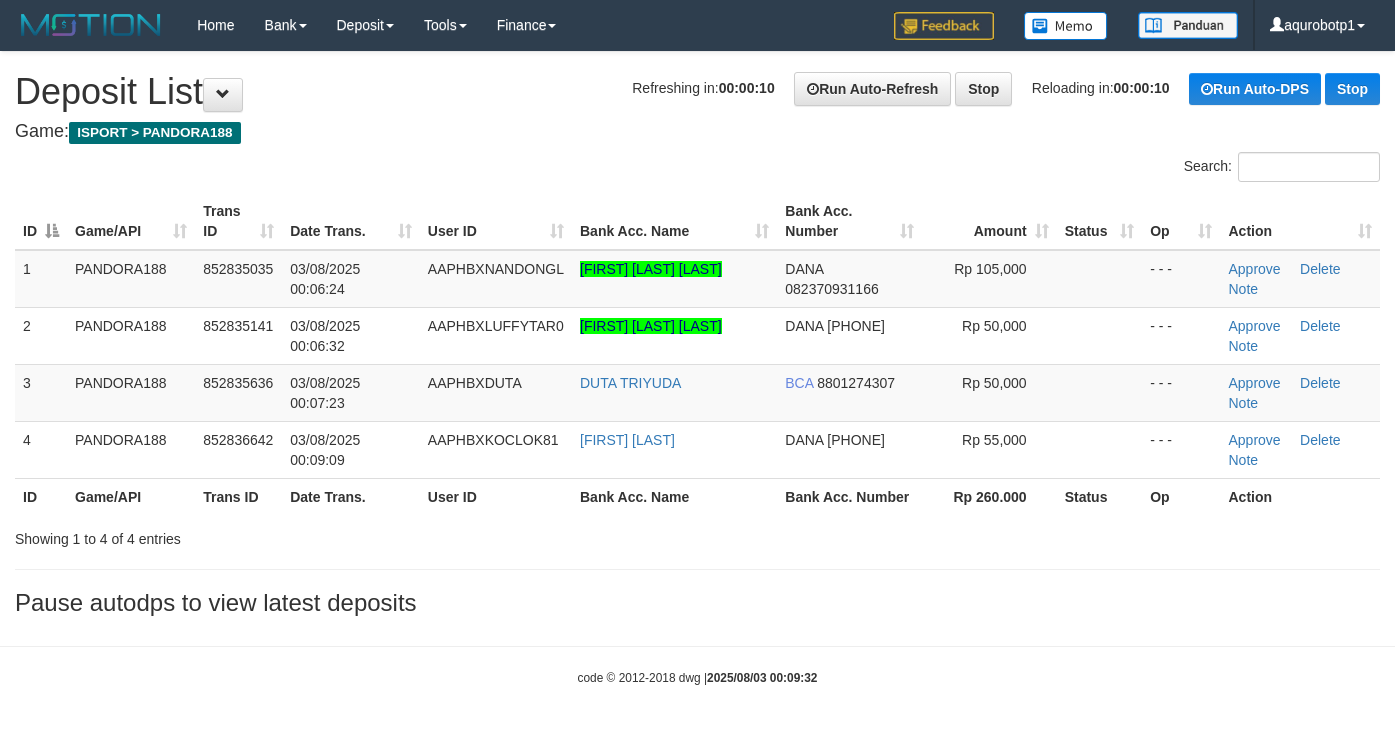 scroll, scrollTop: 0, scrollLeft: 0, axis: both 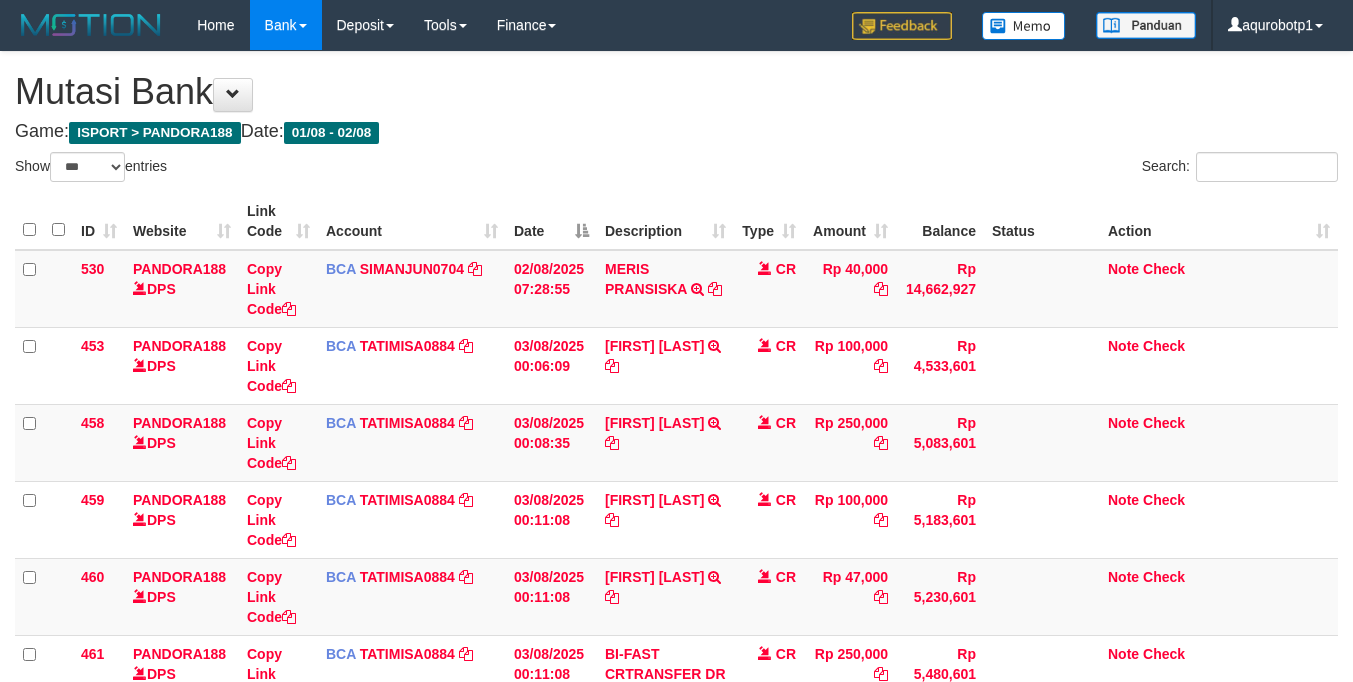 select on "***" 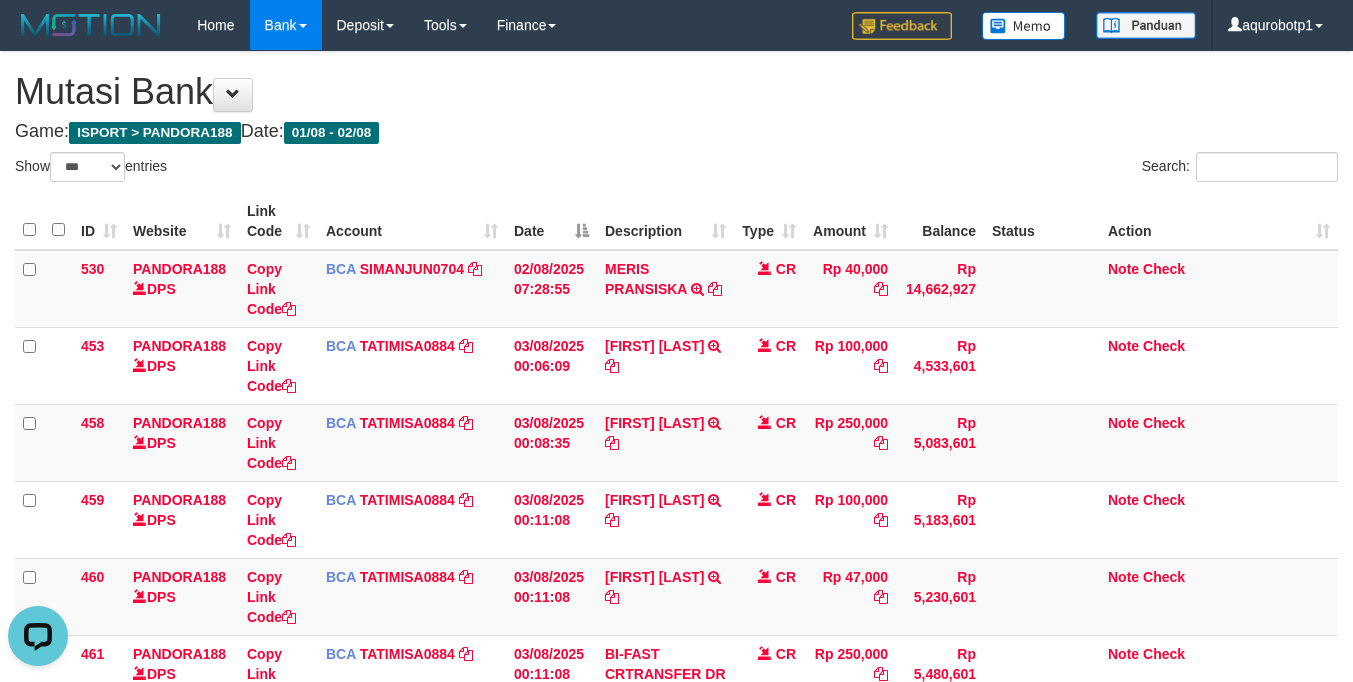 scroll, scrollTop: 0, scrollLeft: 0, axis: both 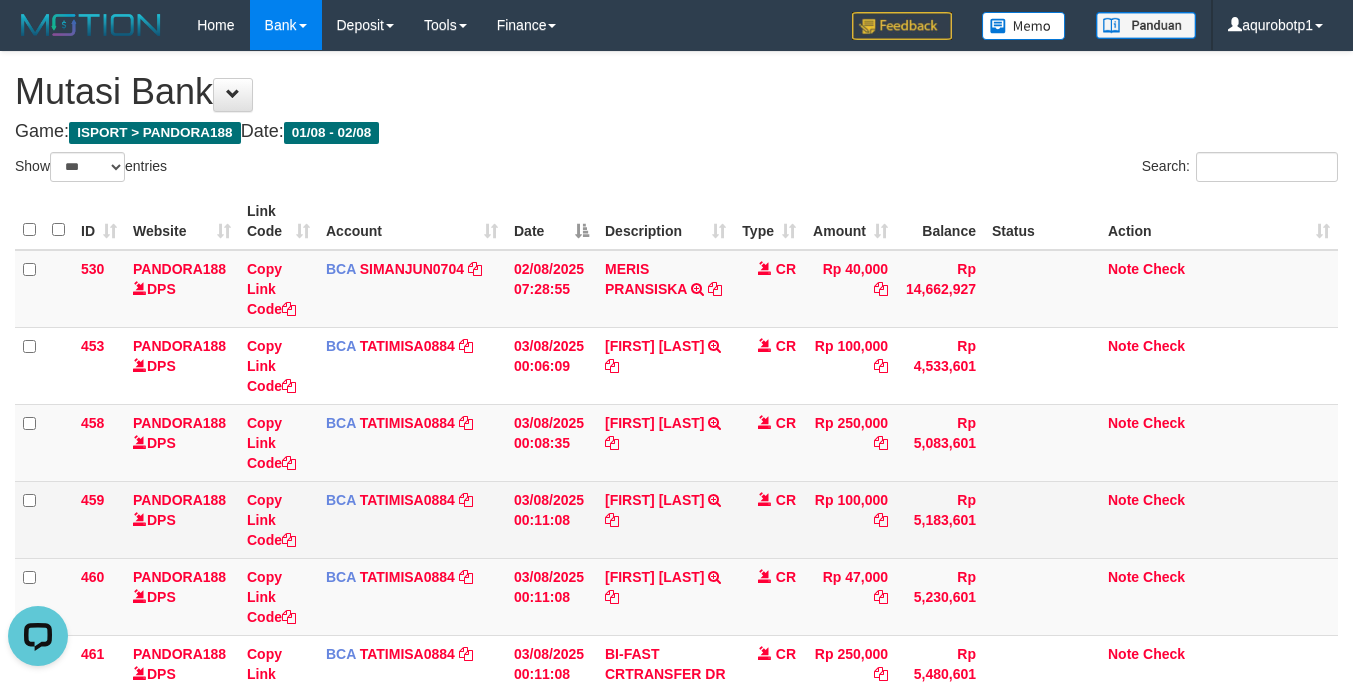 click on "Note
Check" at bounding box center [1219, 519] 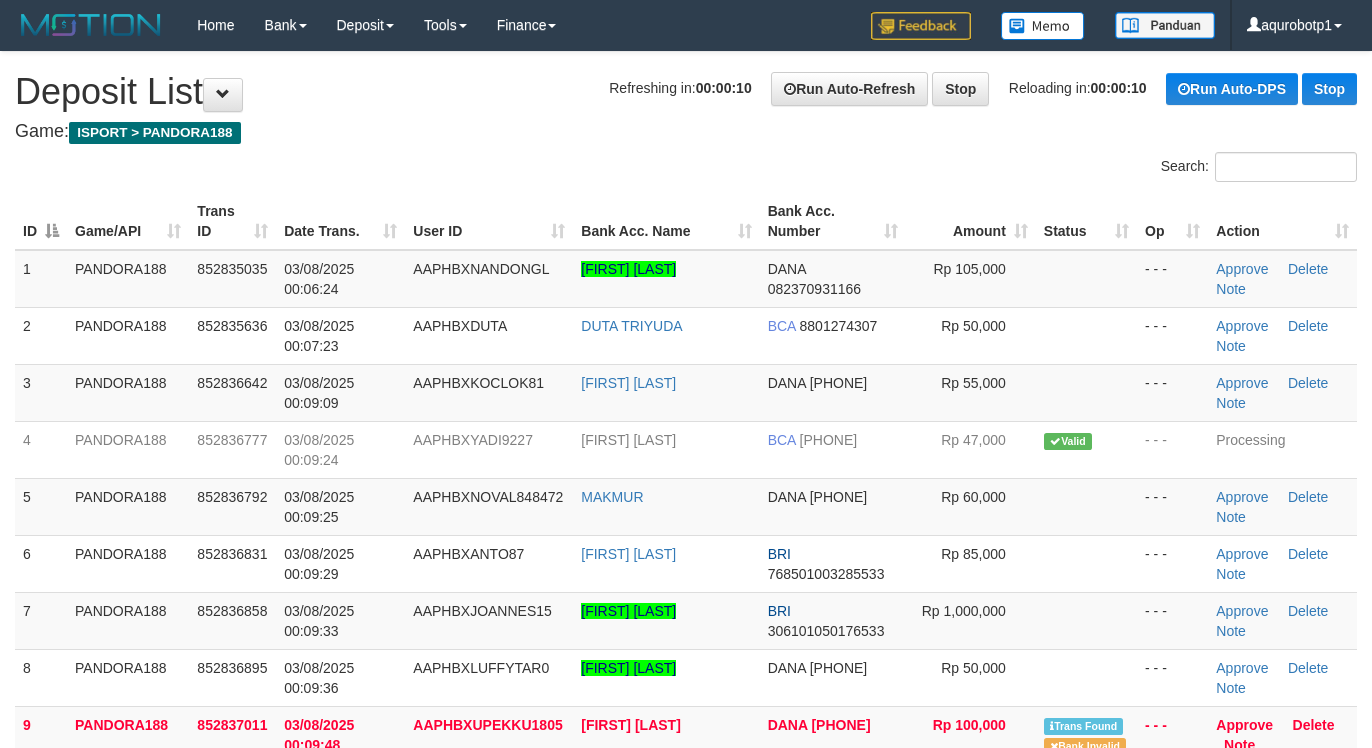 scroll, scrollTop: 0, scrollLeft: 0, axis: both 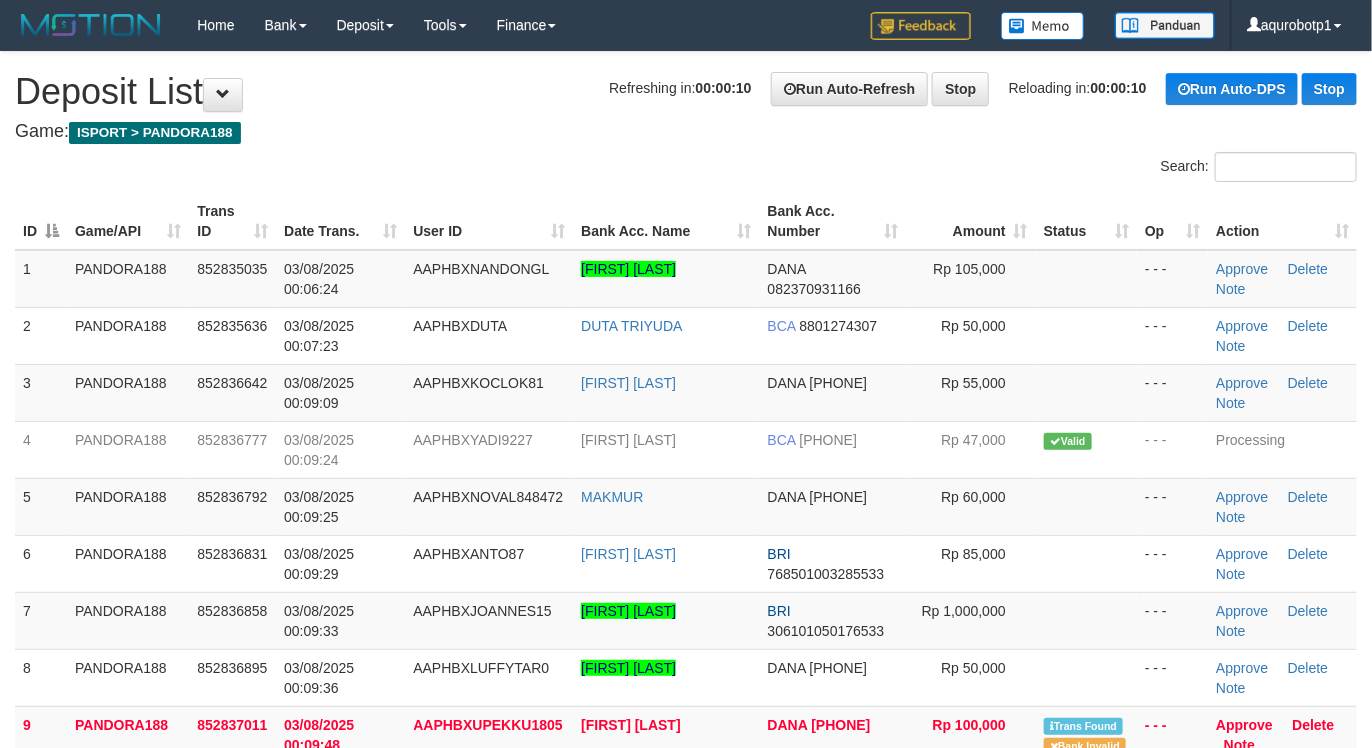 drag, startPoint x: 570, startPoint y: 117, endPoint x: 705, endPoint y: 418, distance: 329.88785 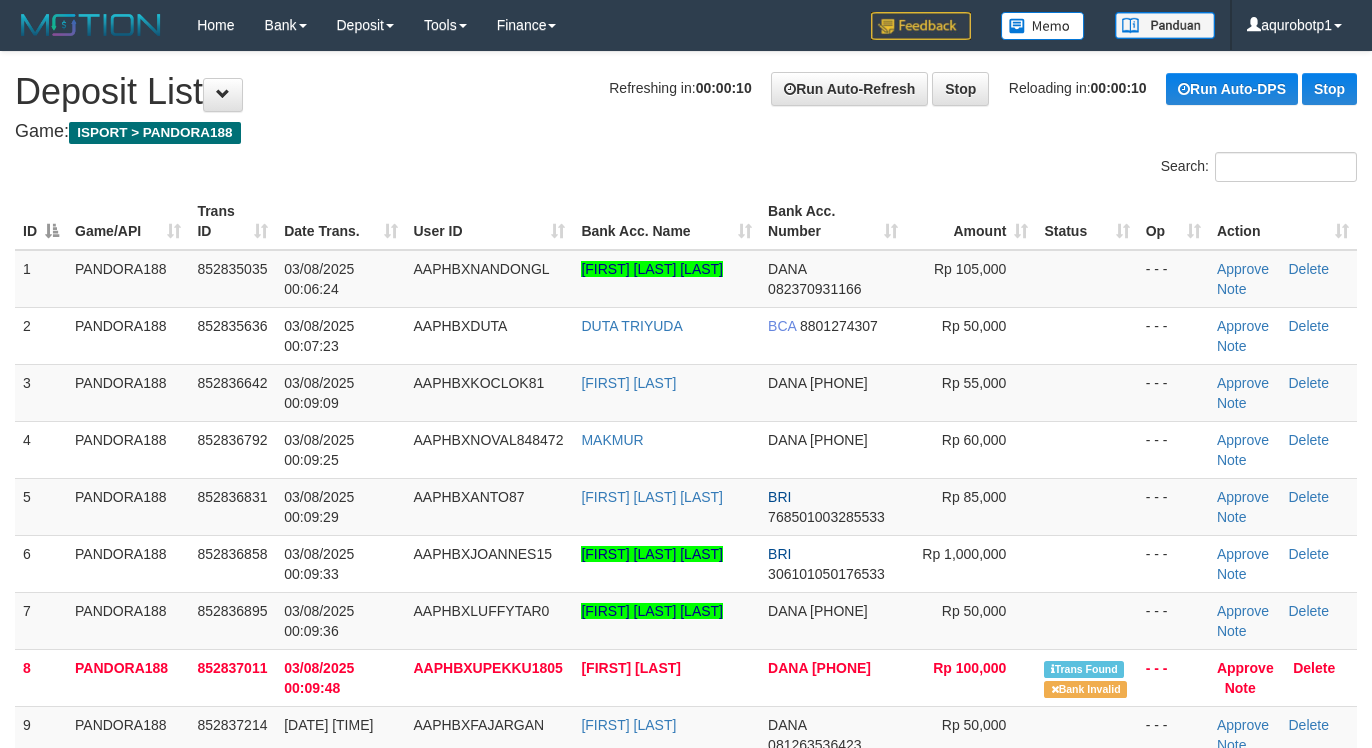 scroll, scrollTop: 0, scrollLeft: 0, axis: both 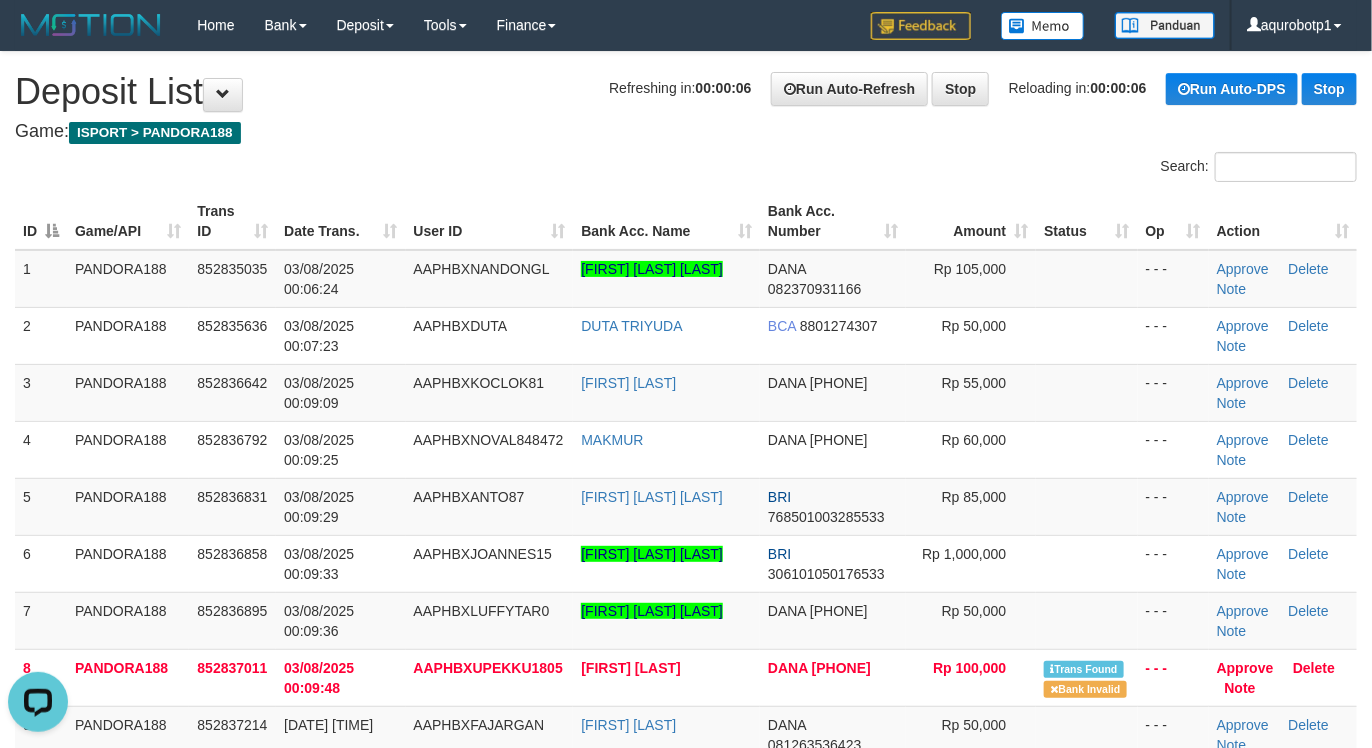 click on "Search:" at bounding box center [686, 169] 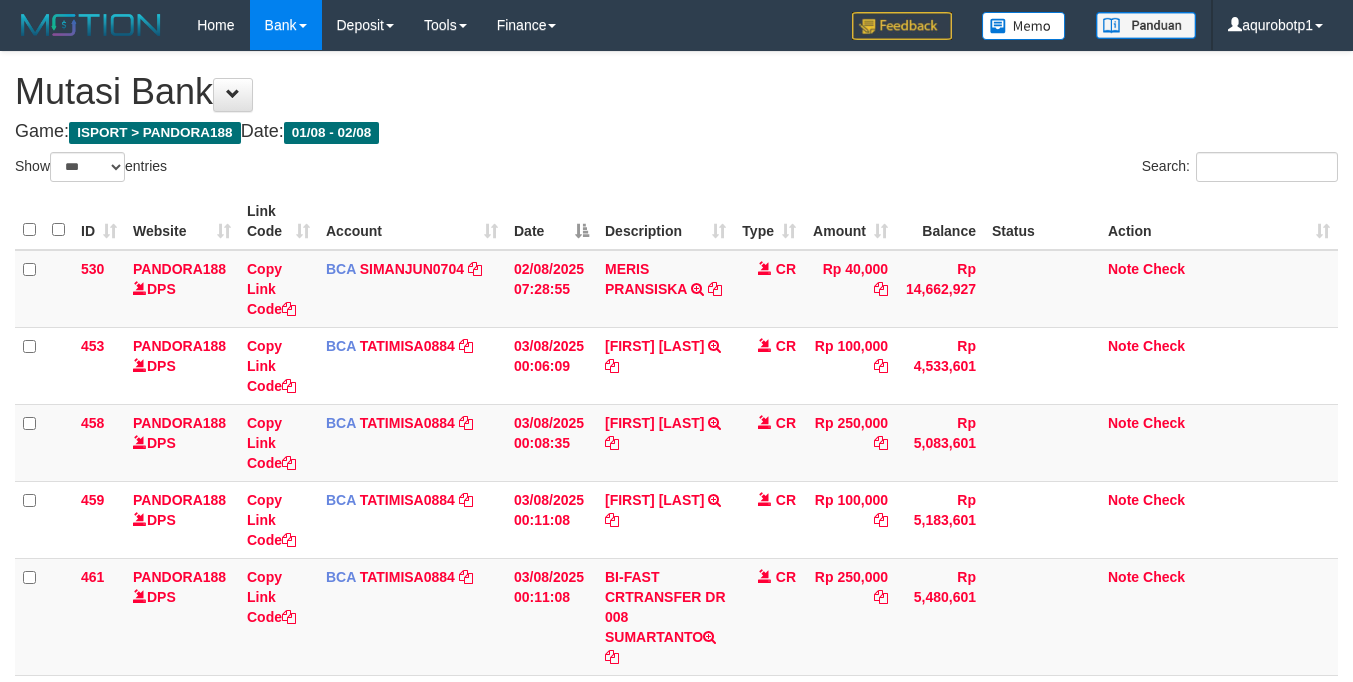 select on "***" 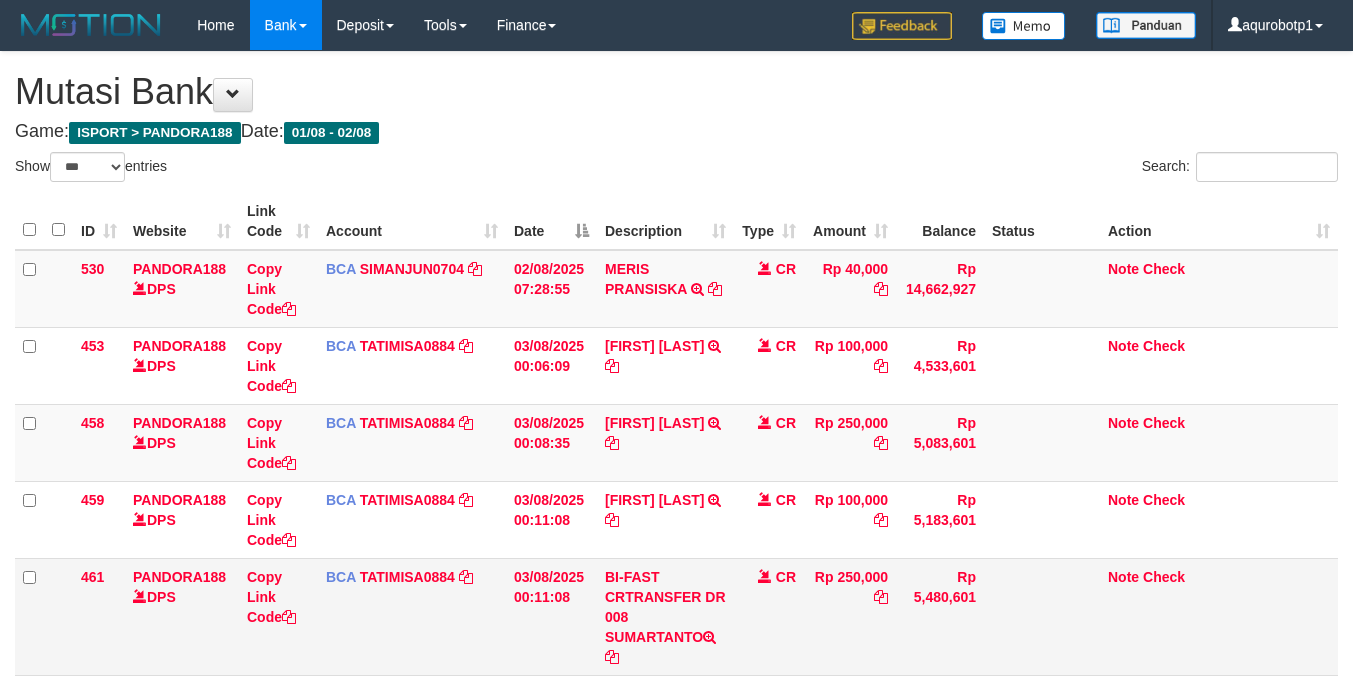 click on "BI-FAST CRTRANSFER DR 008 SUMARTANTO" at bounding box center (665, 616) 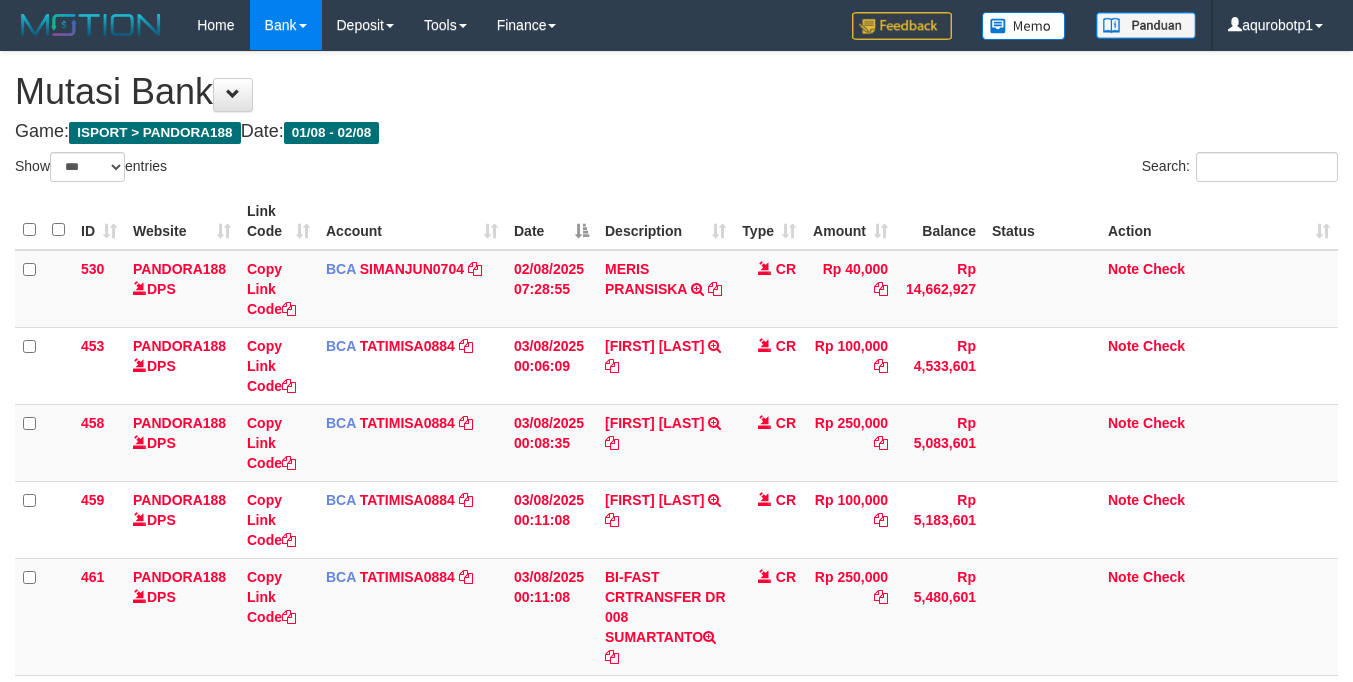 select on "***" 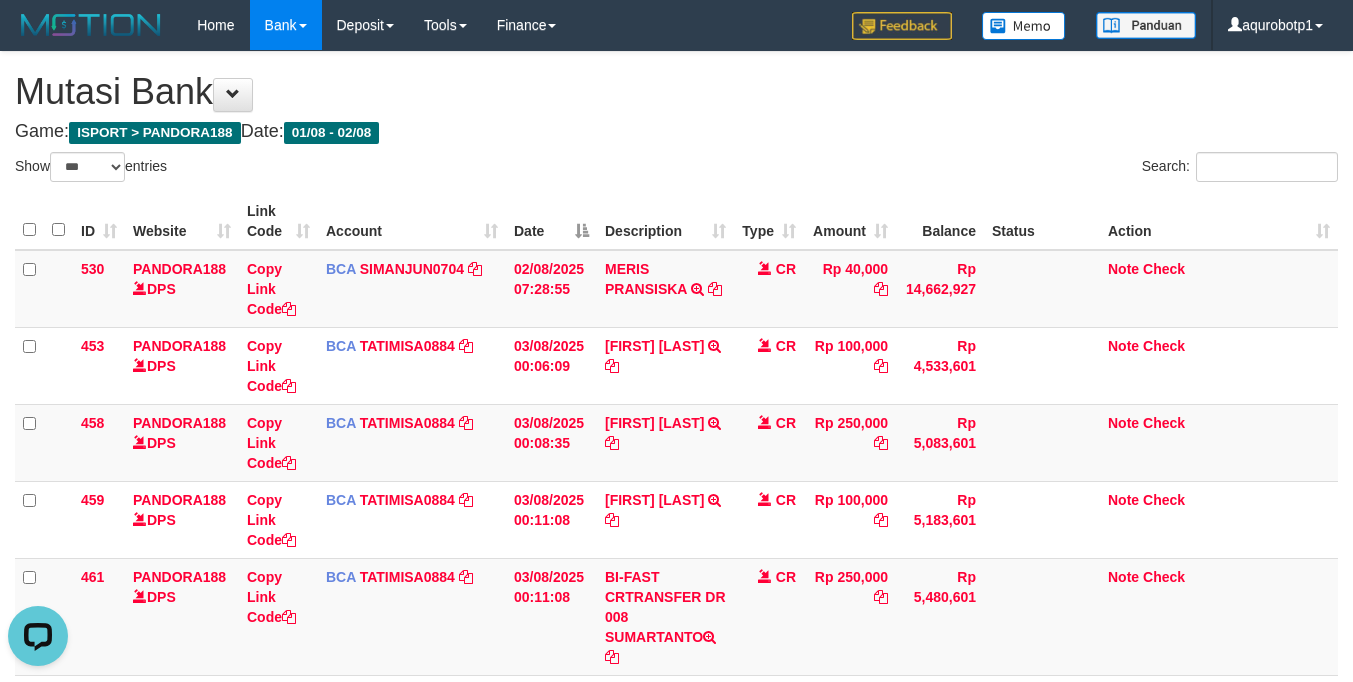 scroll, scrollTop: 0, scrollLeft: 0, axis: both 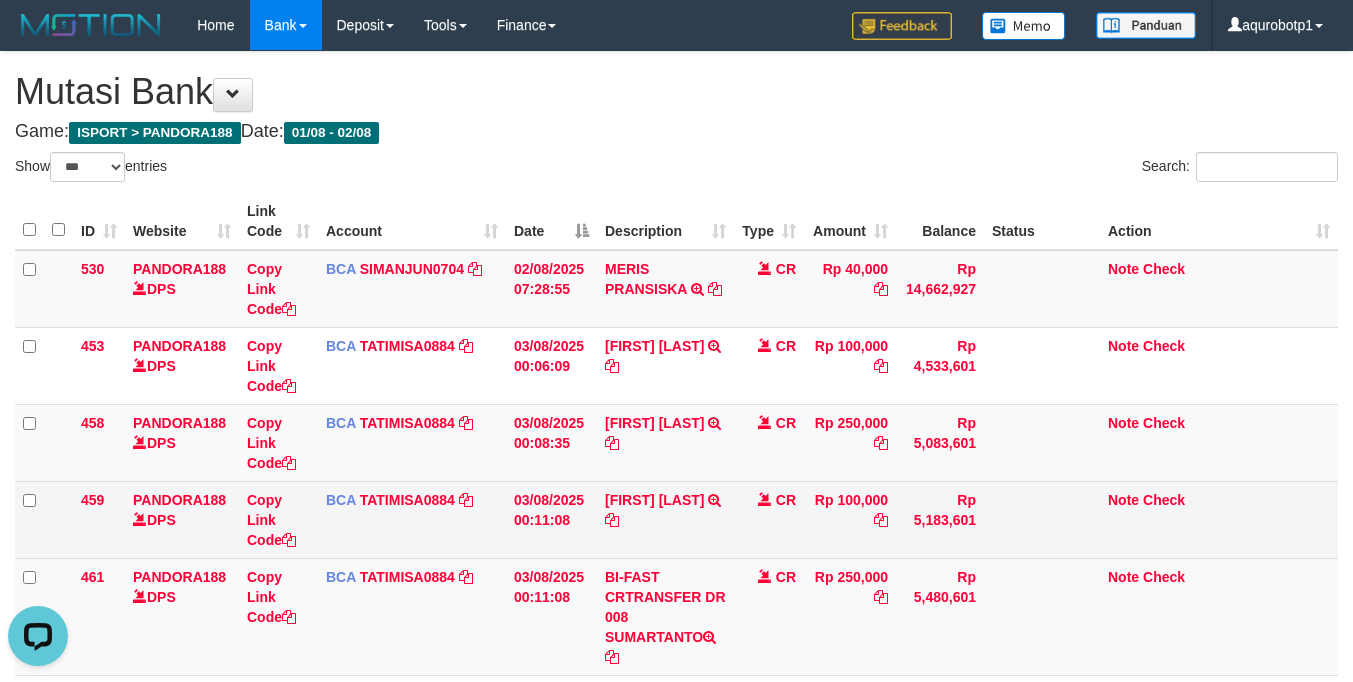 click at bounding box center [1042, 519] 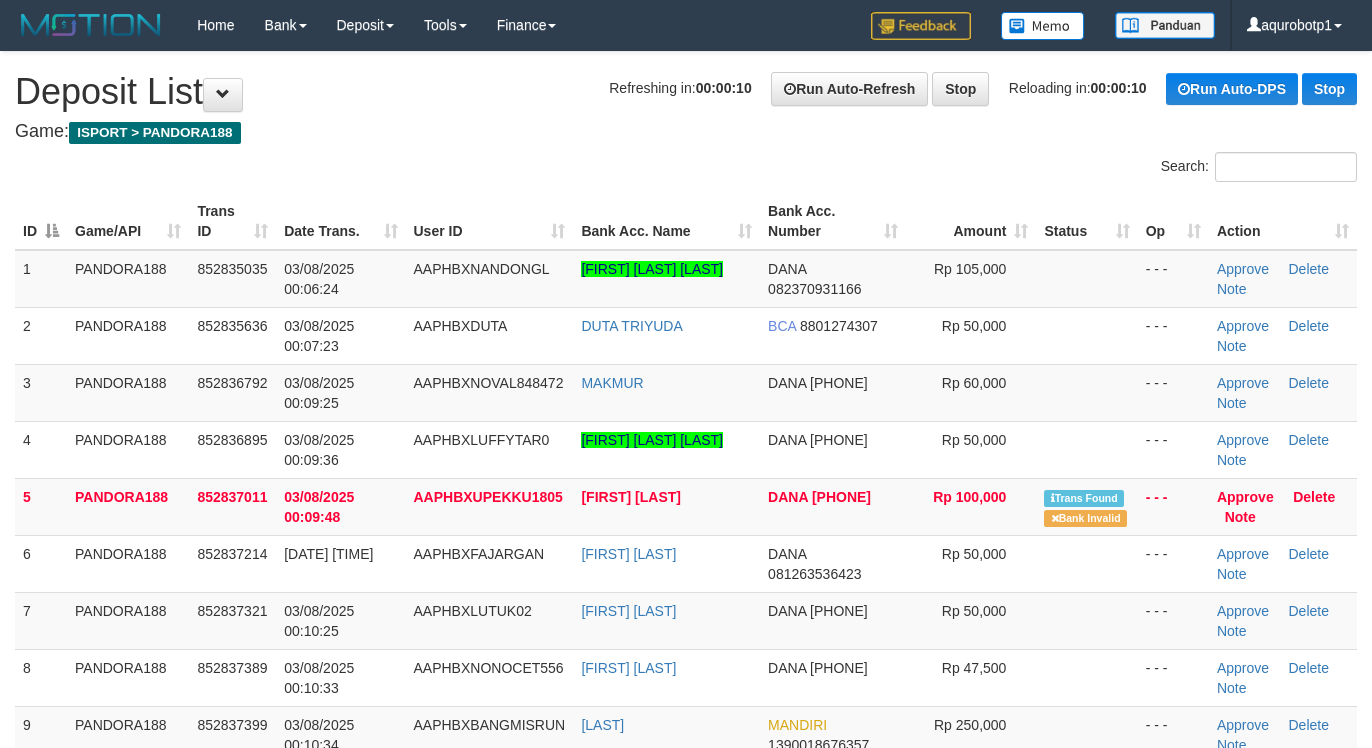 scroll, scrollTop: 0, scrollLeft: 0, axis: both 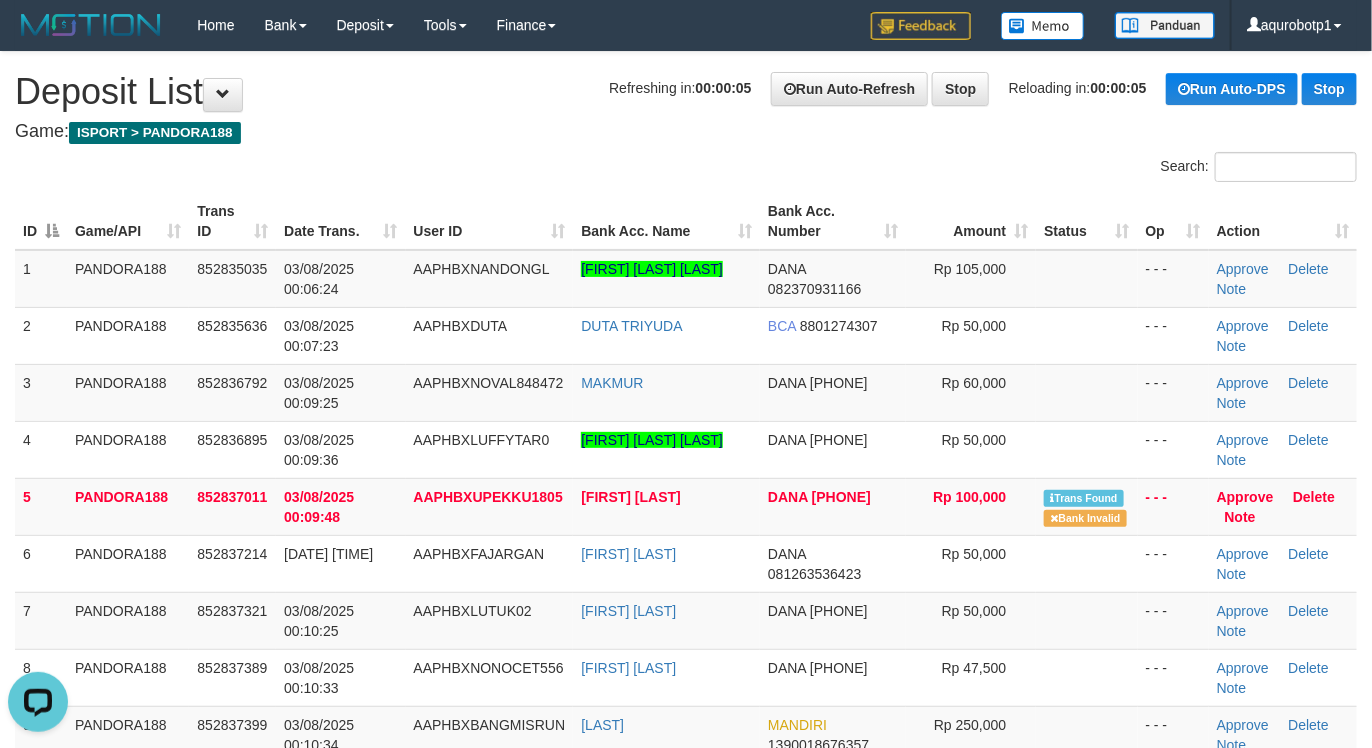 click on "Game:   ISPORT > PANDORA188" at bounding box center (686, 132) 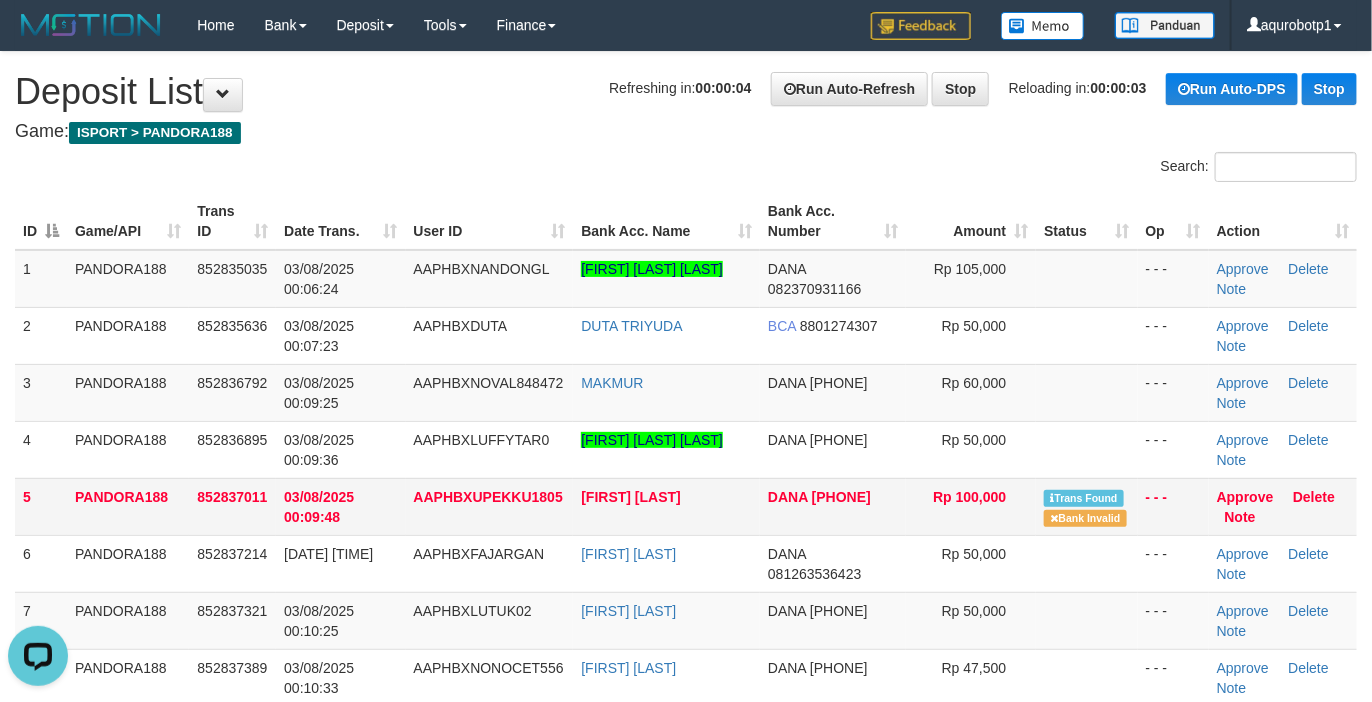 click on "AAPHBXUPEKKU1805" at bounding box center [490, 506] 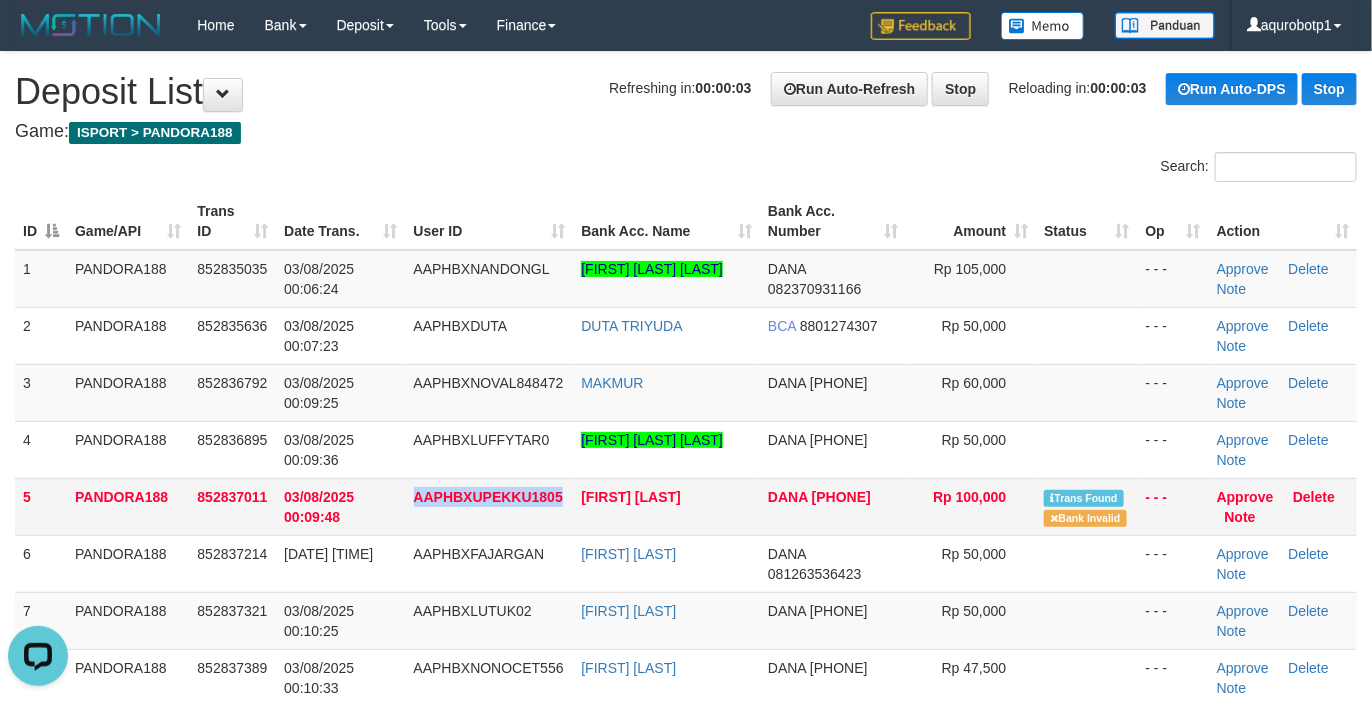 click on "AAPHBXUPEKKU1805" at bounding box center [490, 506] 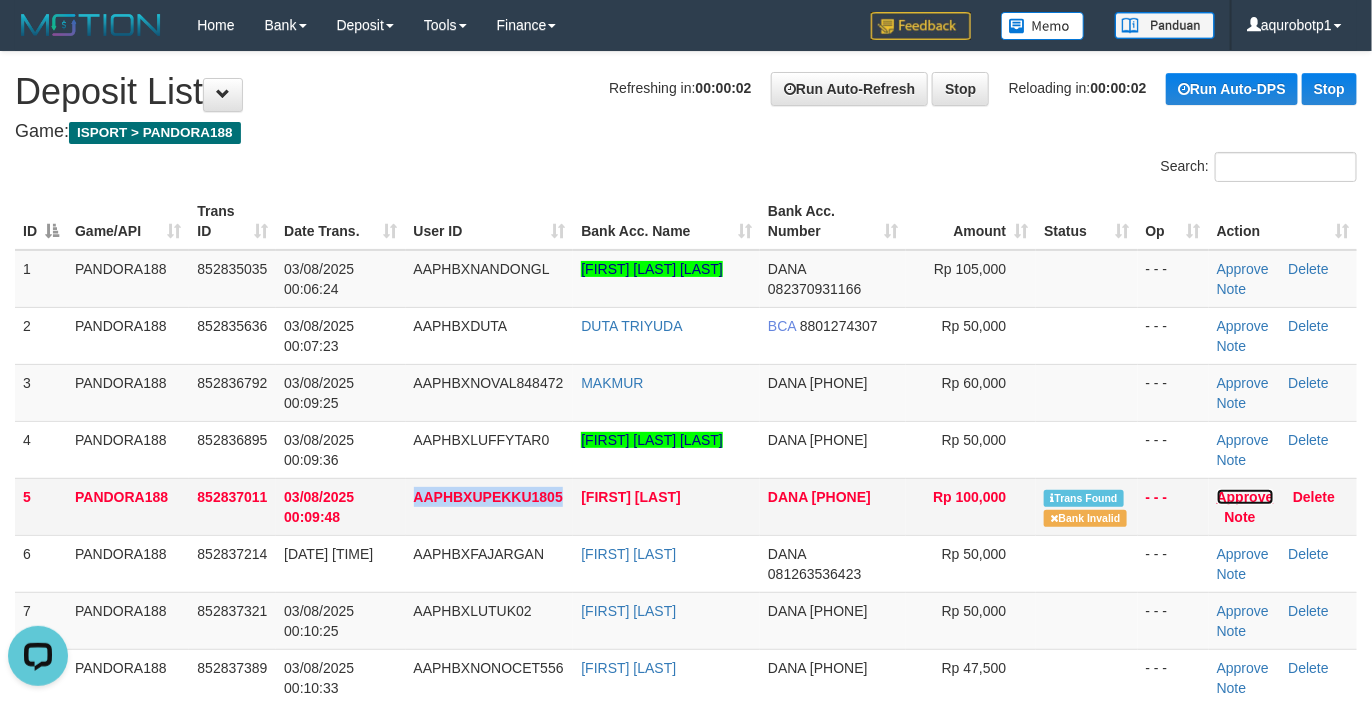 click on "Approve" at bounding box center [1245, 497] 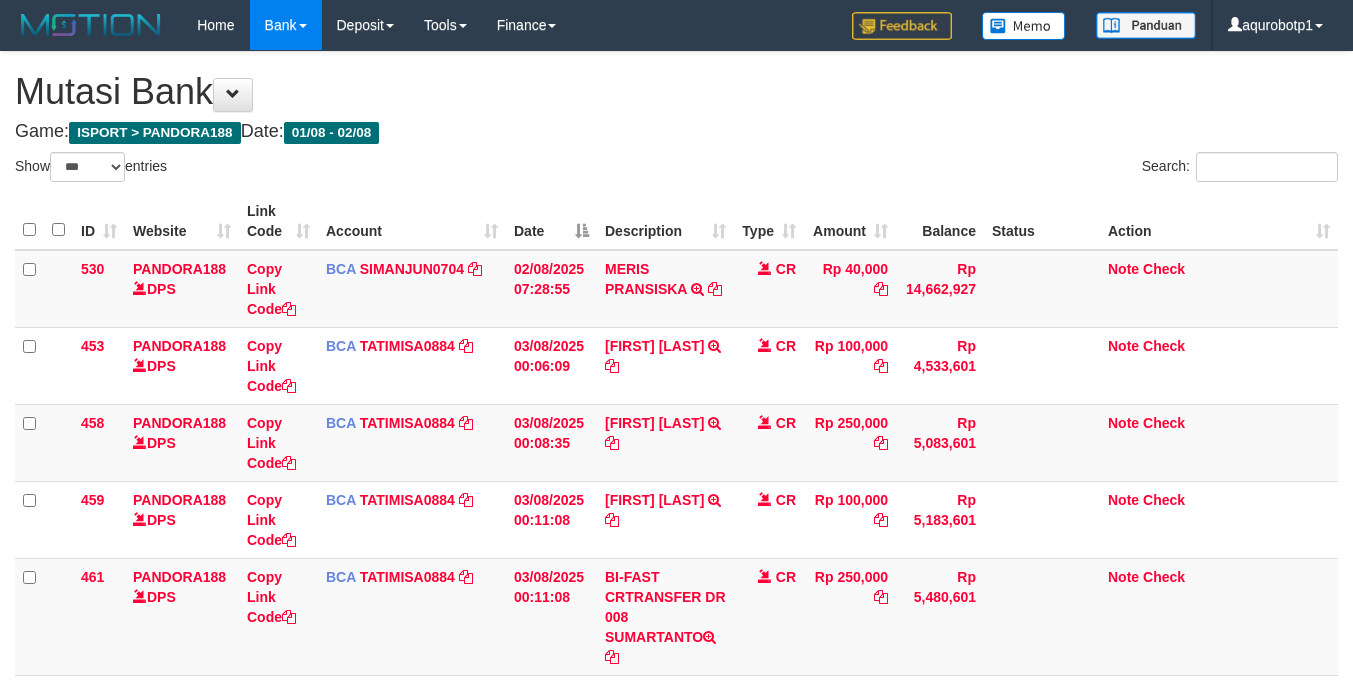 select on "***" 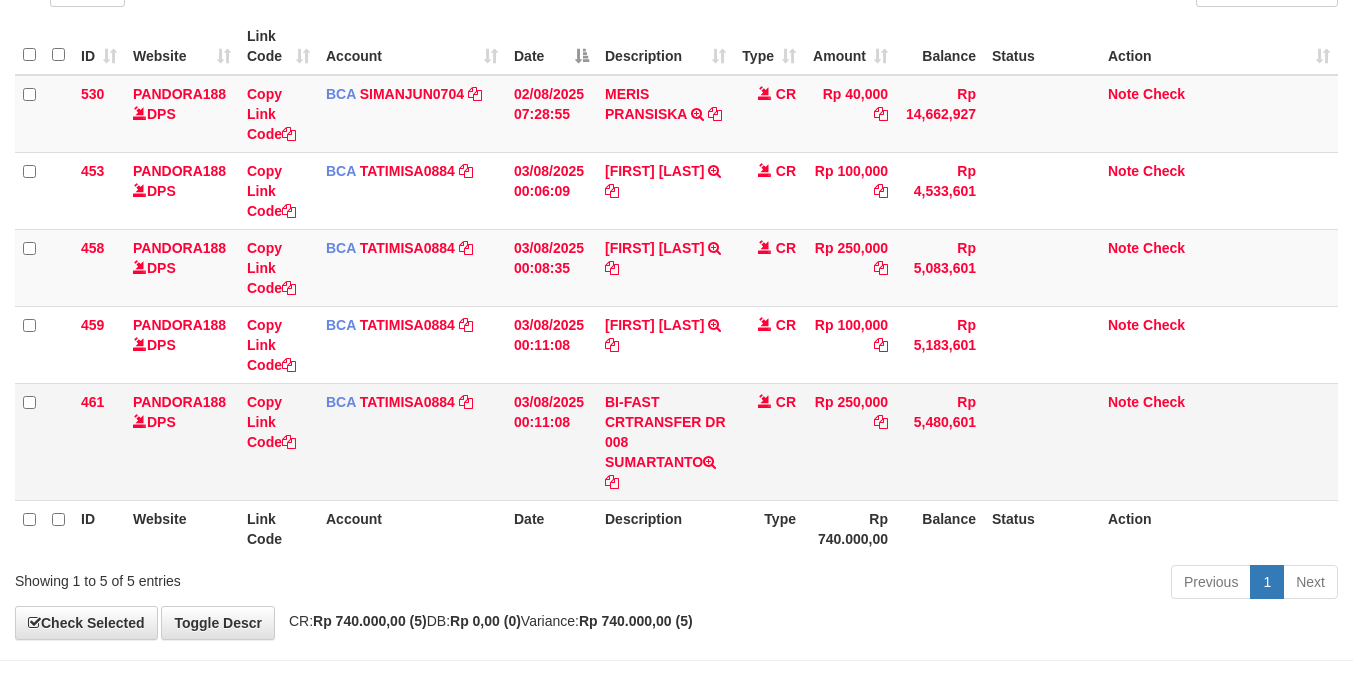 scroll, scrollTop: 249, scrollLeft: 0, axis: vertical 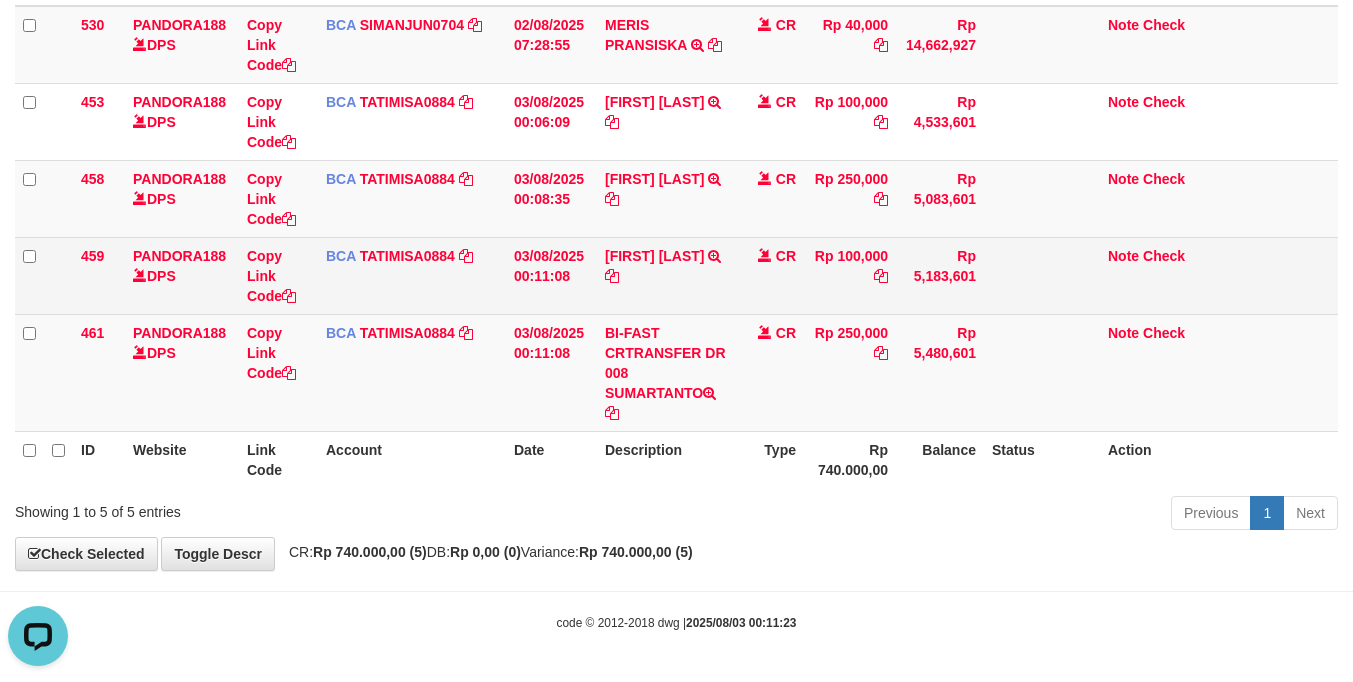 click on "EKO LUTFIYANTO         TRSF E-BANKING CR 0308/FTSCY/WS95031
100000.00EKO LUTFIYANTO" at bounding box center [665, 275] 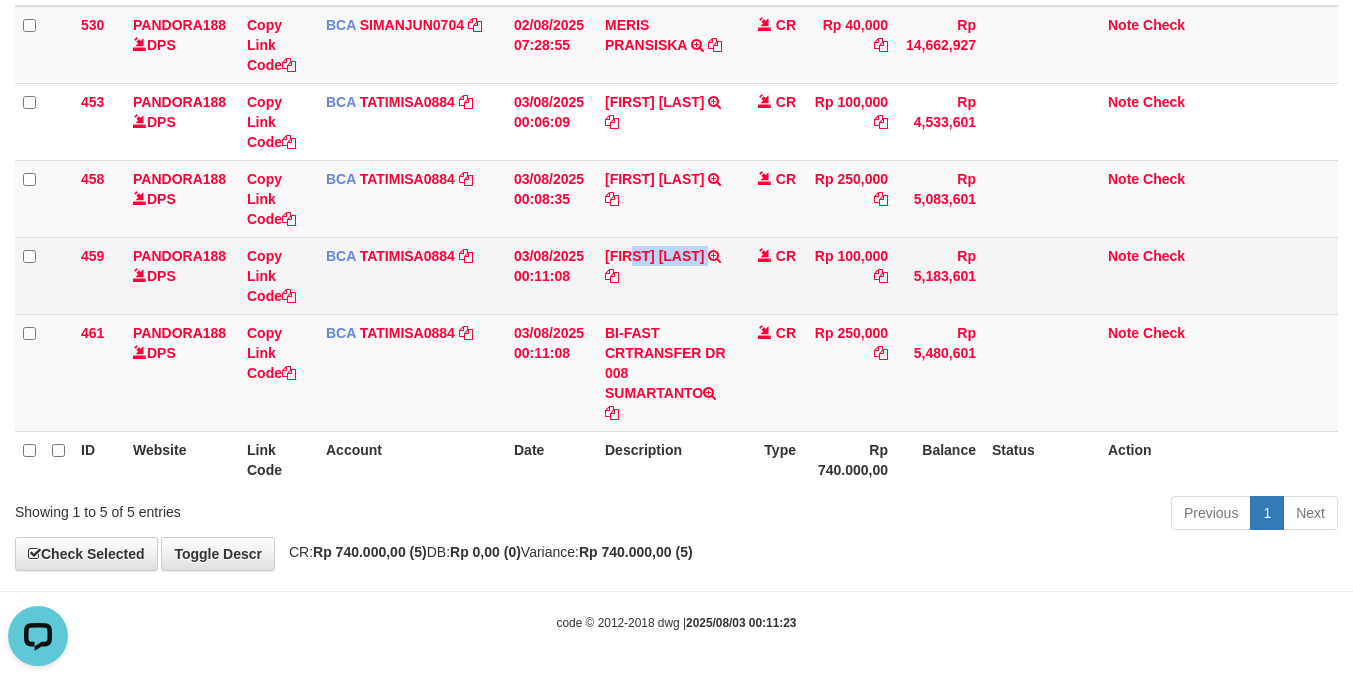 click on "EKO LUTFIYANTO         TRSF E-BANKING CR 0308/FTSCY/WS95031
100000.00EKO LUTFIYANTO" at bounding box center (665, 275) 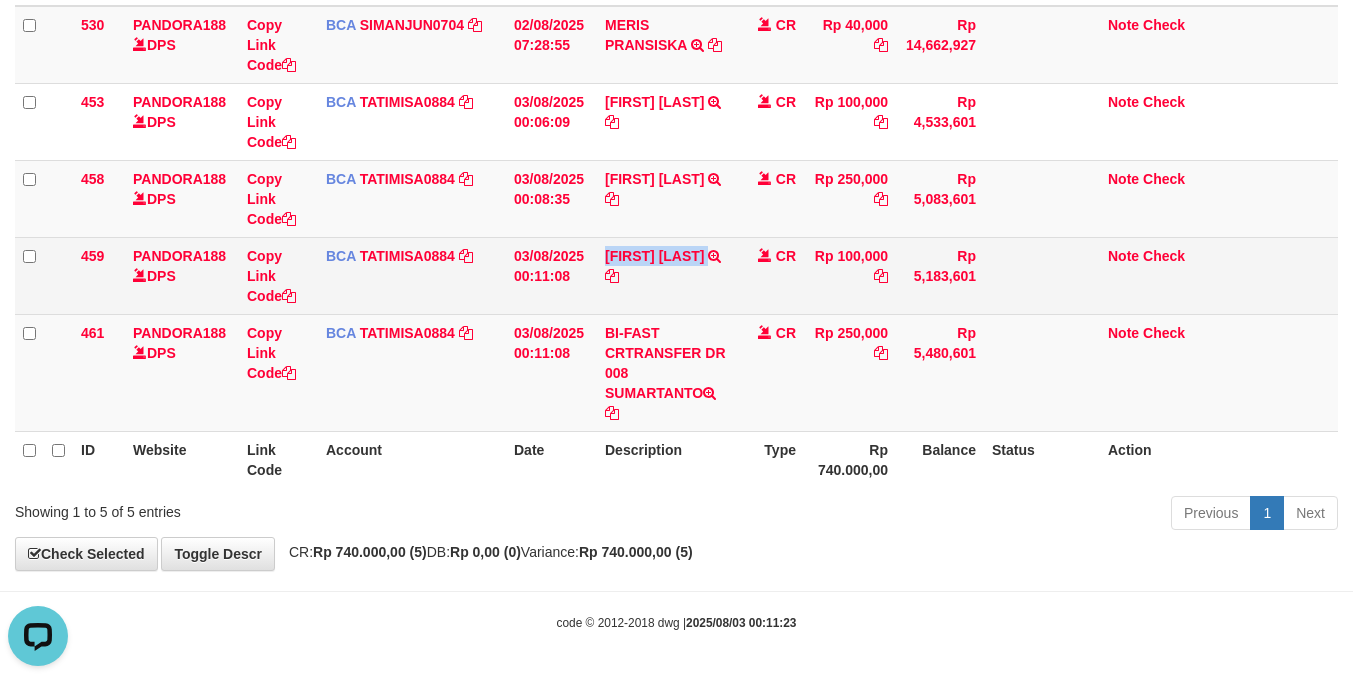 click on "EKO LUTFIYANTO         TRSF E-BANKING CR 0308/FTSCY/WS95031
100000.00EKO LUTFIYANTO" at bounding box center (665, 275) 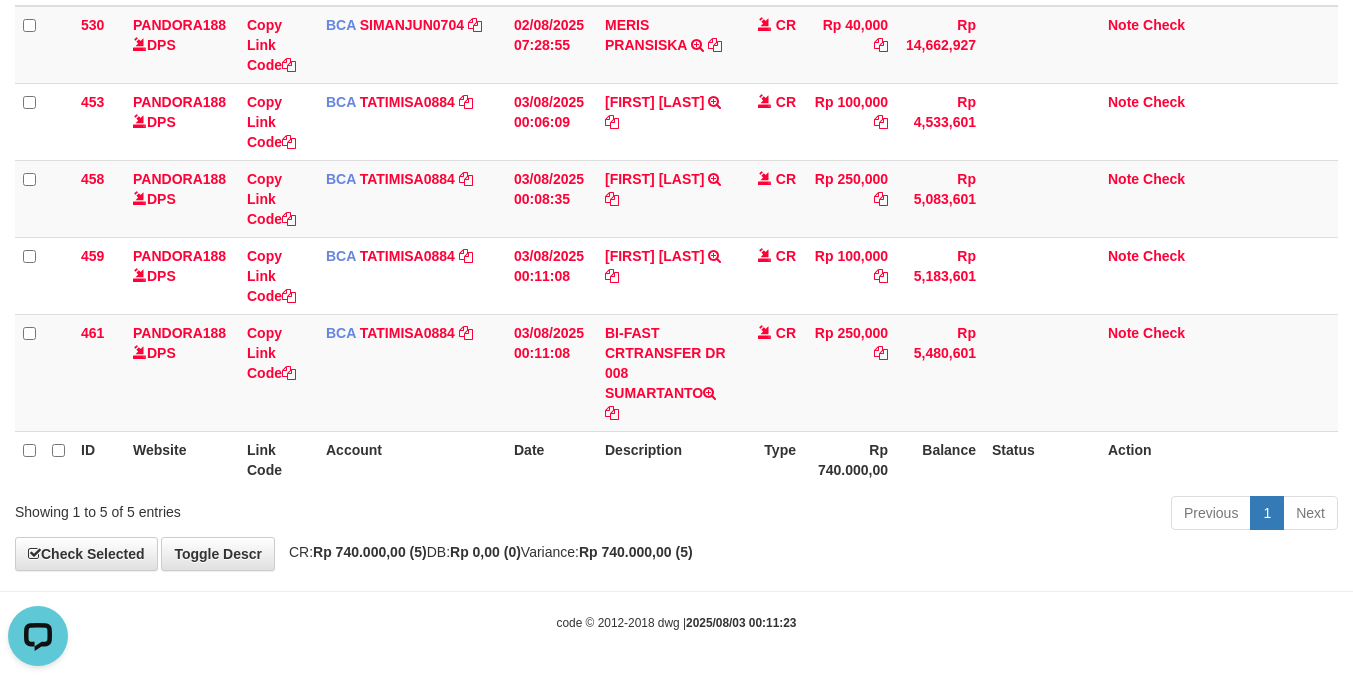 click on "Toggle navigation
Home
Bank
Account List
Load
By Website
Group
[ISPORT]													PANDORA188
By Load Group (DPS)
Group aqu-pandora
Mutasi Bank
Search
Sync
Note Mutasi
Deposit
-" at bounding box center [676, 219] 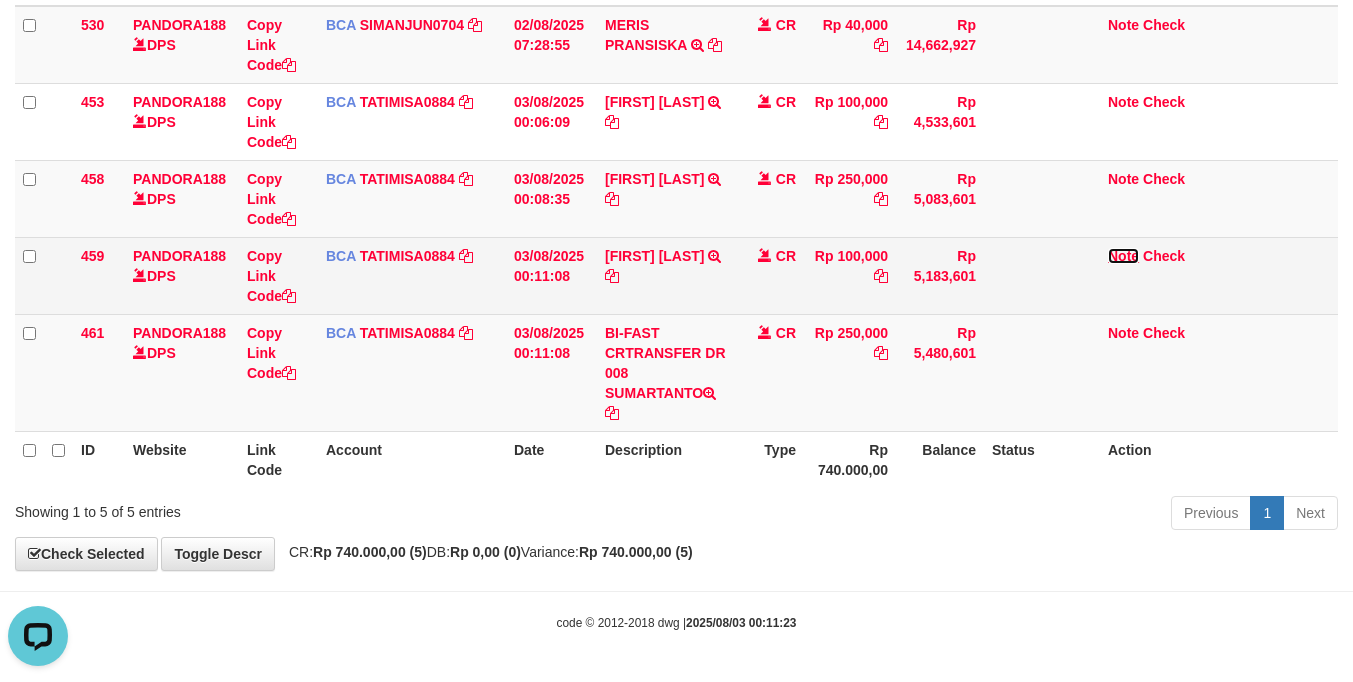click on "Note" at bounding box center [1123, 256] 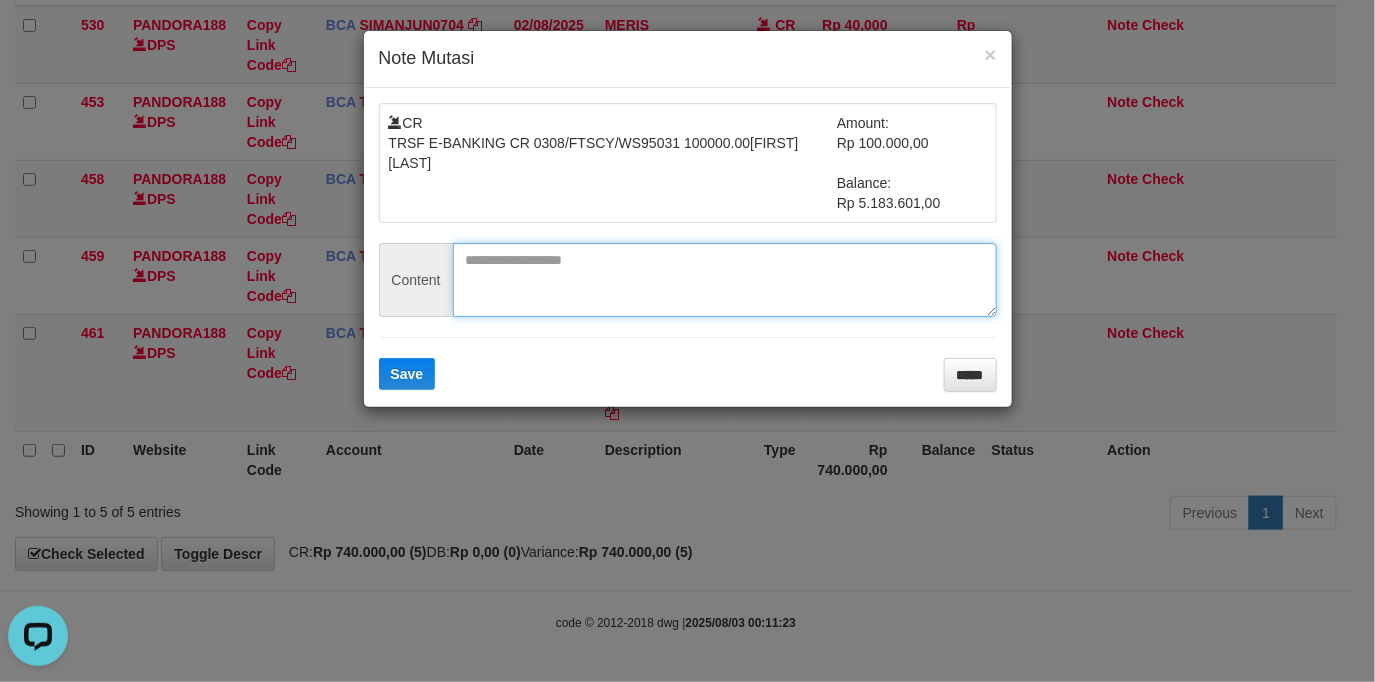 click at bounding box center [725, 280] 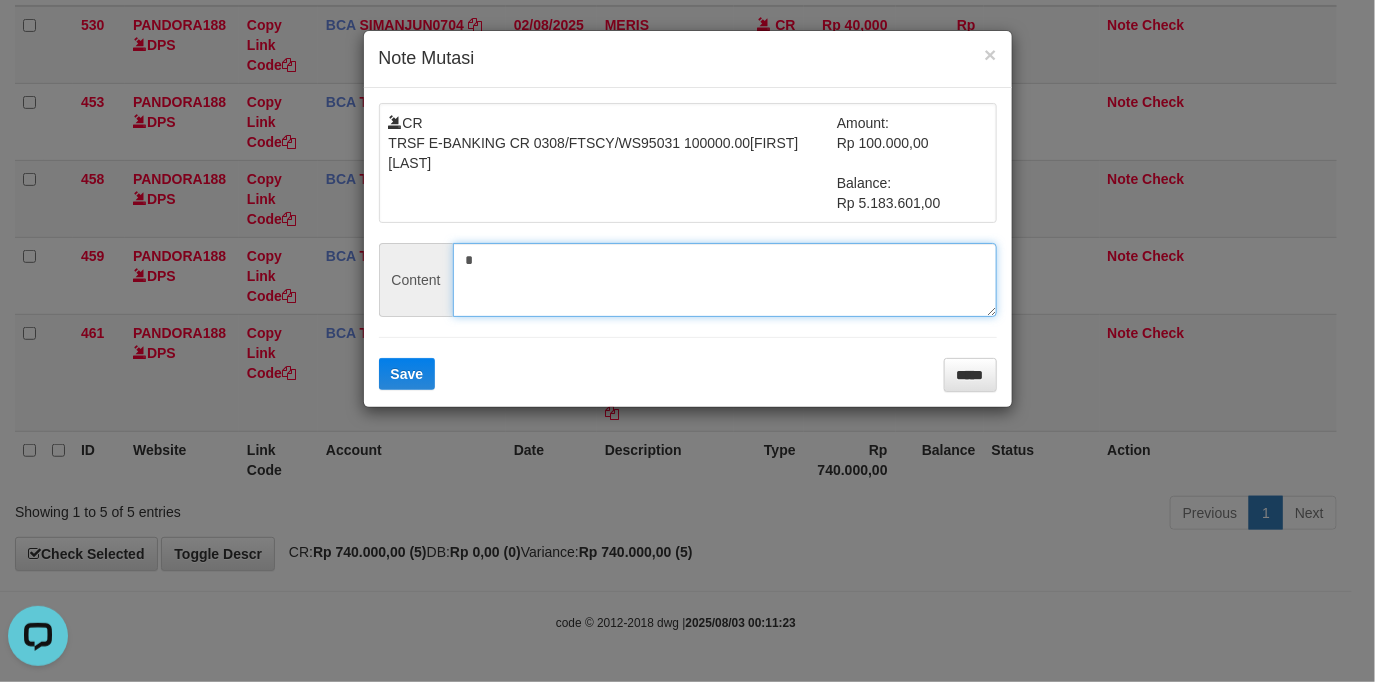 paste on "**********" 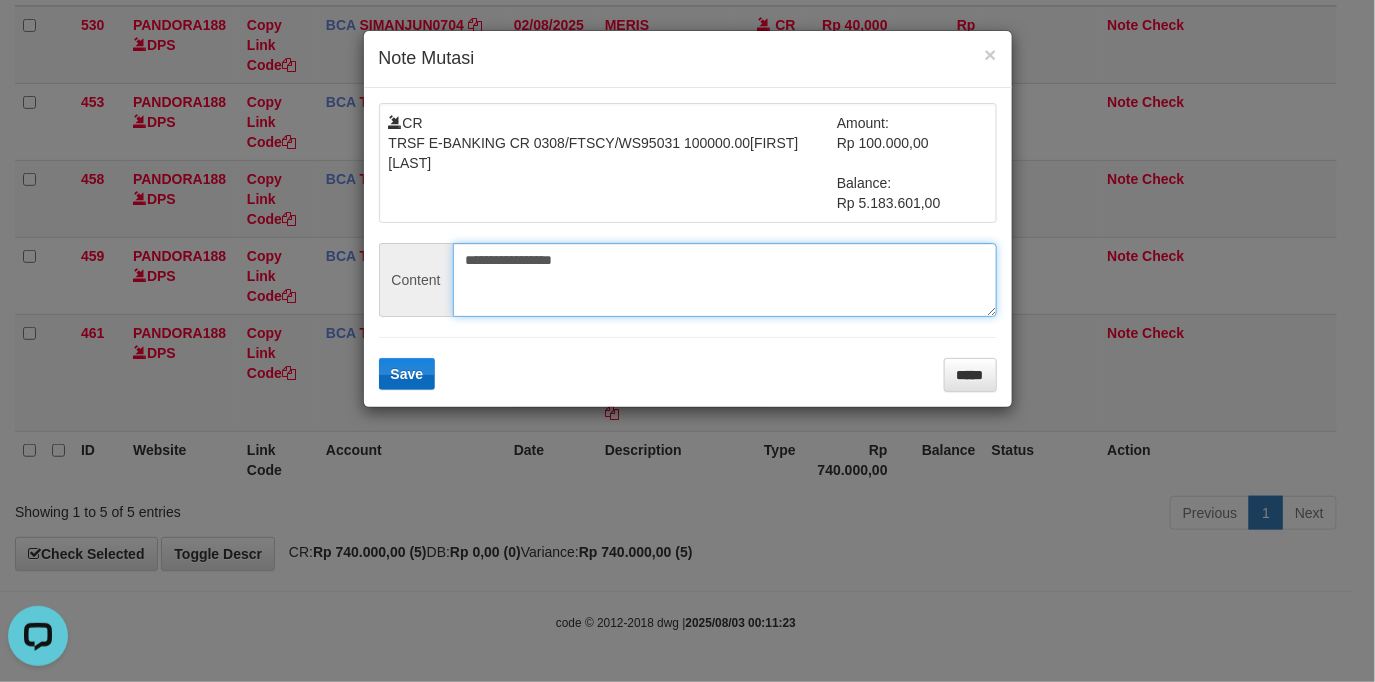 type on "**********" 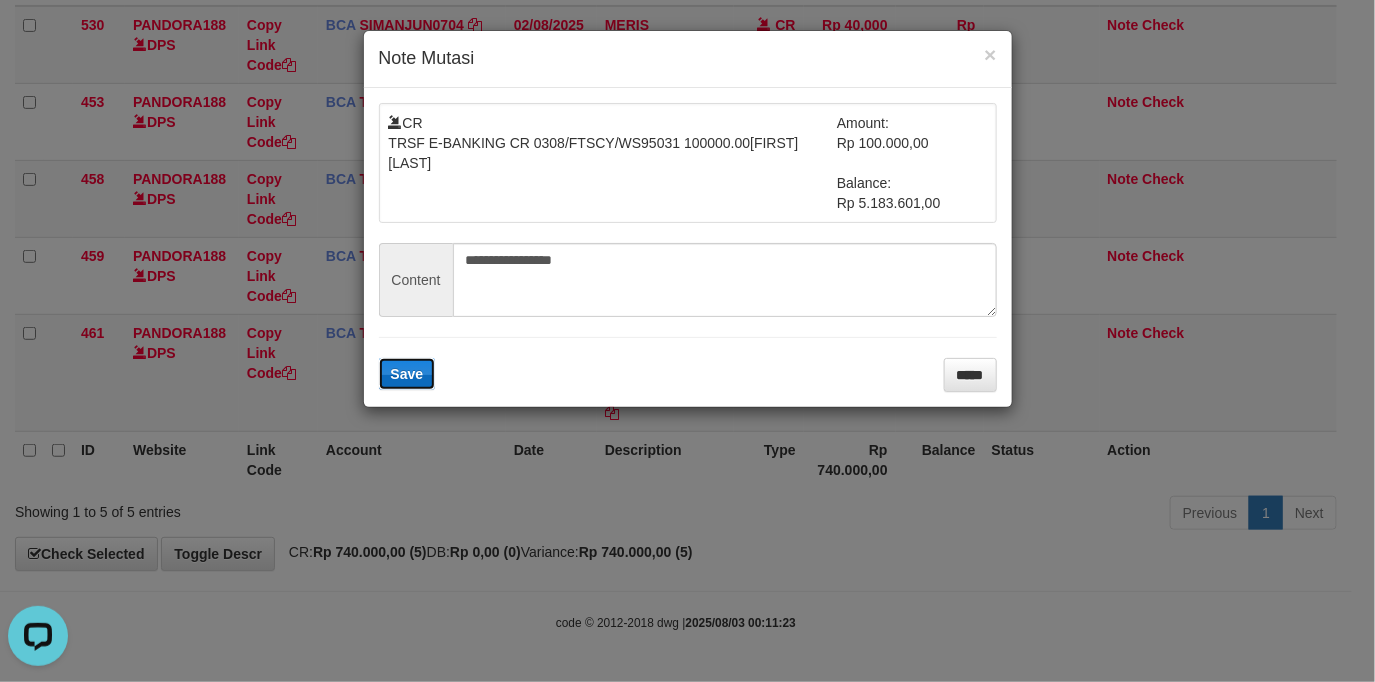 click on "Save" at bounding box center (407, 374) 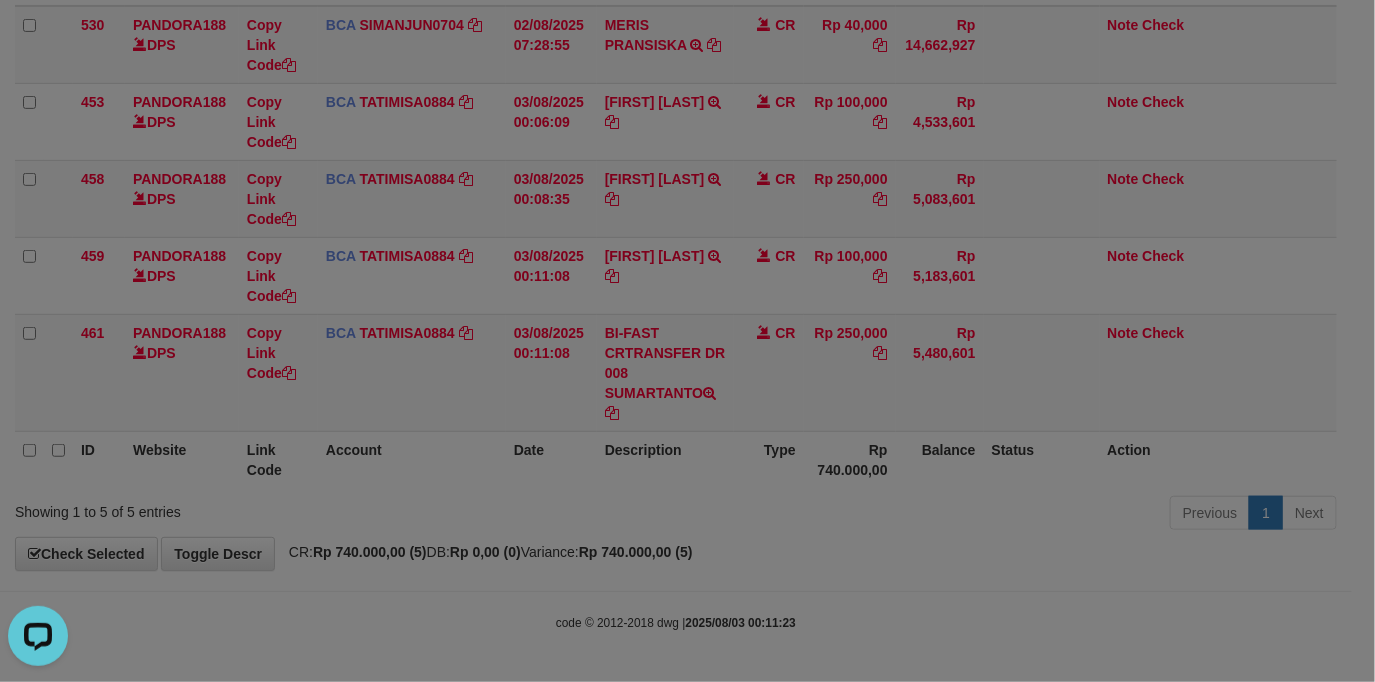 click on "Toggle navigation
Home
Bank
Account List
Load
By Website
Group
[ISPORT]													PANDORA188
By Load Group (DPS)
Group aqu-pandora
Mutasi Bank
Search
Sync
Note Mutasi
Deposit
-" at bounding box center (687, 219) 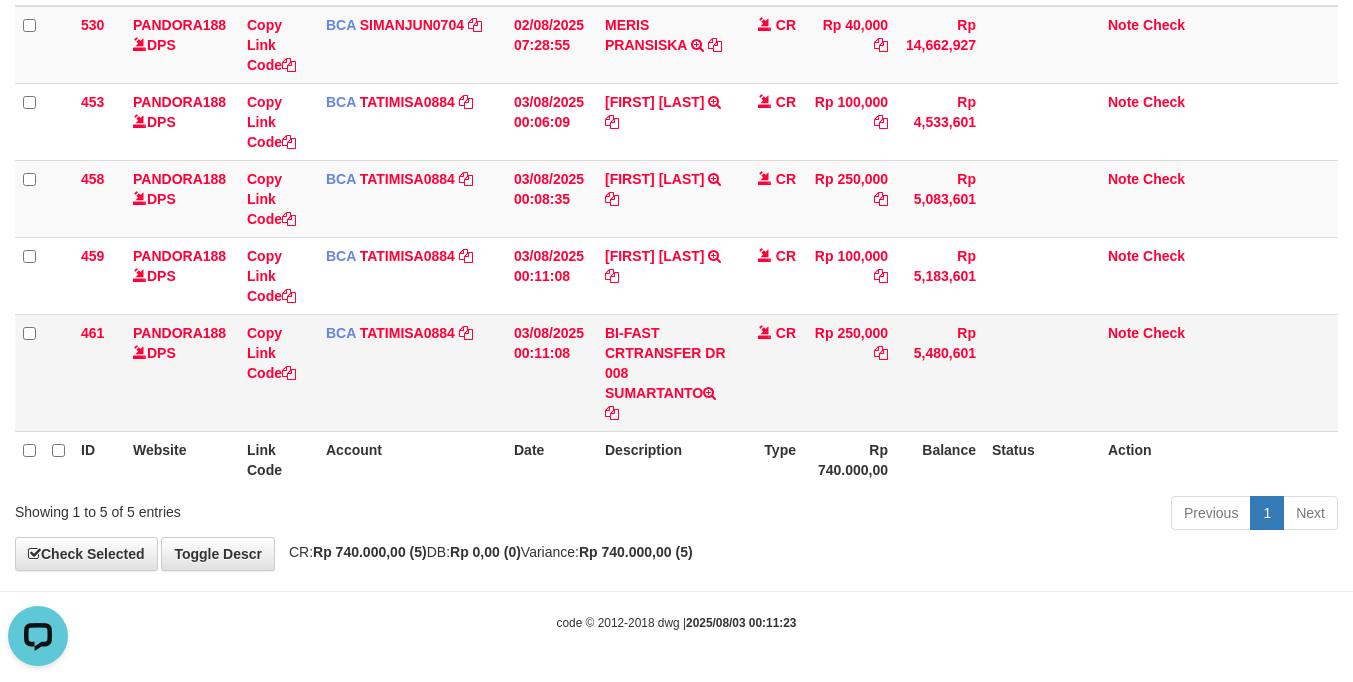 click on "BI-FAST CRTRANSFER DR 008 SUMARTANTO" at bounding box center [665, 372] 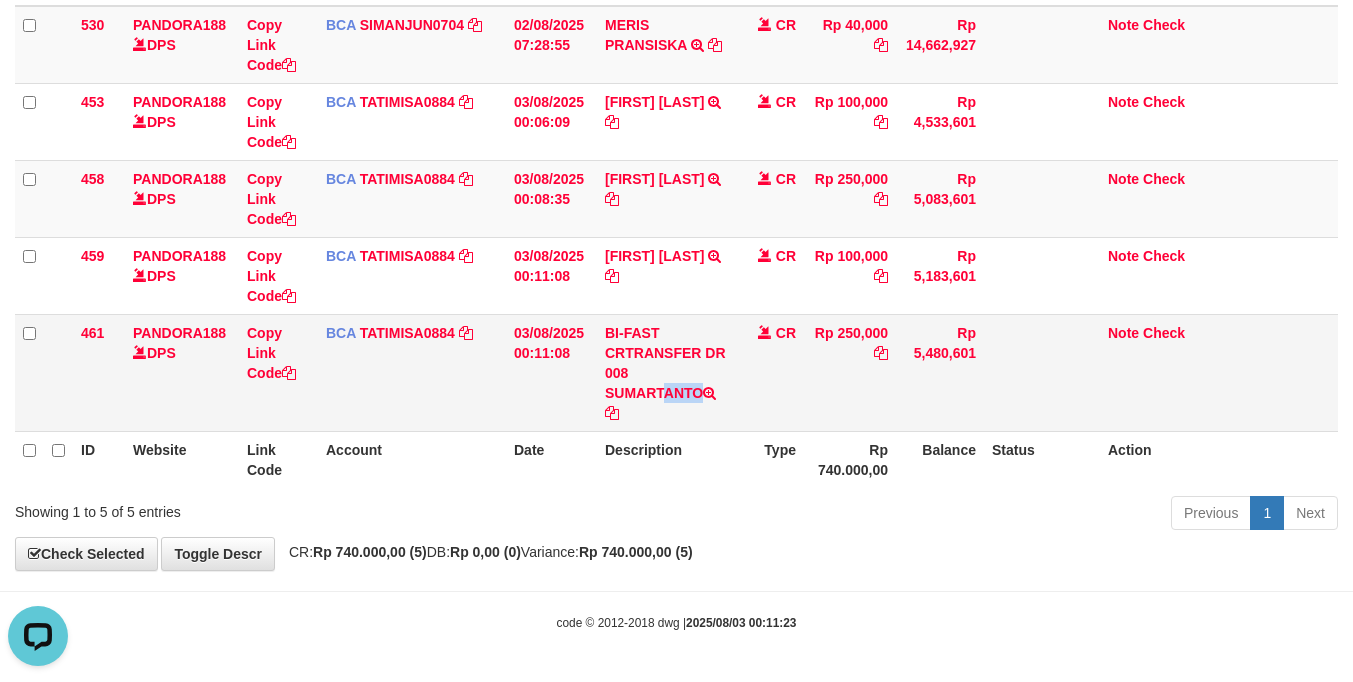click on "BI-FAST CRTRANSFER DR 008 SUMARTANTO" at bounding box center (665, 372) 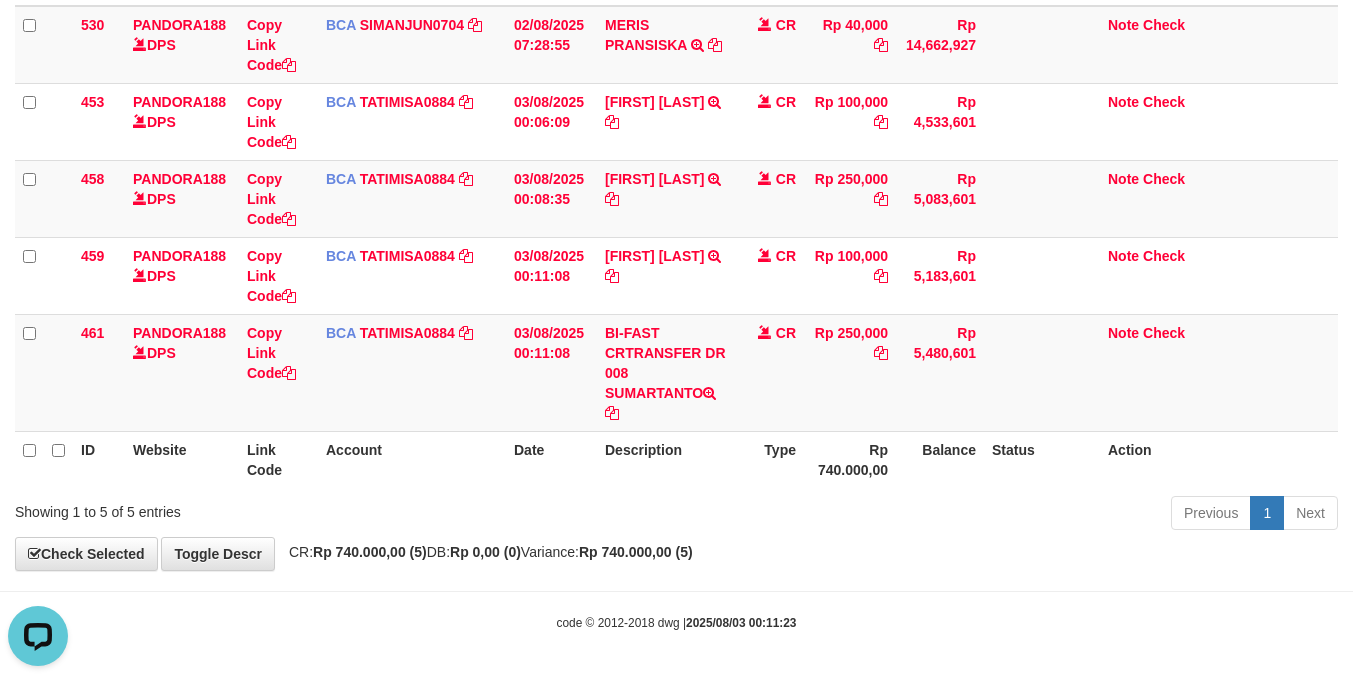 click on "**********" at bounding box center (676, 189) 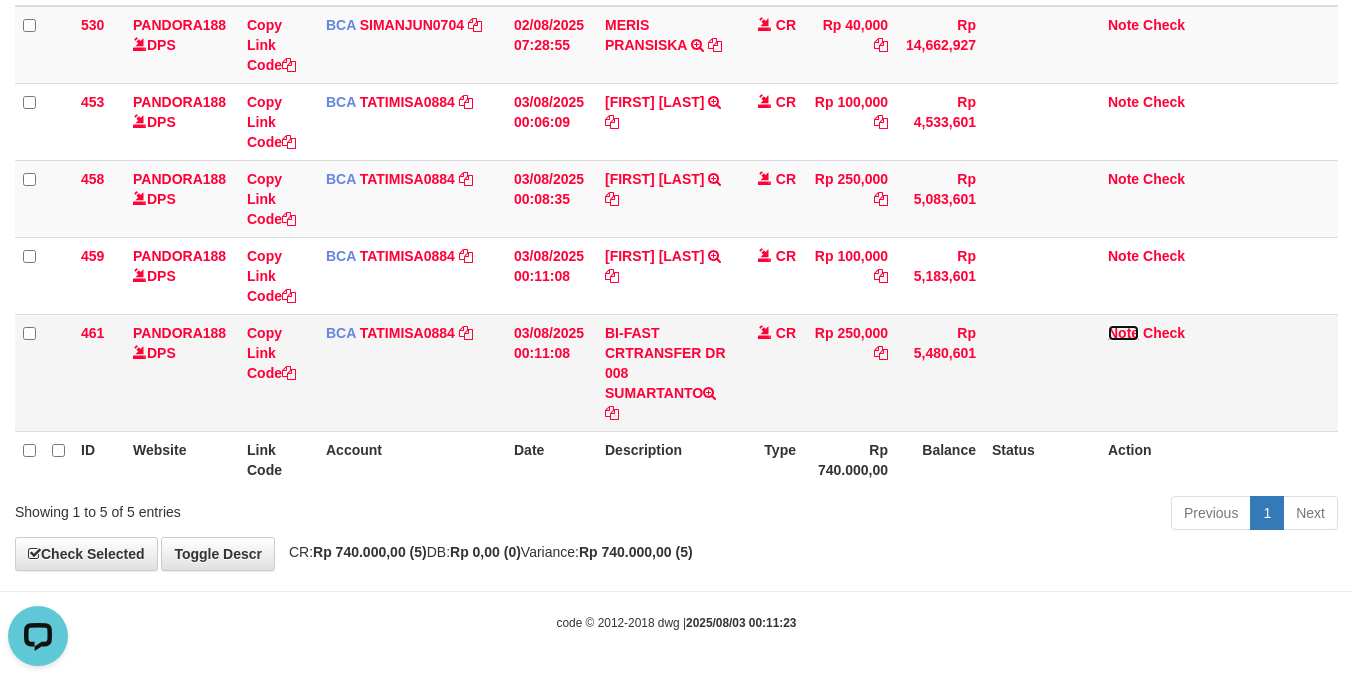 click on "Note" at bounding box center (1123, 333) 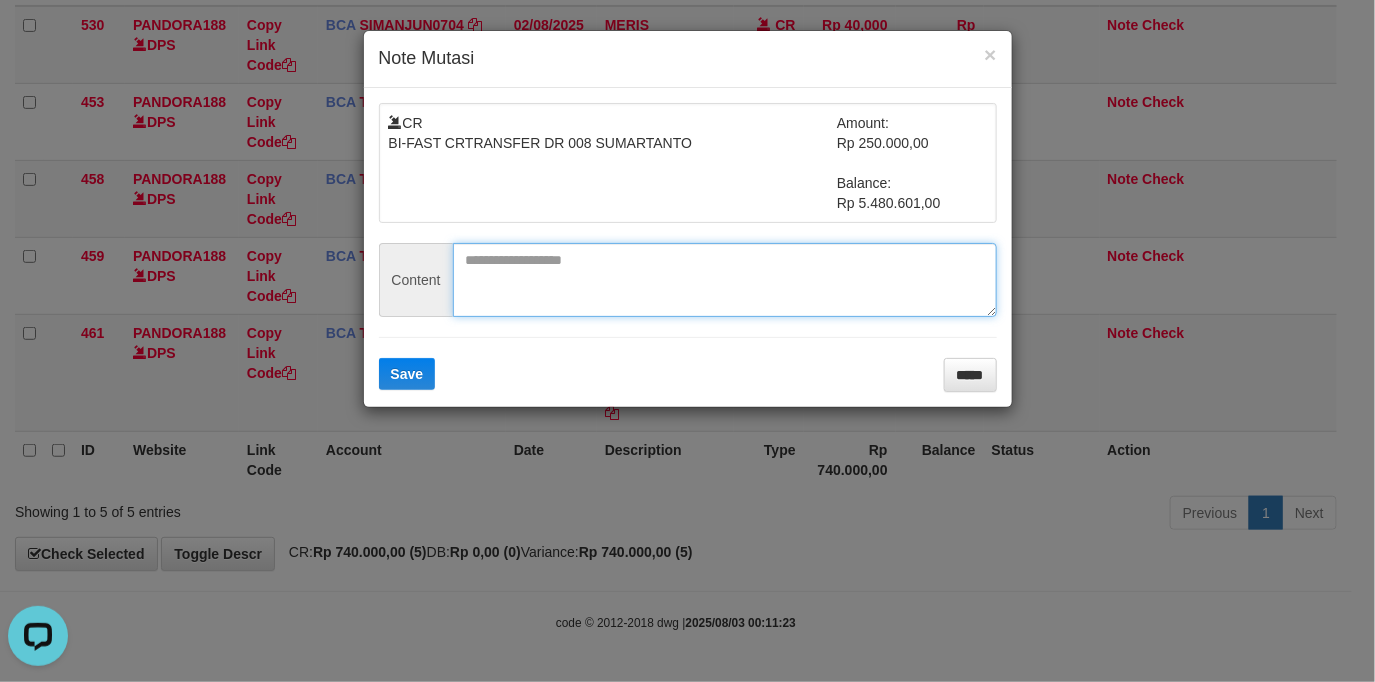 click at bounding box center [725, 280] 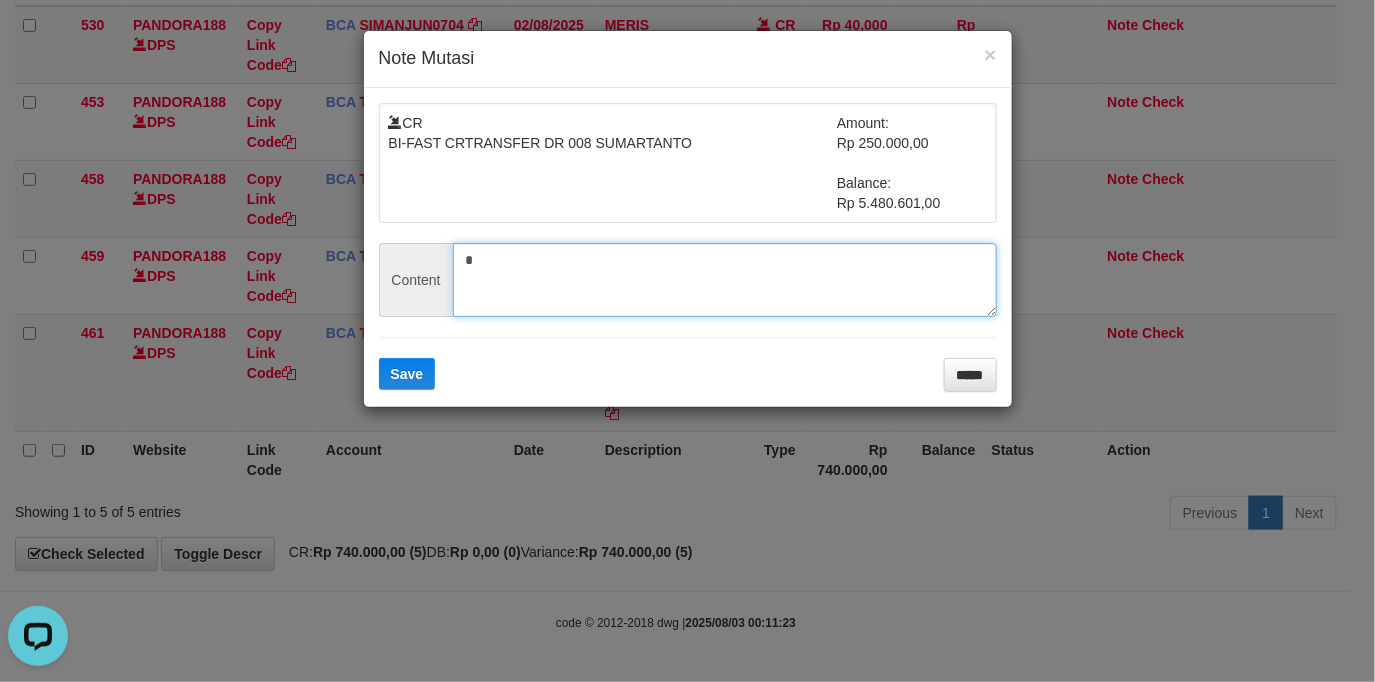 paste on "**********" 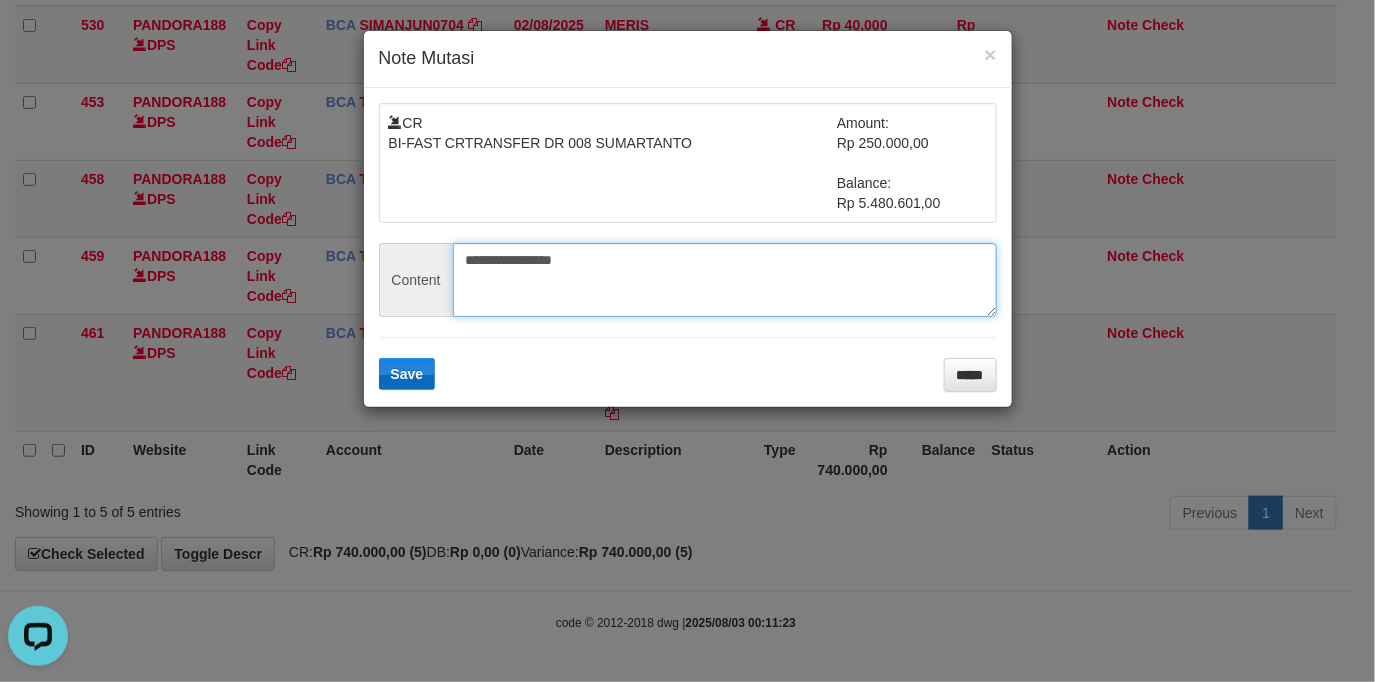 type on "**********" 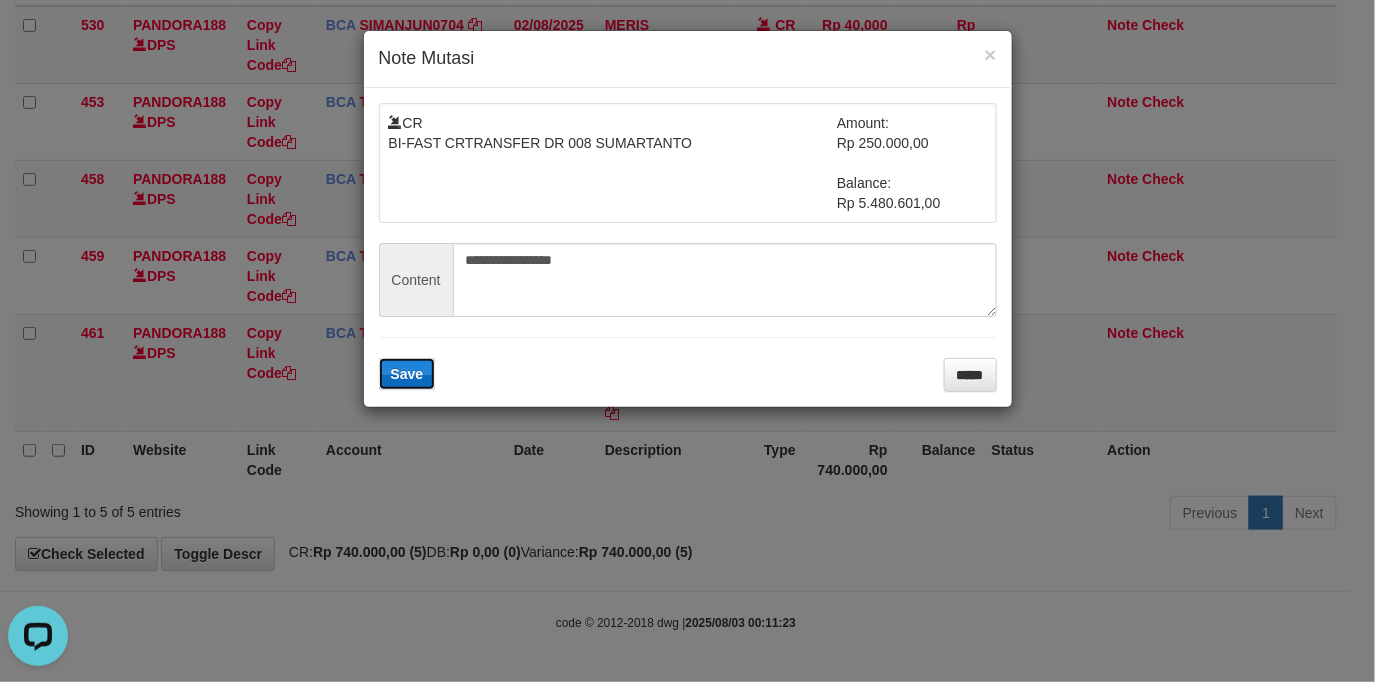 click on "Save" at bounding box center [407, 374] 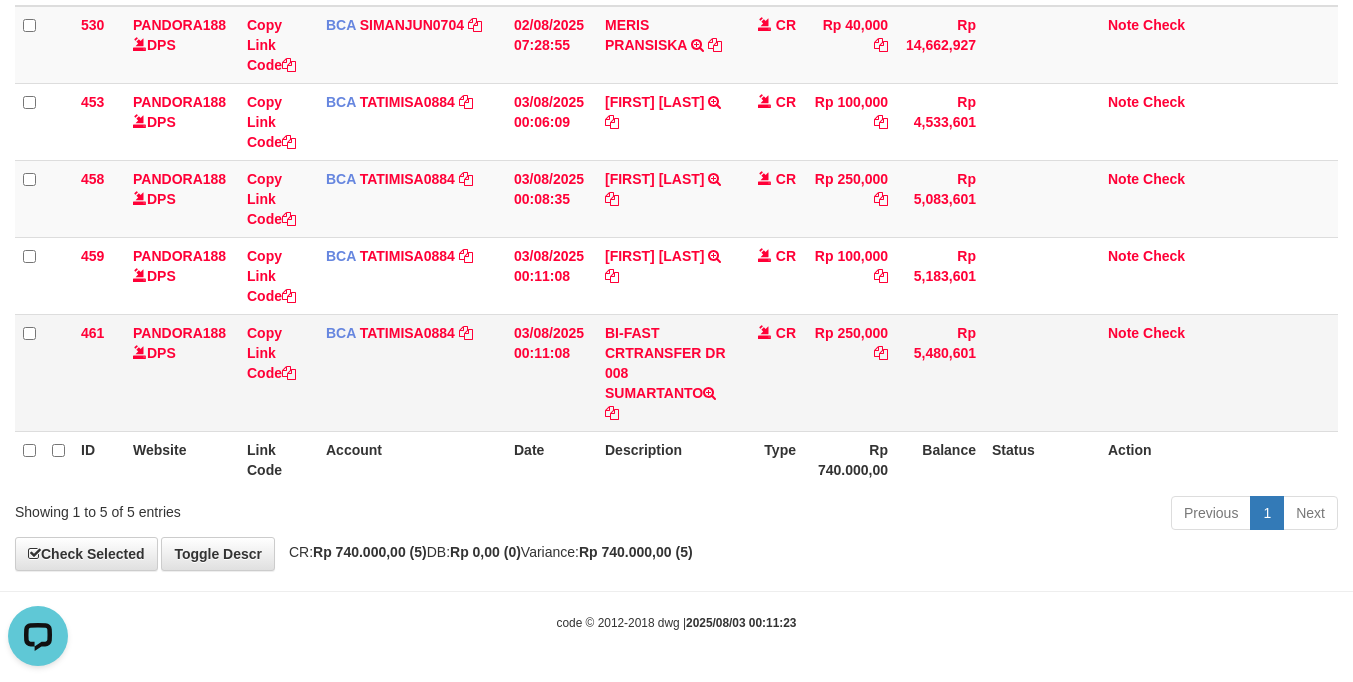 drag, startPoint x: 840, startPoint y: 421, endPoint x: 852, endPoint y: 421, distance: 12 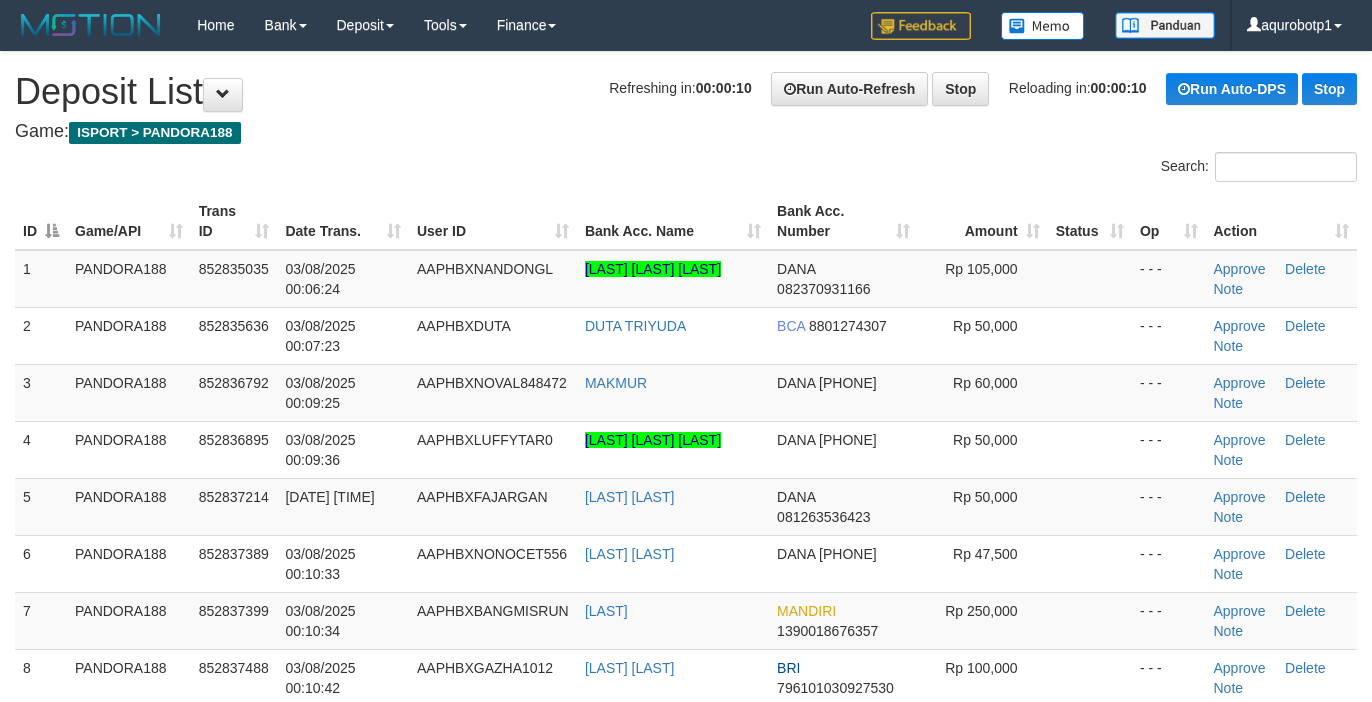 scroll, scrollTop: 0, scrollLeft: 0, axis: both 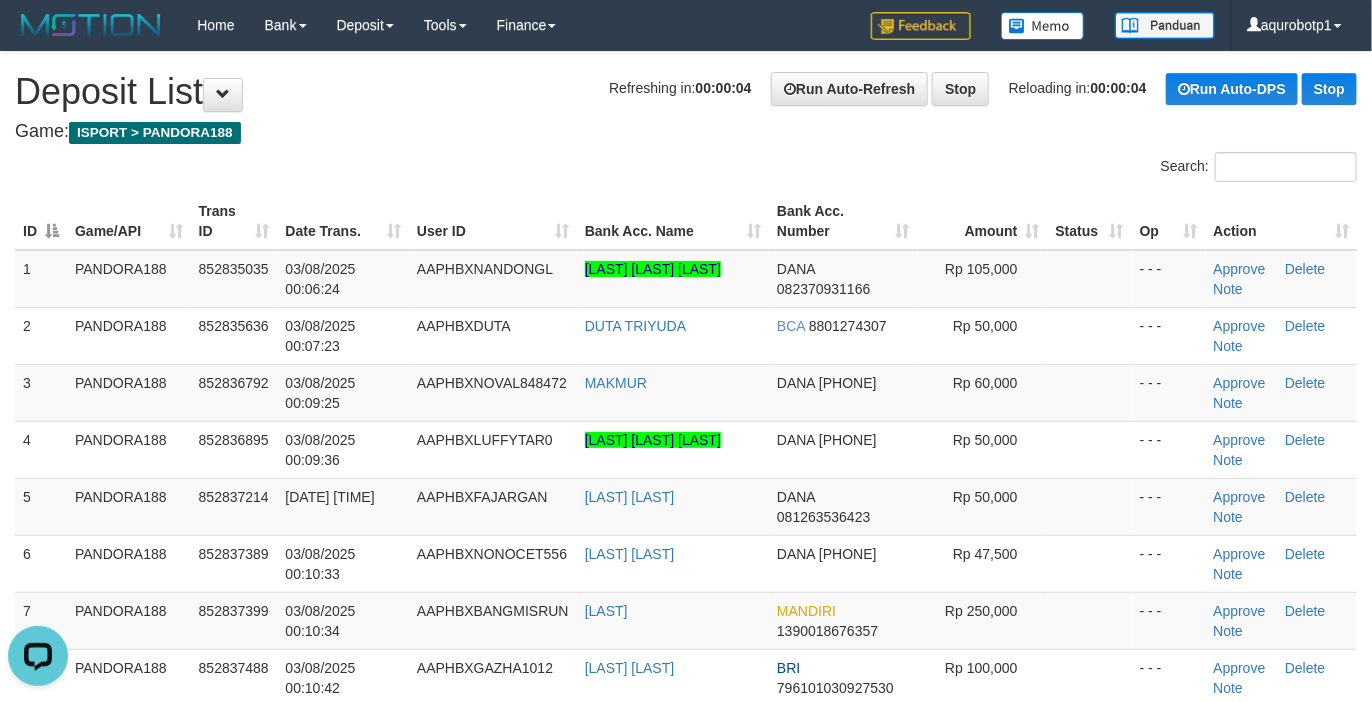 click on "Refreshing in:  00:00:04
Run Auto-Refresh
Stop
Reloading in:  00:00:04
Run Auto-DPS
Stop
Deposit List" at bounding box center [686, 92] 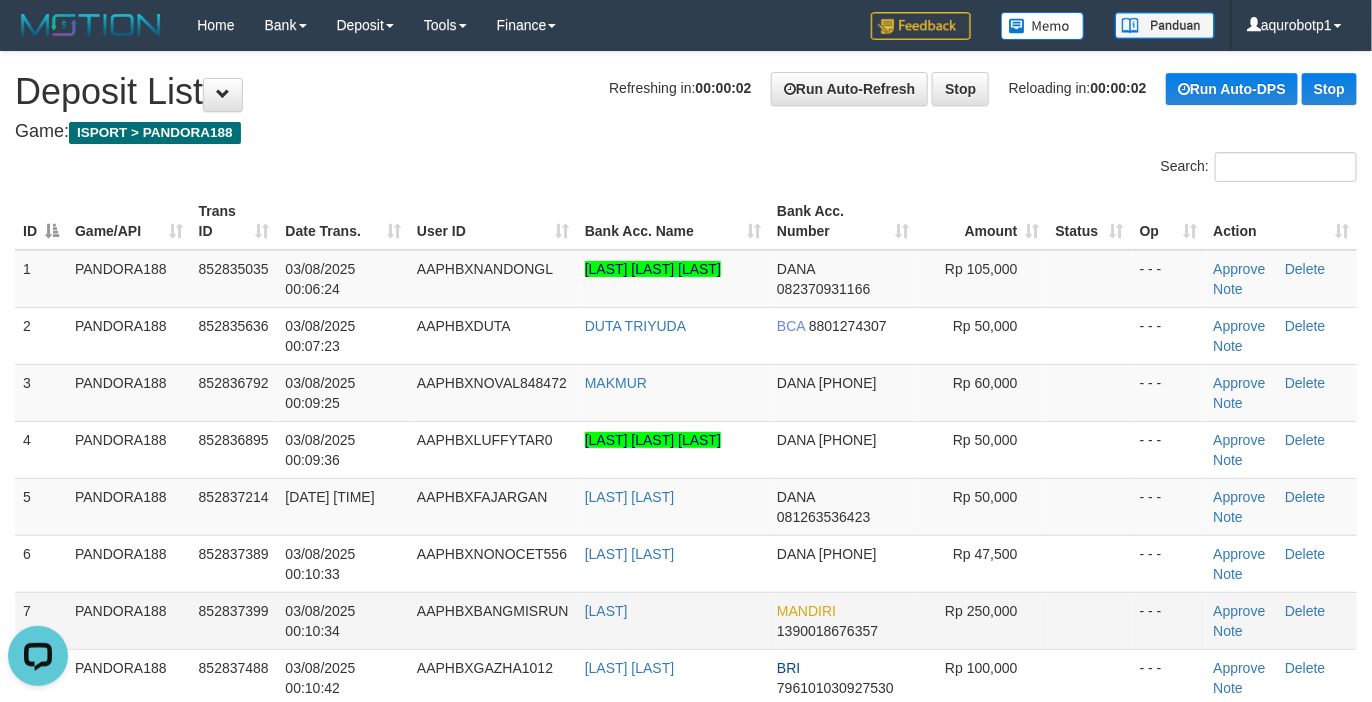 click on "AAPHBXBANGMISRUN" at bounding box center [493, 620] 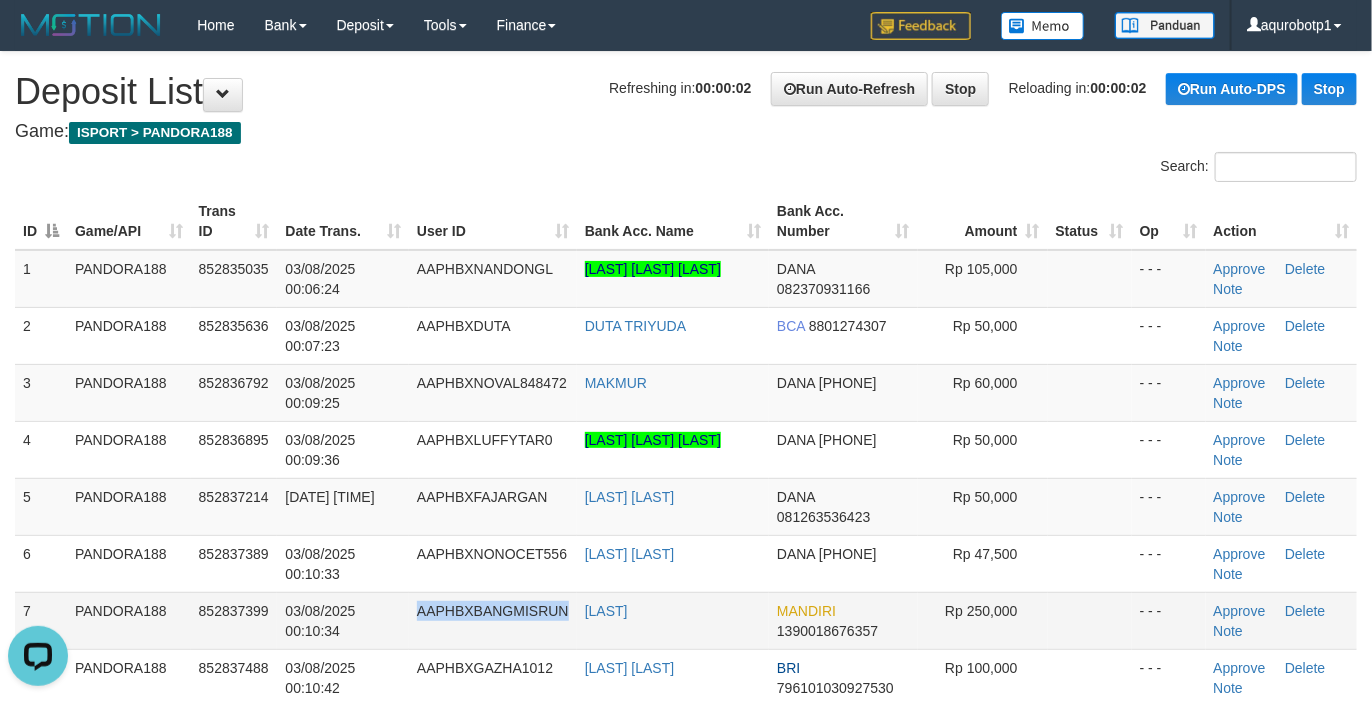 click on "AAPHBXBANGMISRUN" at bounding box center [493, 620] 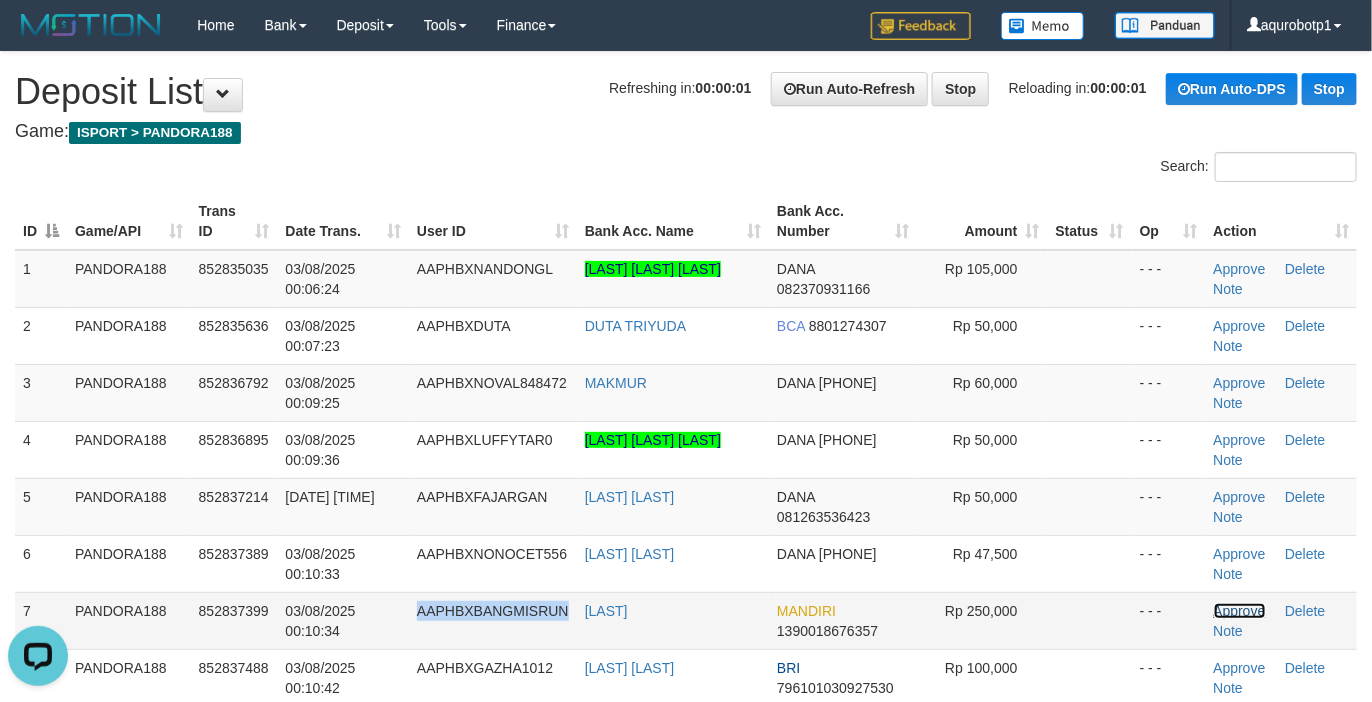 click on "Approve" at bounding box center (1240, 611) 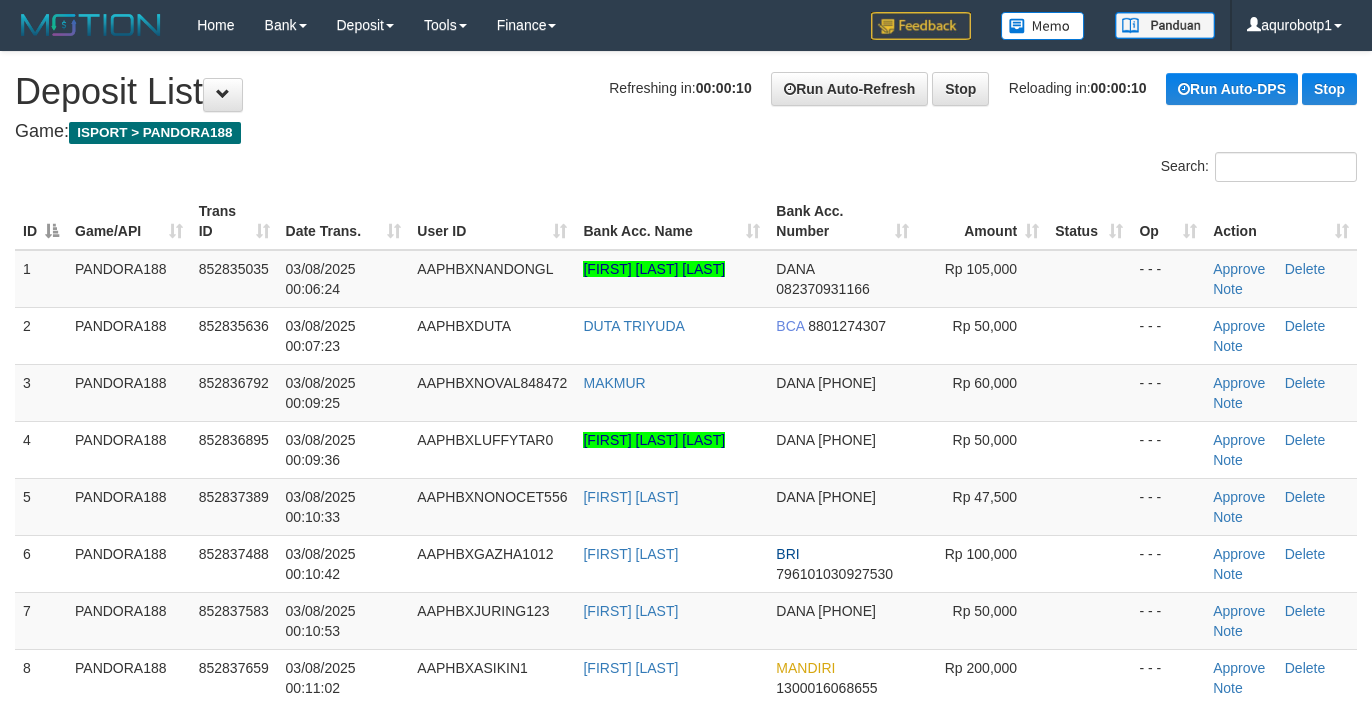 scroll, scrollTop: 0, scrollLeft: 0, axis: both 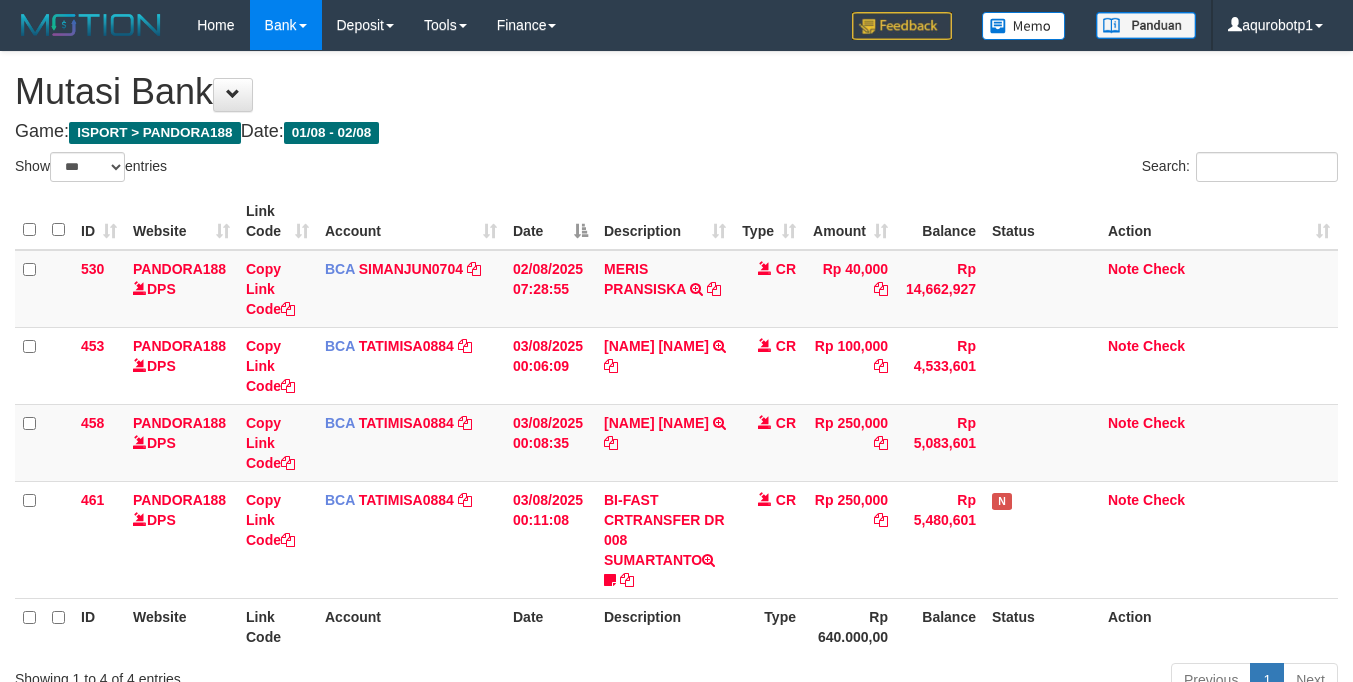 select on "***" 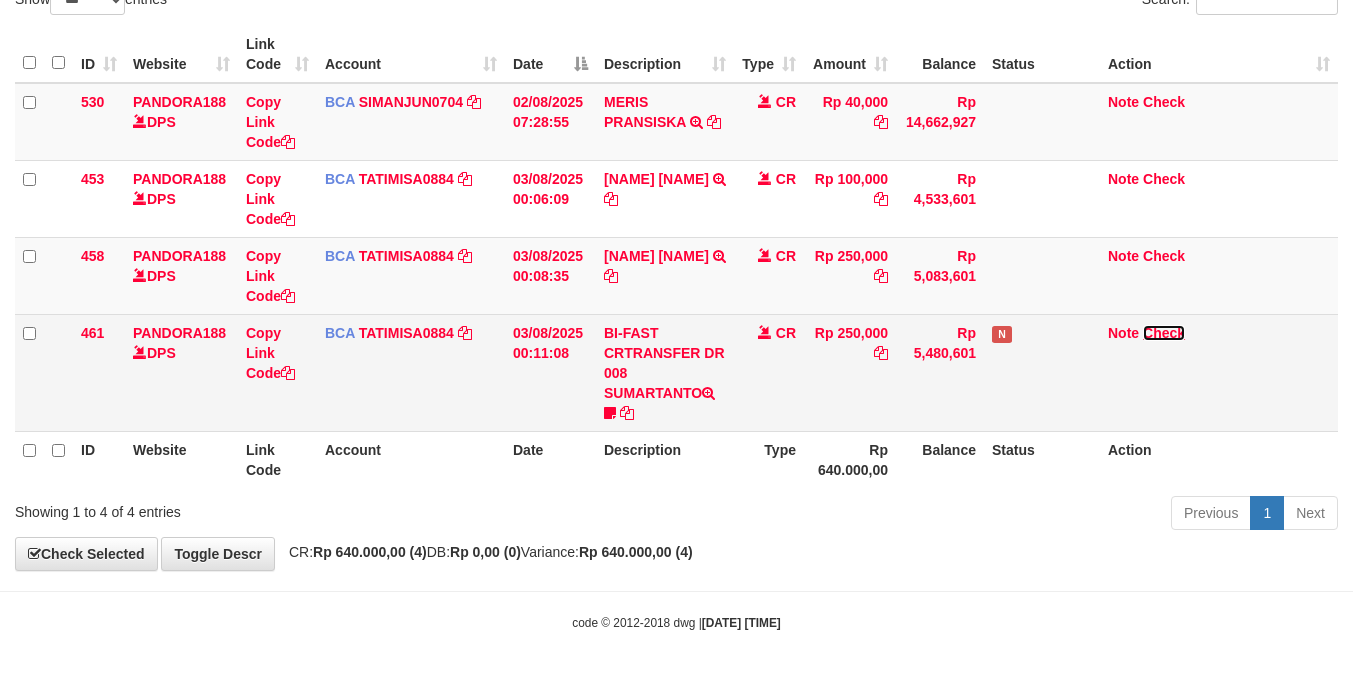 click on "Check" at bounding box center (1164, 333) 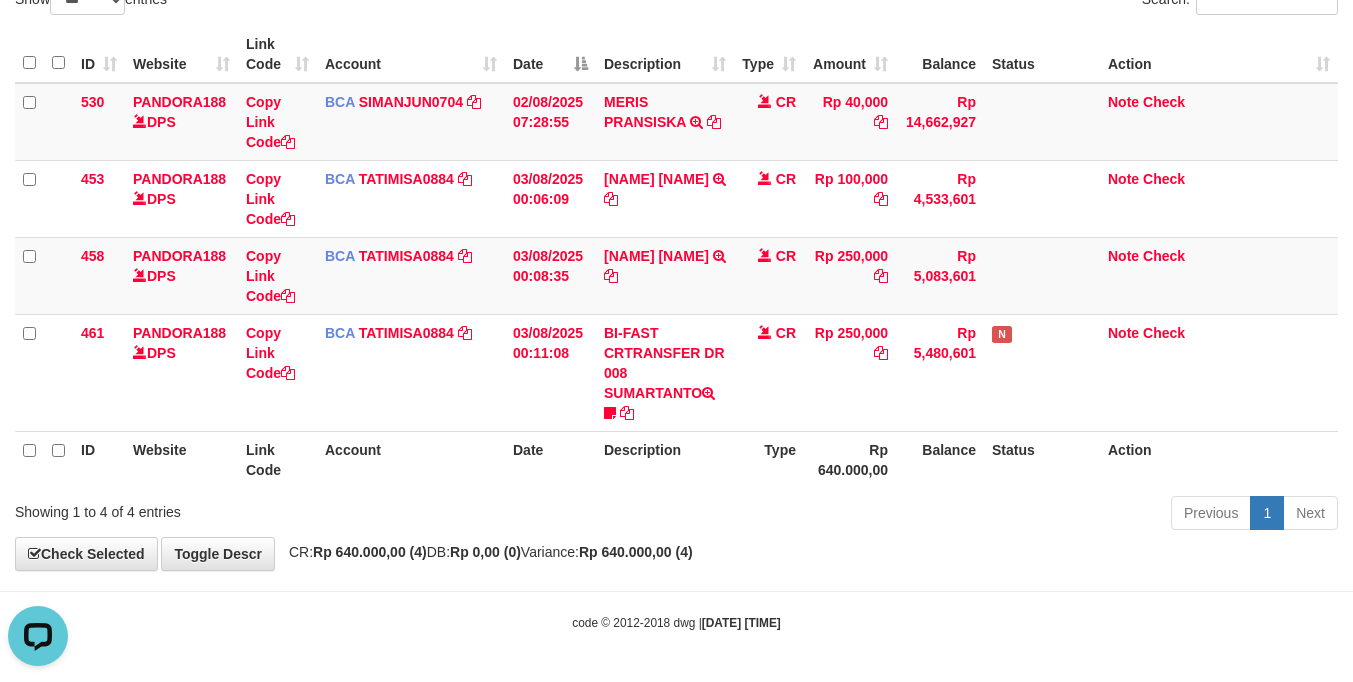 scroll, scrollTop: 0, scrollLeft: 0, axis: both 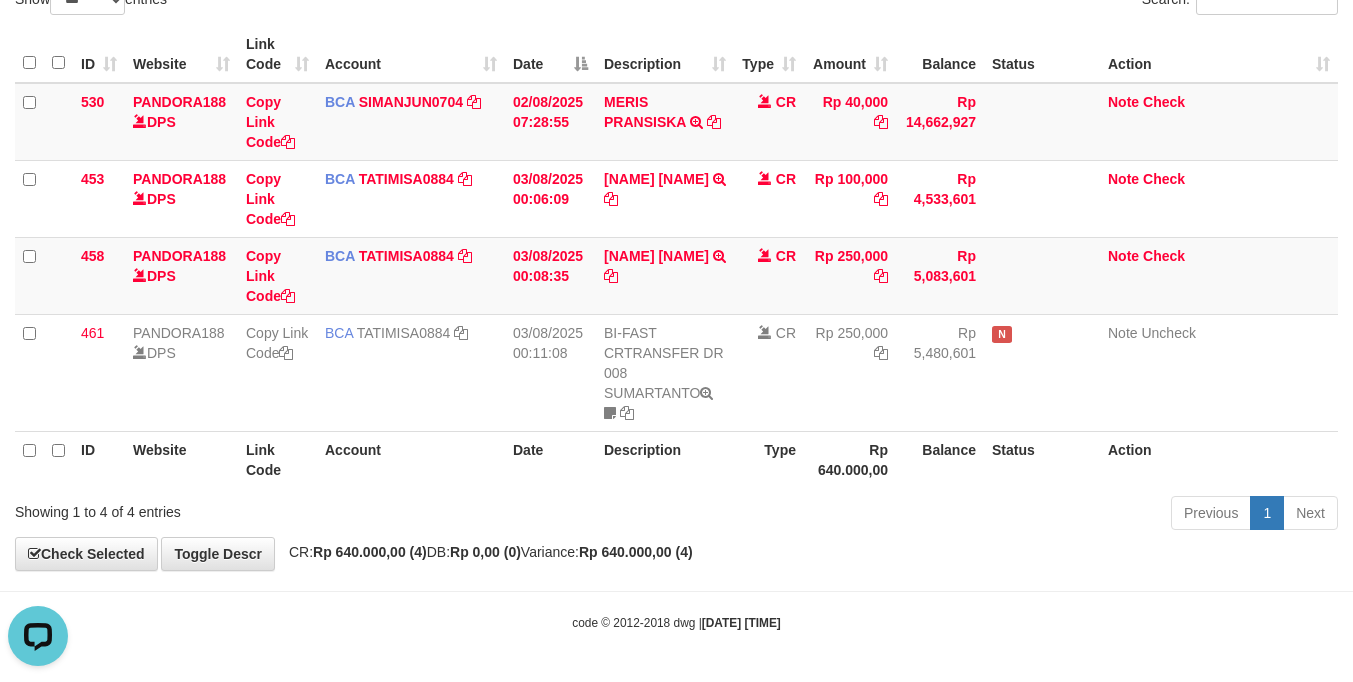 click on "Previous 1 Next" at bounding box center [958, 515] 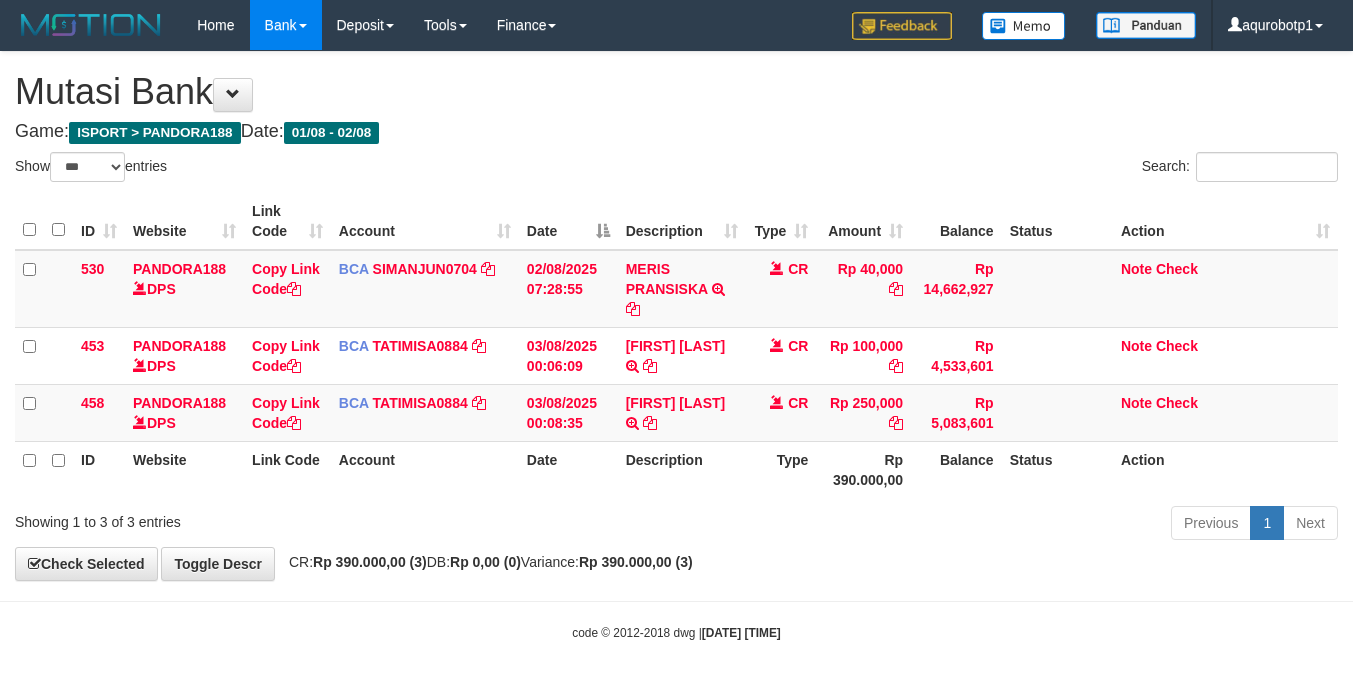select on "***" 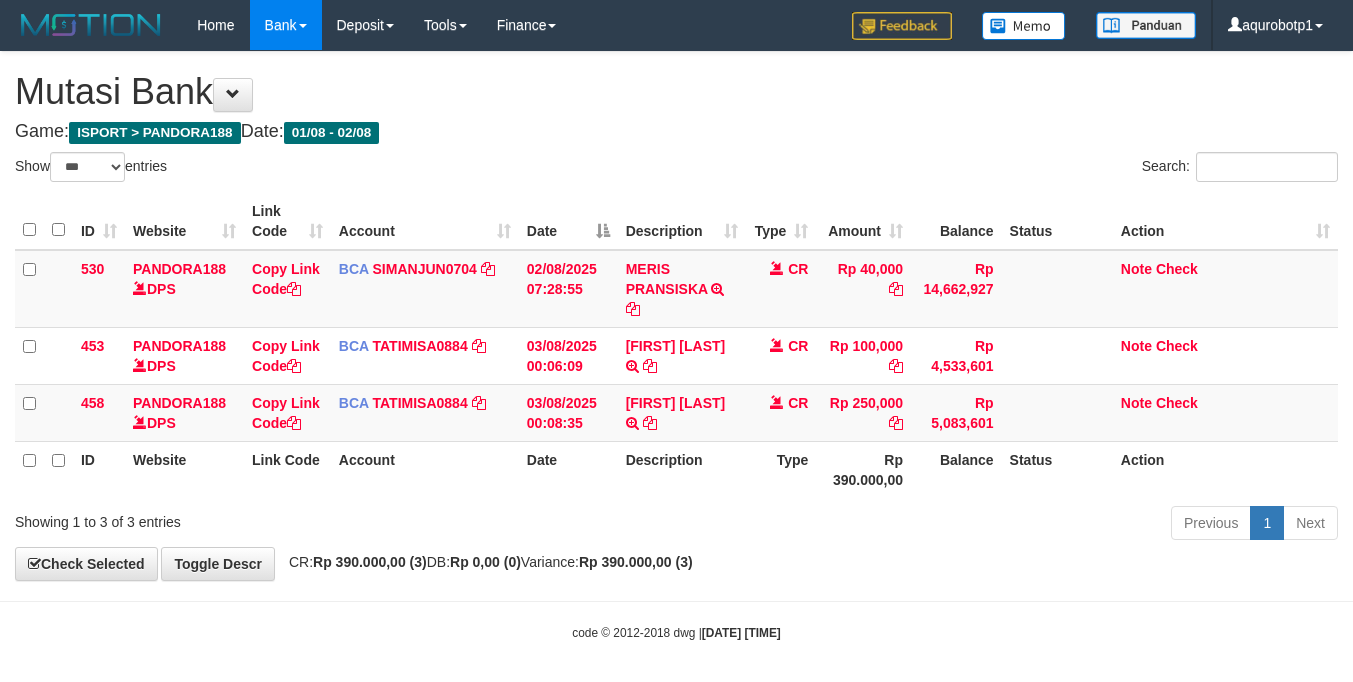 scroll, scrollTop: 34, scrollLeft: 0, axis: vertical 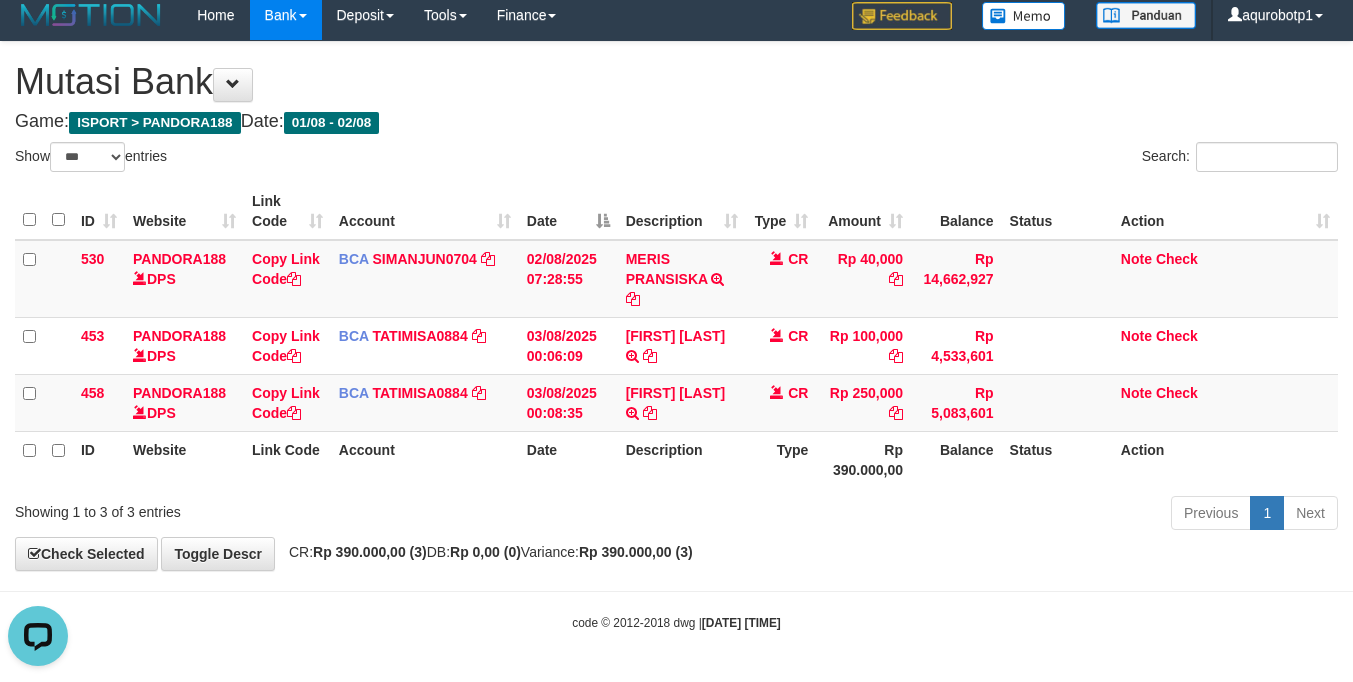 click on "Description" at bounding box center [682, 459] 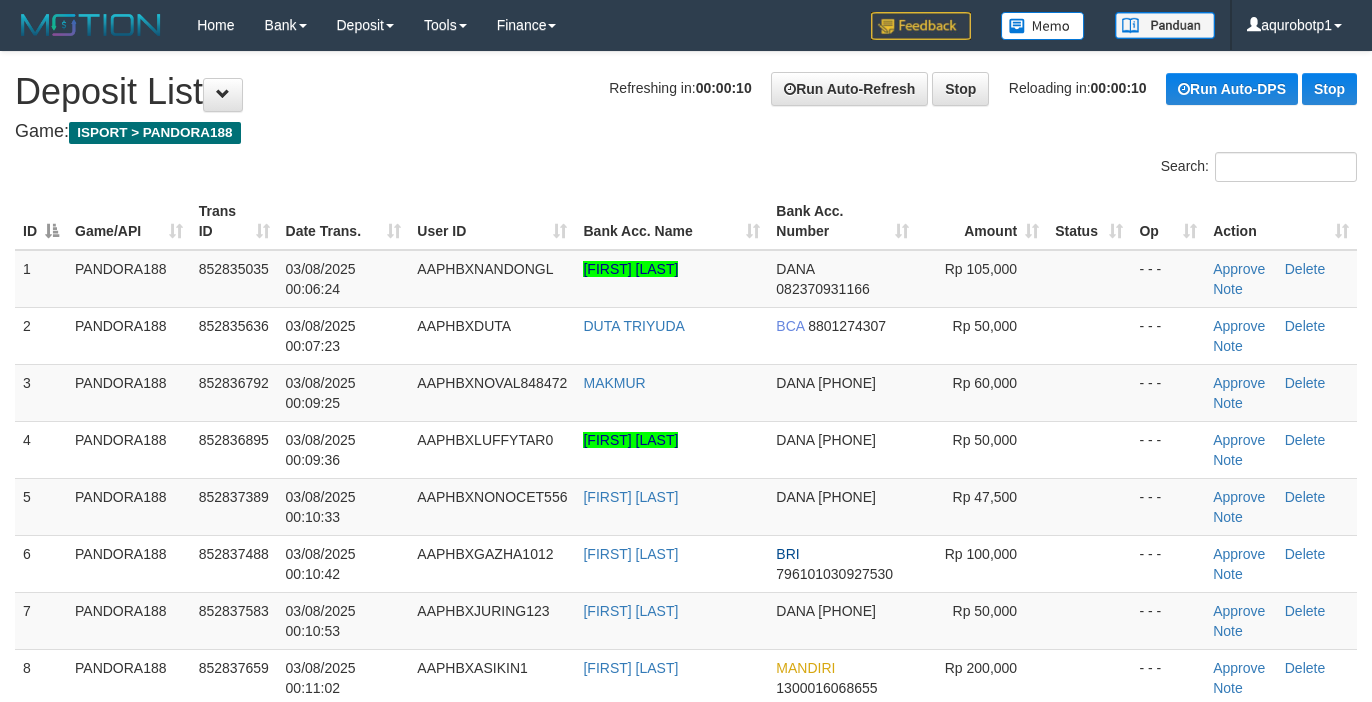 scroll, scrollTop: 0, scrollLeft: 0, axis: both 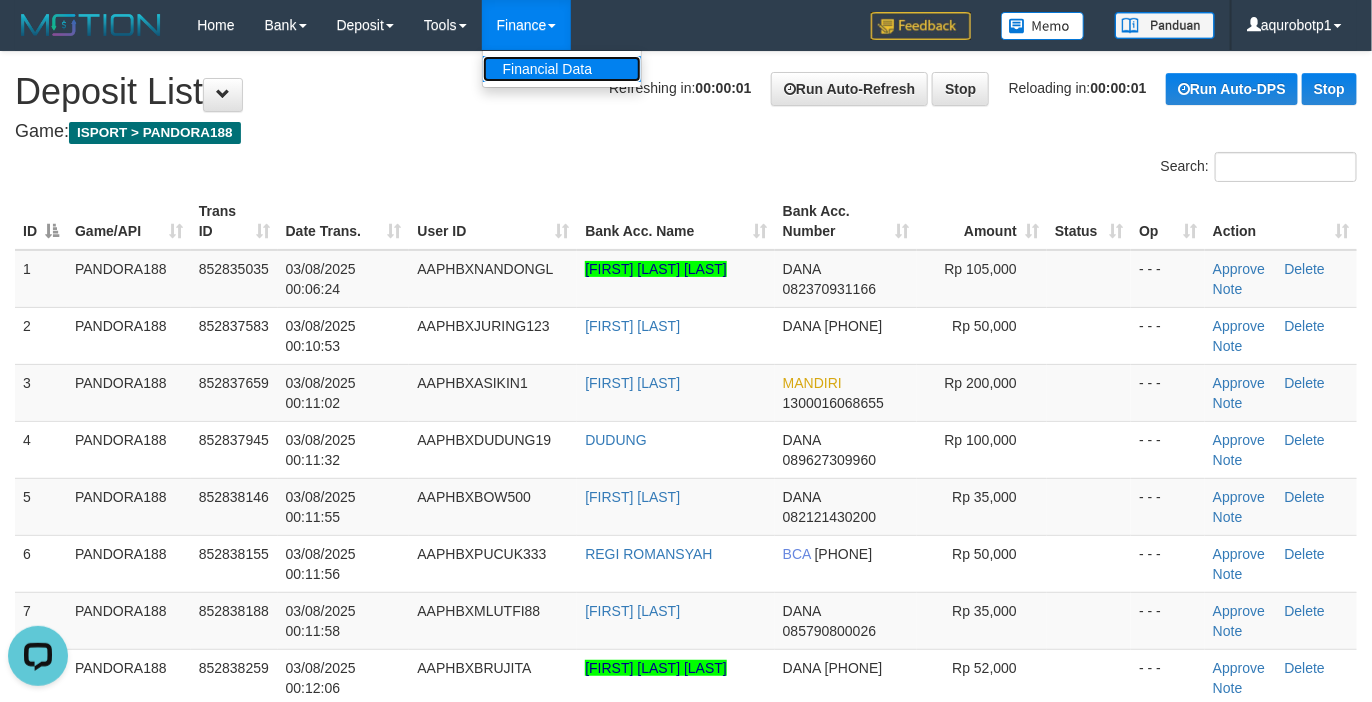 click on "Financial Data" at bounding box center (562, 69) 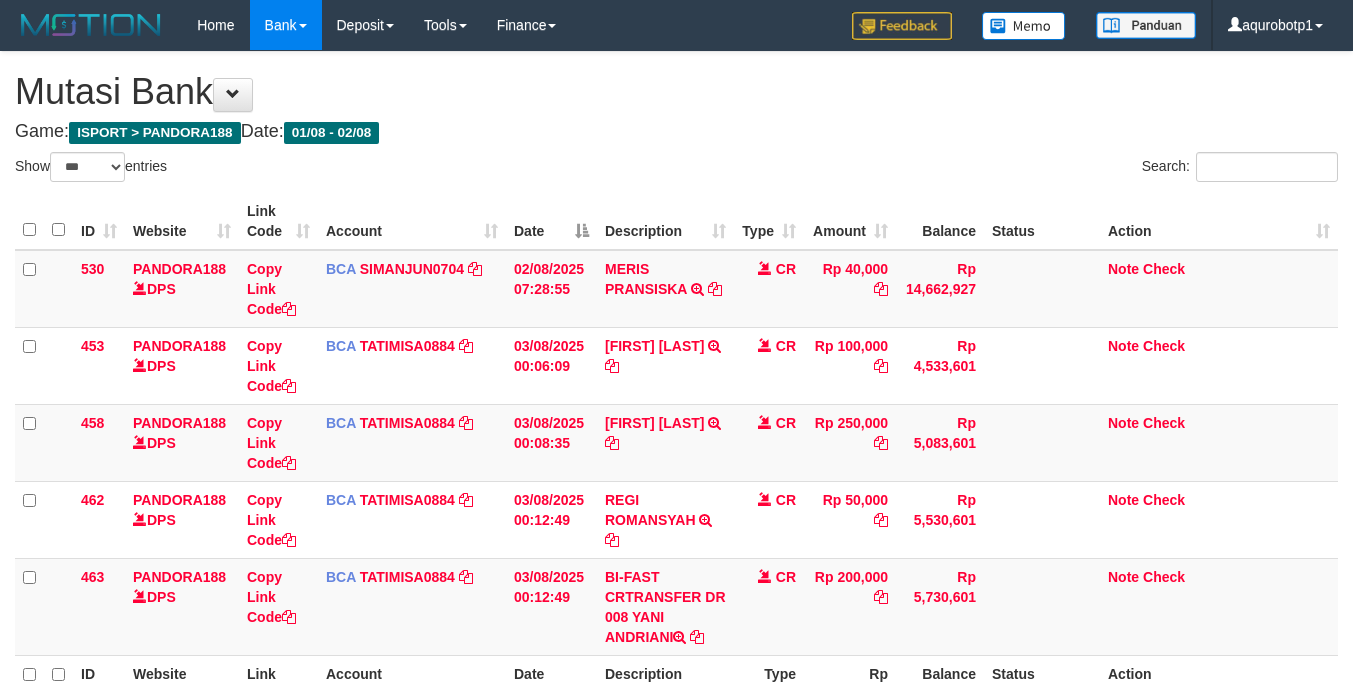 select on "***" 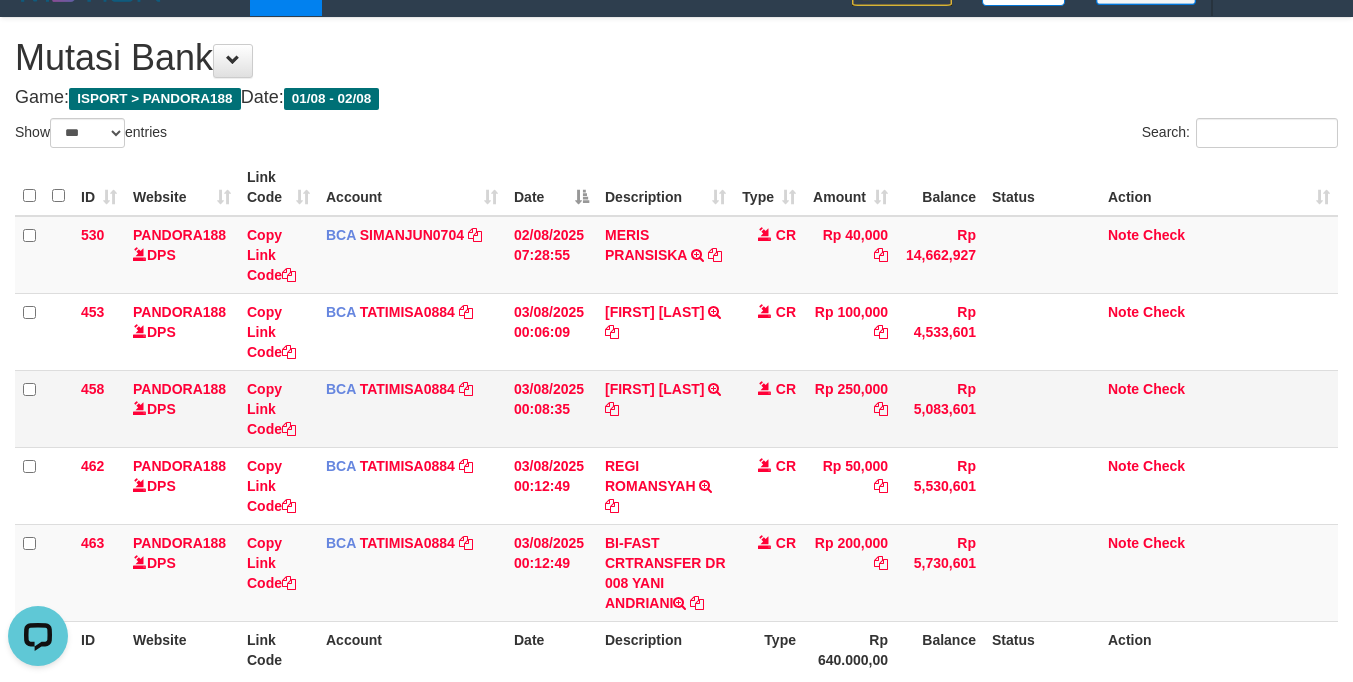 scroll, scrollTop: 0, scrollLeft: 0, axis: both 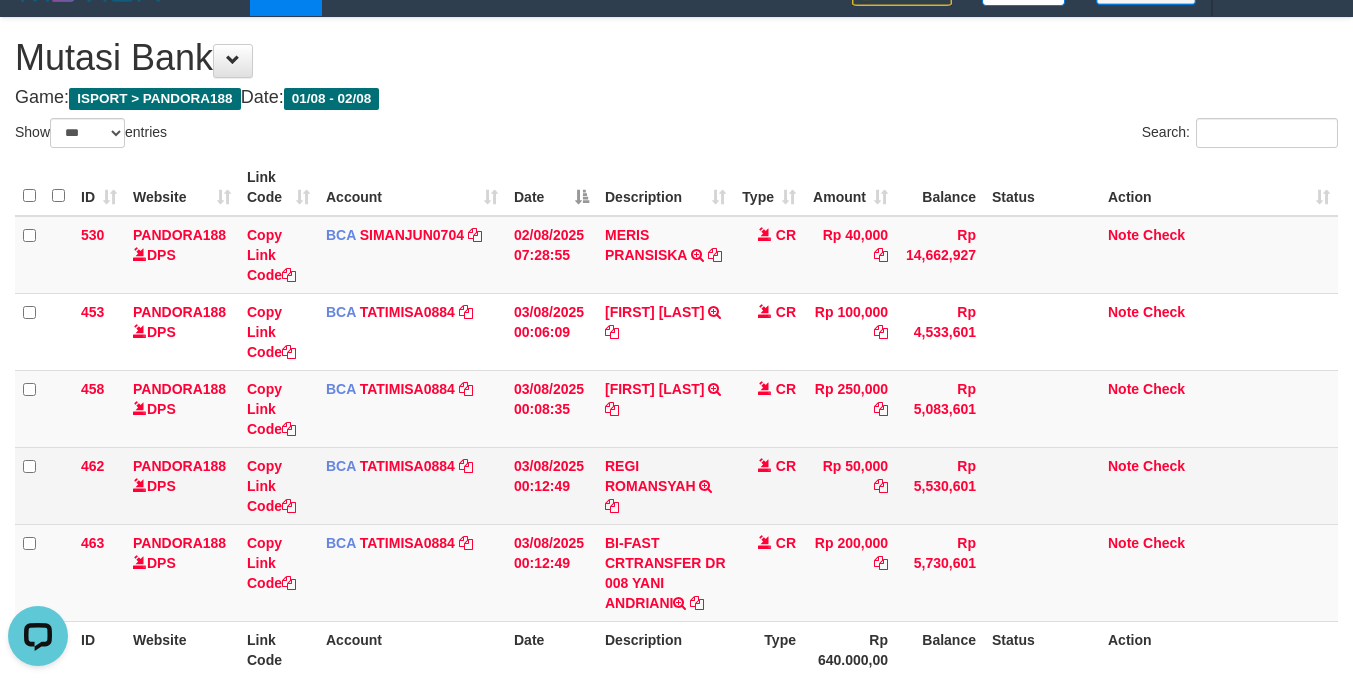 click on "Note
Check" at bounding box center (1219, 485) 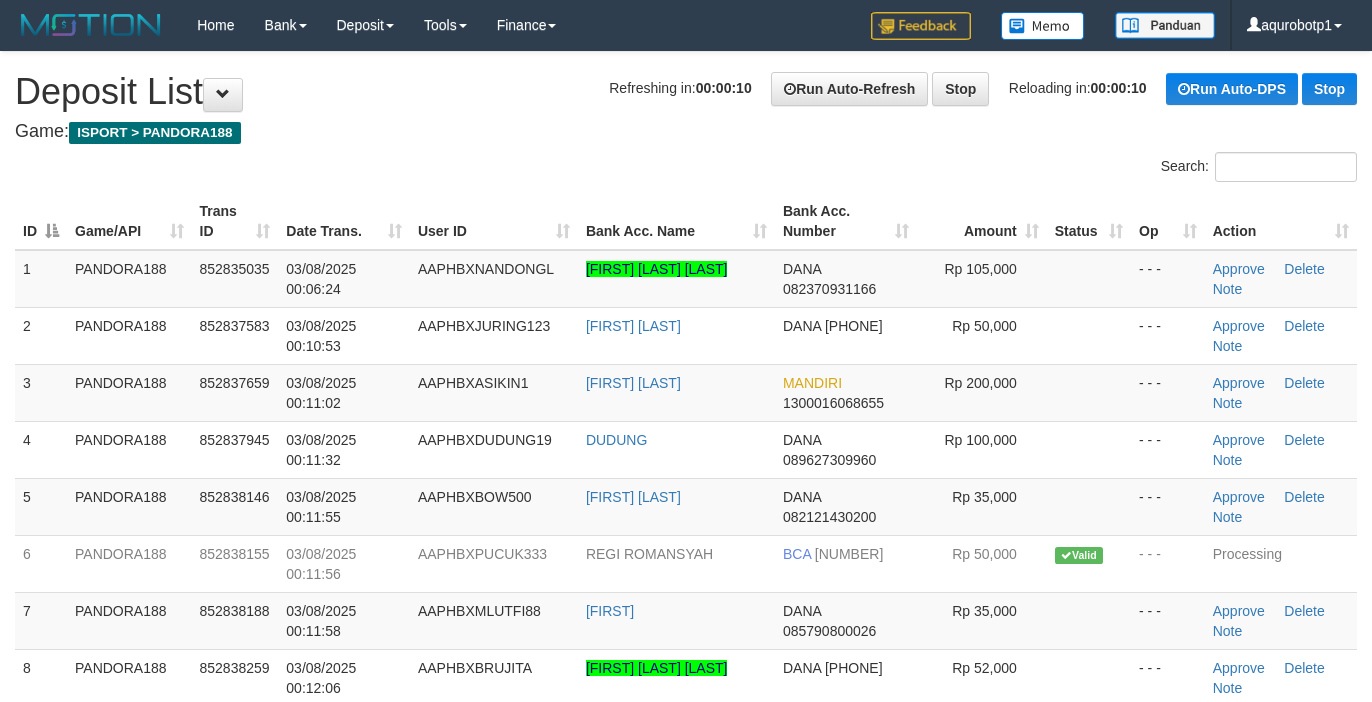 scroll, scrollTop: 0, scrollLeft: 0, axis: both 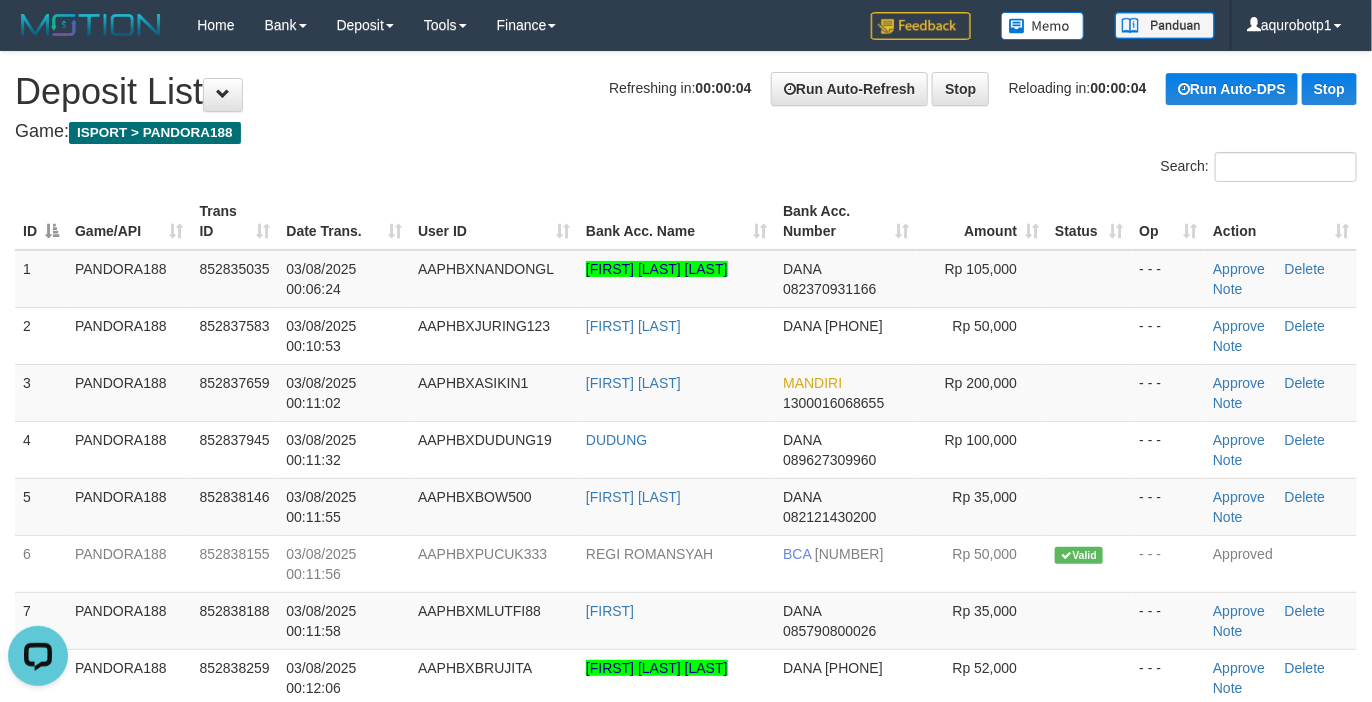 click on "Game:   ISPORT > PANDORA188" at bounding box center (686, 132) 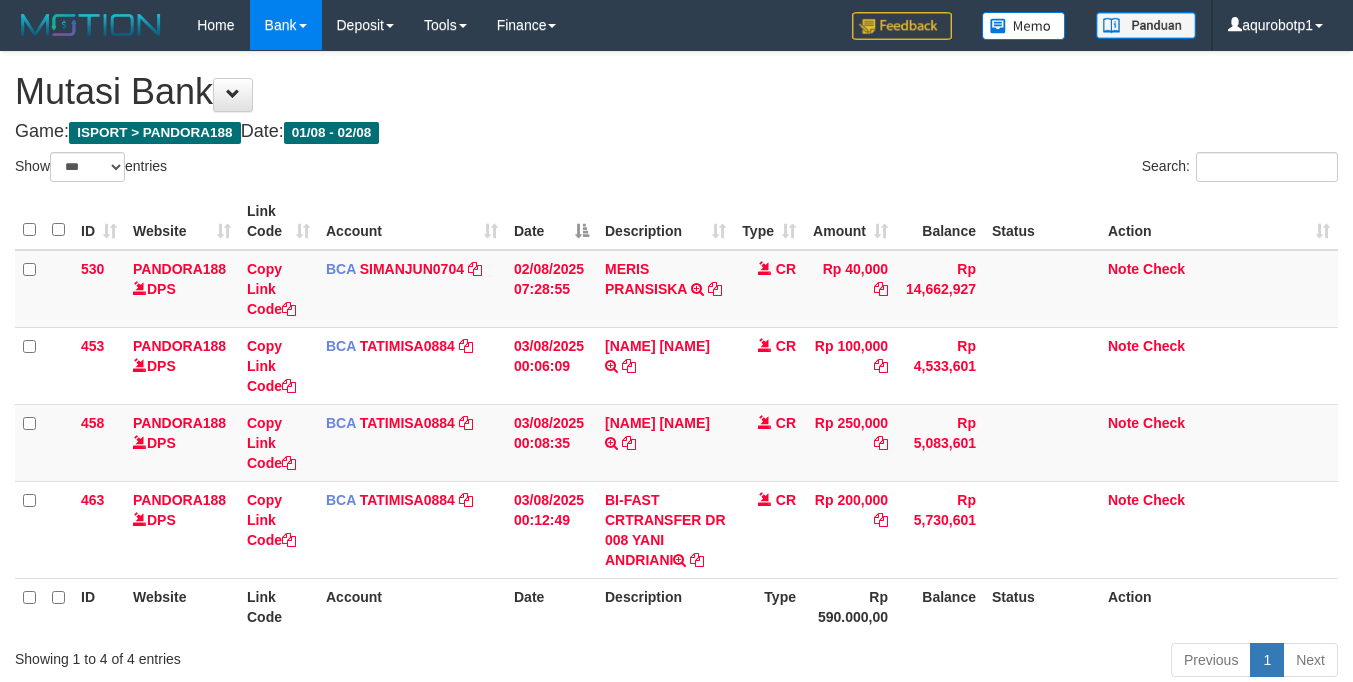 select on "***" 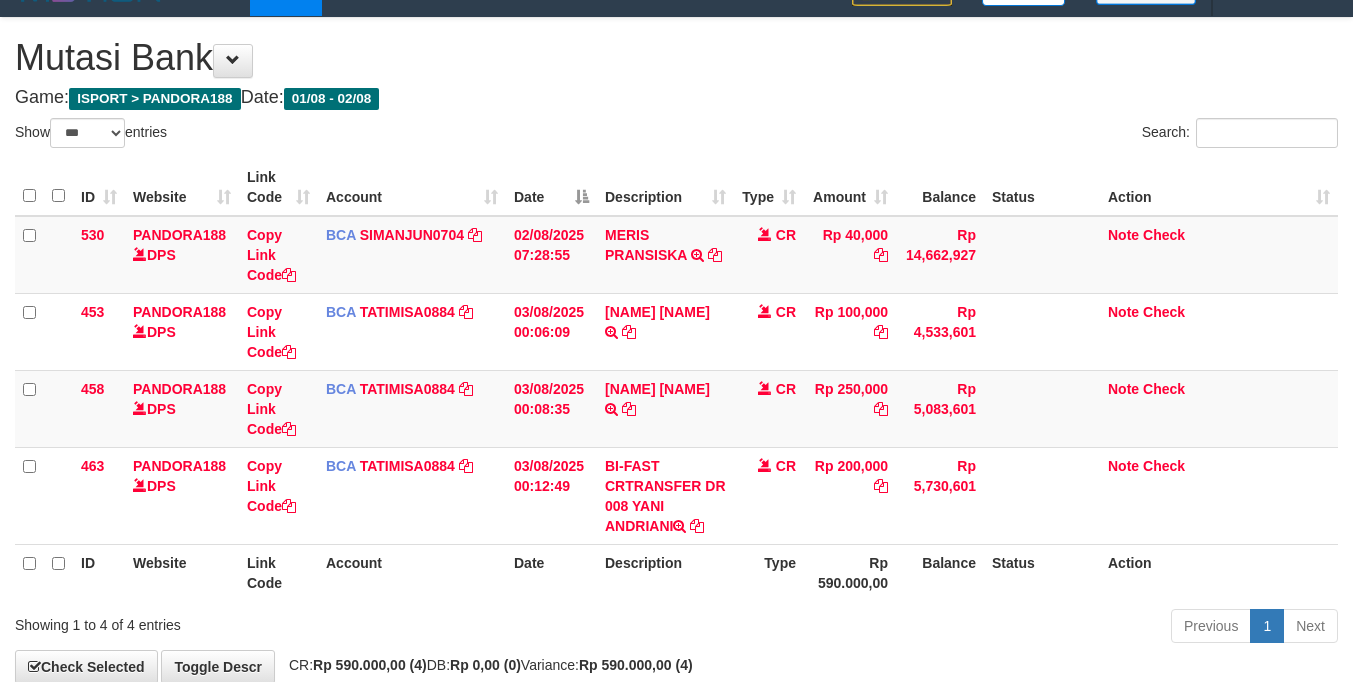 click on "Type" at bounding box center [769, 572] 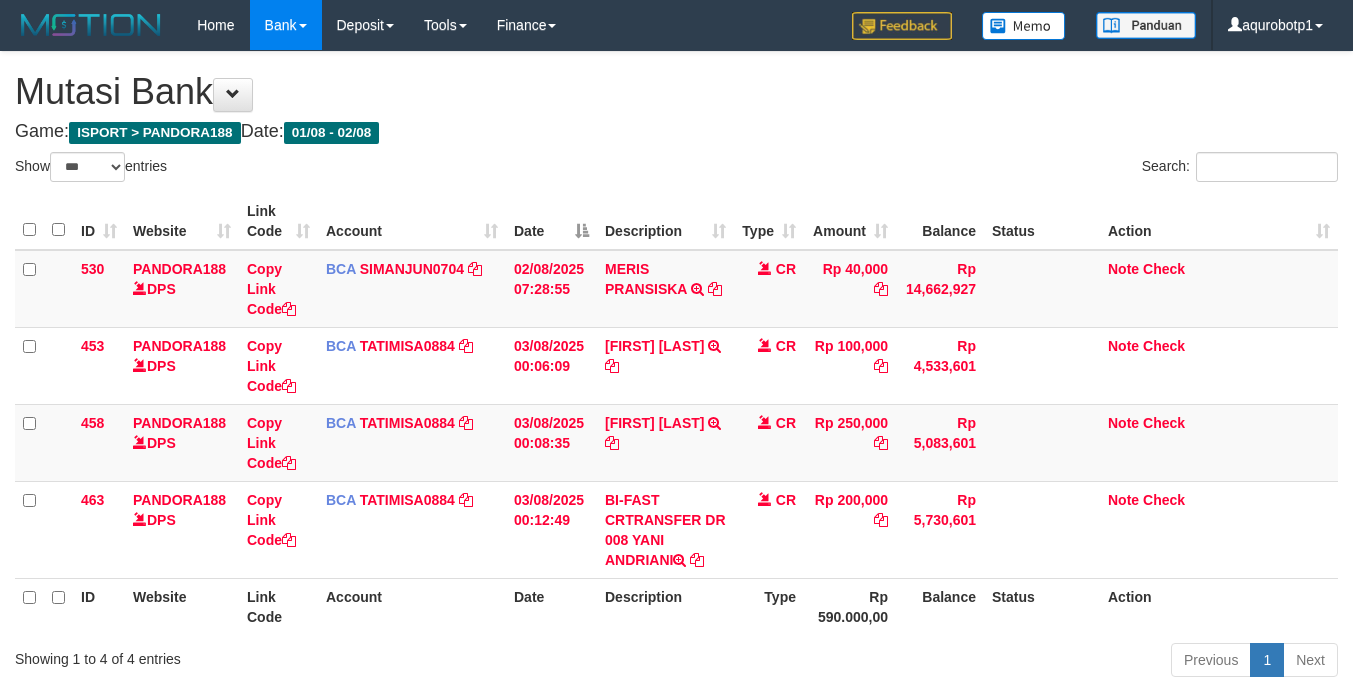select on "***" 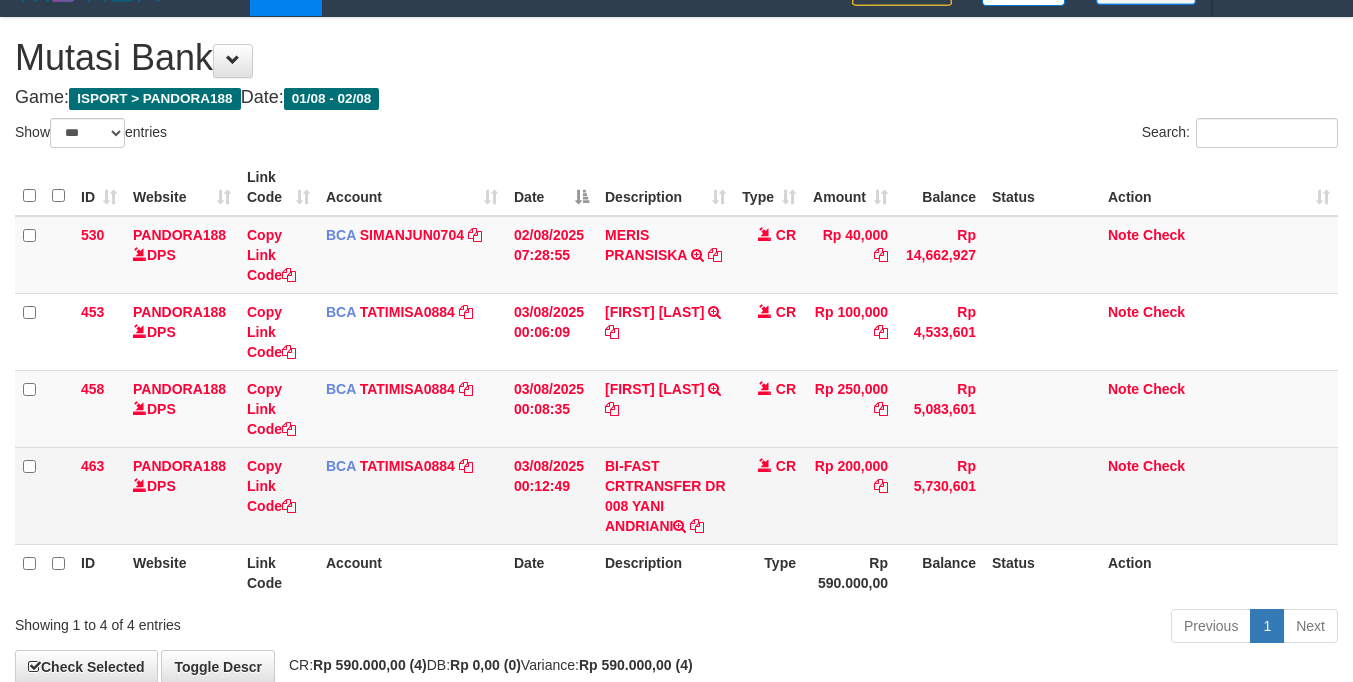 click on "BI-FAST CRTRANSFER DR 008 YANI ANDRIANI" at bounding box center [665, 495] 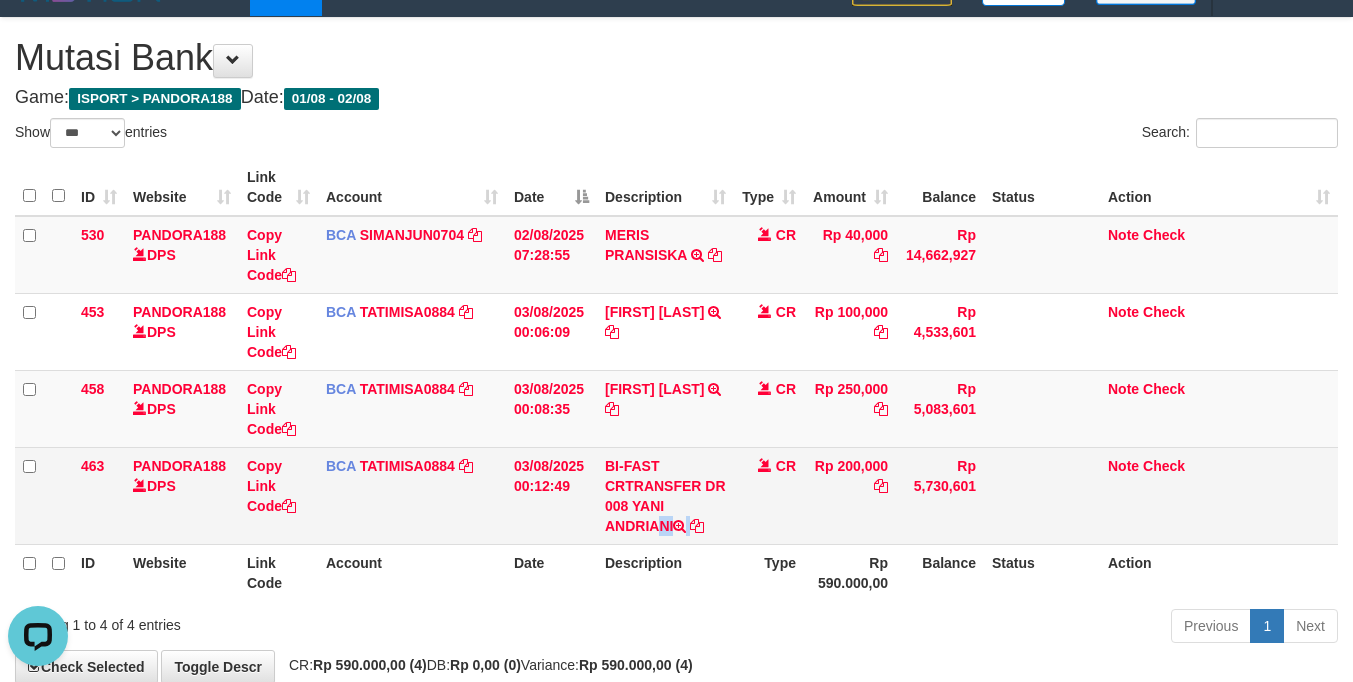 scroll, scrollTop: 0, scrollLeft: 0, axis: both 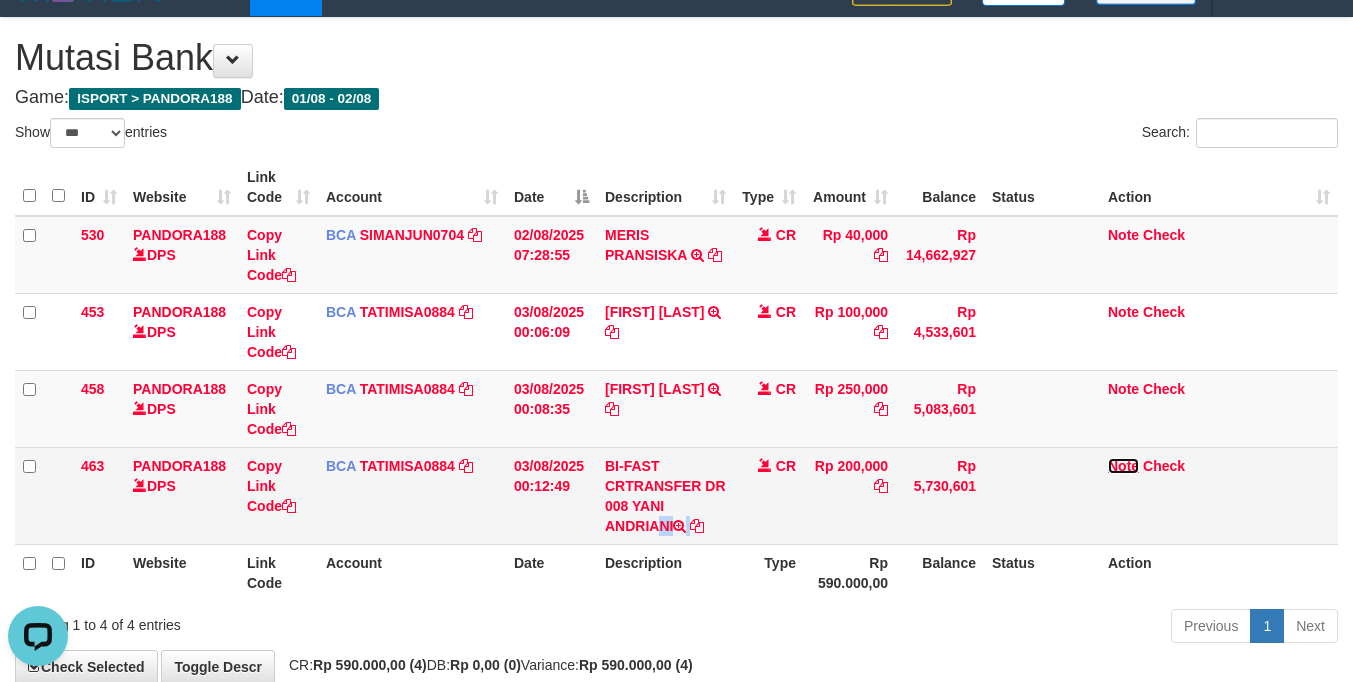 click on "Note" at bounding box center [1123, 466] 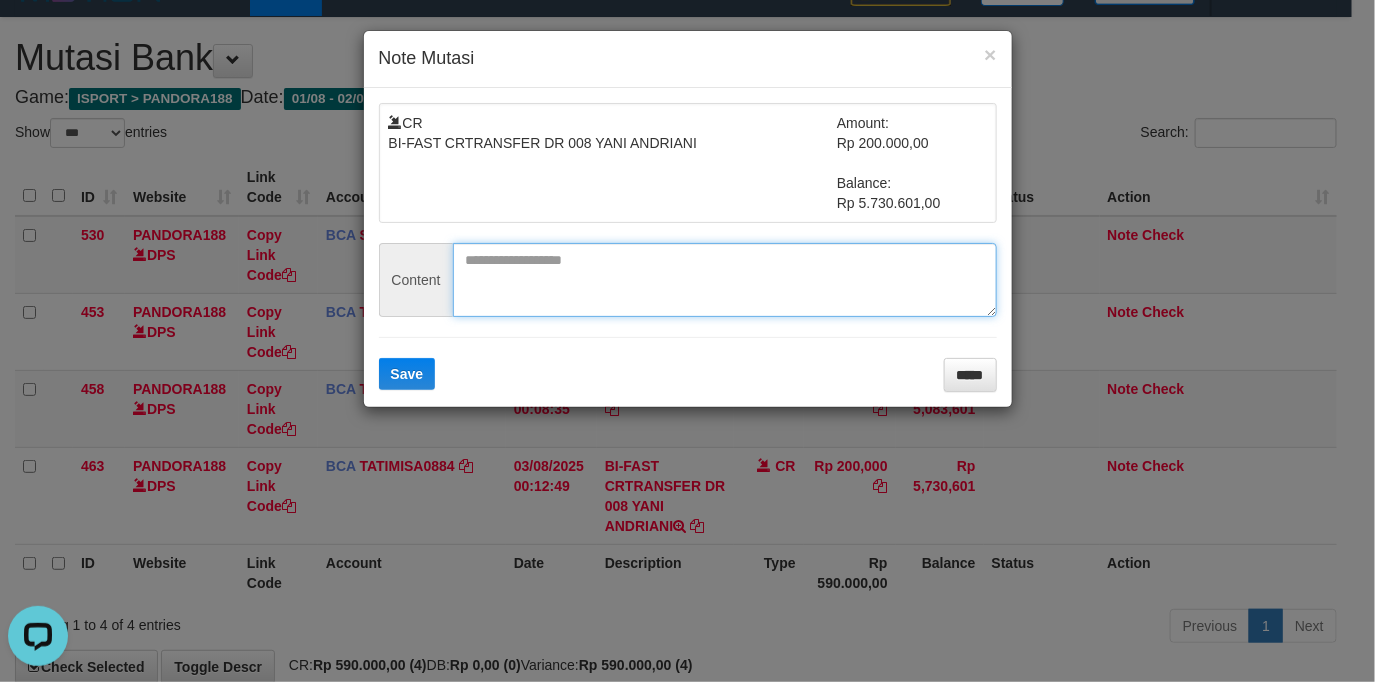 click at bounding box center [725, 280] 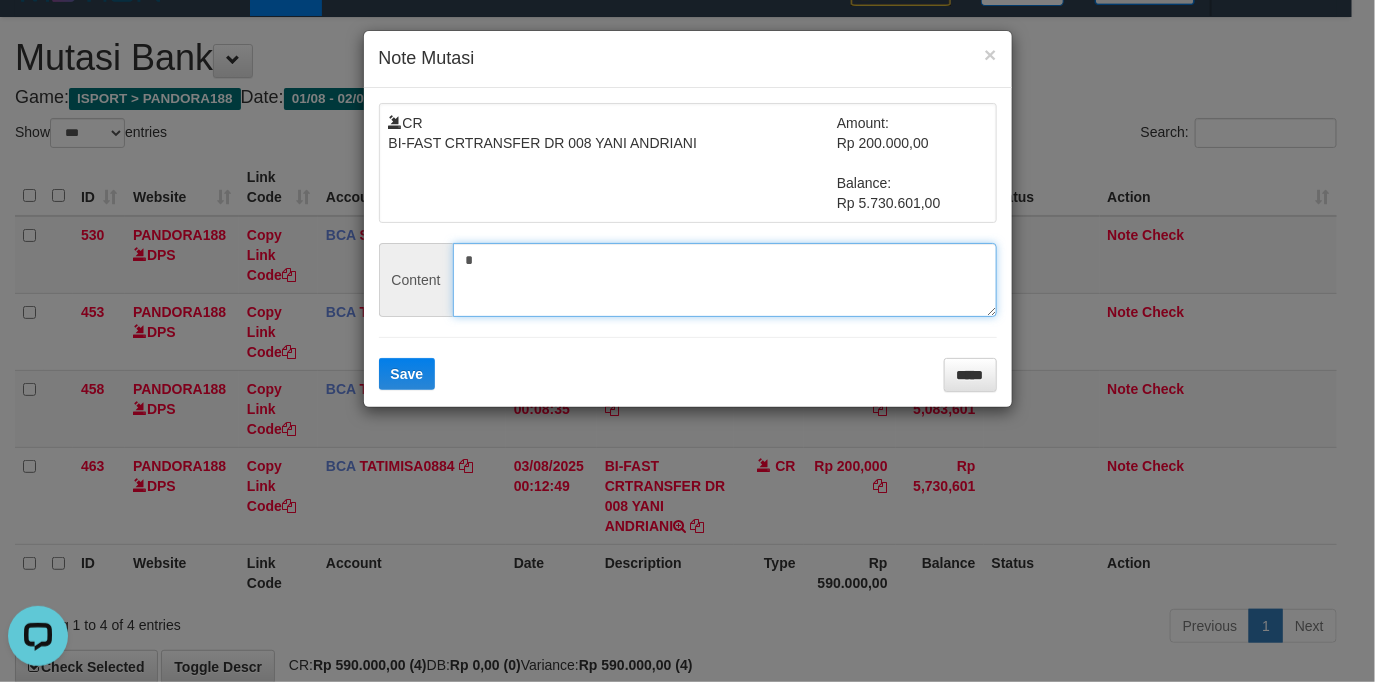 paste on "**********" 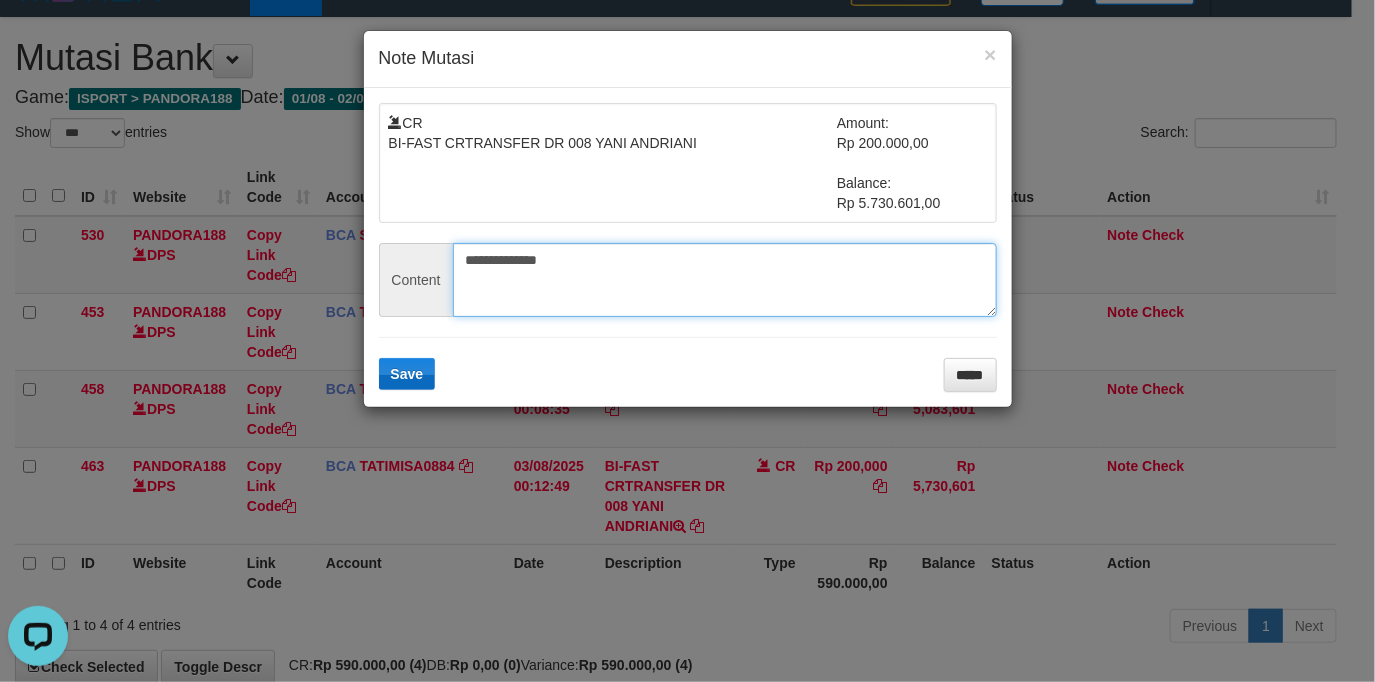 type on "**********" 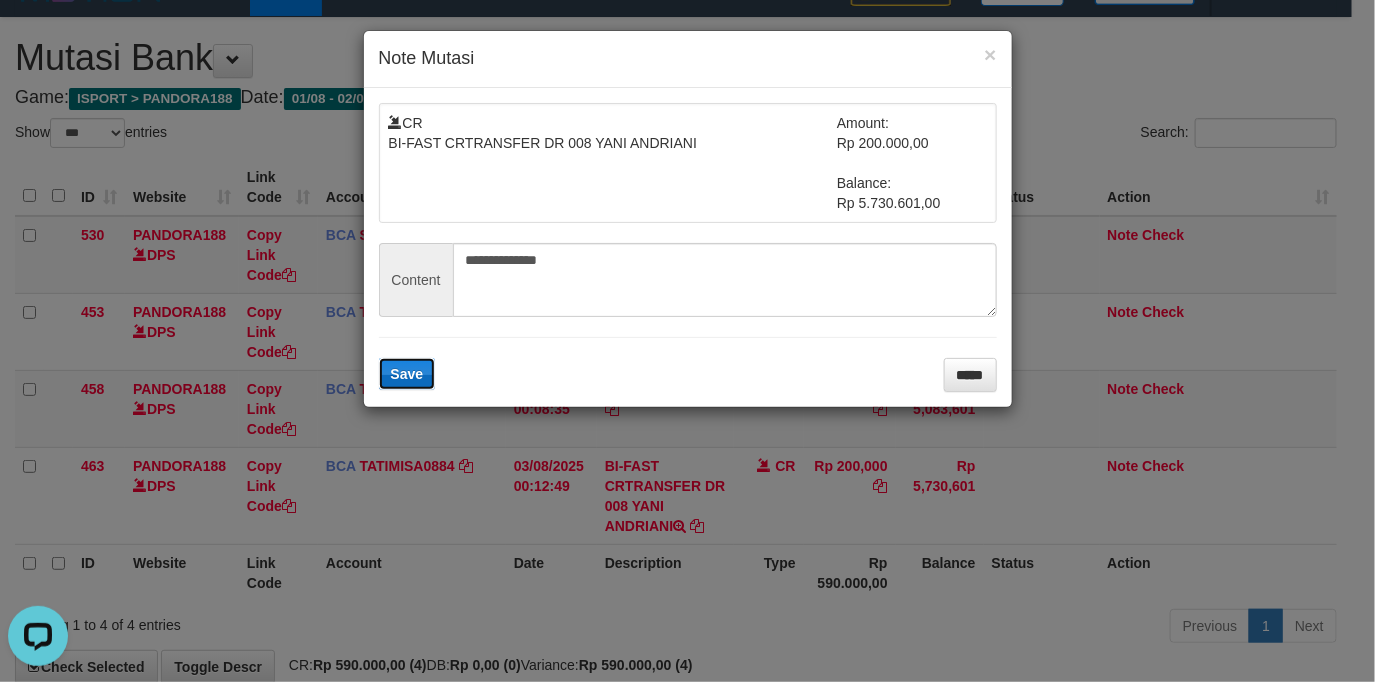 click on "Save" at bounding box center (407, 374) 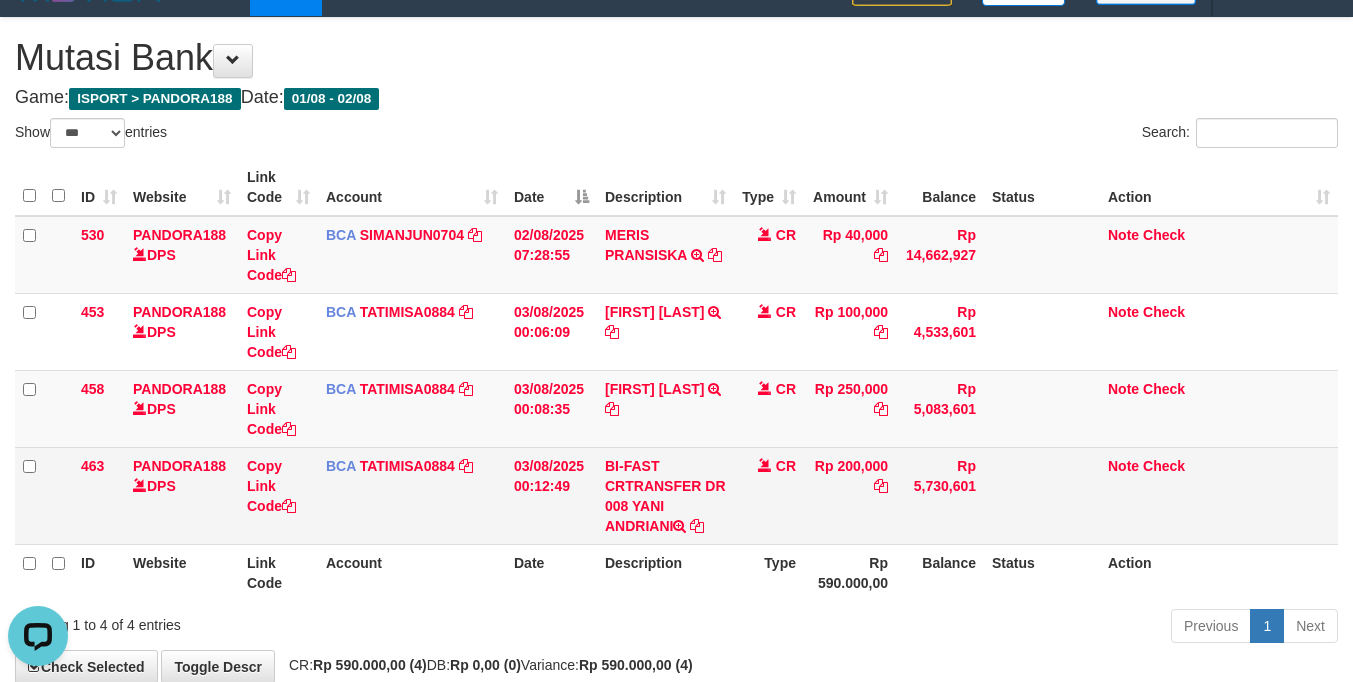 click on "BI-FAST CRTRANSFER DR 008 YANI ANDRIANI" at bounding box center [665, 495] 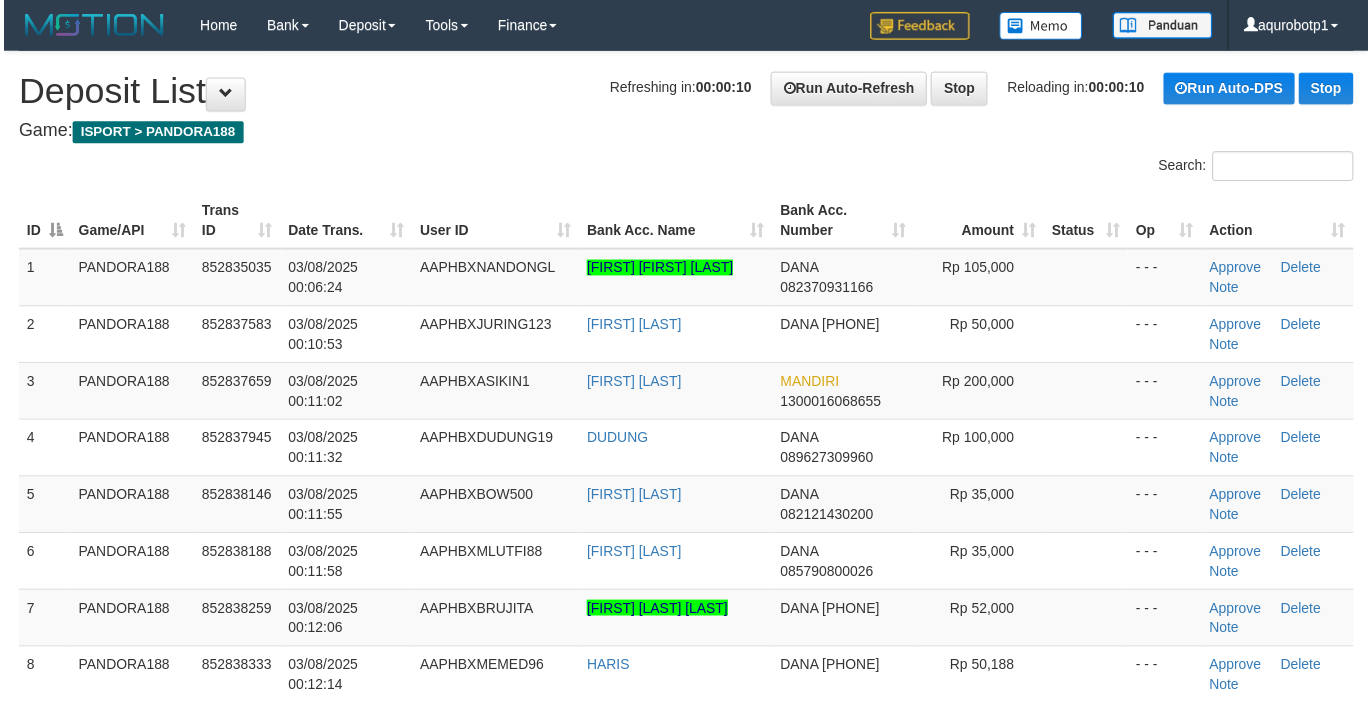 scroll, scrollTop: 0, scrollLeft: 0, axis: both 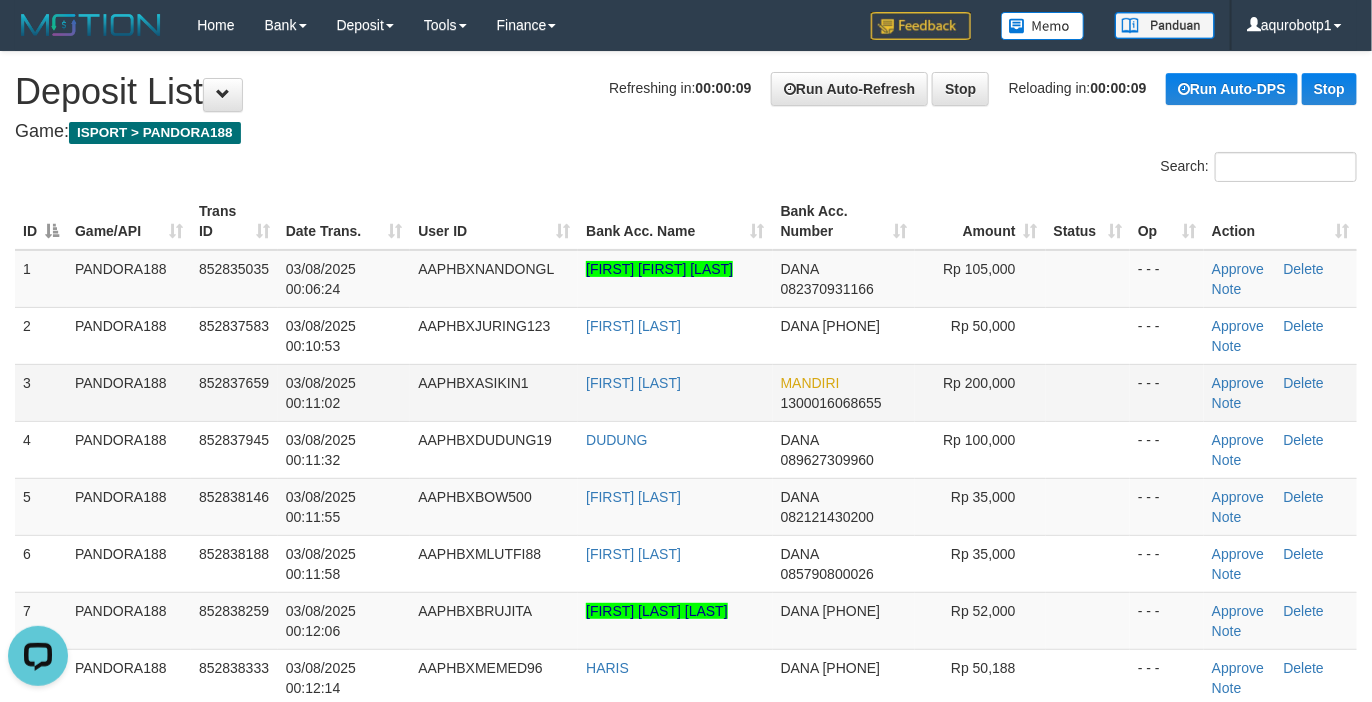 click on "AAPHBXASIKIN1" at bounding box center [494, 392] 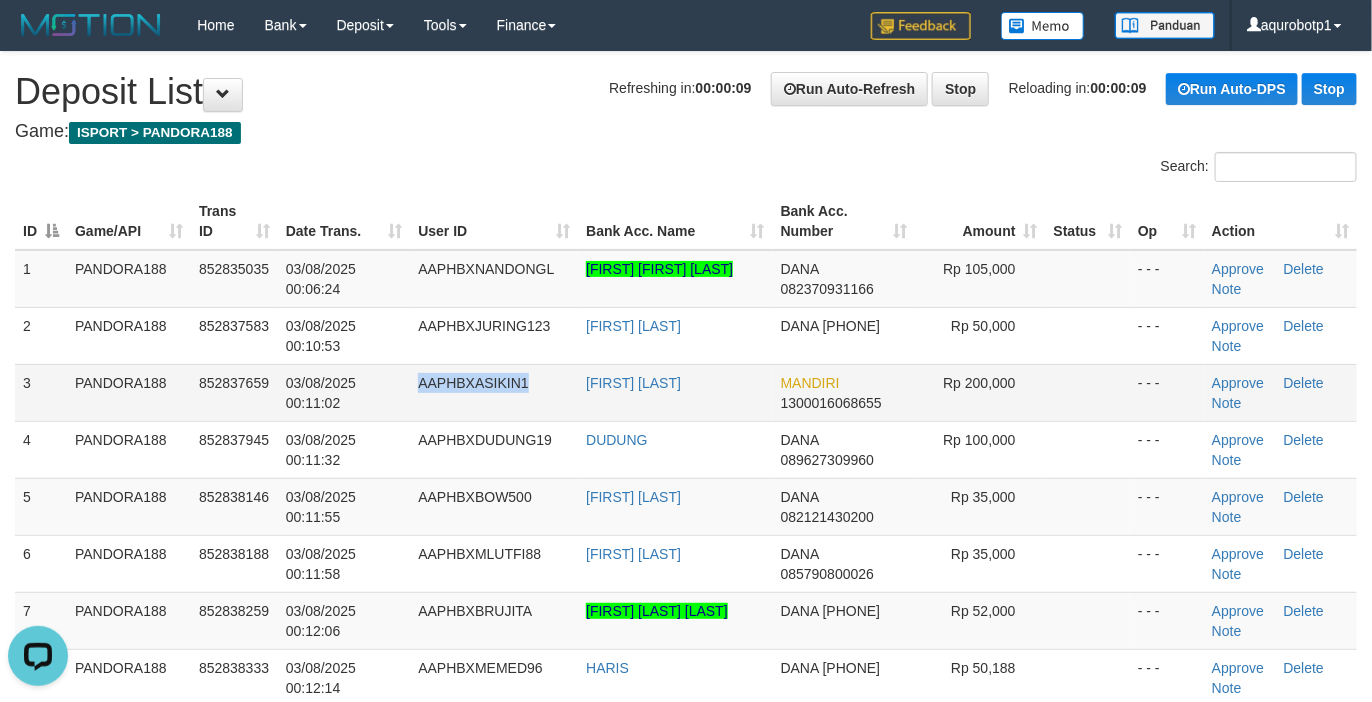 click on "AAPHBXASIKIN1" at bounding box center [494, 392] 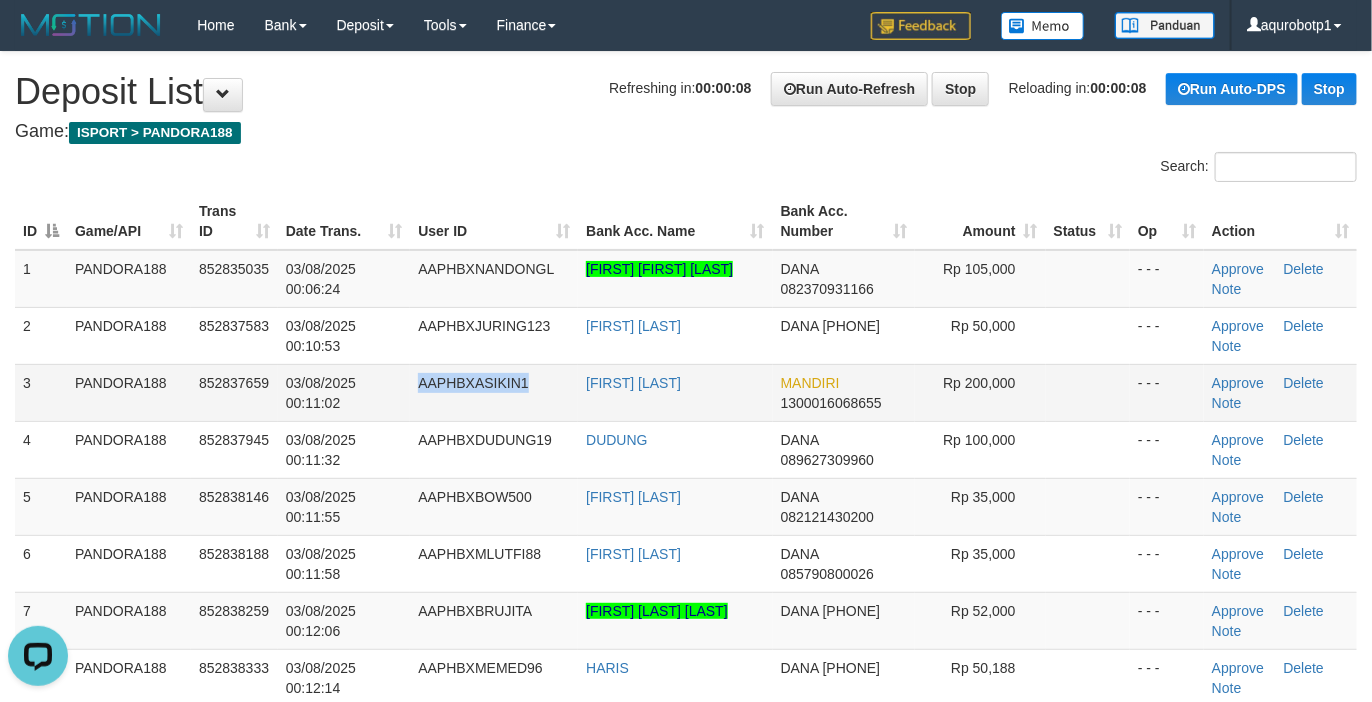 copy on "AAPHBXASIKIN1" 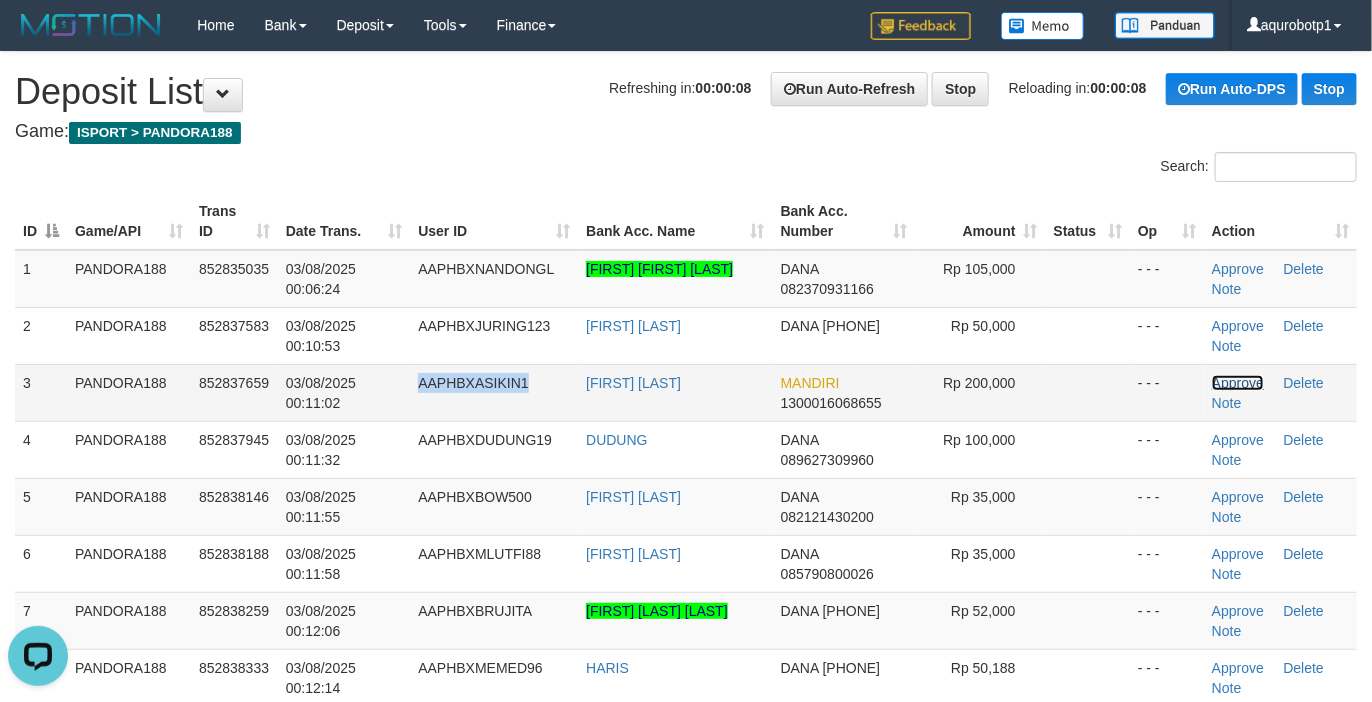 click on "Approve" at bounding box center [1238, 383] 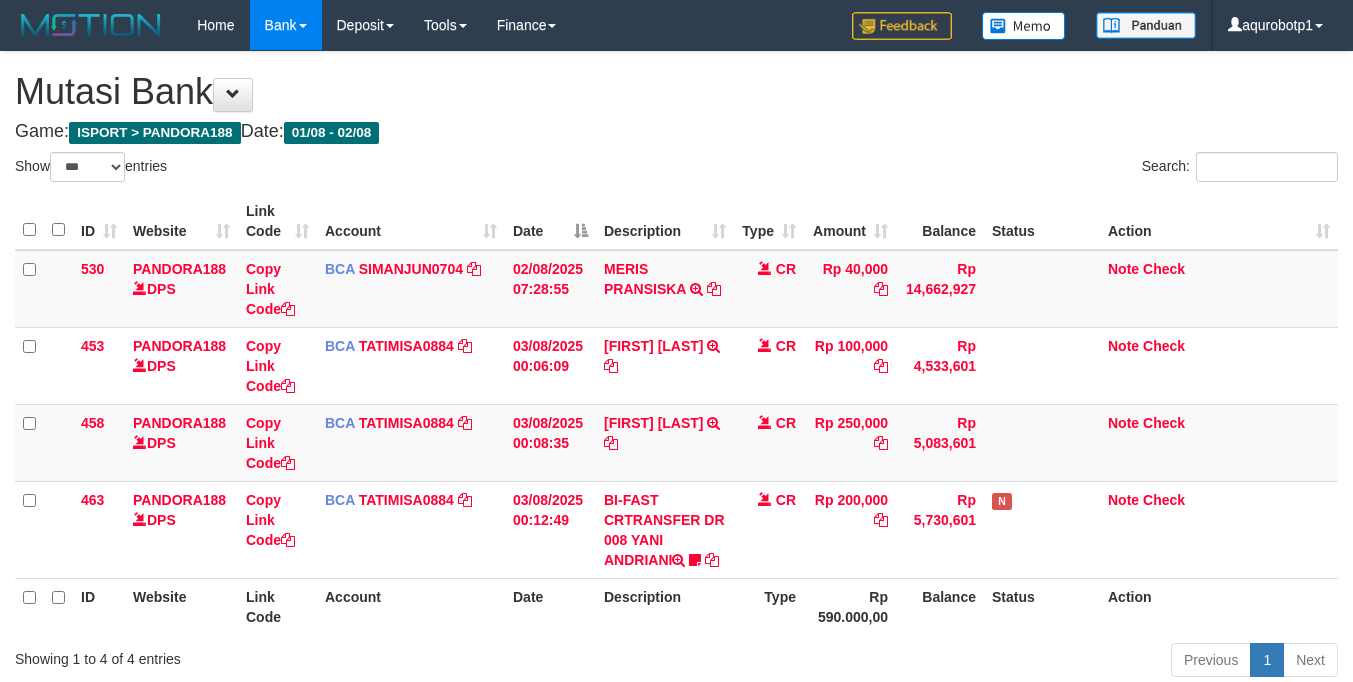select on "***" 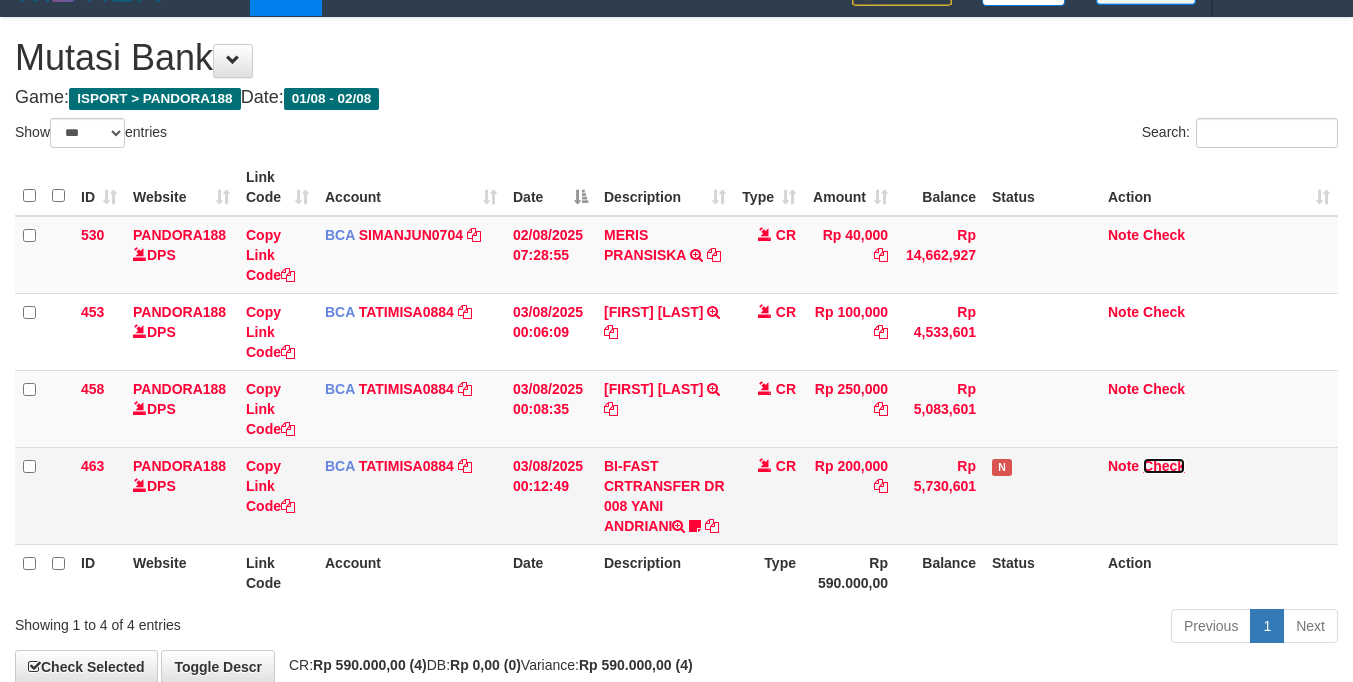 click on "Check" at bounding box center [1164, 466] 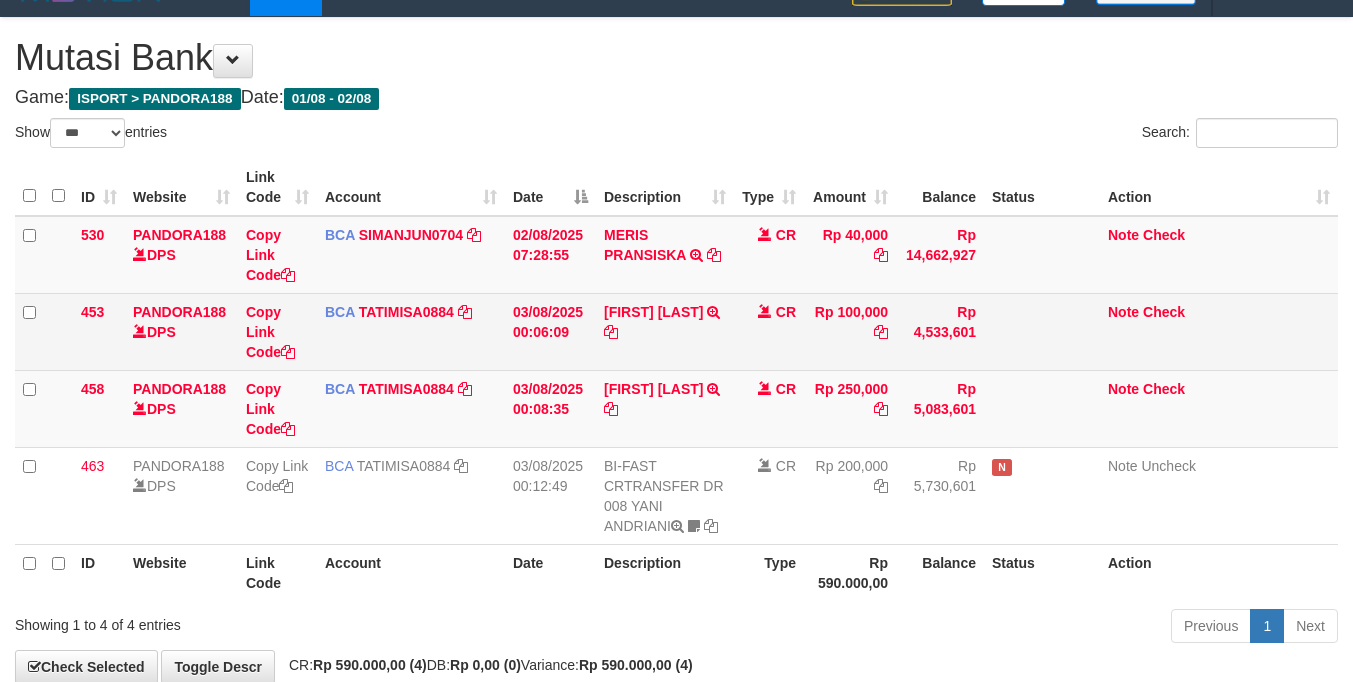 click on "AGUS NIAWAN         TRSF E-BANKING CR 08/03 685F1
AGUS NIAWAN" at bounding box center [665, 331] 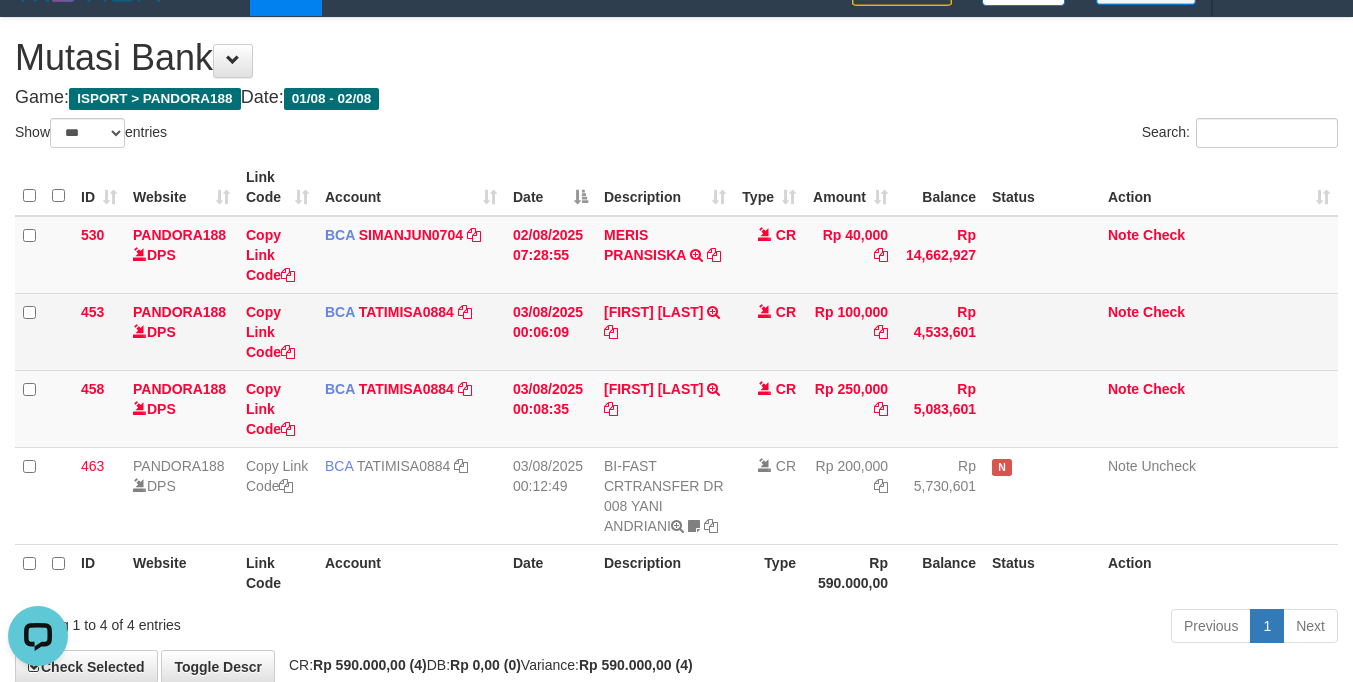click on "AGUS NIAWAN         TRSF E-BANKING CR 08/03 685F1
AGUS NIAWAN" at bounding box center (665, 331) 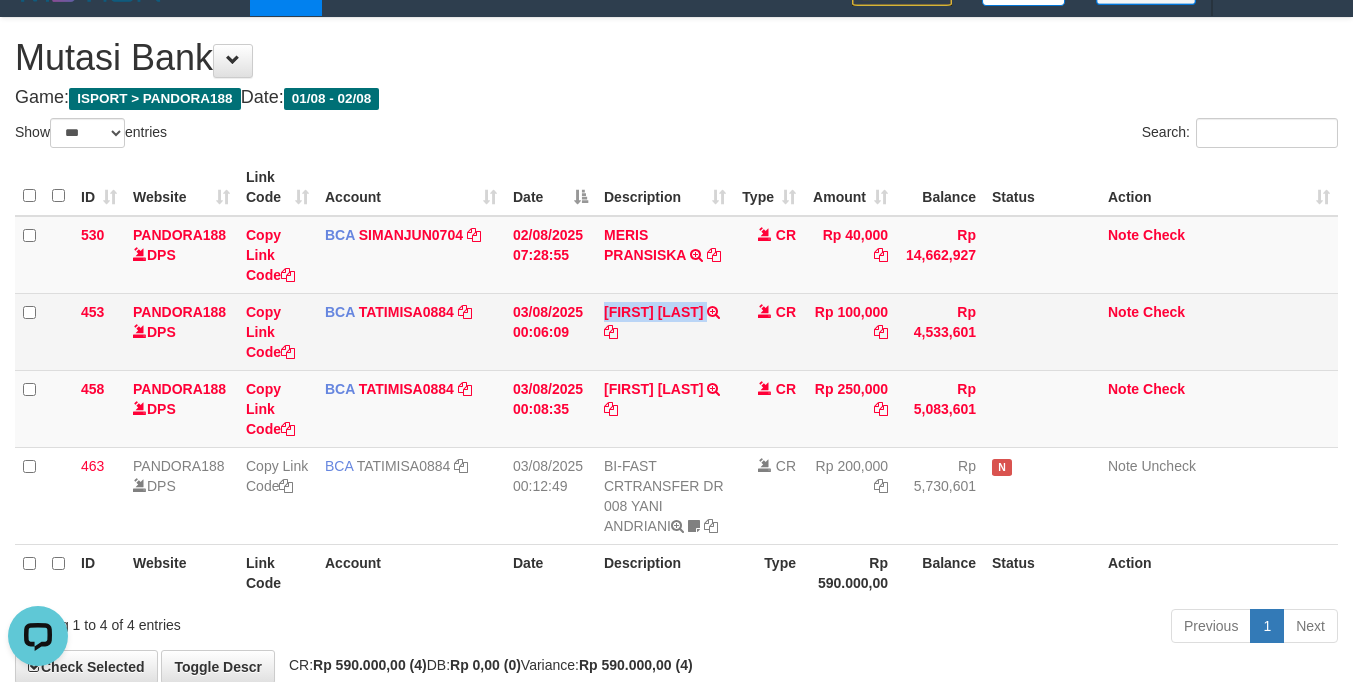 click on "AGUS NIAWAN         TRSF E-BANKING CR 08/03 685F1
AGUS NIAWAN" at bounding box center (665, 331) 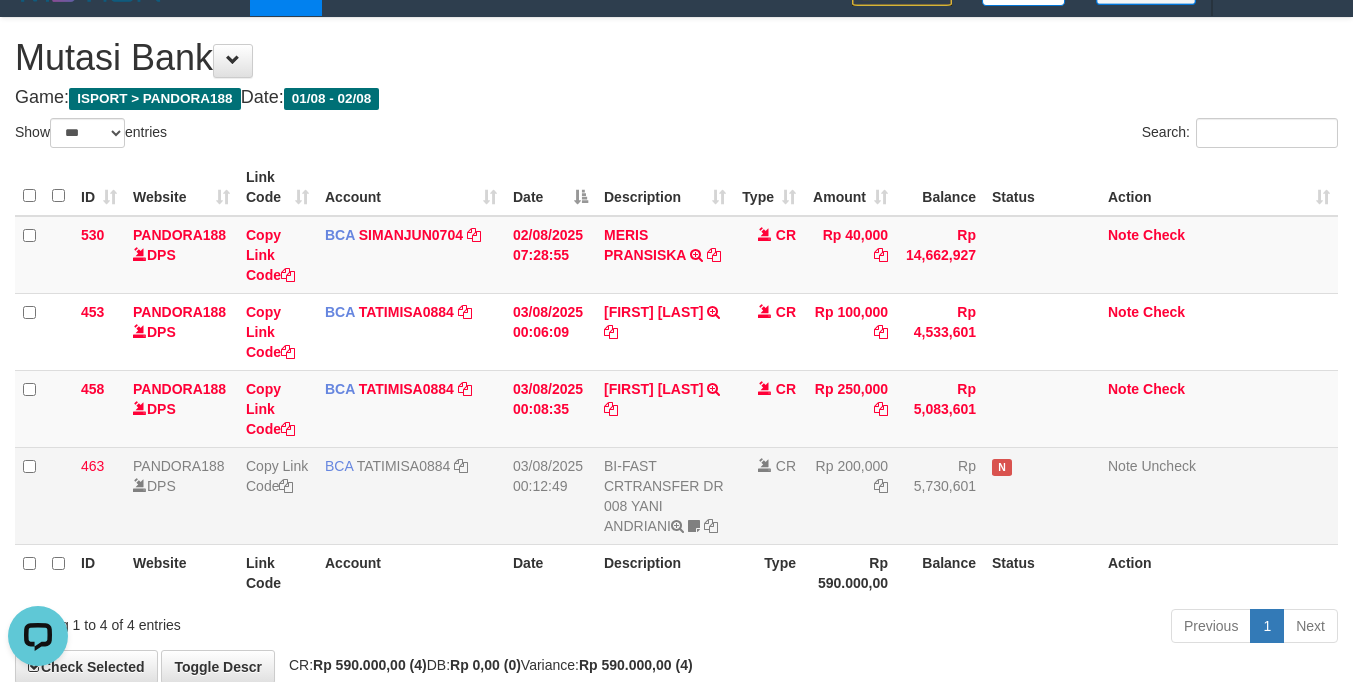 drag, startPoint x: 993, startPoint y: 577, endPoint x: 1054, endPoint y: 483, distance: 112.05802 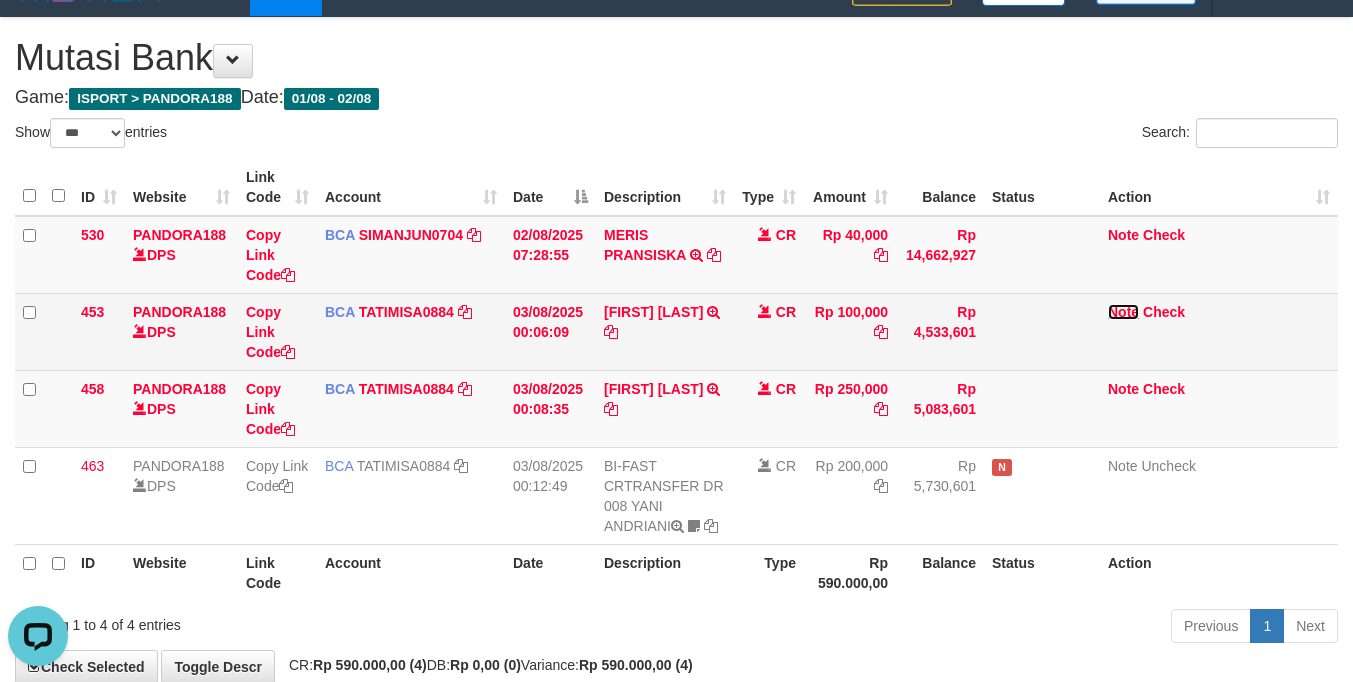 click on "Note" at bounding box center [1123, 312] 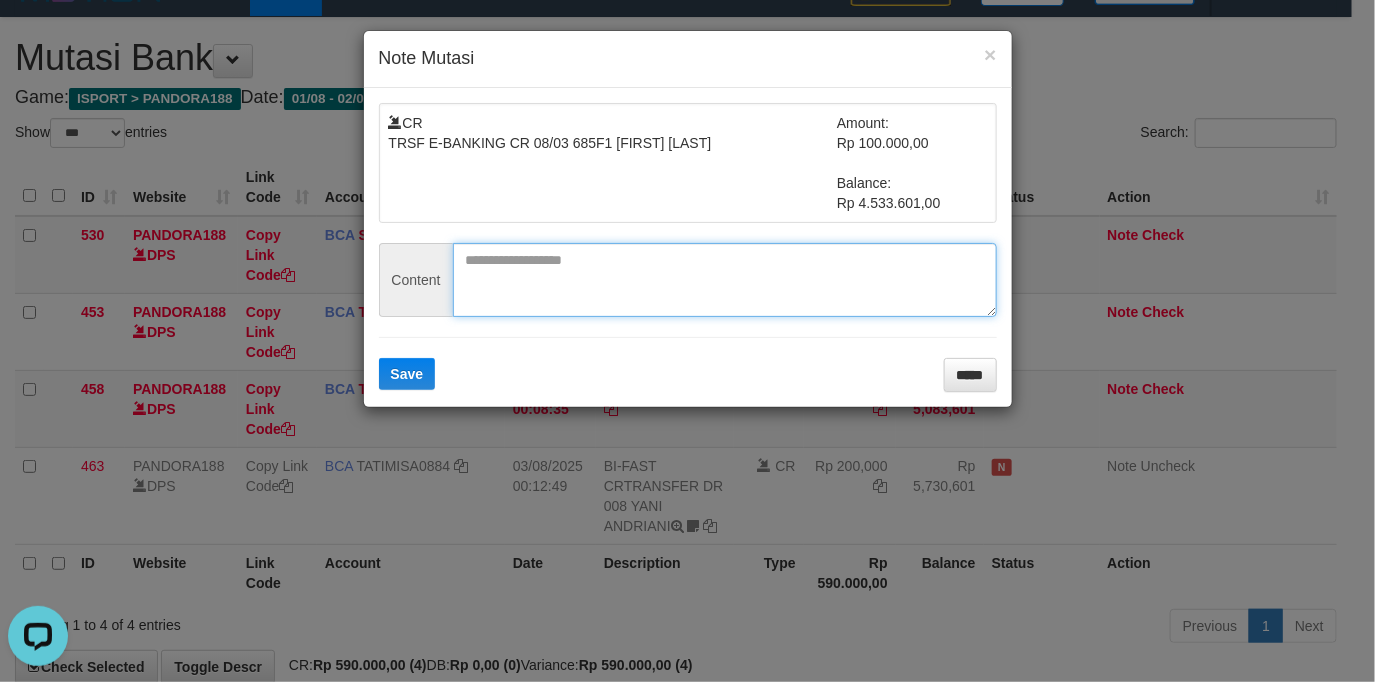 click at bounding box center (725, 280) 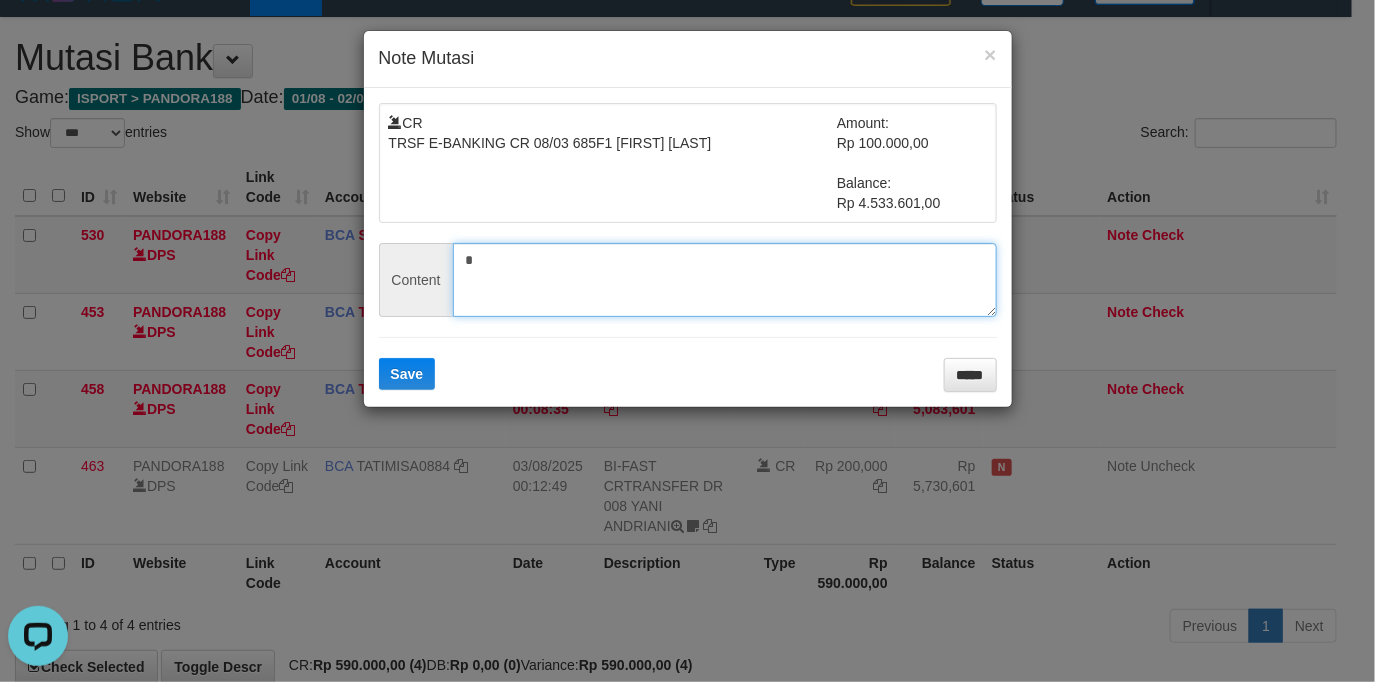 paste on "**********" 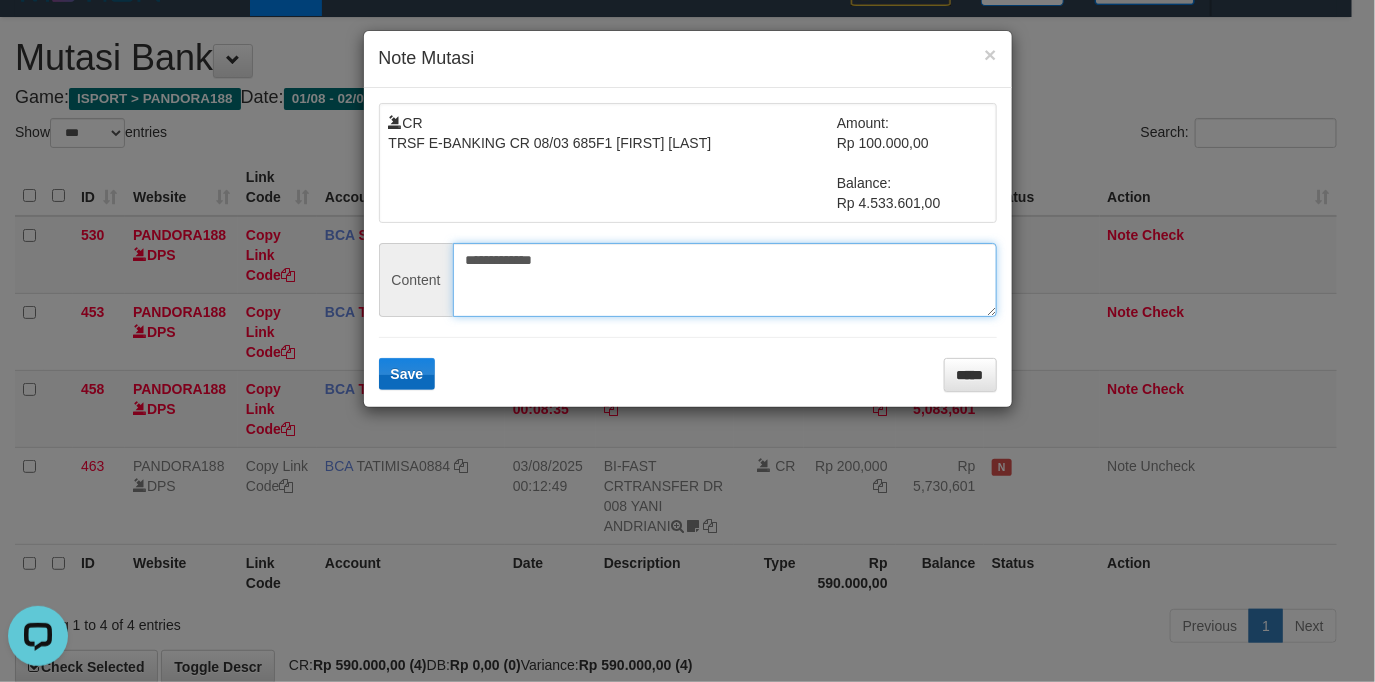 type on "**********" 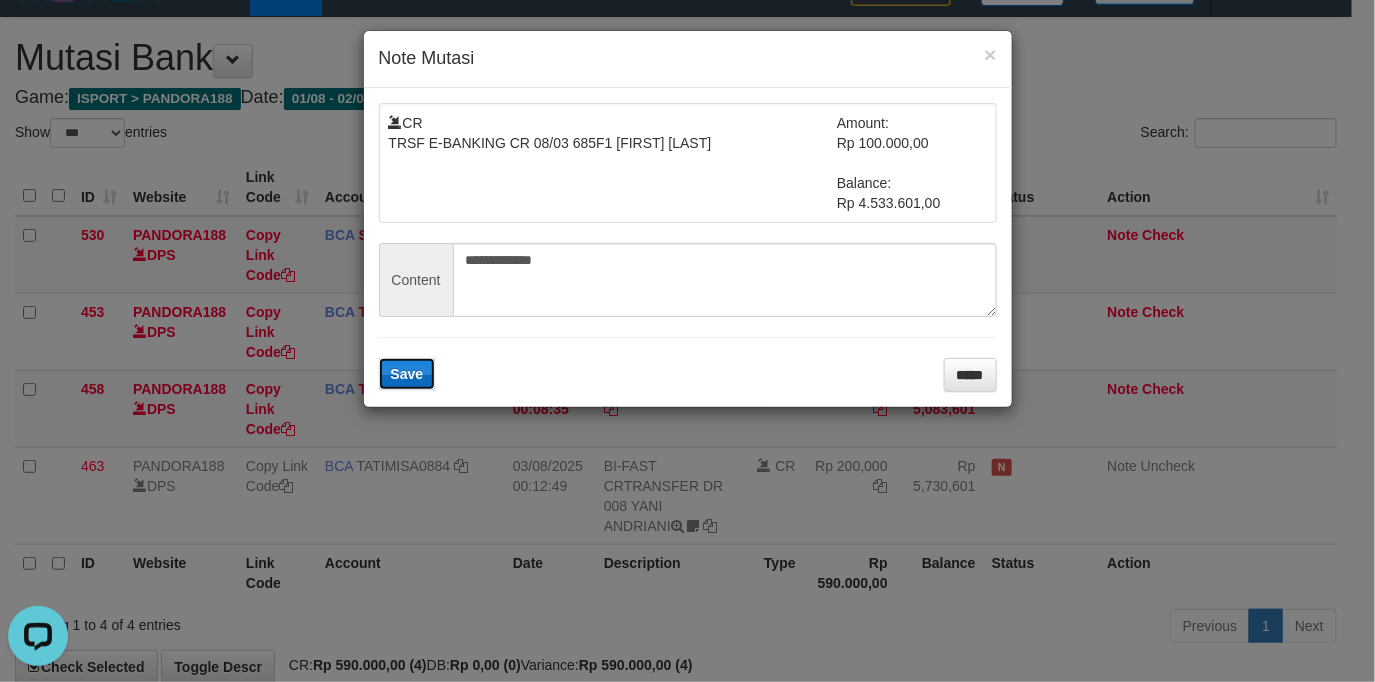 click on "Save" at bounding box center (407, 374) 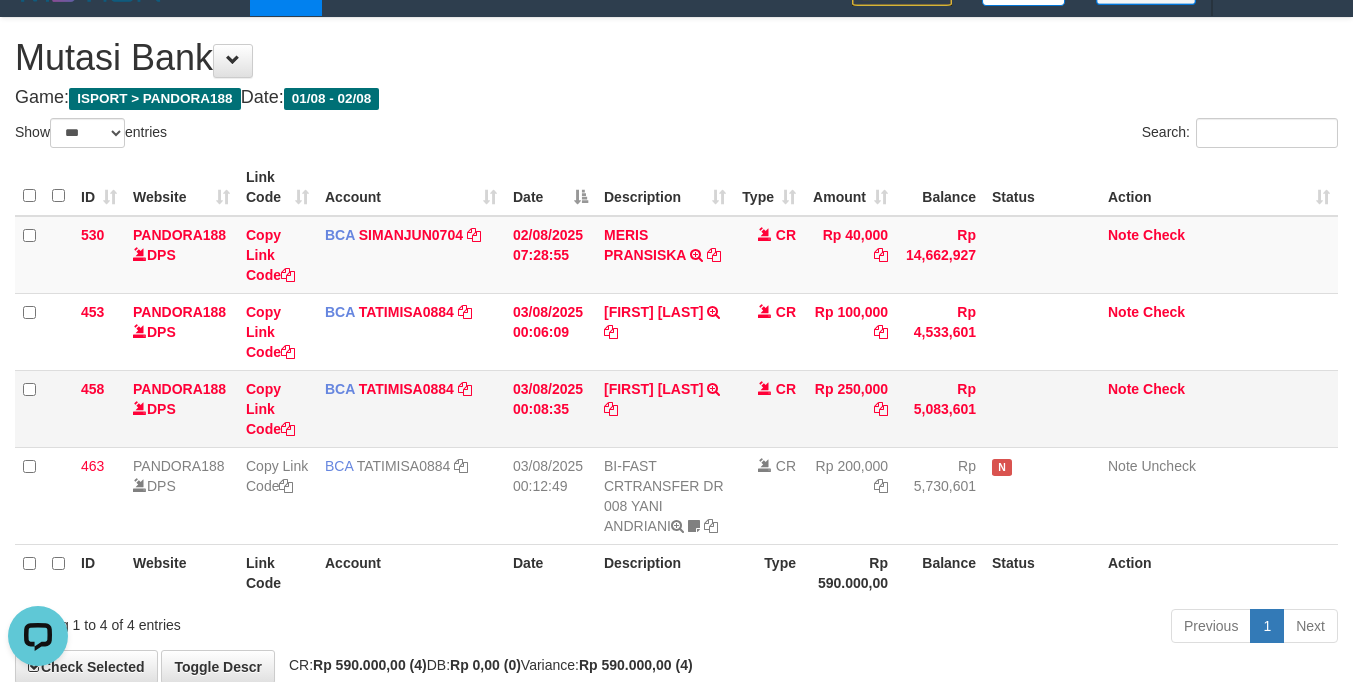 drag, startPoint x: 1000, startPoint y: 550, endPoint x: 61, endPoint y: 429, distance: 946.764 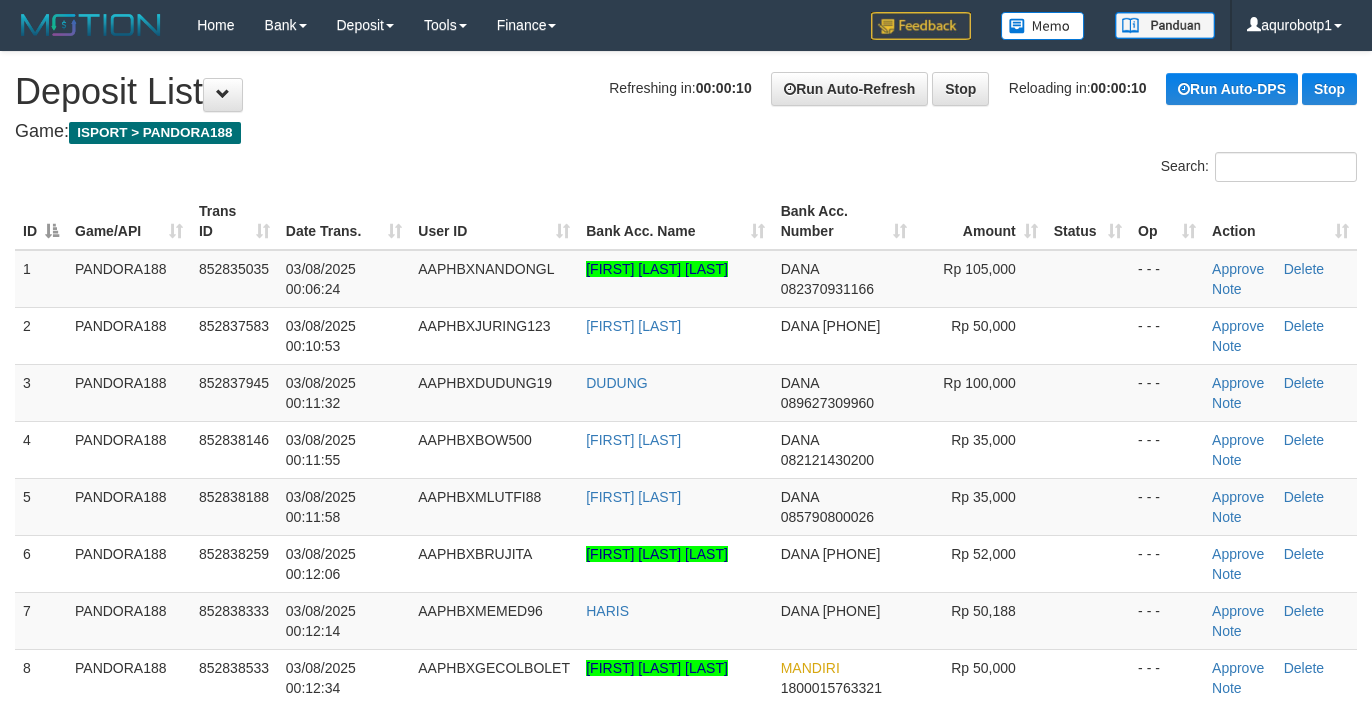 scroll, scrollTop: 0, scrollLeft: 0, axis: both 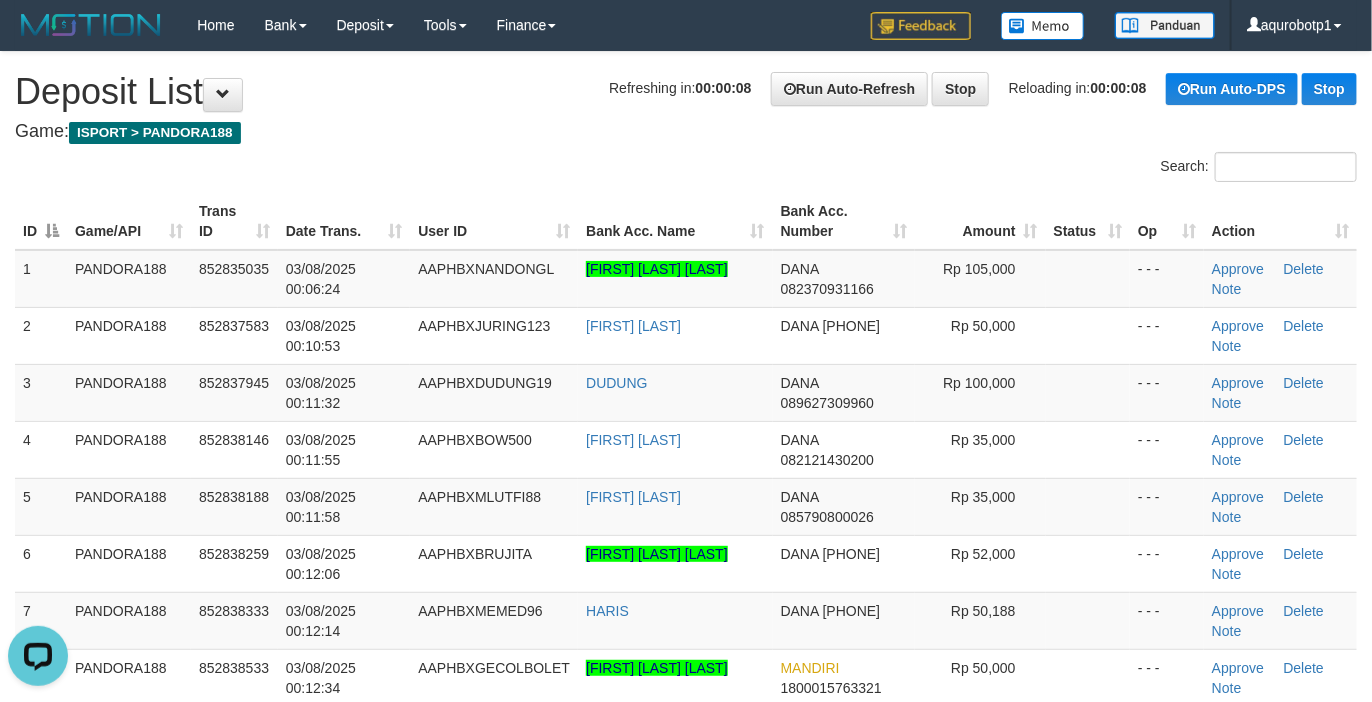 click on "Refreshing in:  00:00:08" at bounding box center [680, 88] 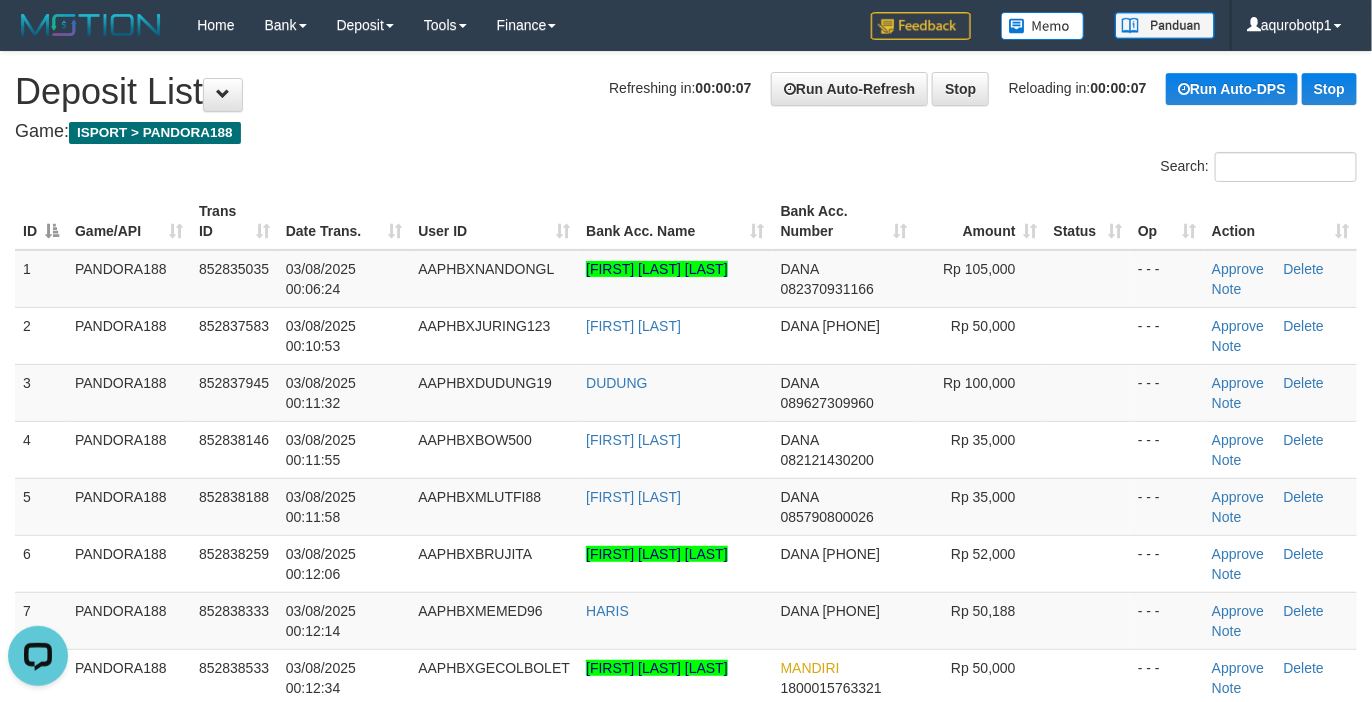 click on "Game:   ISPORT > PANDORA188" at bounding box center (686, 132) 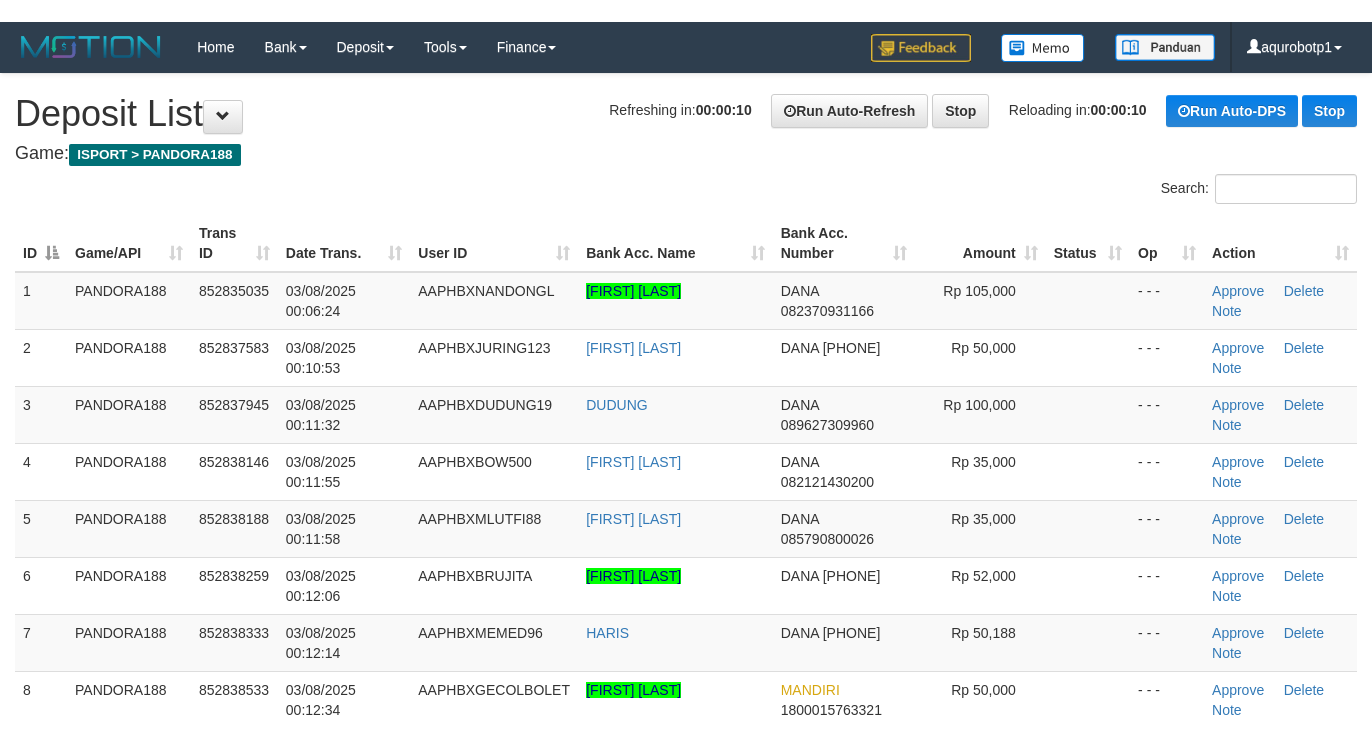scroll, scrollTop: 0, scrollLeft: 0, axis: both 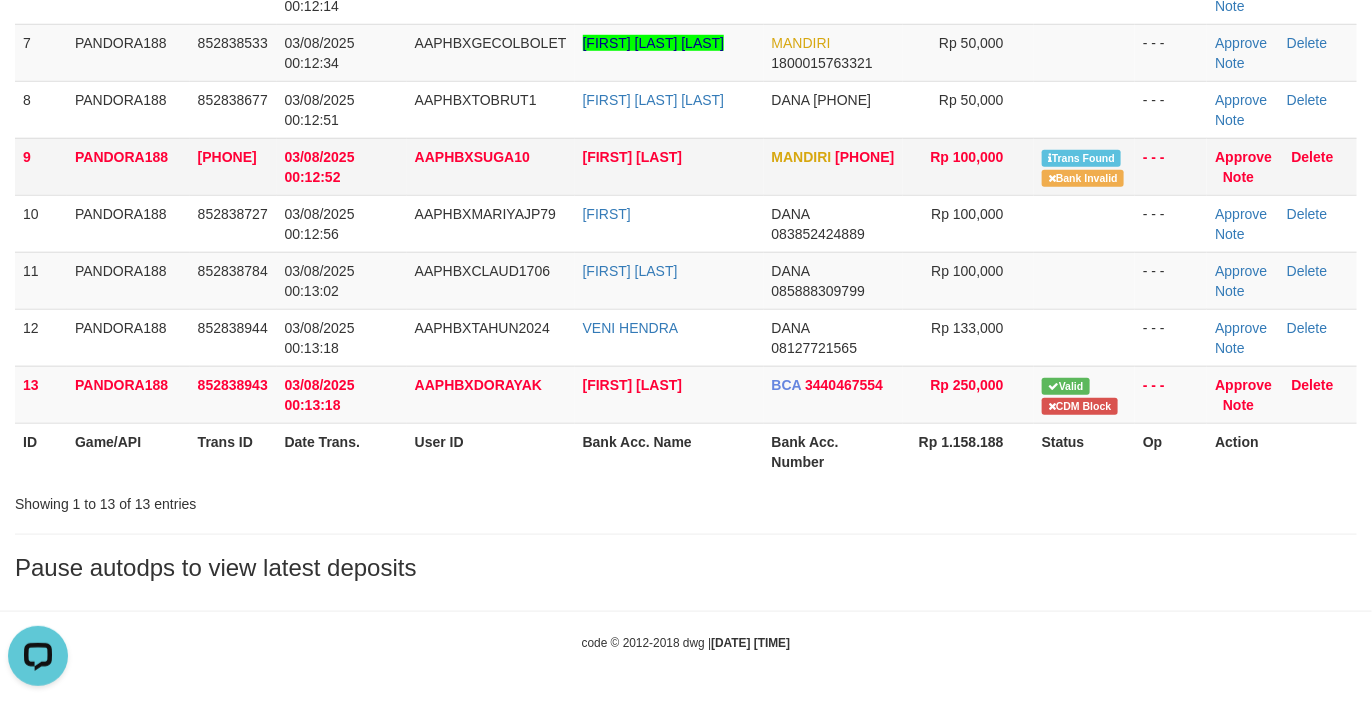 click on "AAPHBXSUGA10" at bounding box center (491, 166) 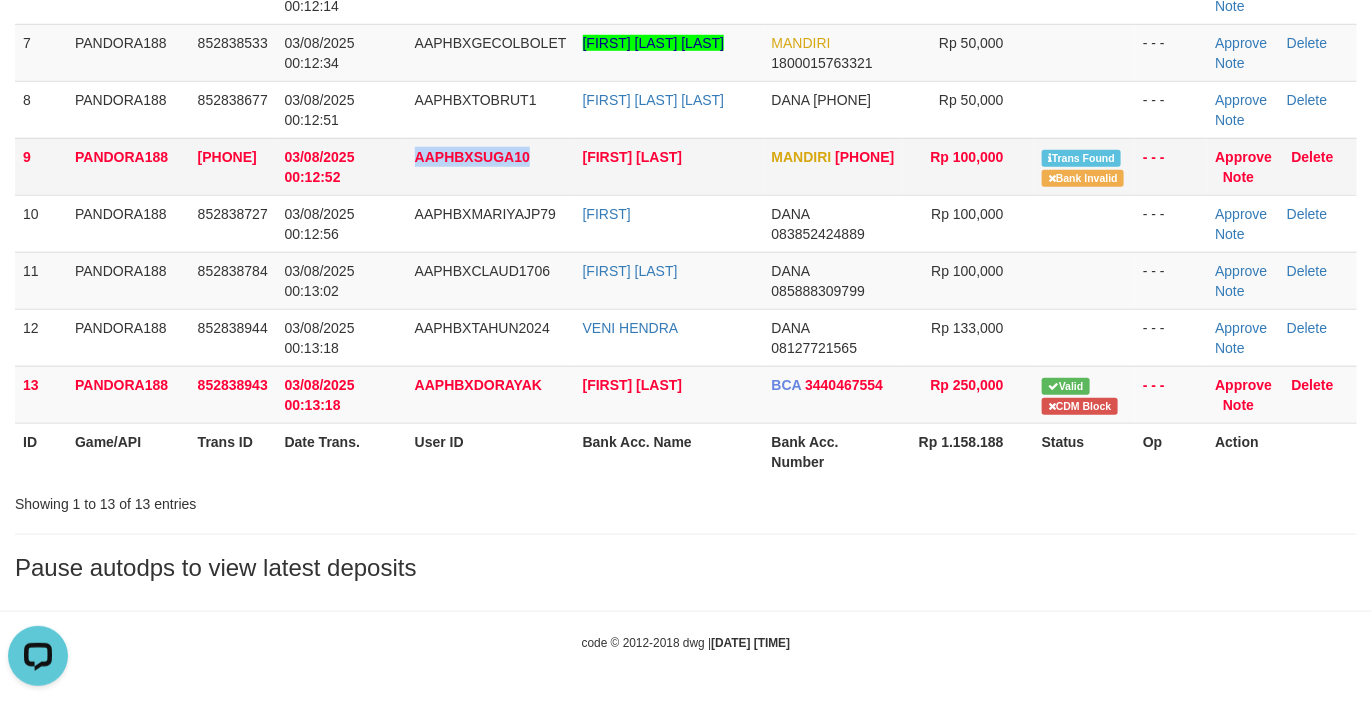 click on "AAPHBXSUGA10" at bounding box center (491, 166) 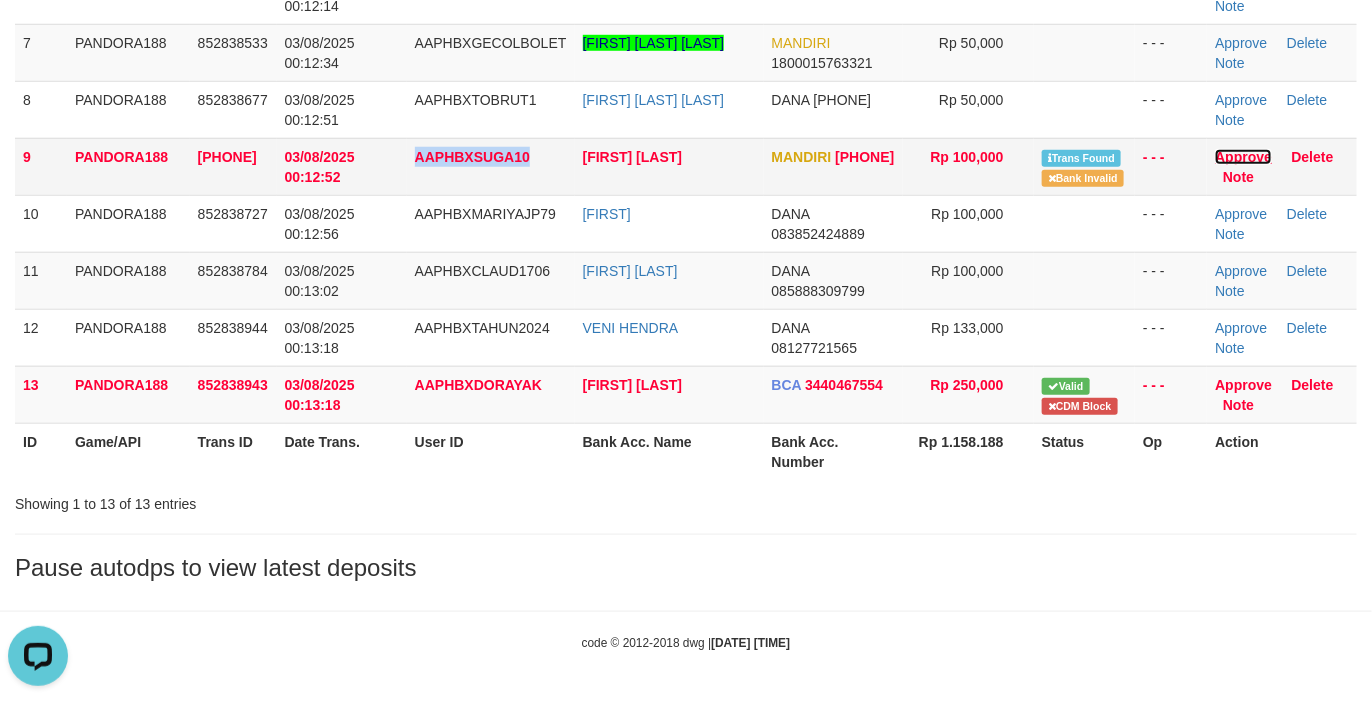 click on "Approve" at bounding box center [1243, 157] 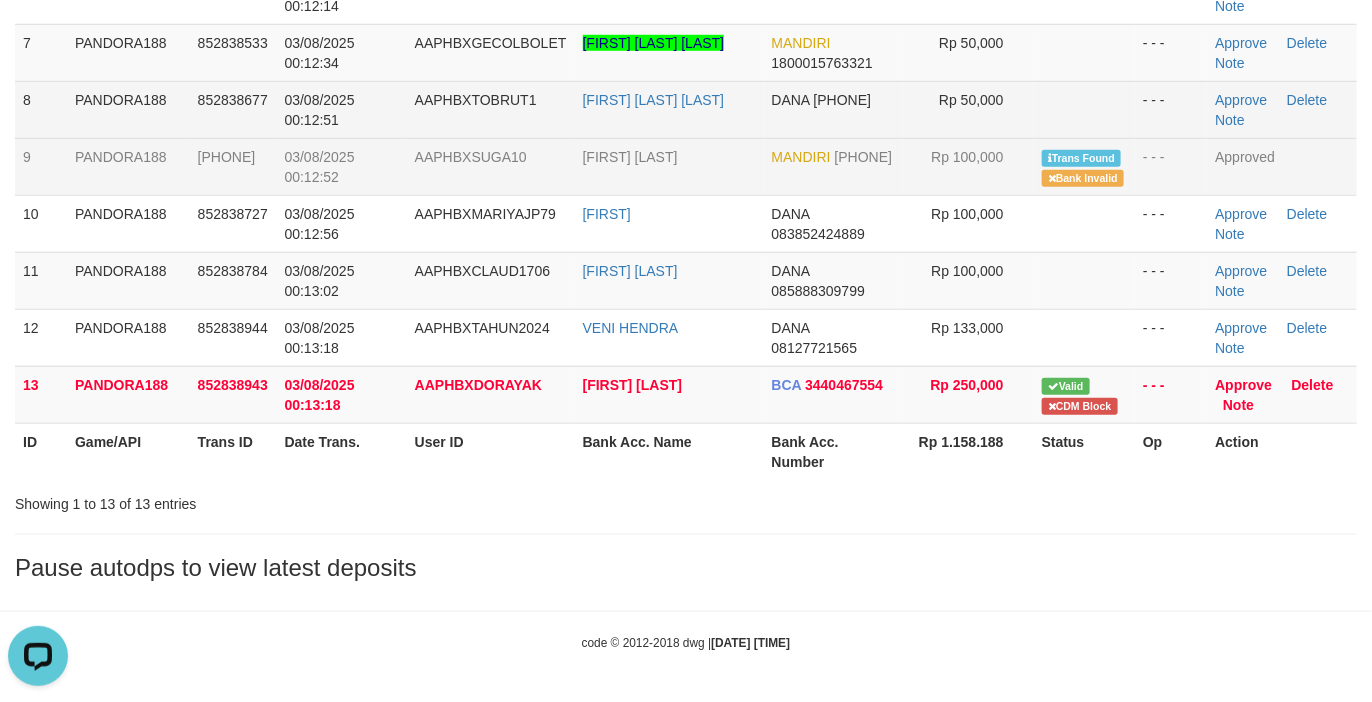 click at bounding box center (1084, 109) 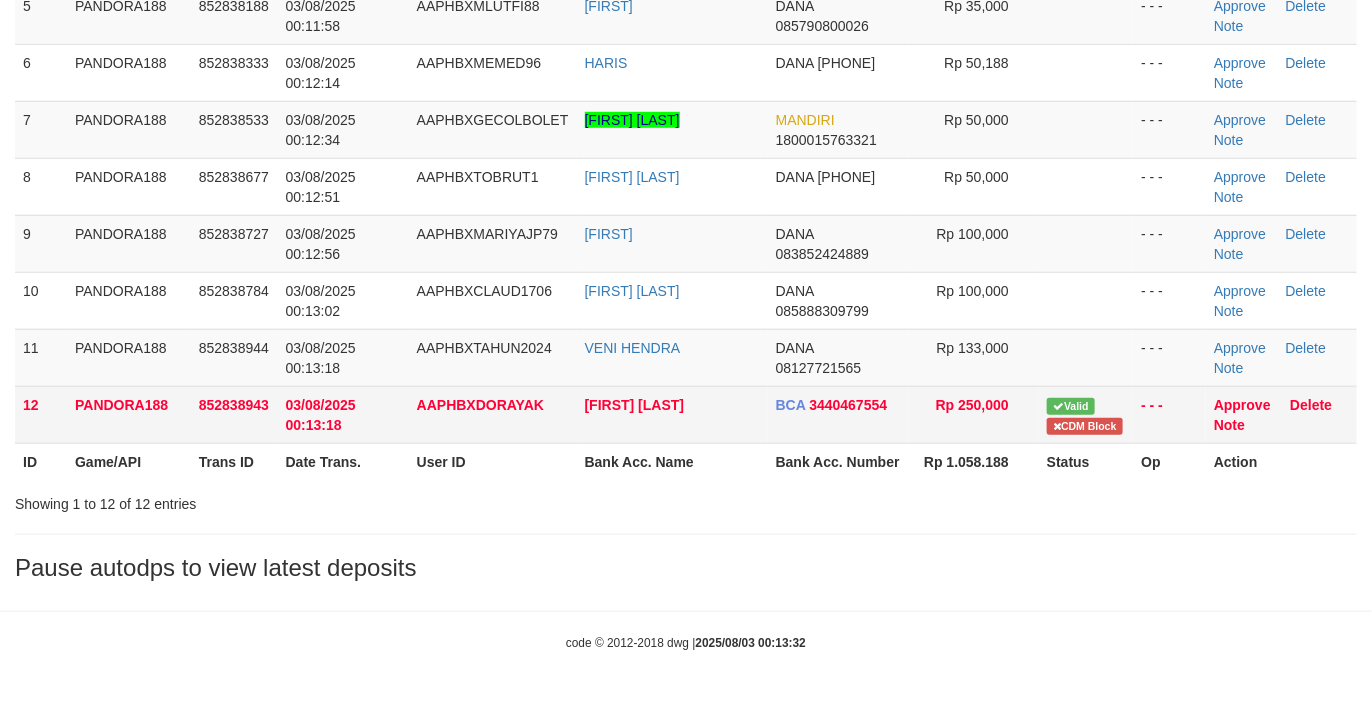 scroll, scrollTop: 517, scrollLeft: 0, axis: vertical 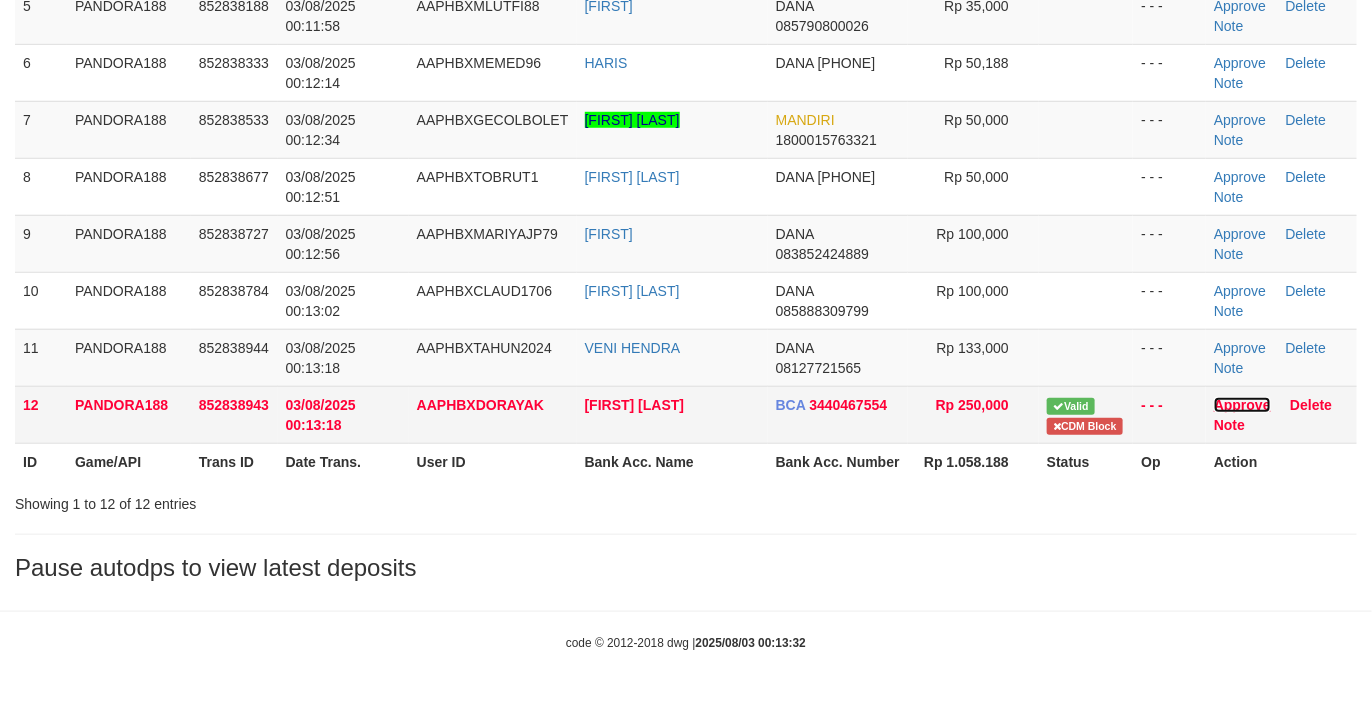 click on "Approve" at bounding box center (1242, 405) 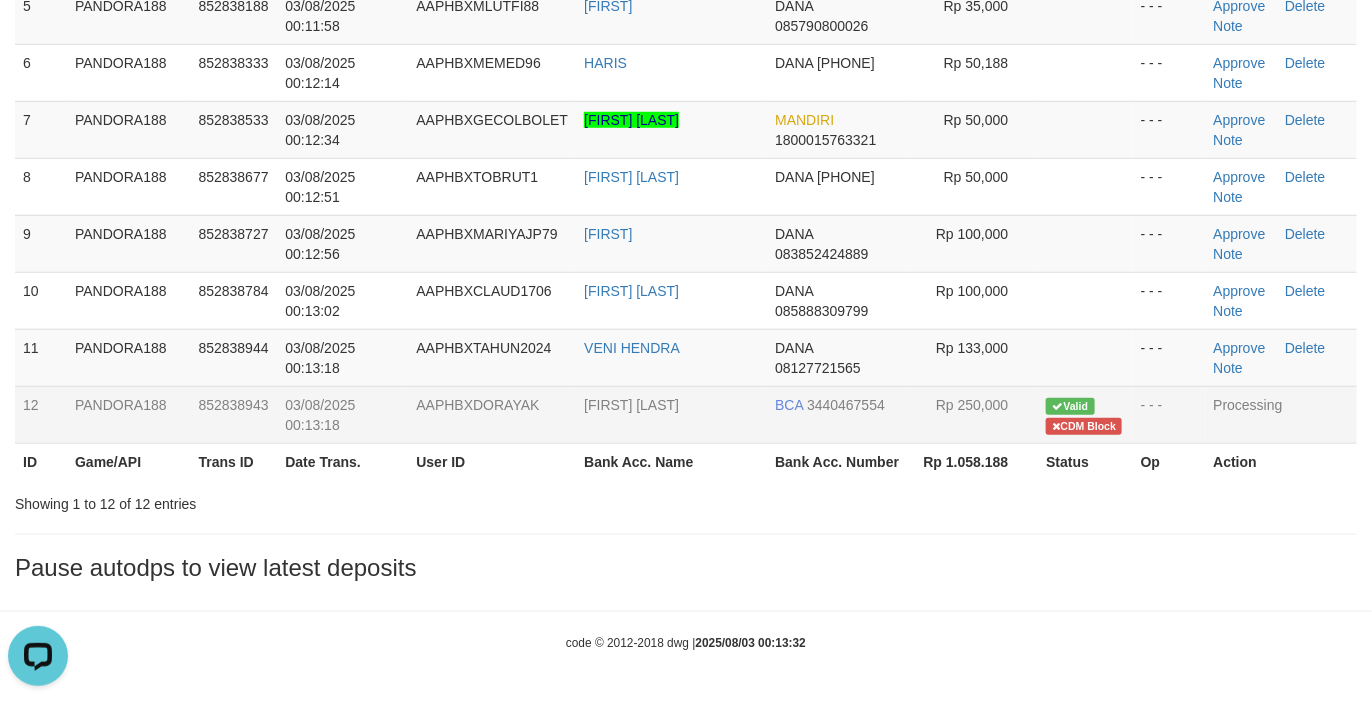 scroll, scrollTop: 0, scrollLeft: 0, axis: both 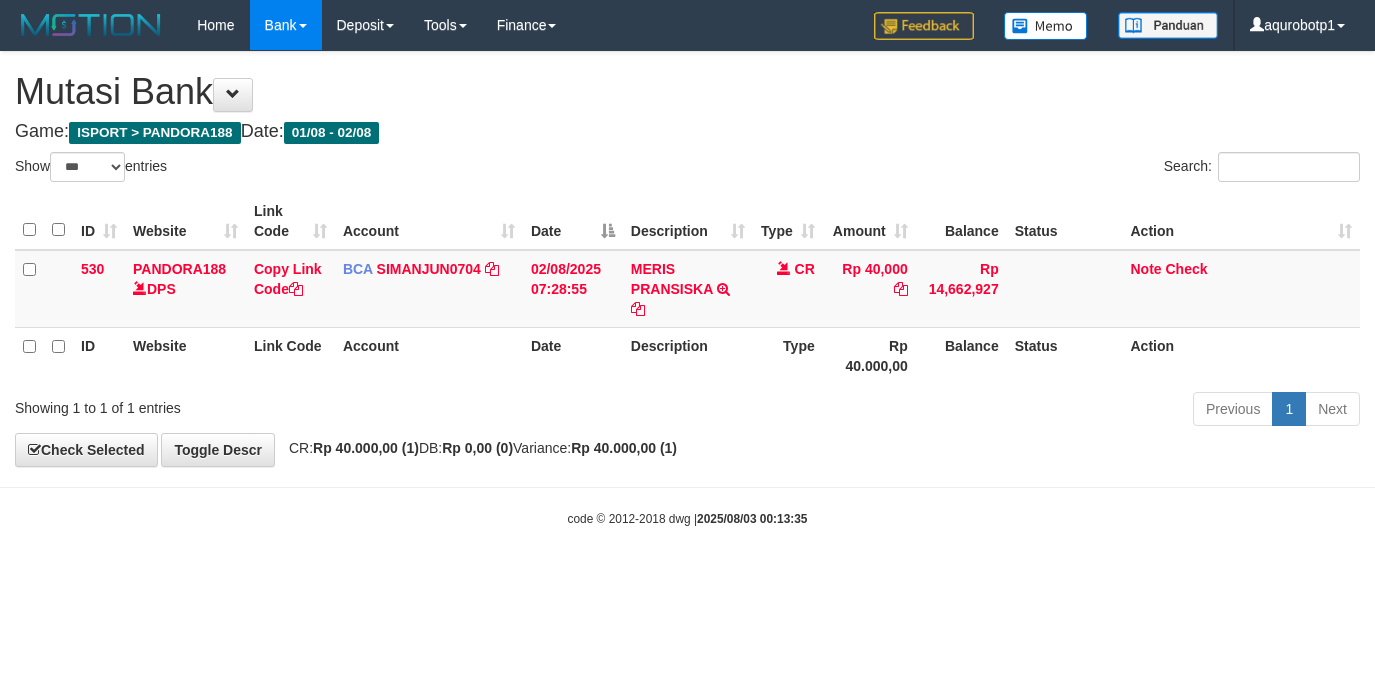 select on "***" 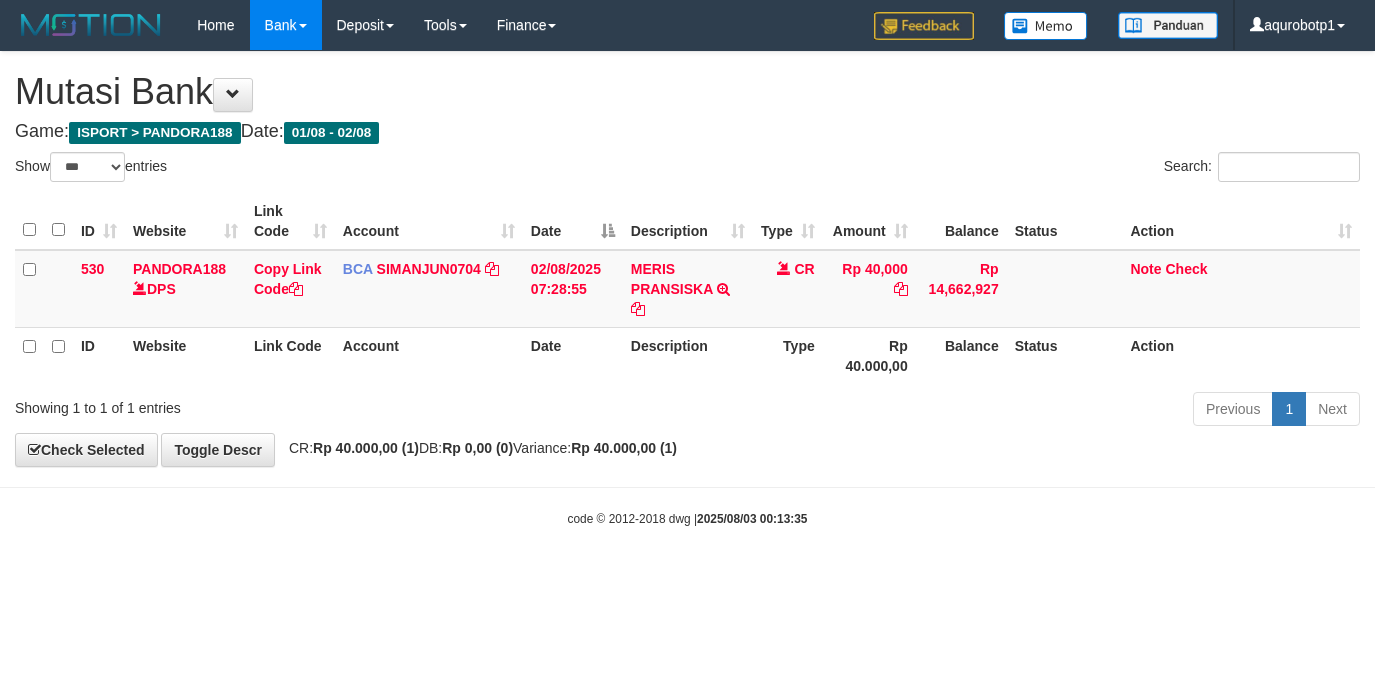 scroll, scrollTop: 0, scrollLeft: 0, axis: both 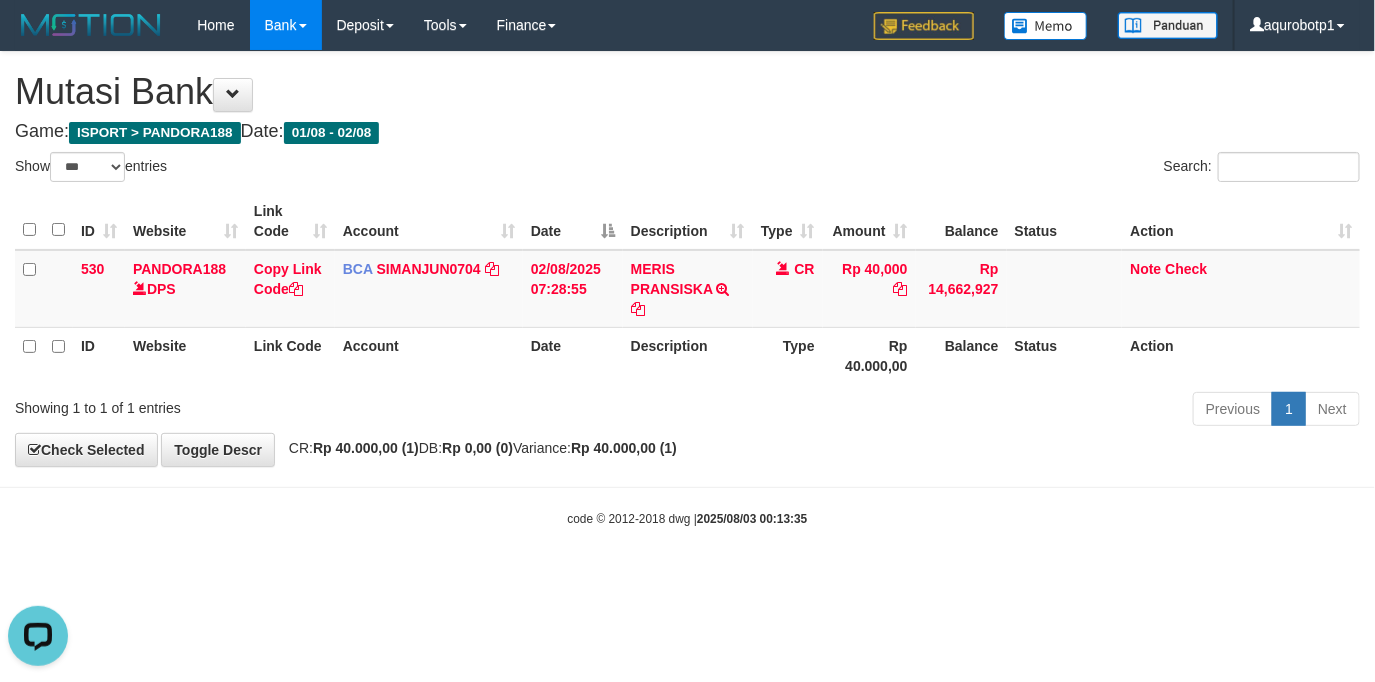 click on "**********" at bounding box center [687, 259] 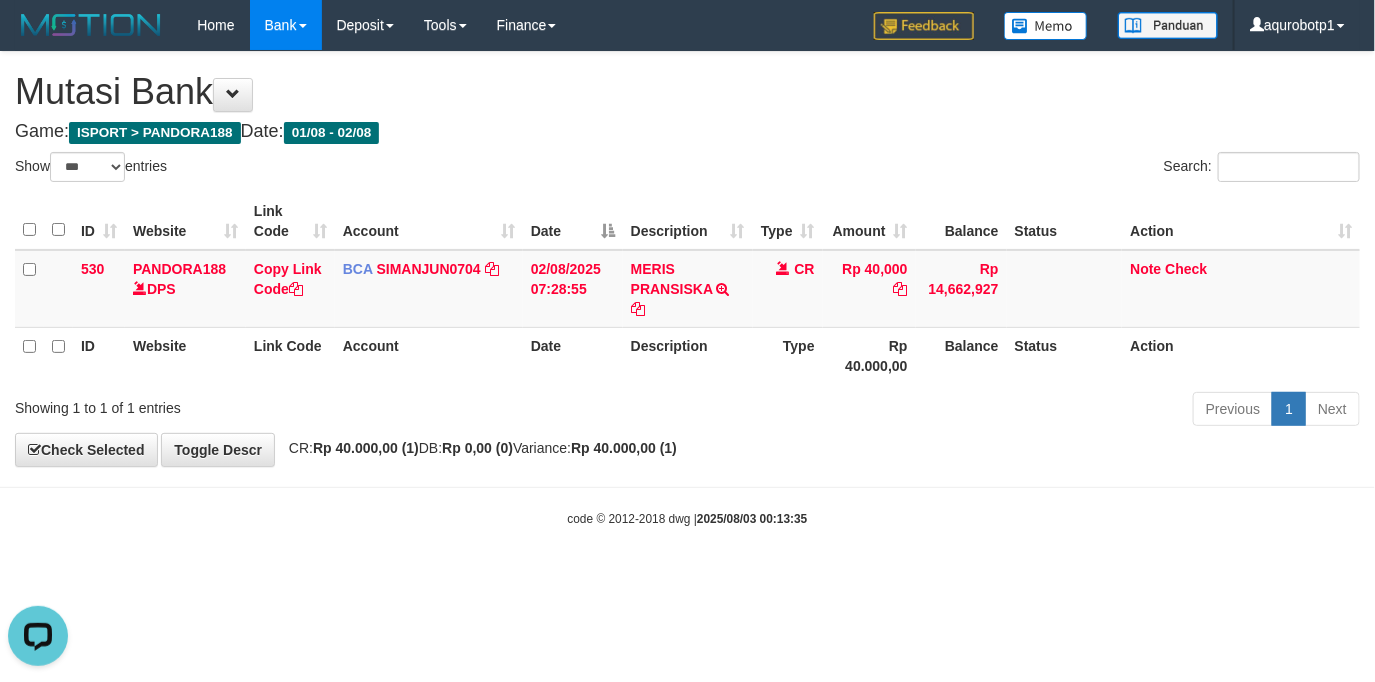 click on "Toggle navigation
Home
Bank
Account List
Load
By Website
Group
[ISPORT]													PANDORA188
By Load Group (DPS)
Group aqu-pandora
Mutasi Bank
Search
Sync
Note Mutasi
Deposit" at bounding box center [687, 289] 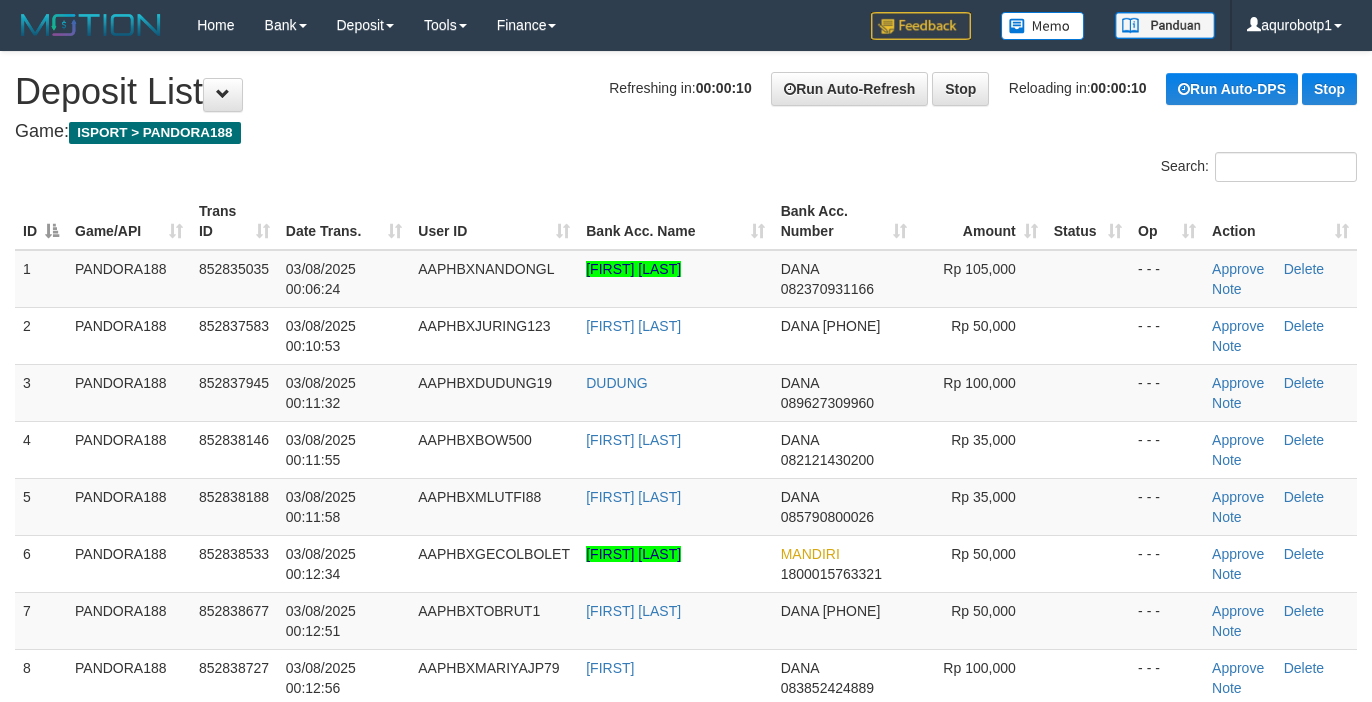 scroll, scrollTop: 0, scrollLeft: 0, axis: both 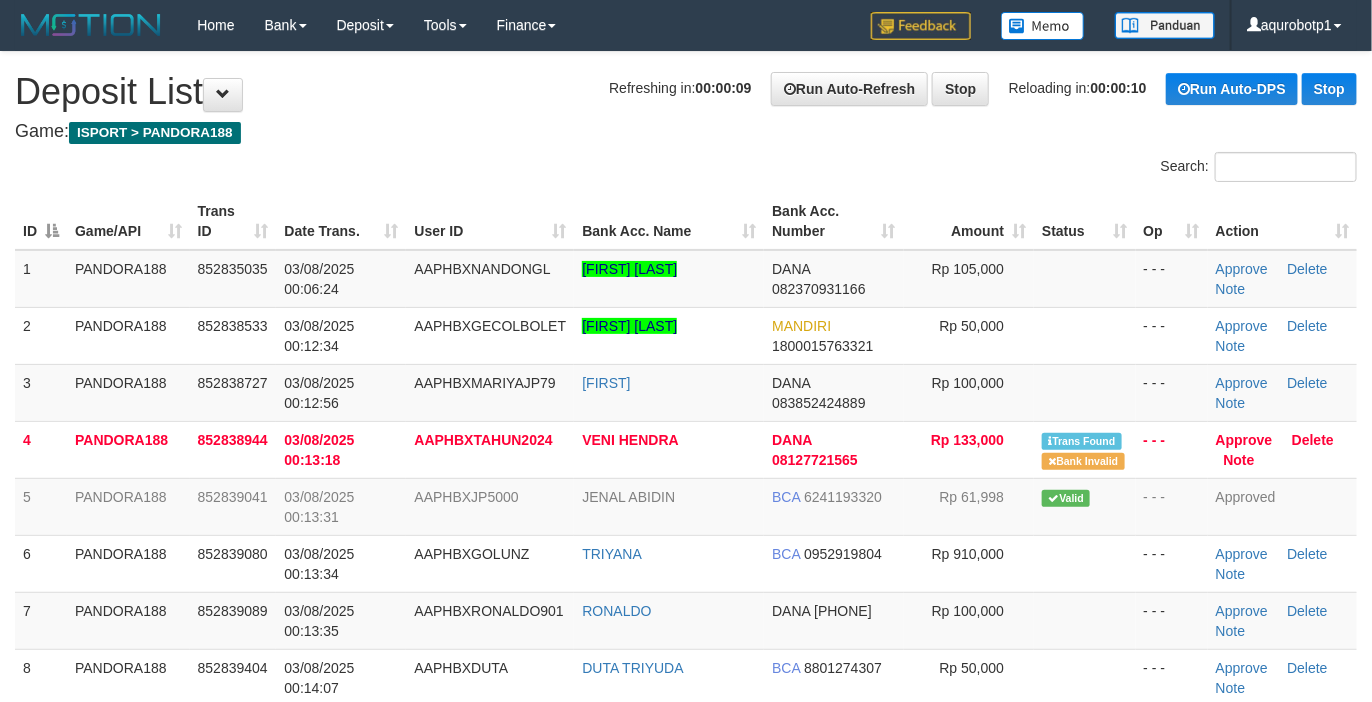 click on "User ID" at bounding box center (490, 221) 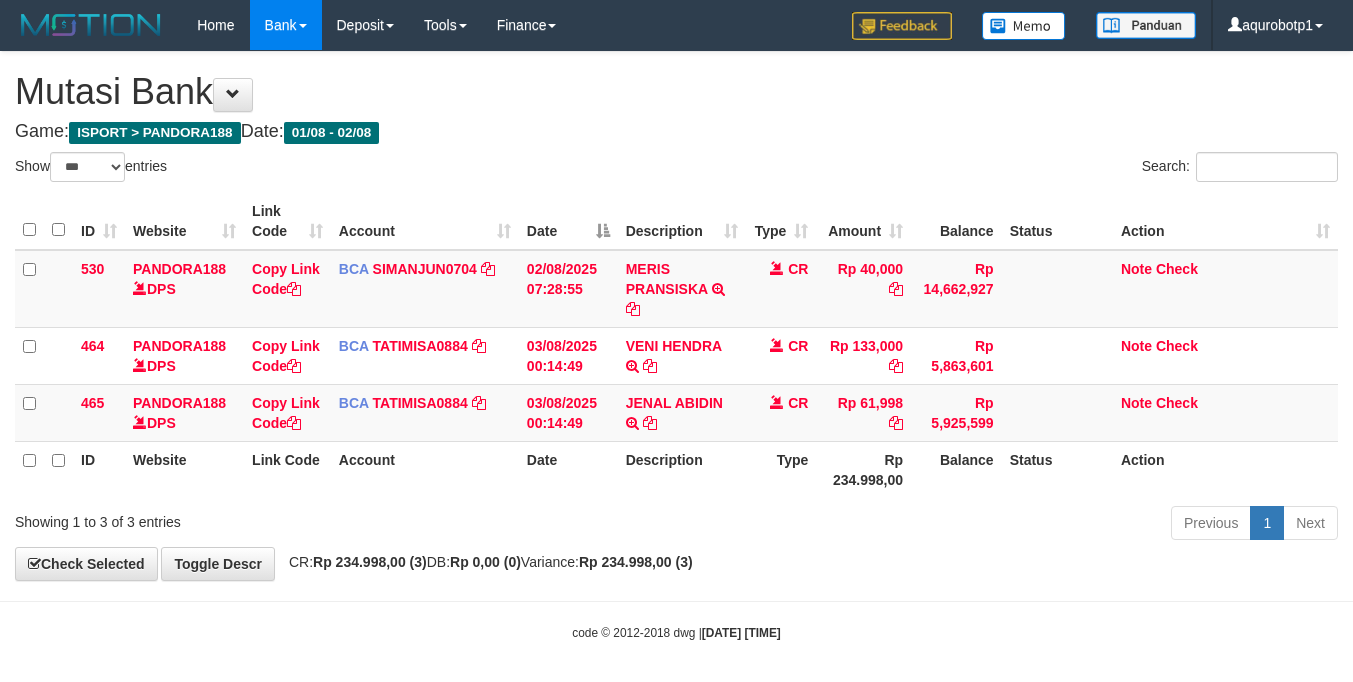 select on "***" 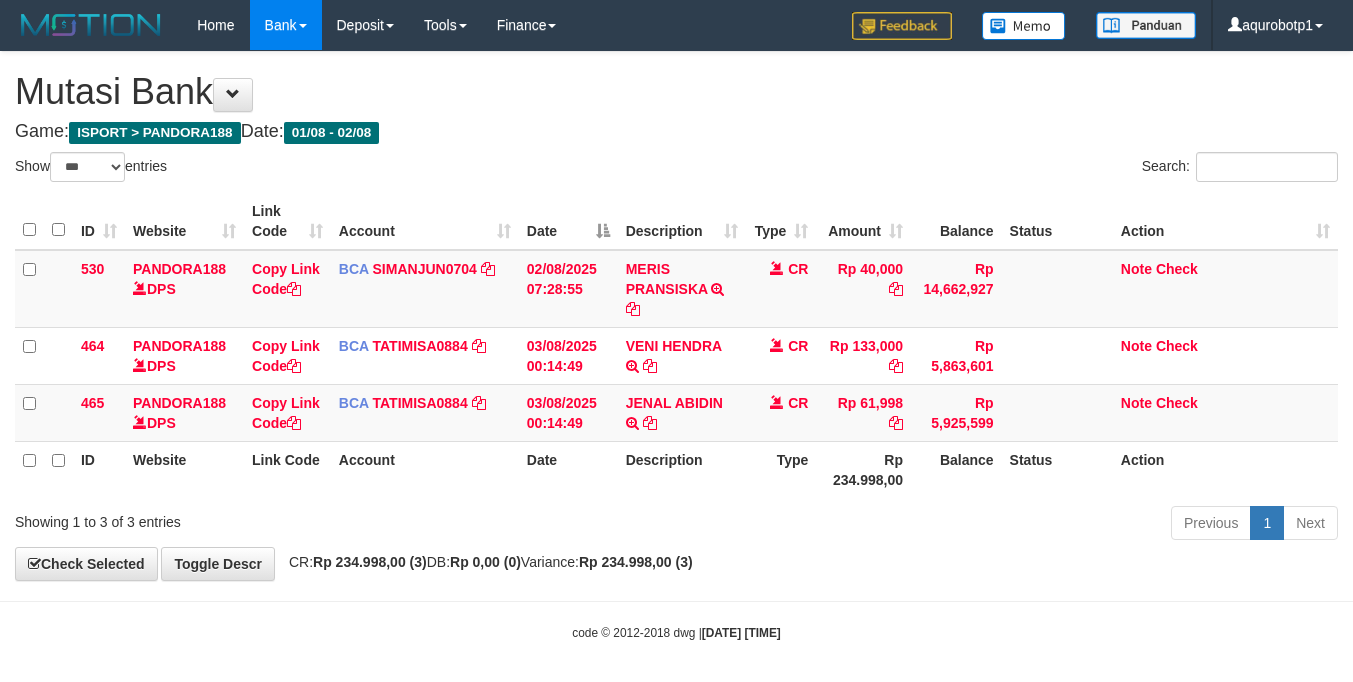 scroll, scrollTop: 0, scrollLeft: 0, axis: both 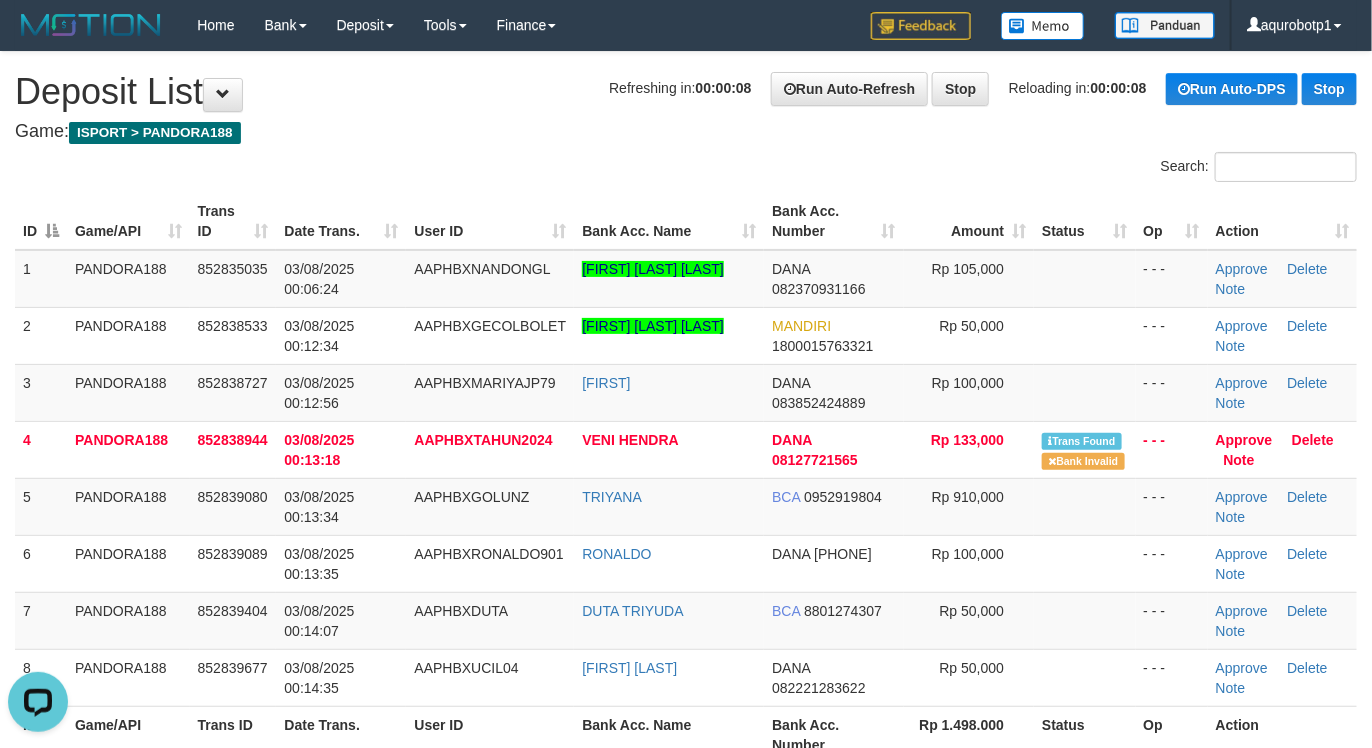 click on "Refreshing in:  00:00:08
Run Auto-Refresh
Stop
Reloading in:  00:00:08
Run Auto-DPS
Stop
Deposit List" at bounding box center (686, 92) 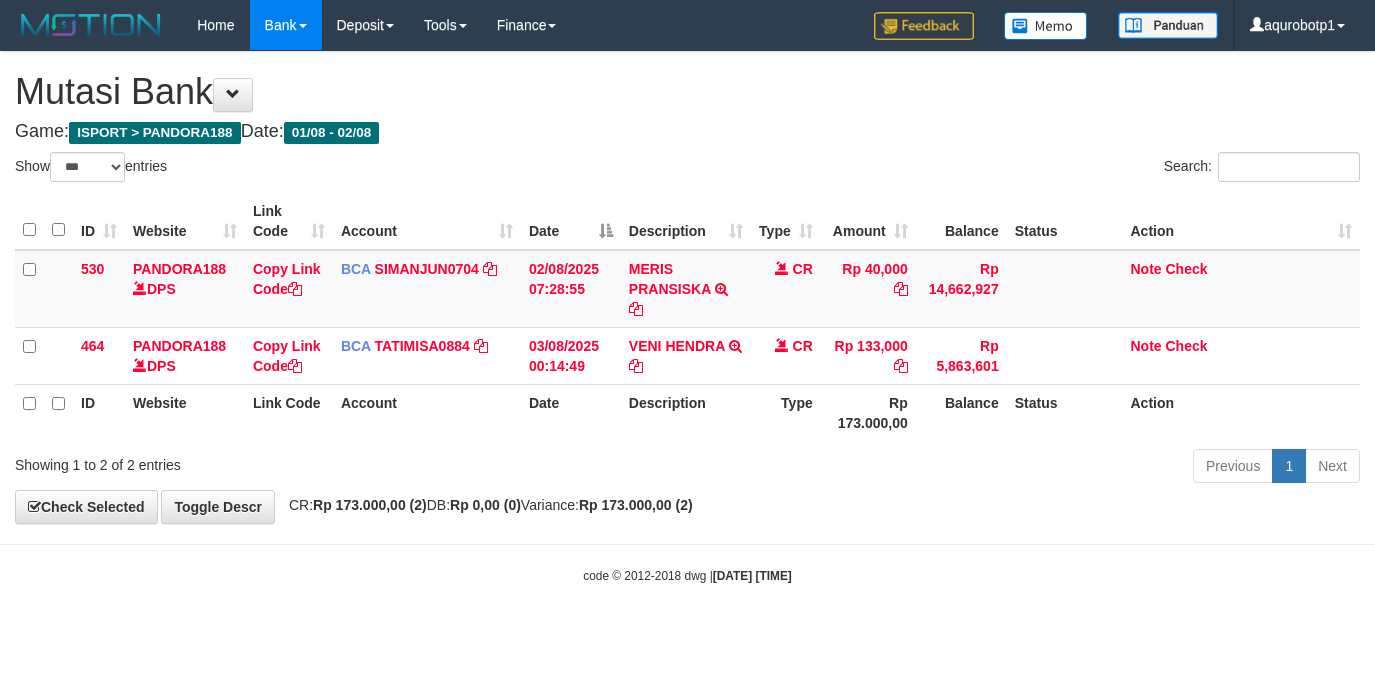 select on "***" 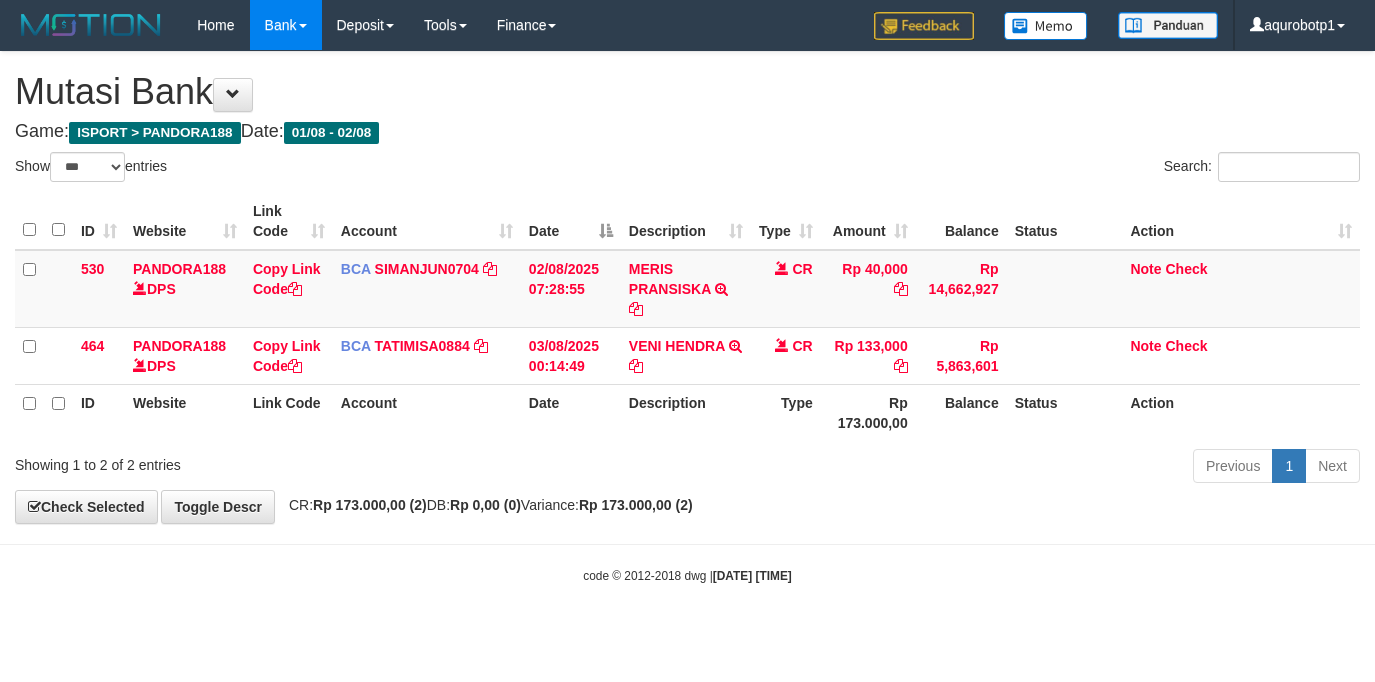 scroll, scrollTop: 0, scrollLeft: 0, axis: both 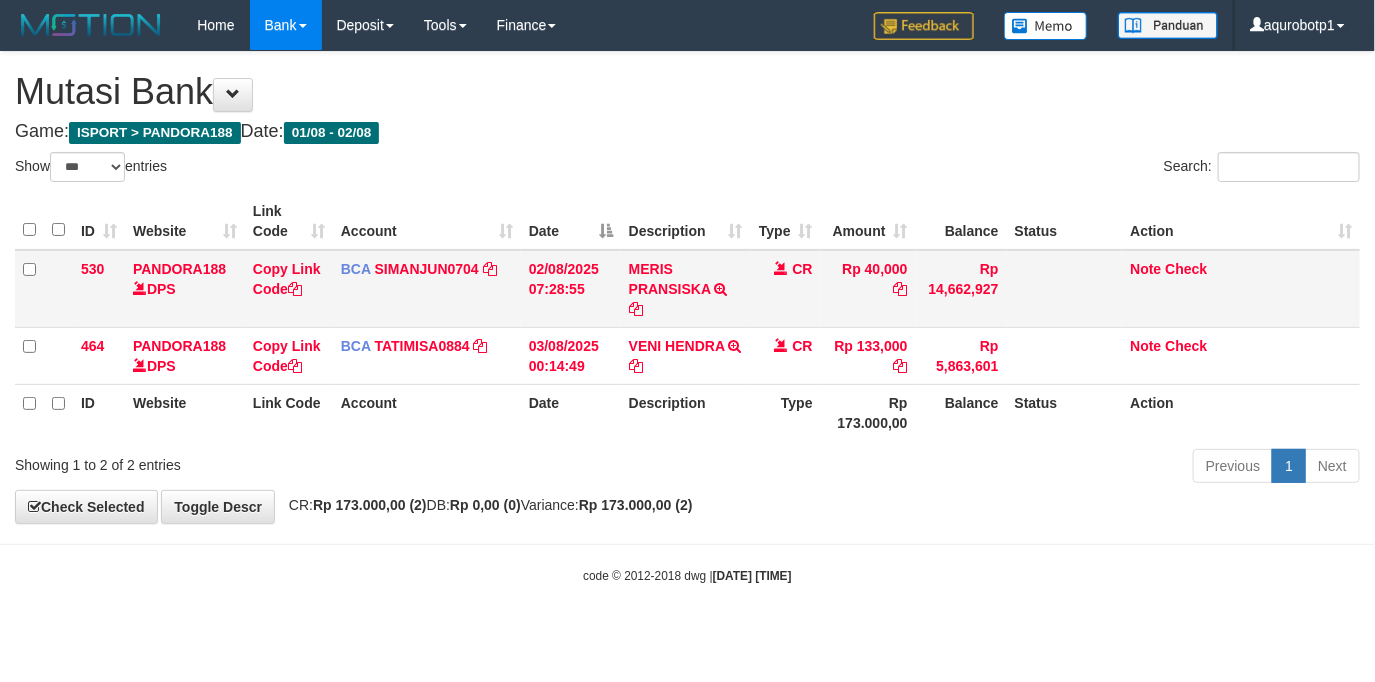 drag, startPoint x: 816, startPoint y: 556, endPoint x: 97, endPoint y: 310, distance: 759.91907 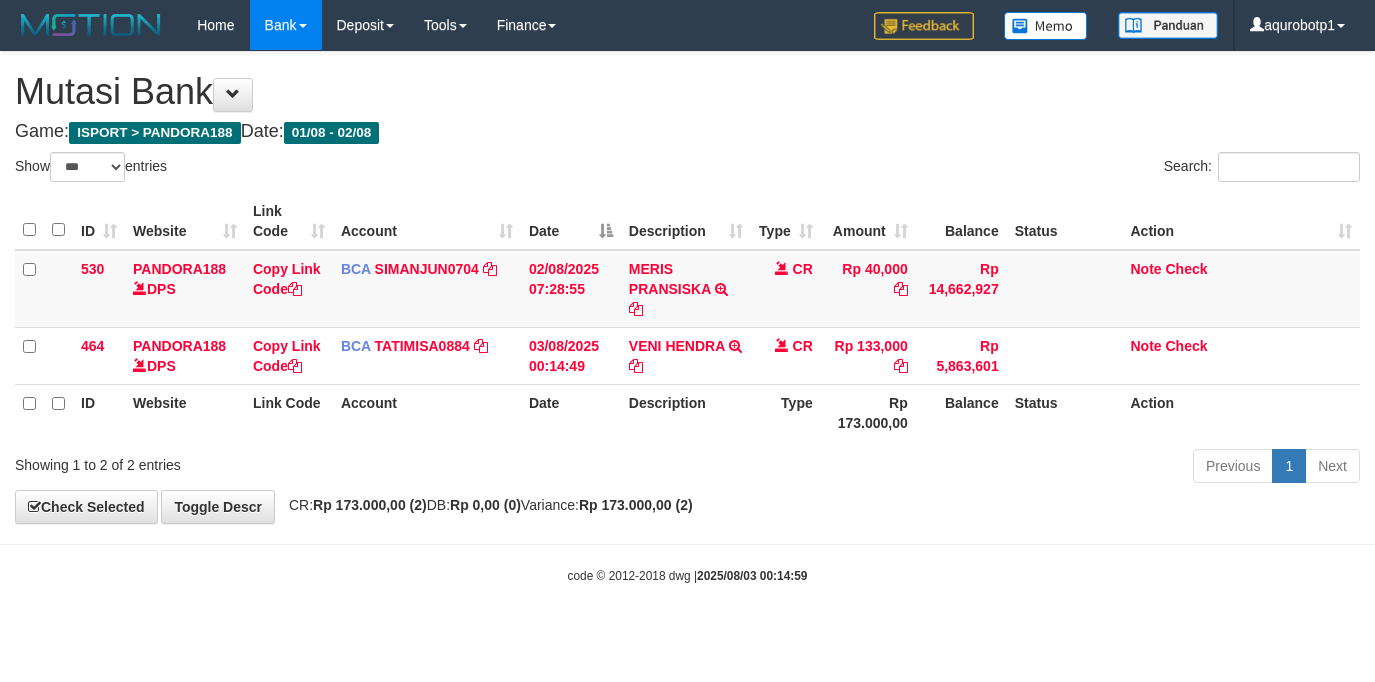 select on "***" 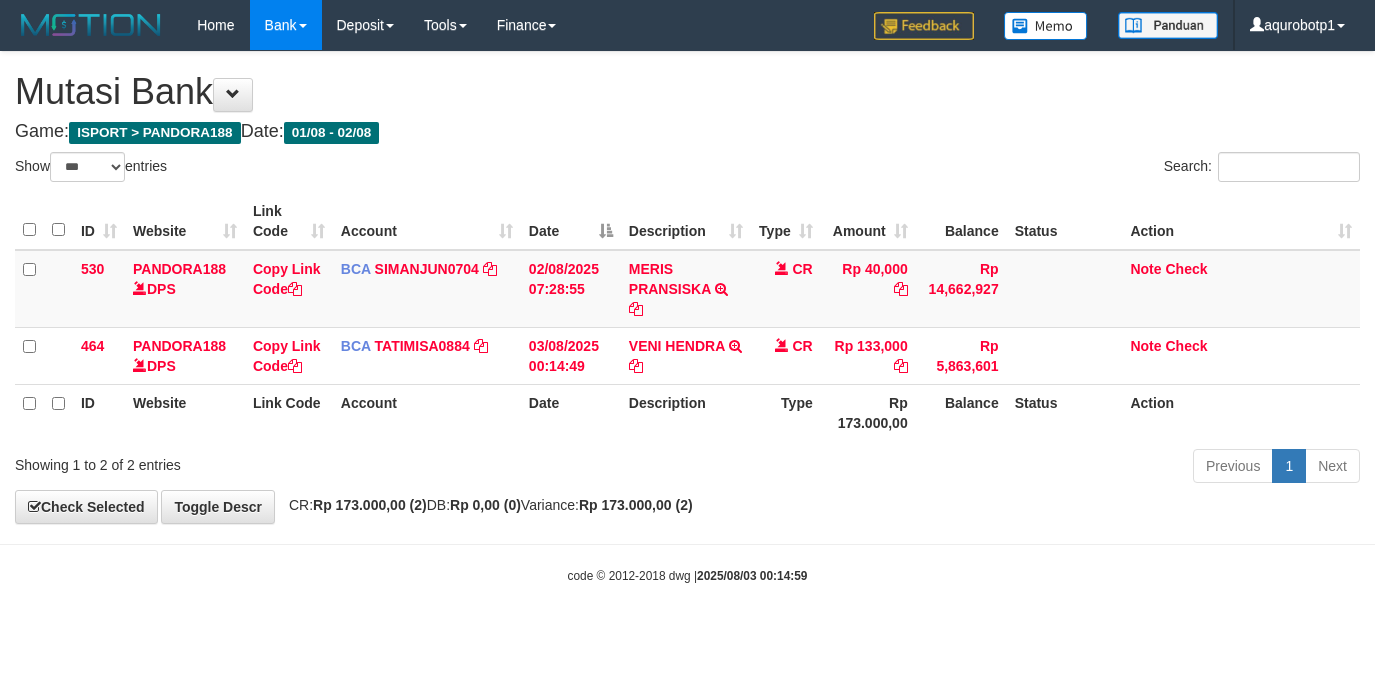 scroll, scrollTop: 0, scrollLeft: 0, axis: both 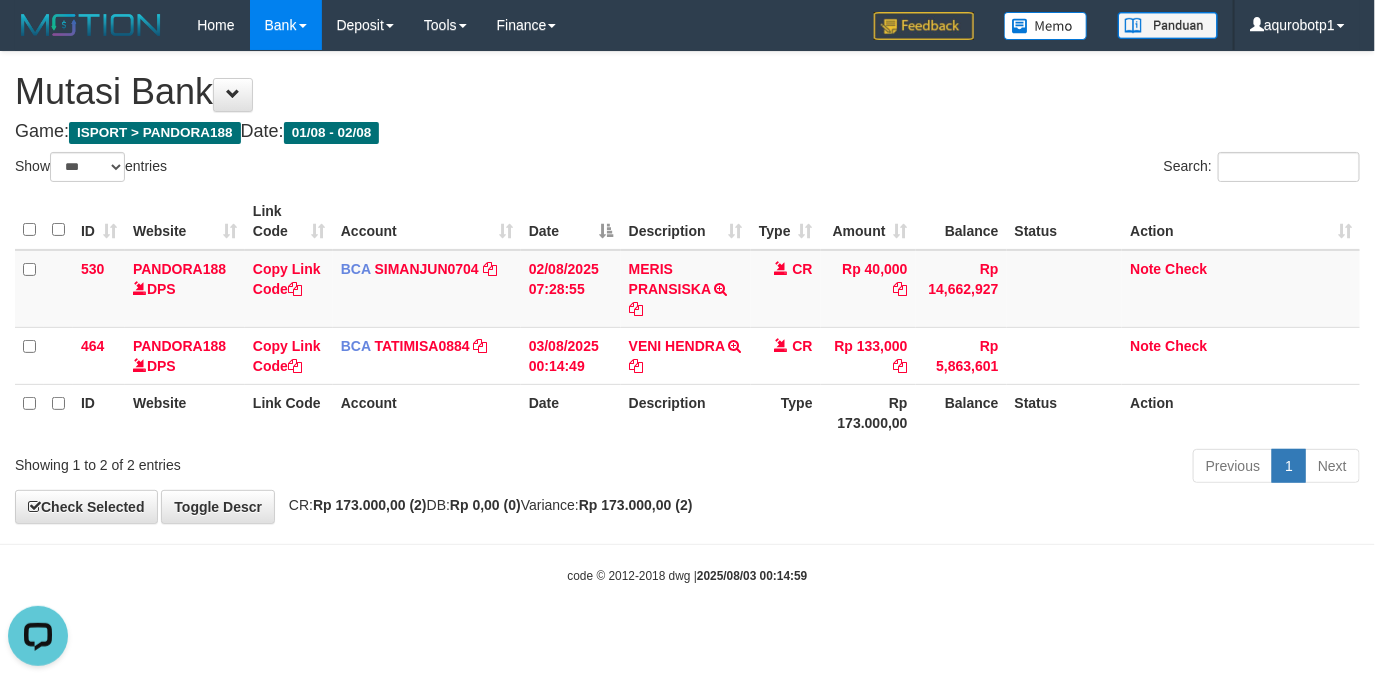 drag, startPoint x: 1173, startPoint y: 409, endPoint x: 1116, endPoint y: 406, distance: 57.07889 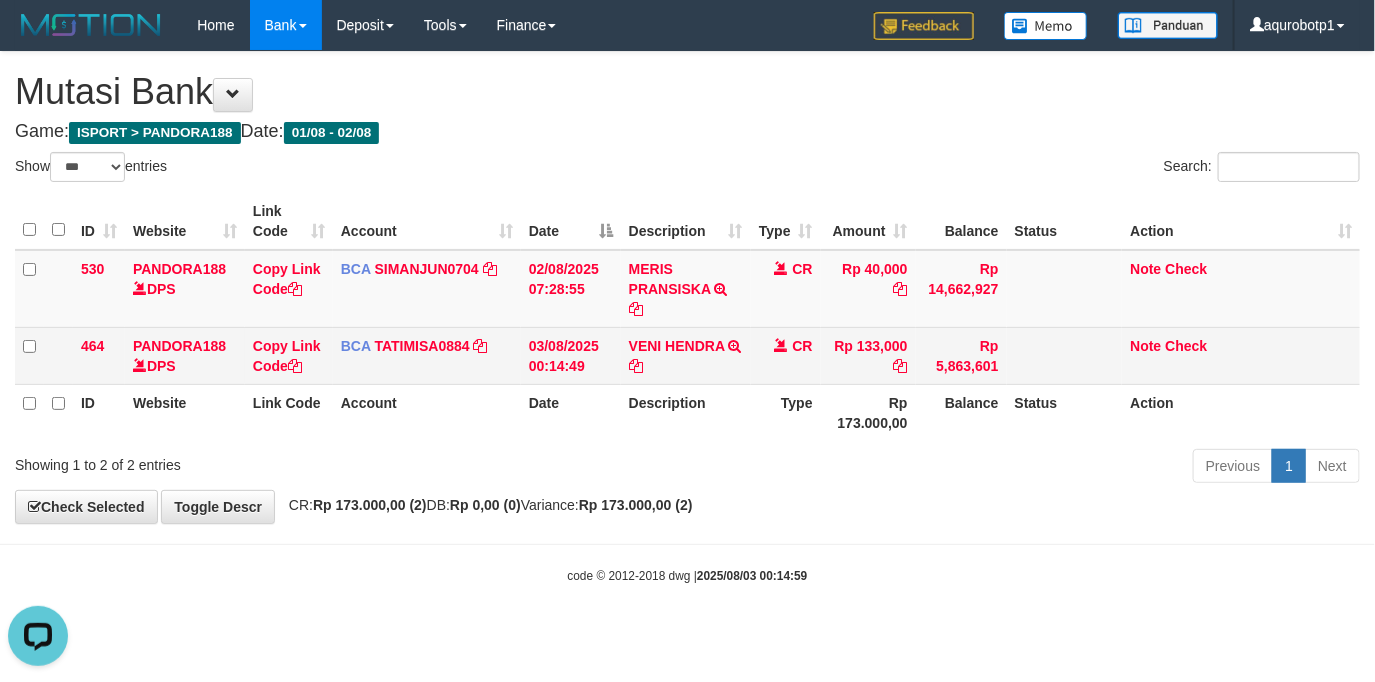 click on "[NAME]         TRSF E-BANKING CR 0308/FTSCY/WS95271
133000.00[NAME]" at bounding box center [686, 355] 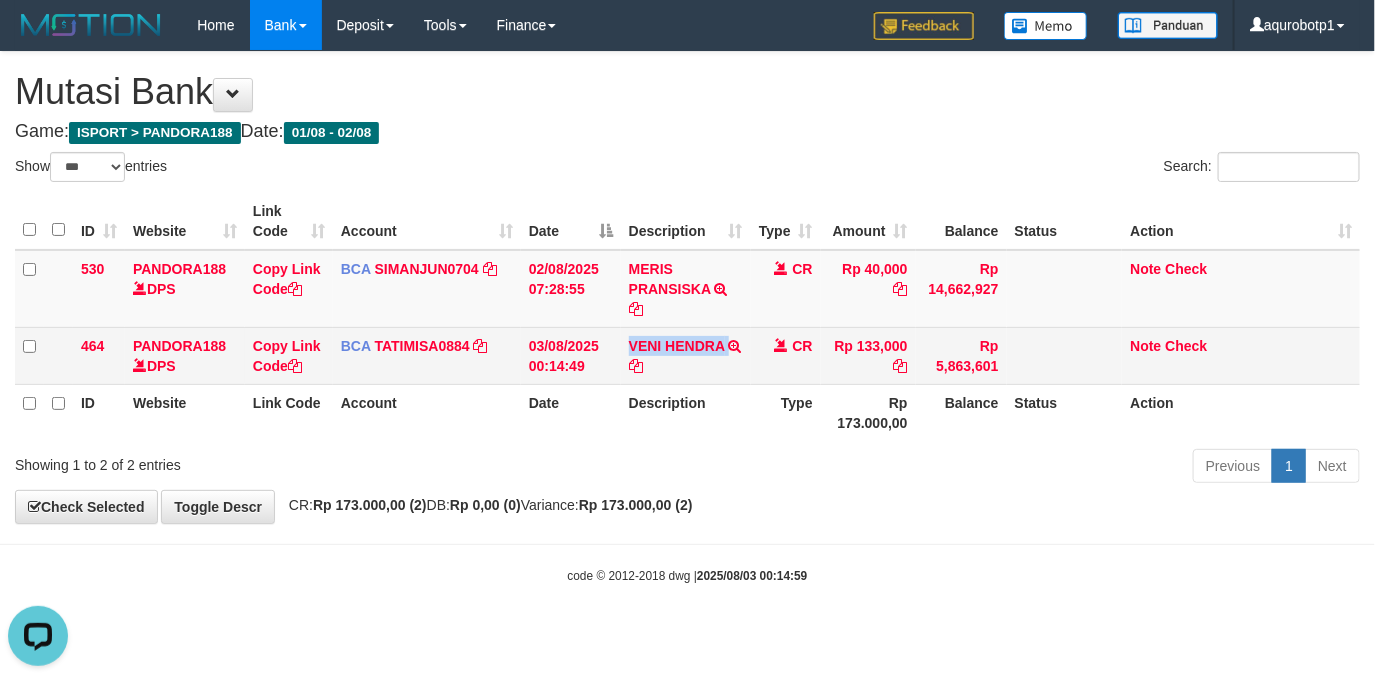 click on "VENI HENDRA         TRSF E-BANKING CR 0308/FTSCY/WS95271
133000.00VENI HENDRA" at bounding box center [686, 355] 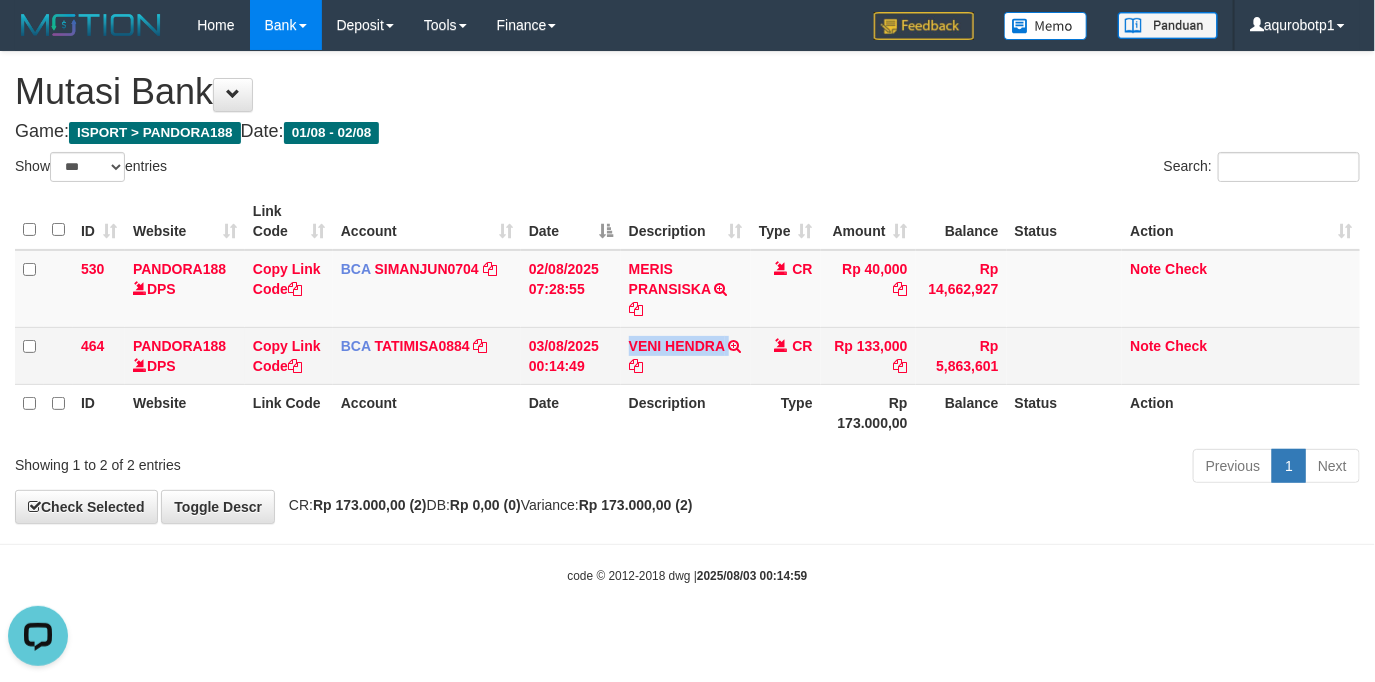 copy on "VENI HENDRA         TRSF E-BANKING CR 0308/FTSCY/WS95271
133000.00VENI HENDRA" 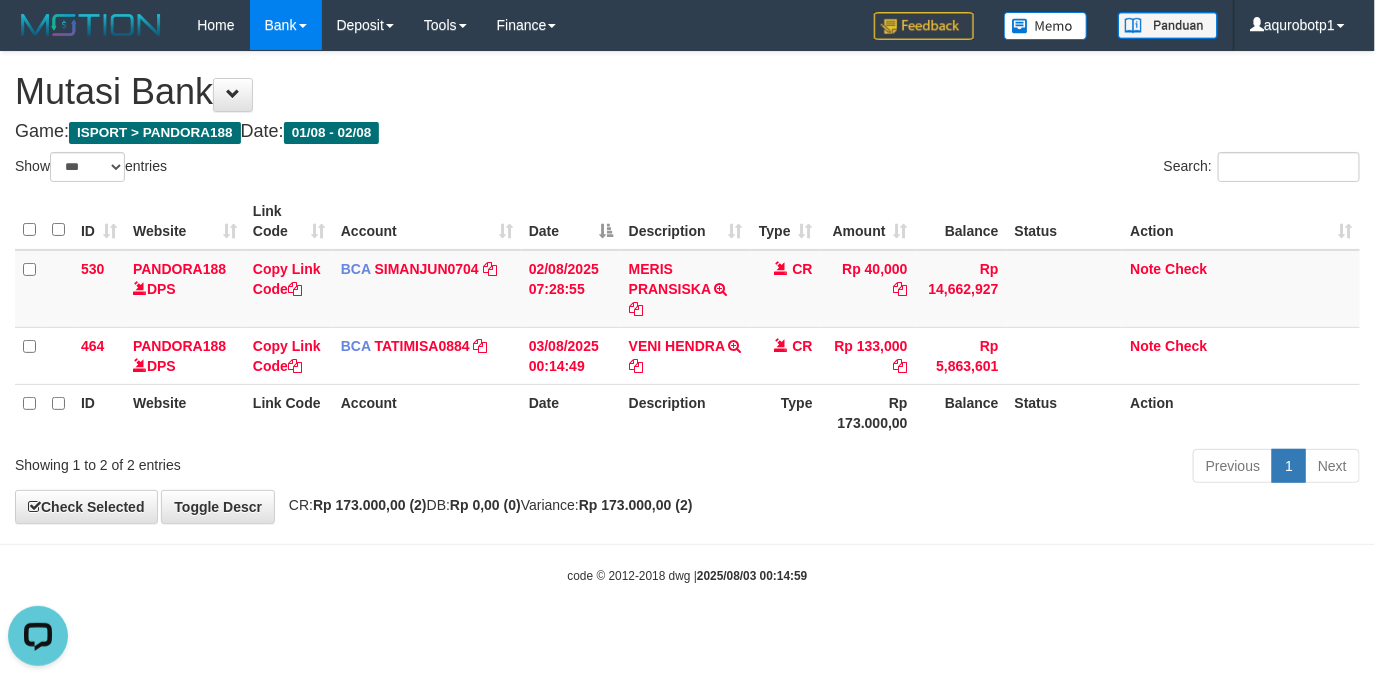 drag, startPoint x: 1006, startPoint y: 525, endPoint x: 1080, endPoint y: 447, distance: 107.51744 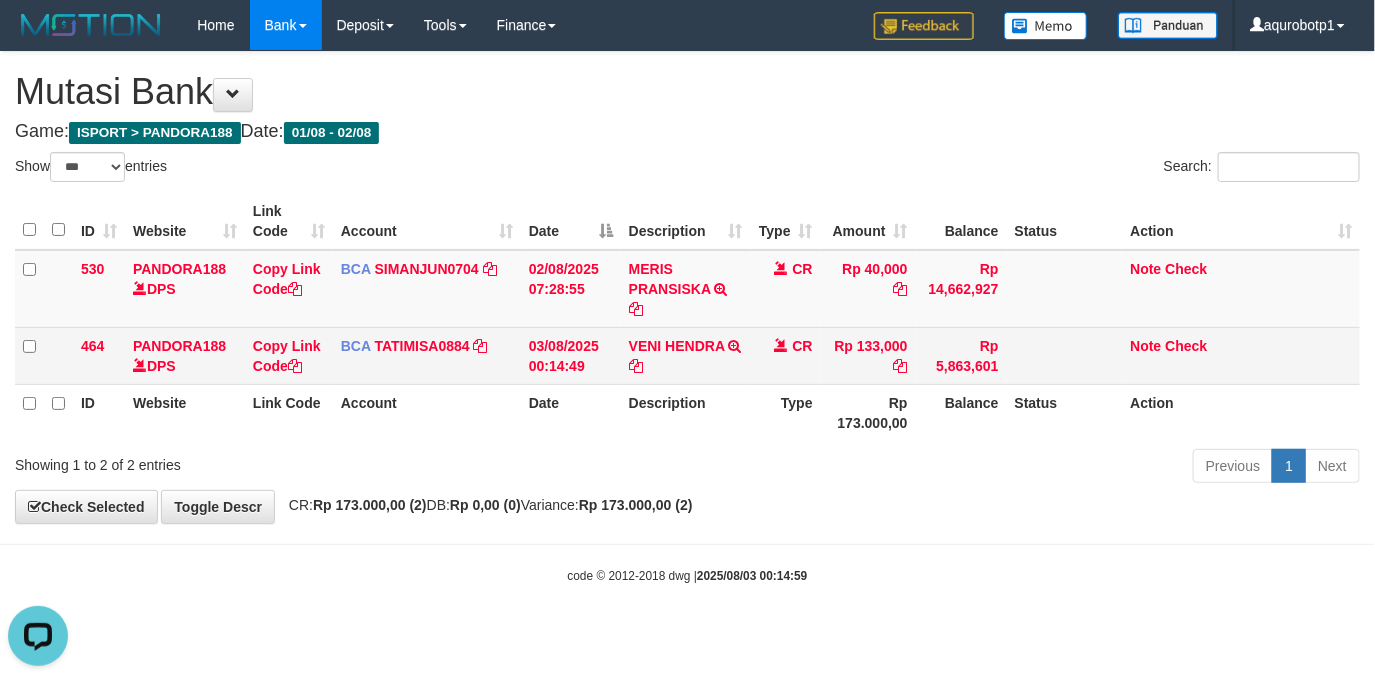 click on "Note
Check" at bounding box center [1241, 355] 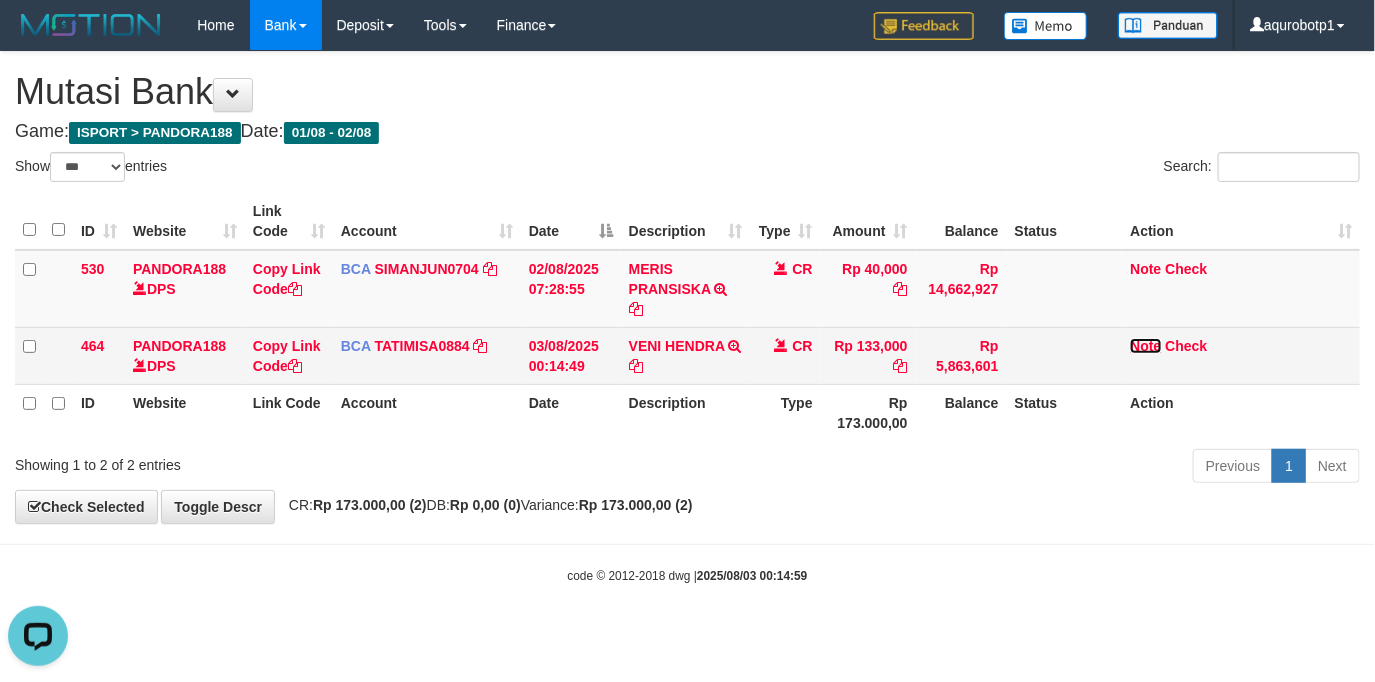 click on "Note" at bounding box center (1145, 346) 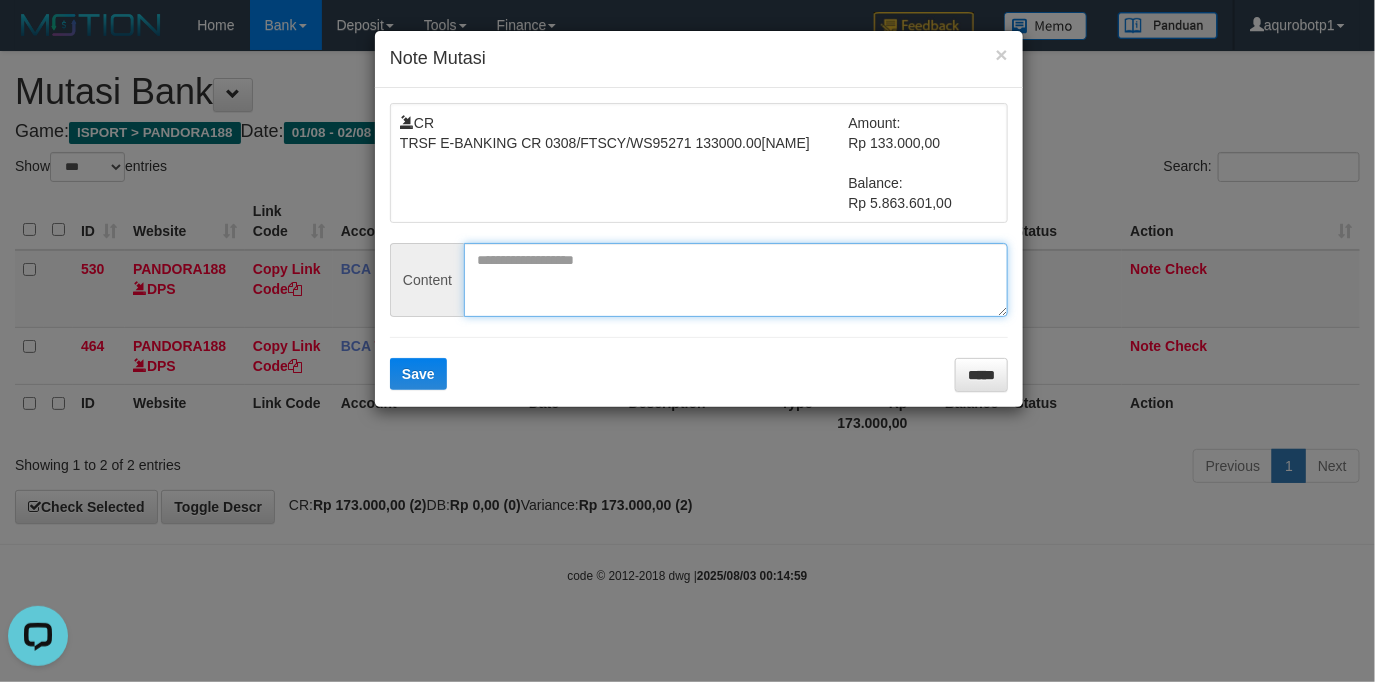 click at bounding box center (736, 280) 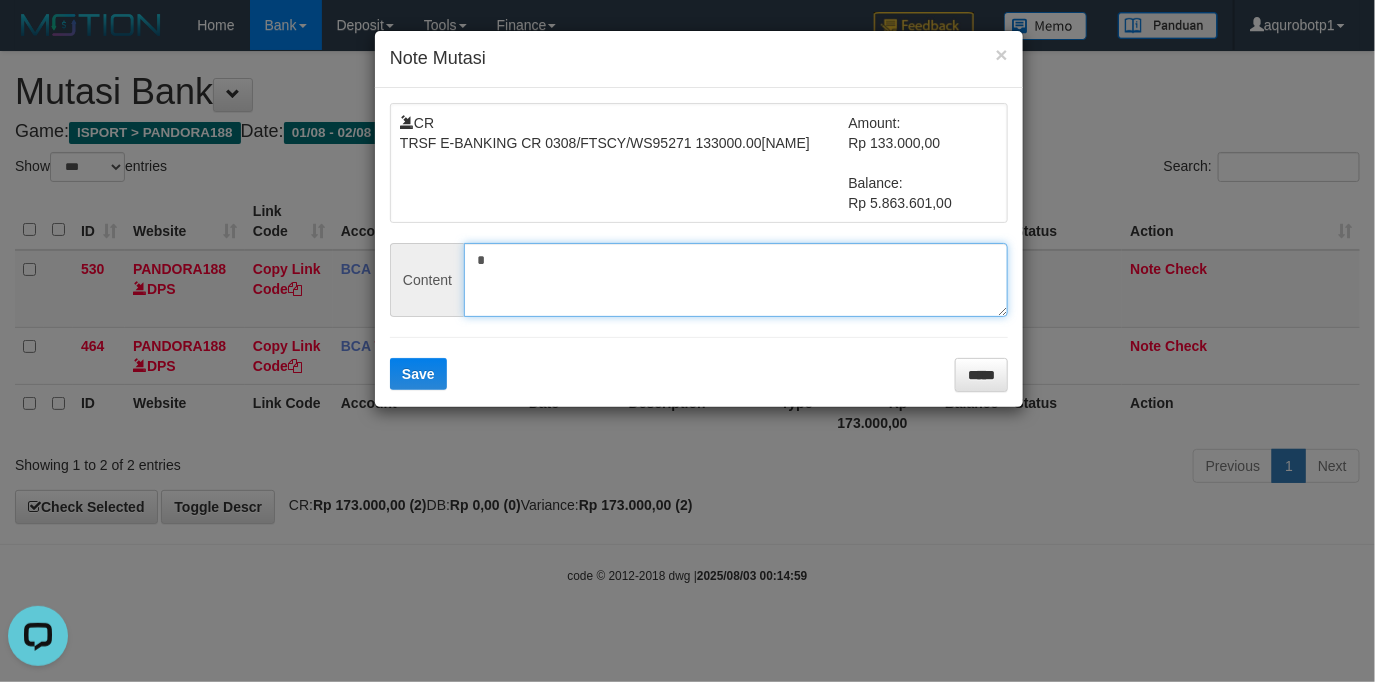 paste on "**********" 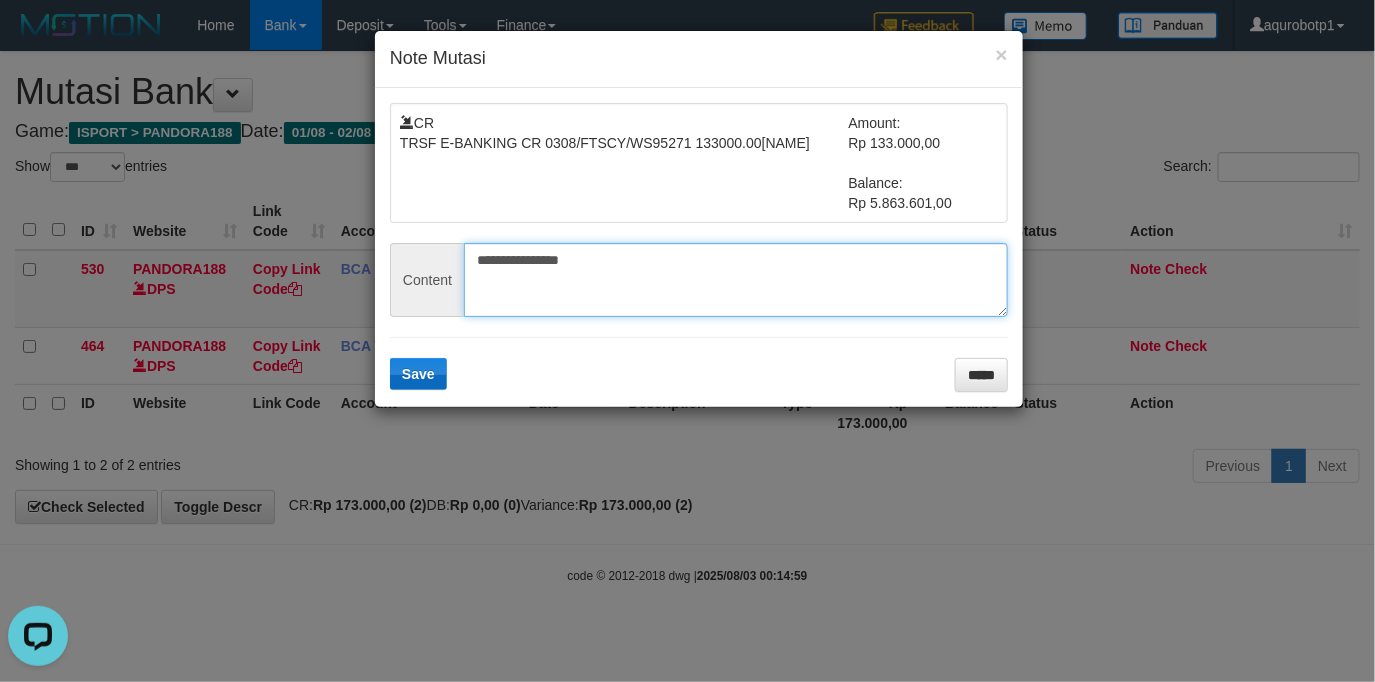 type on "**********" 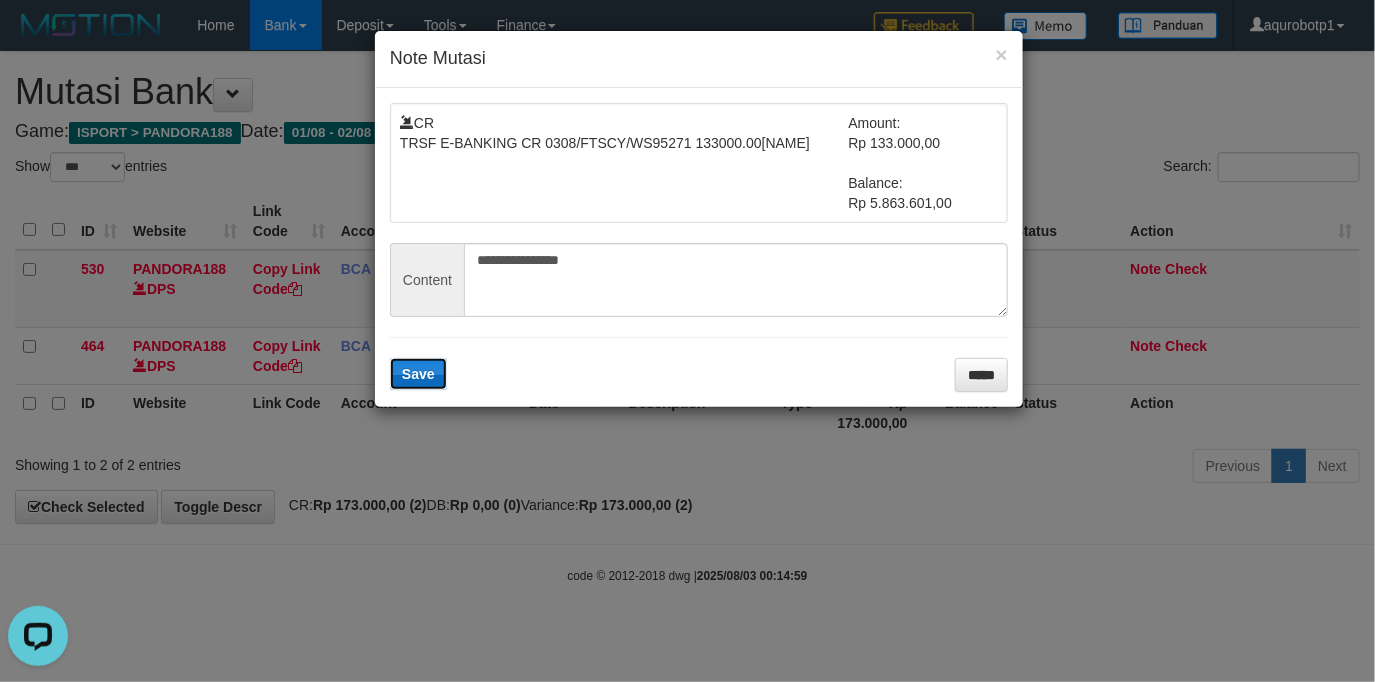 click on "Save" at bounding box center (418, 374) 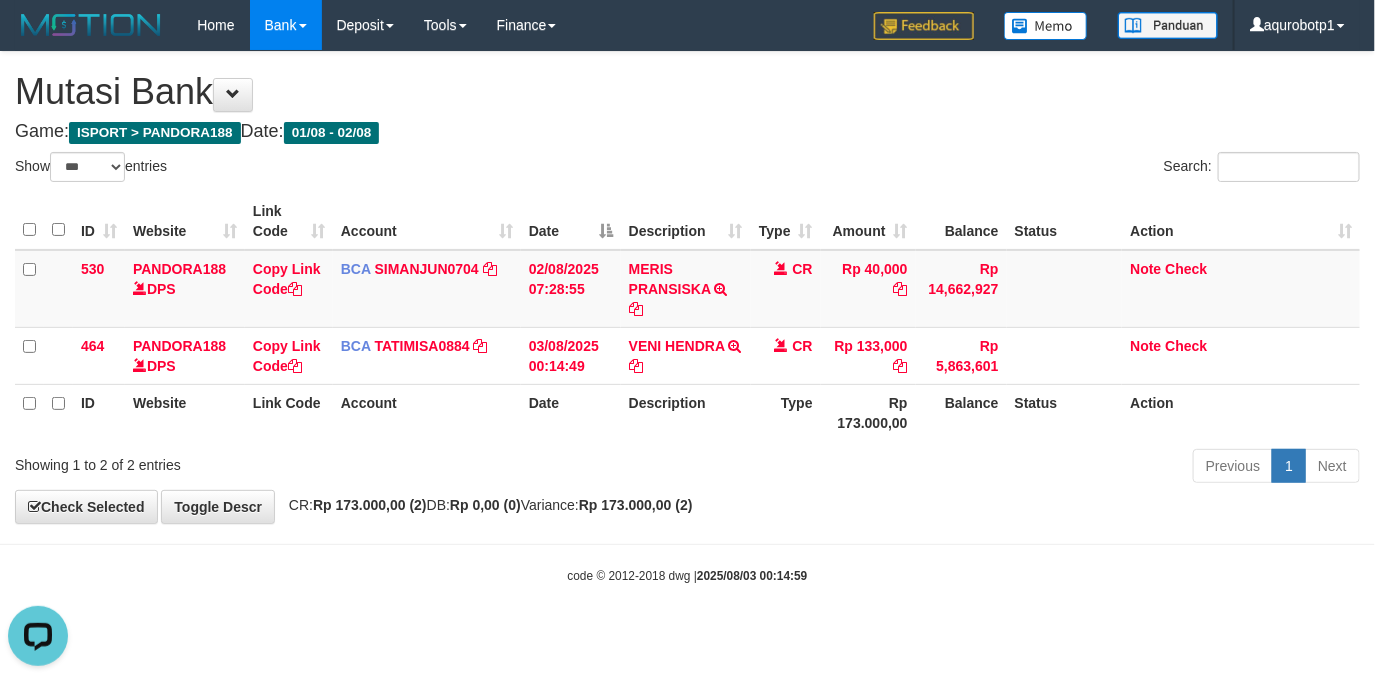 click on "**********" at bounding box center [687, 287] 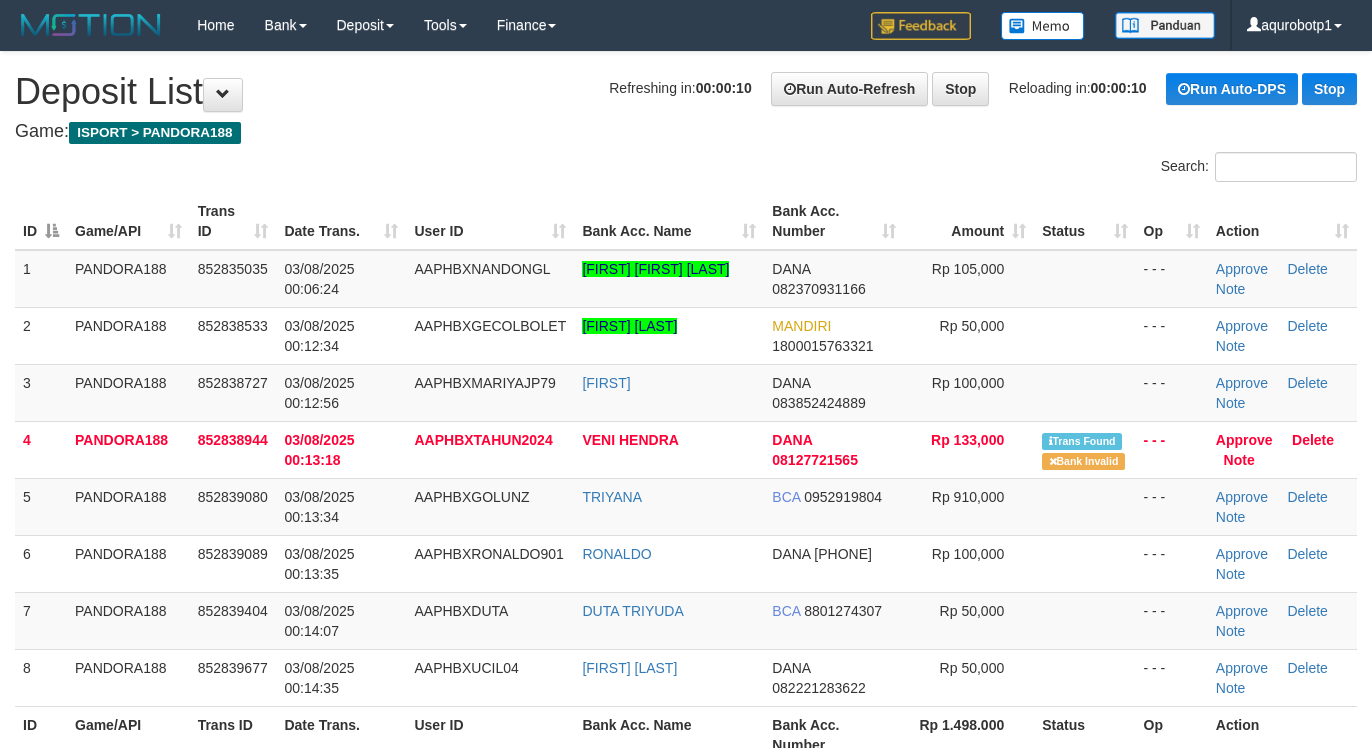 scroll, scrollTop: 0, scrollLeft: 0, axis: both 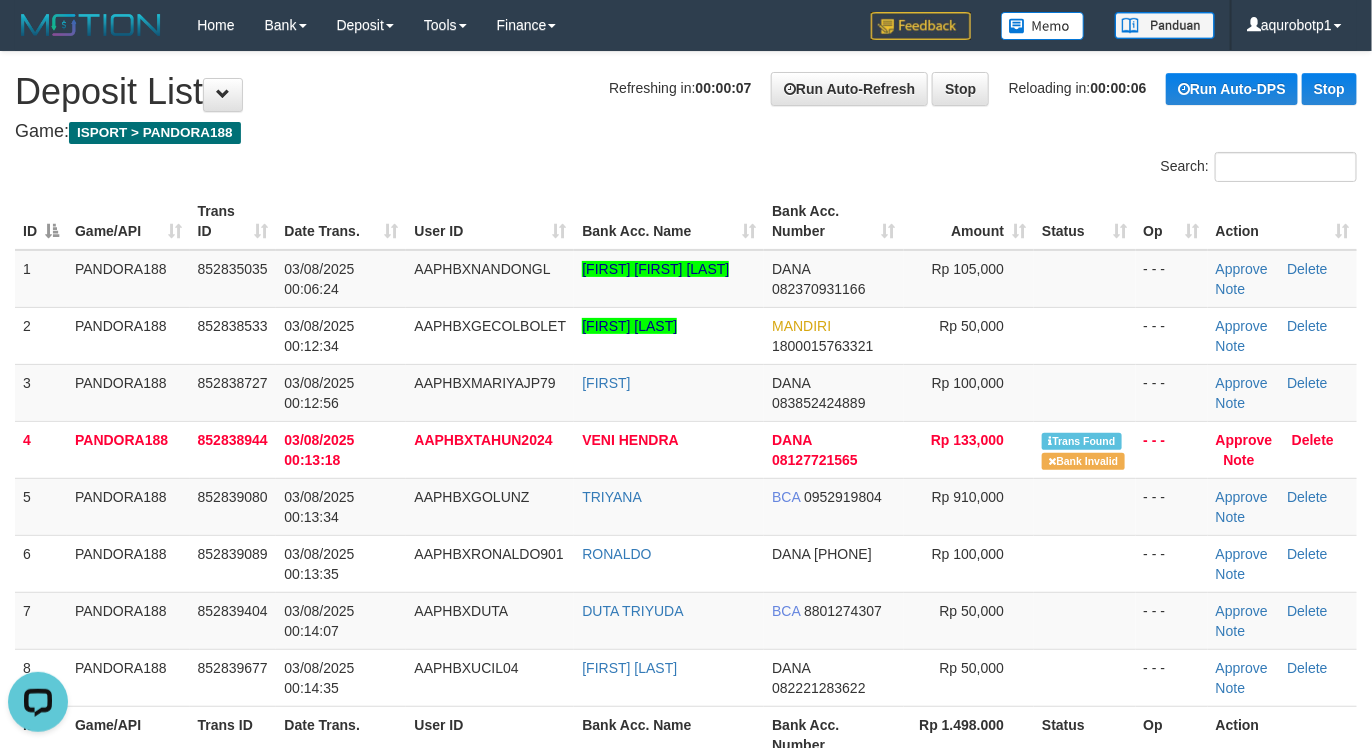 click on "Date Trans." at bounding box center [341, 221] 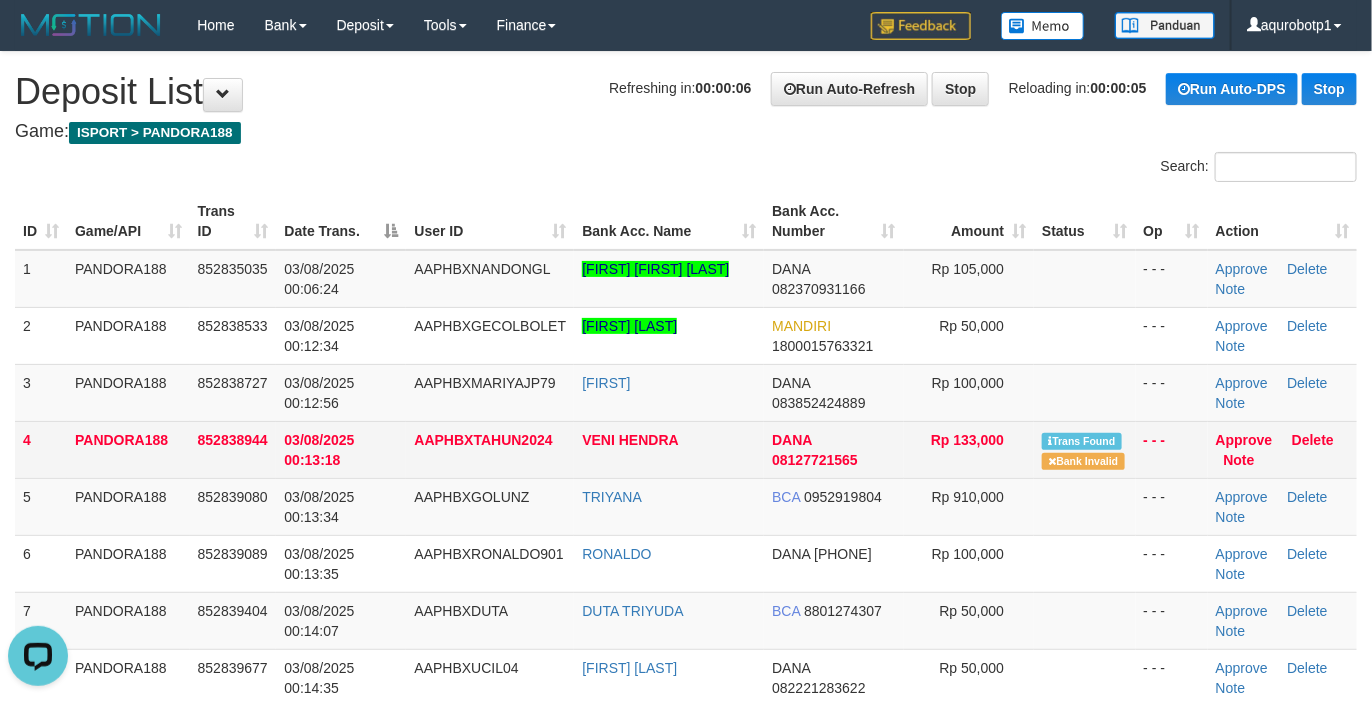 click on "AAPHBXTAHUN2024" at bounding box center [490, 449] 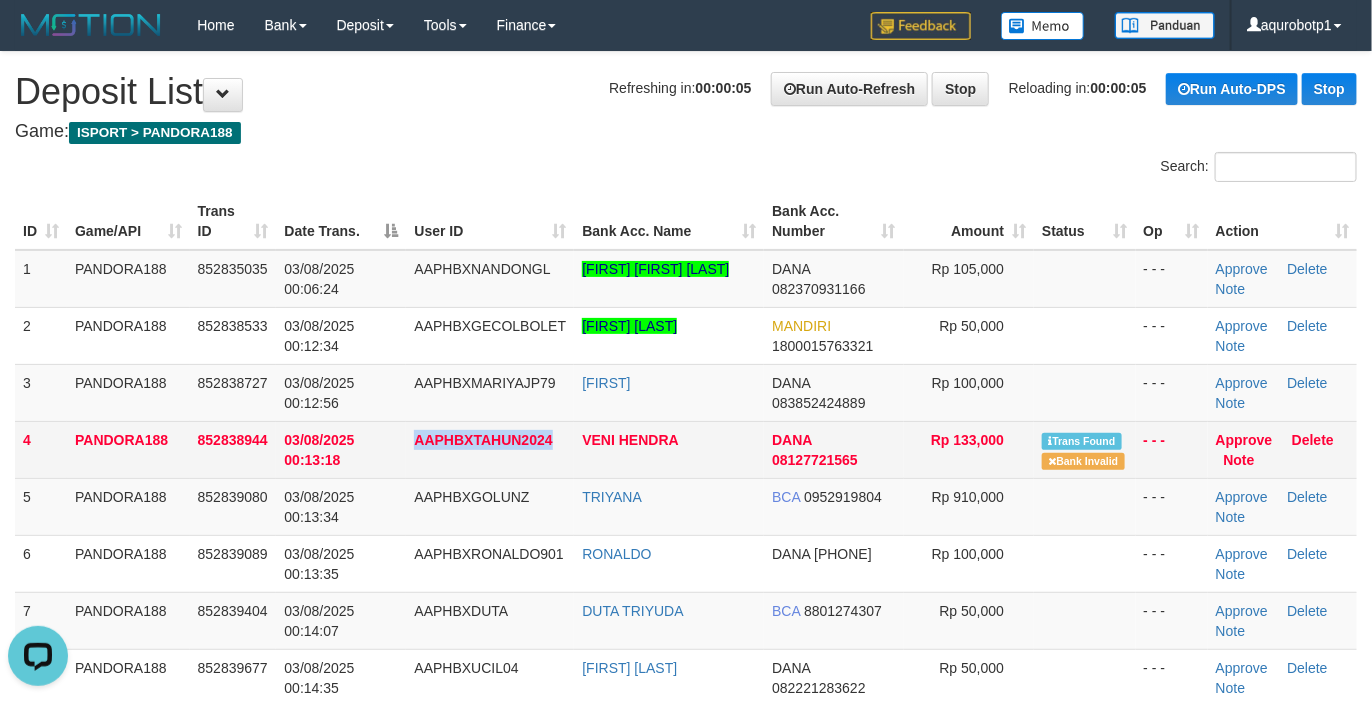 click on "AAPHBXTAHUN2024" at bounding box center [490, 449] 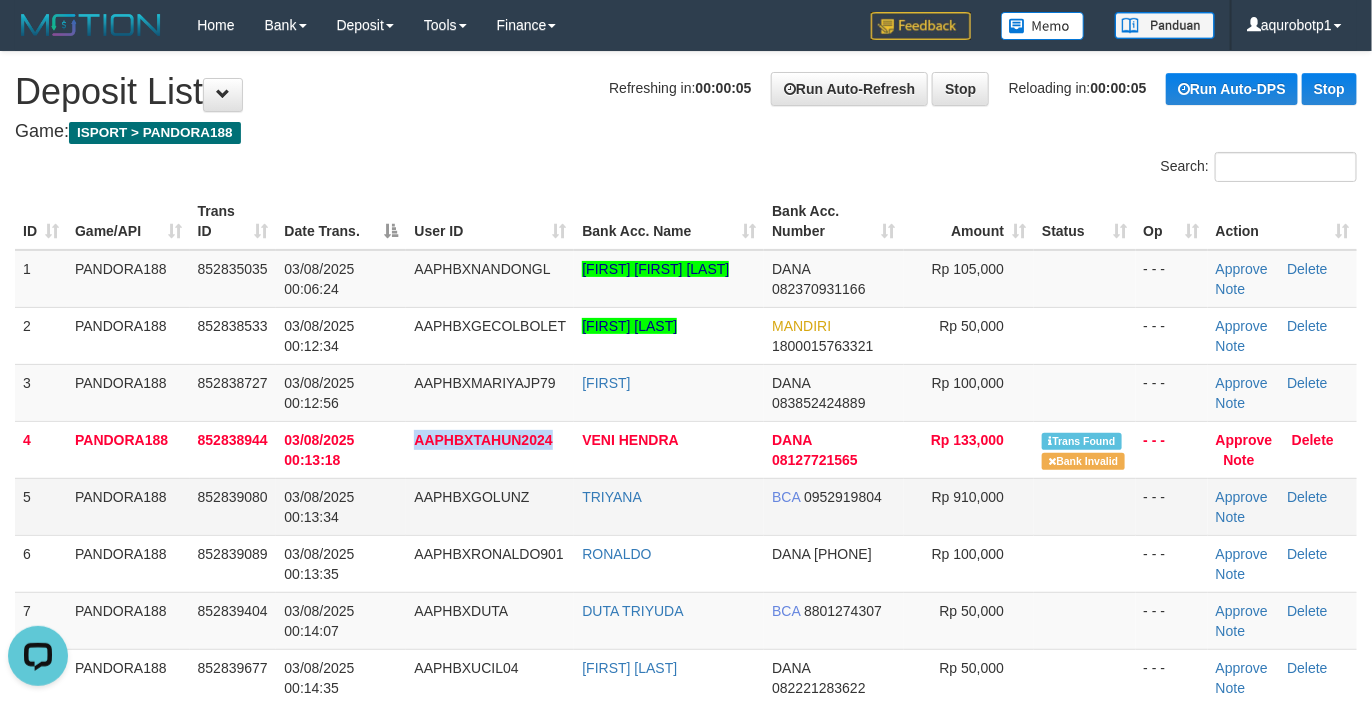 copy on "AAPHBXTAHUN2024" 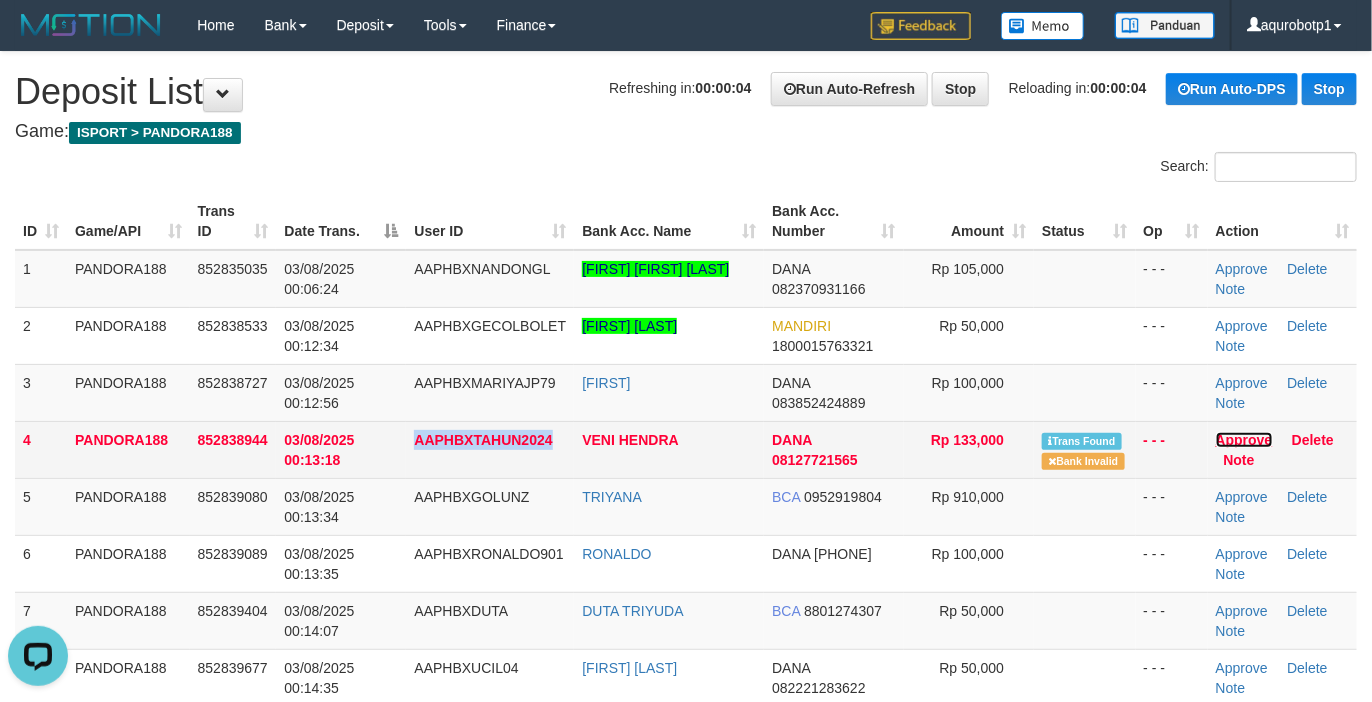 click on "Approve" at bounding box center (1244, 440) 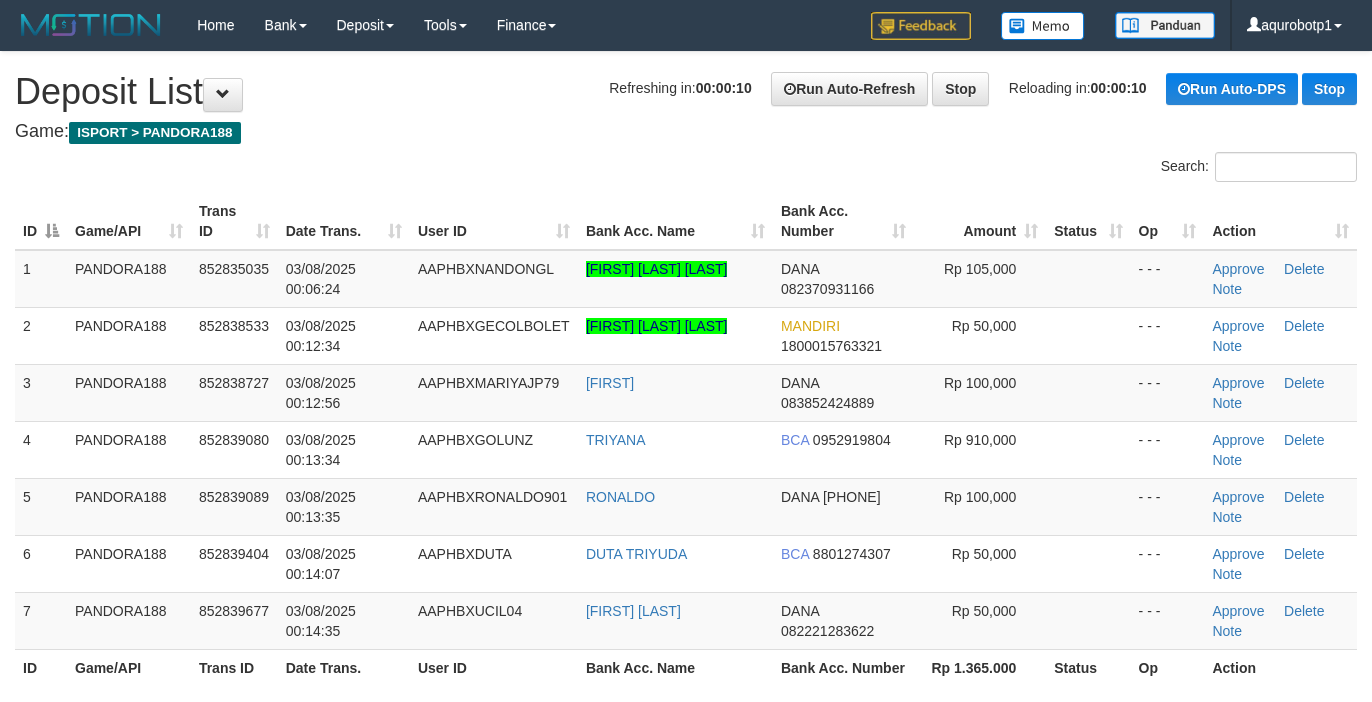 scroll, scrollTop: 0, scrollLeft: 0, axis: both 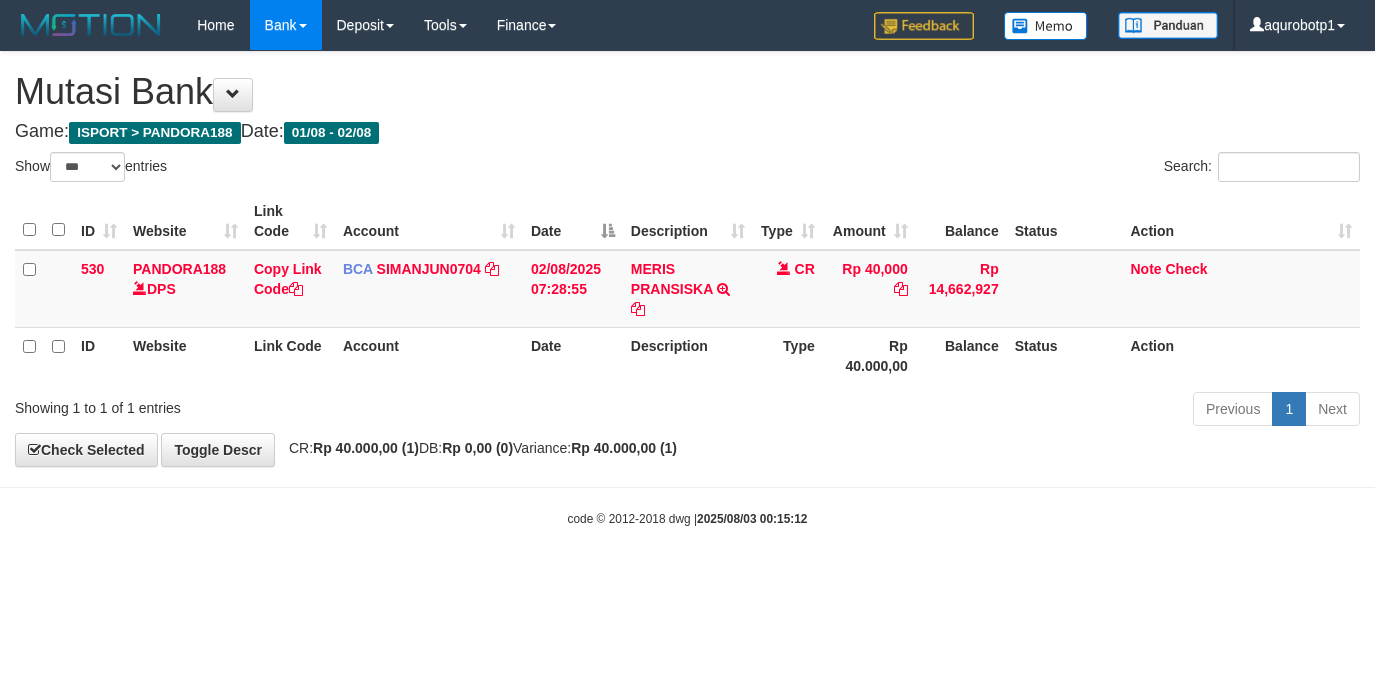 select on "***" 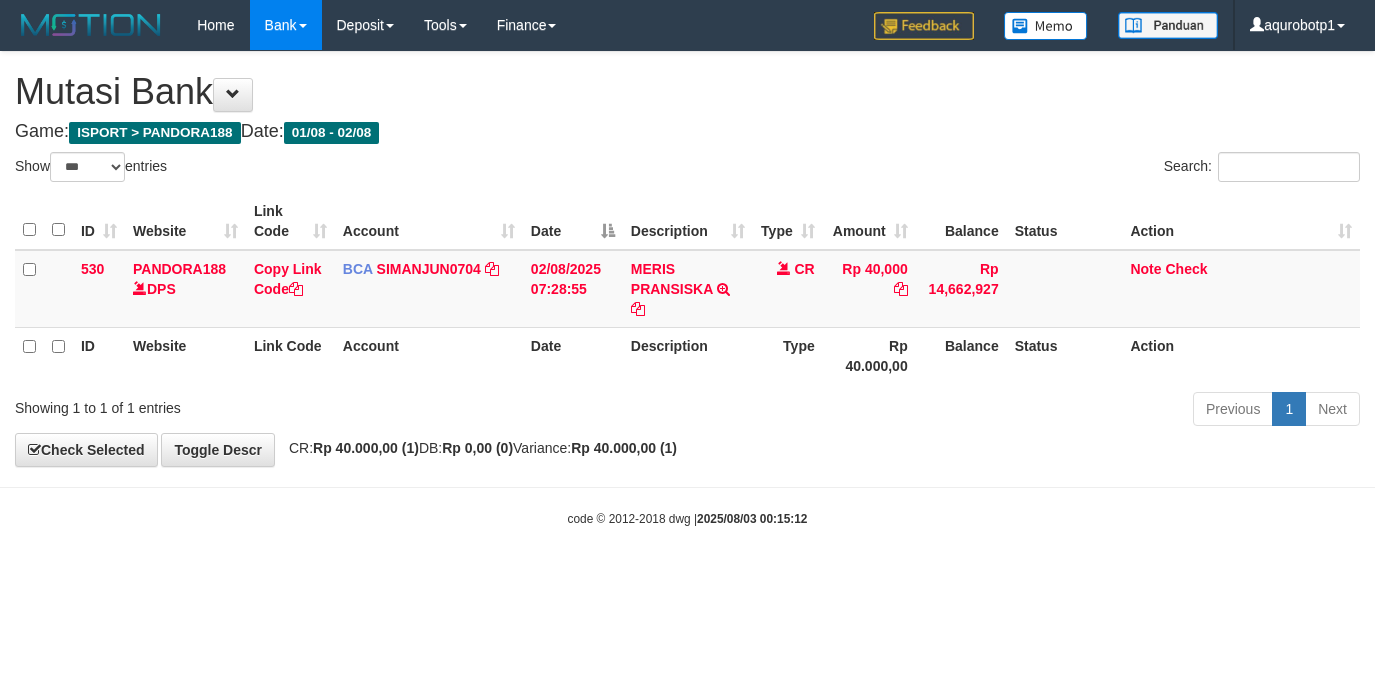 scroll, scrollTop: 0, scrollLeft: 0, axis: both 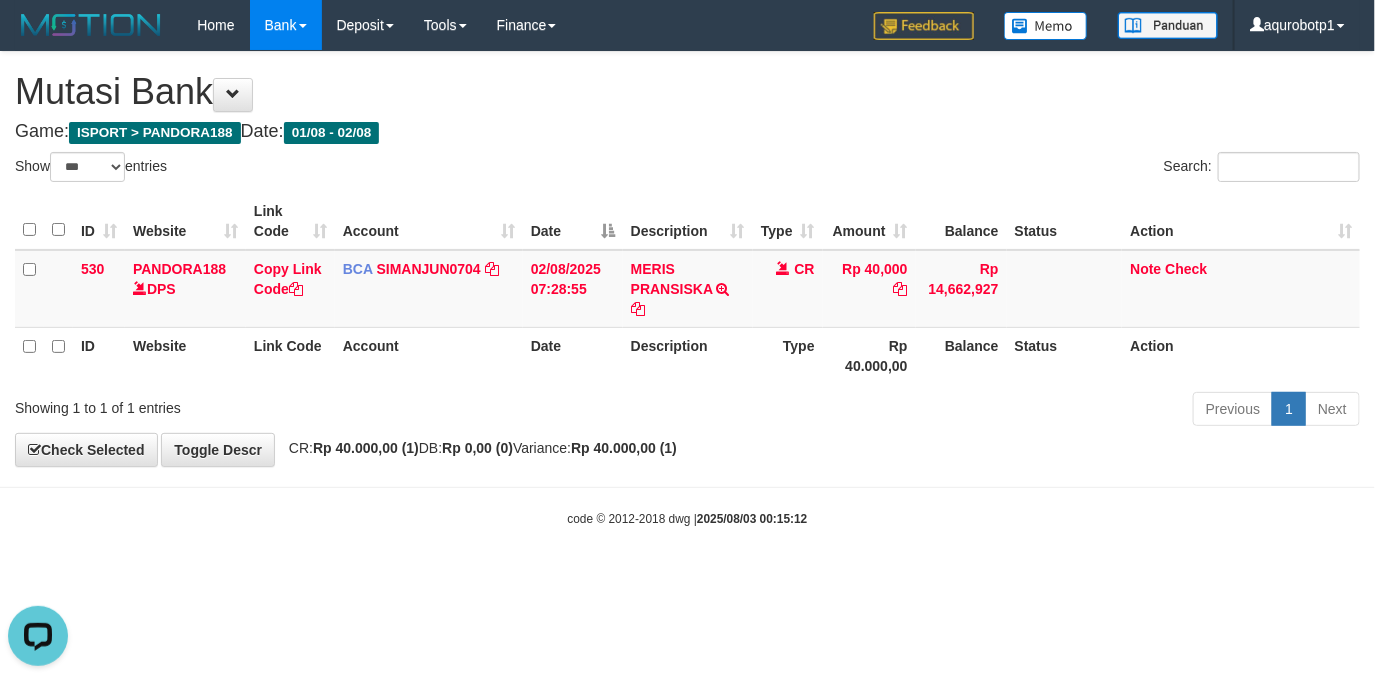 click on "Toggle navigation
Home
Bank
Account List
Load
By Website
Group
[ISPORT]													PANDORA188
By Load Group (DPS)
Group aqu-pandora
Mutasi Bank
Search
Sync
Note Mutasi
Deposit
-" at bounding box center [687, 289] 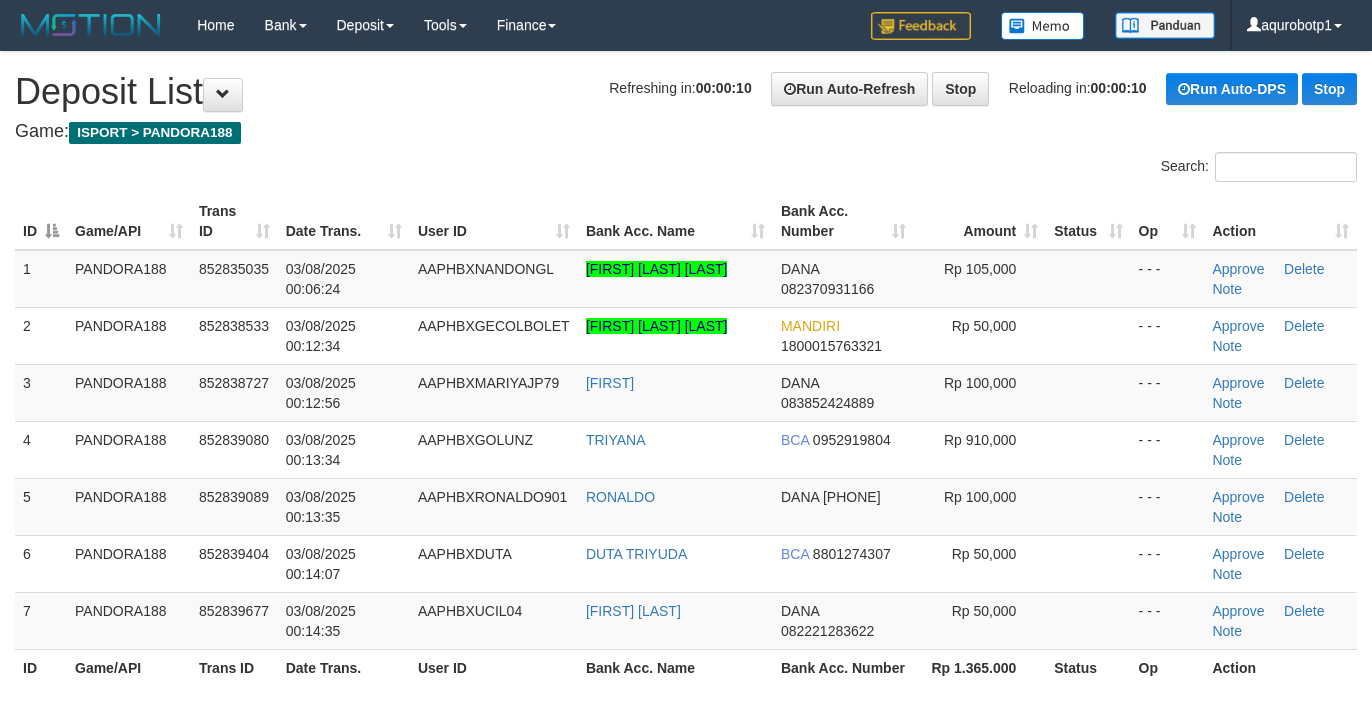 scroll, scrollTop: 0, scrollLeft: 0, axis: both 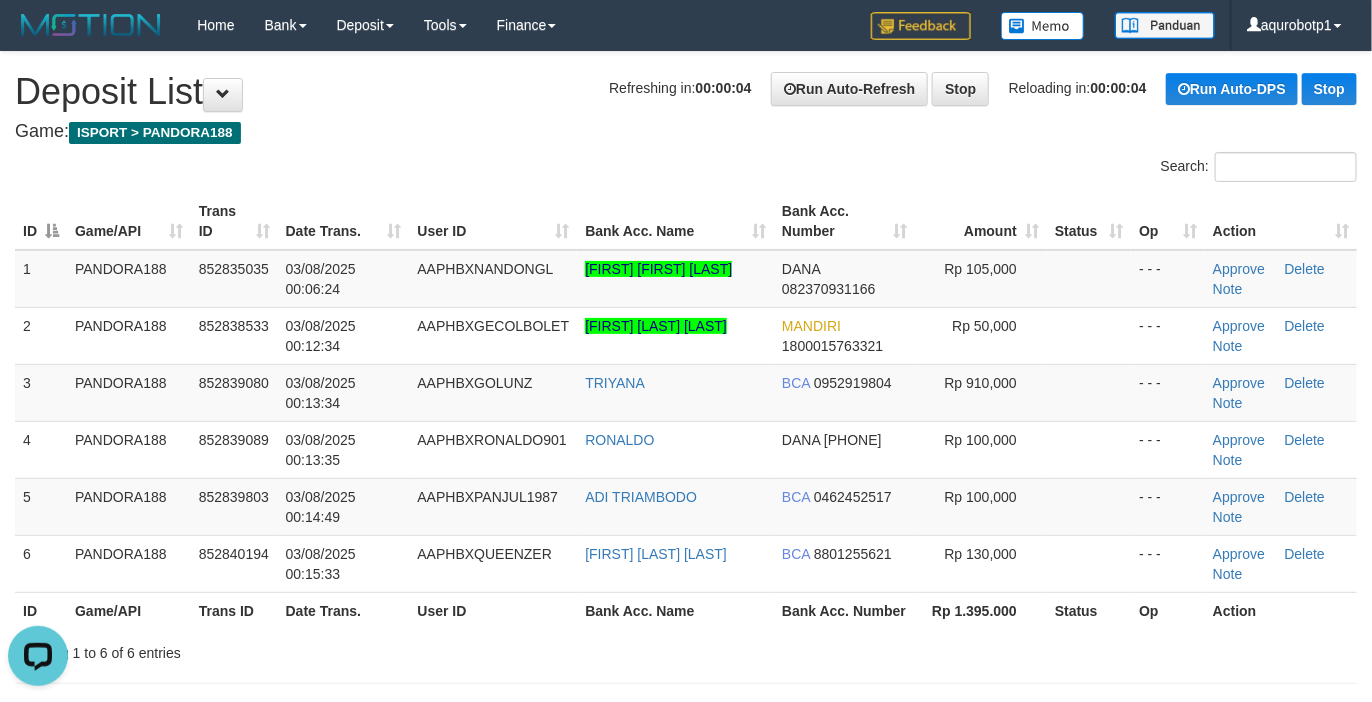 drag, startPoint x: 648, startPoint y: 127, endPoint x: 874, endPoint y: 691, distance: 607.5953 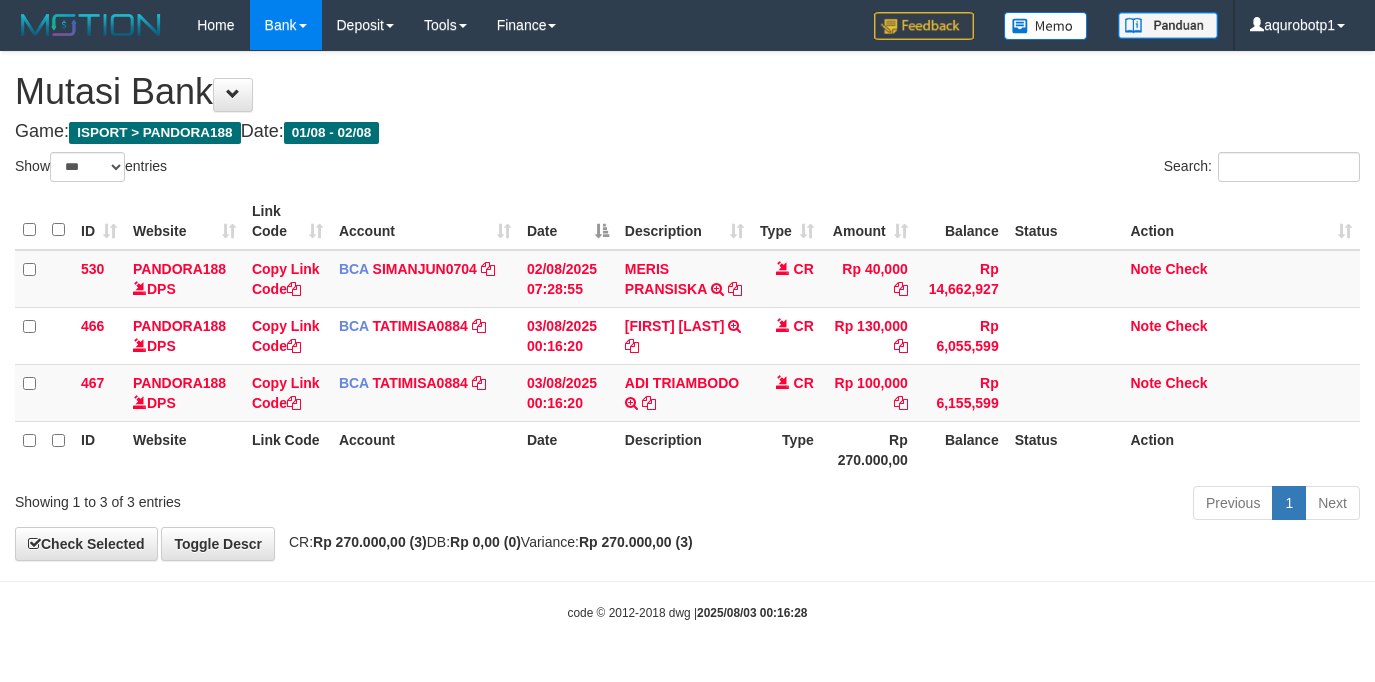 select on "***" 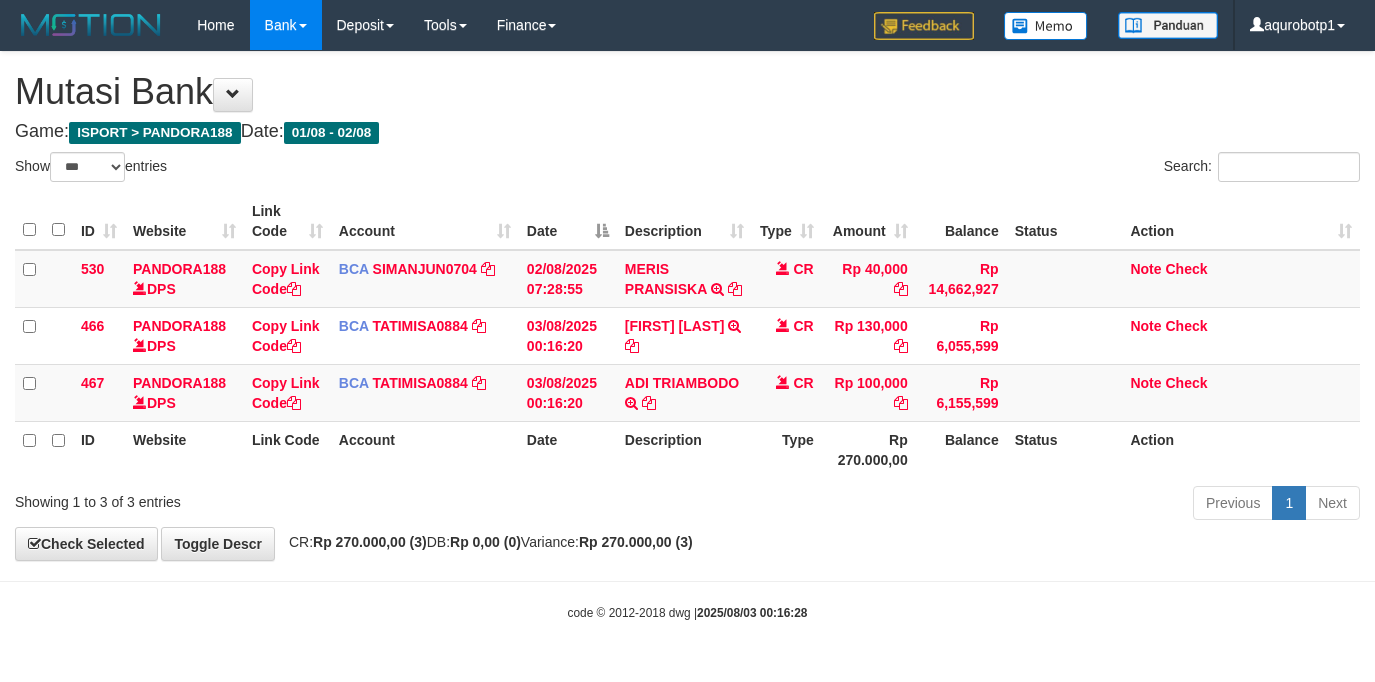 scroll, scrollTop: 0, scrollLeft: 0, axis: both 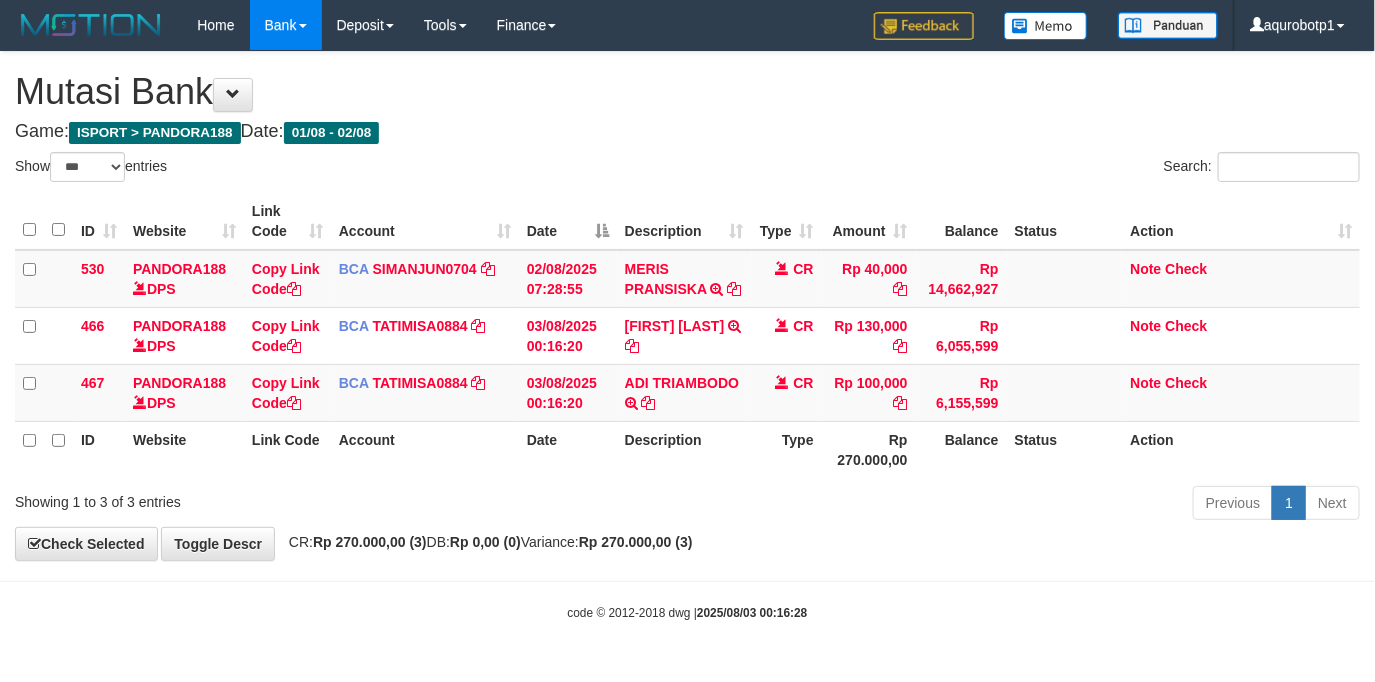 drag, startPoint x: 936, startPoint y: 562, endPoint x: 675, endPoint y: 493, distance: 269.96667 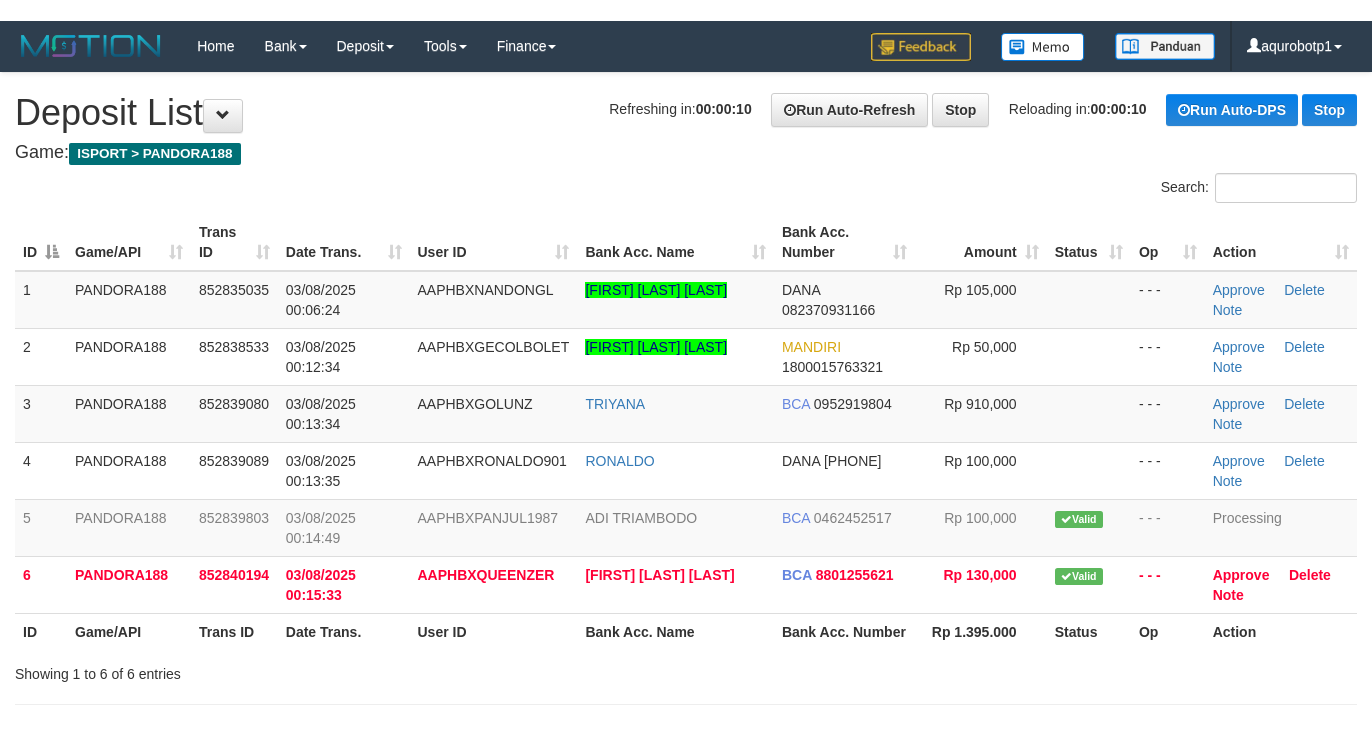 scroll, scrollTop: 0, scrollLeft: 0, axis: both 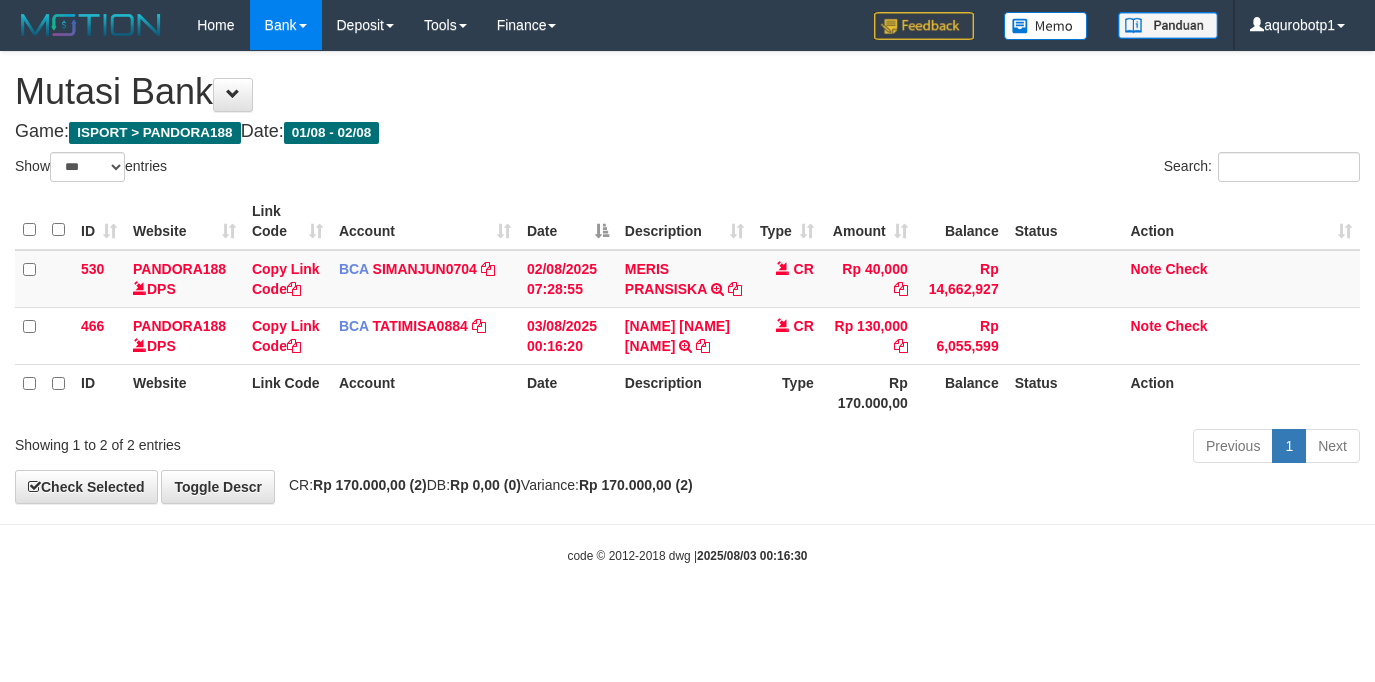 select on "***" 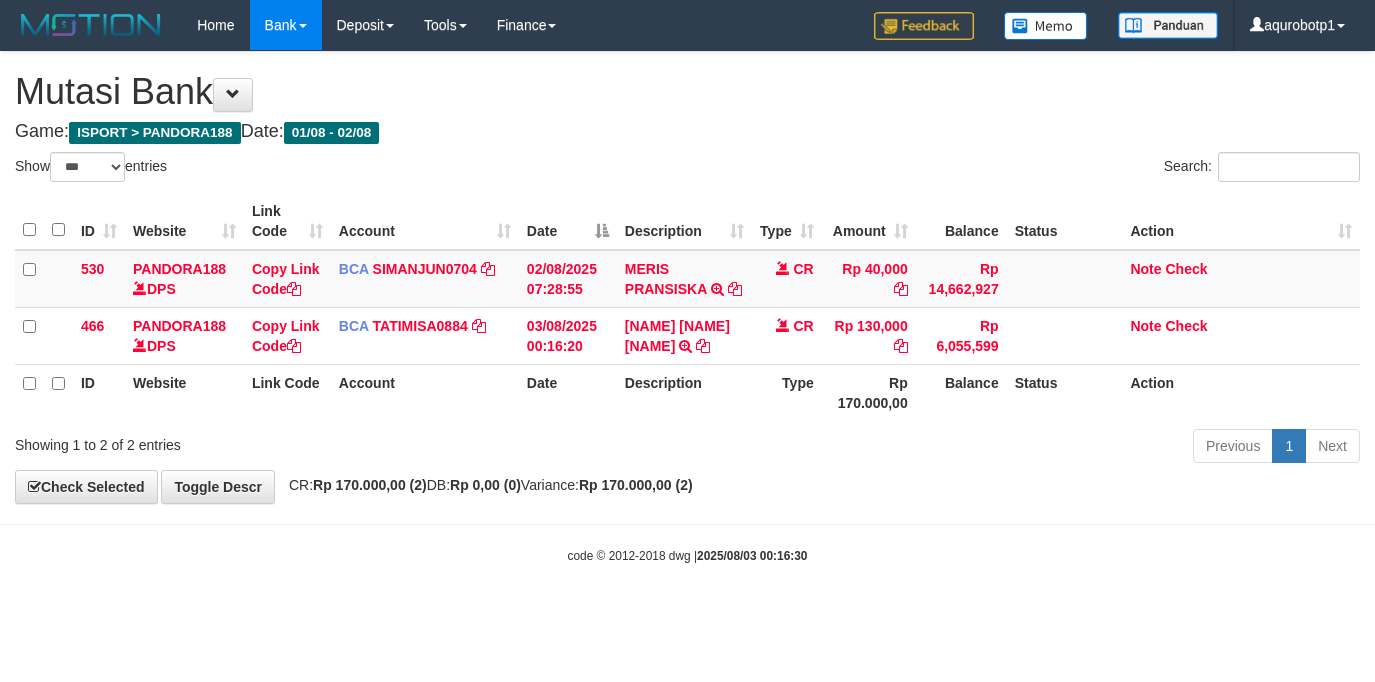 scroll, scrollTop: 0, scrollLeft: 0, axis: both 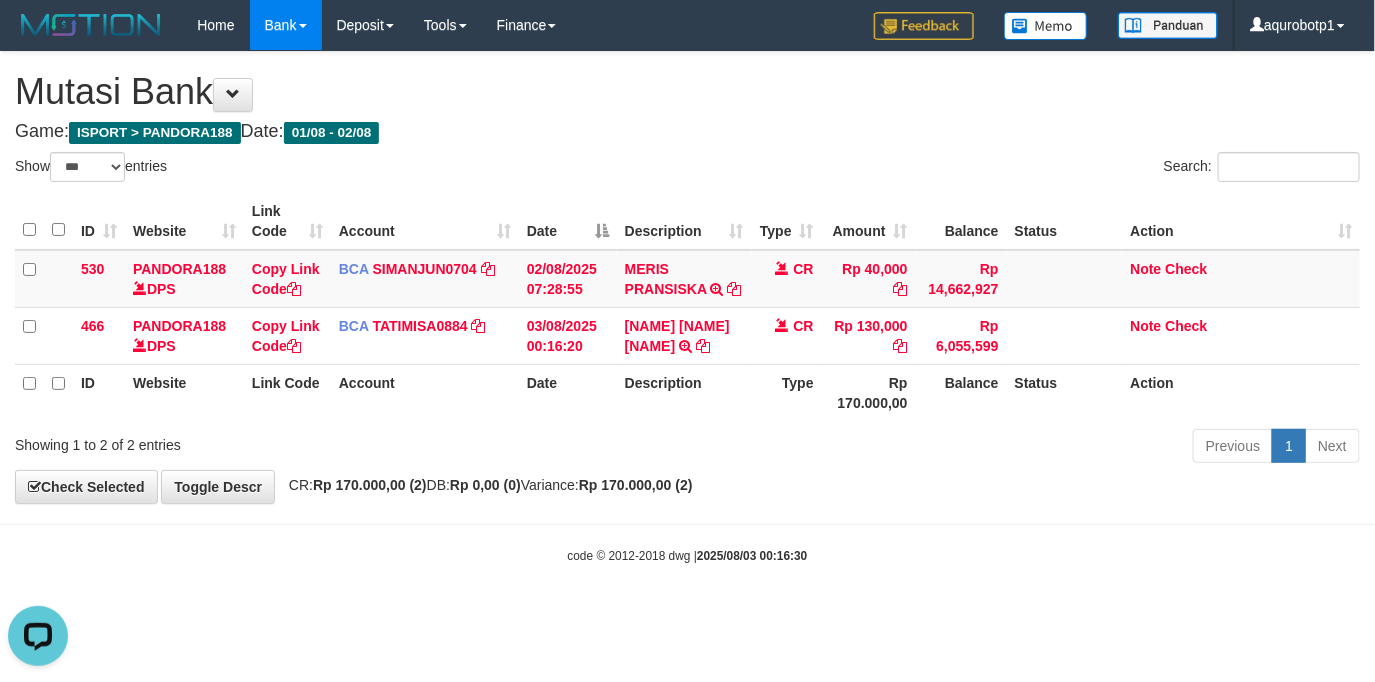 click on "Previous 1 Next" at bounding box center [974, 448] 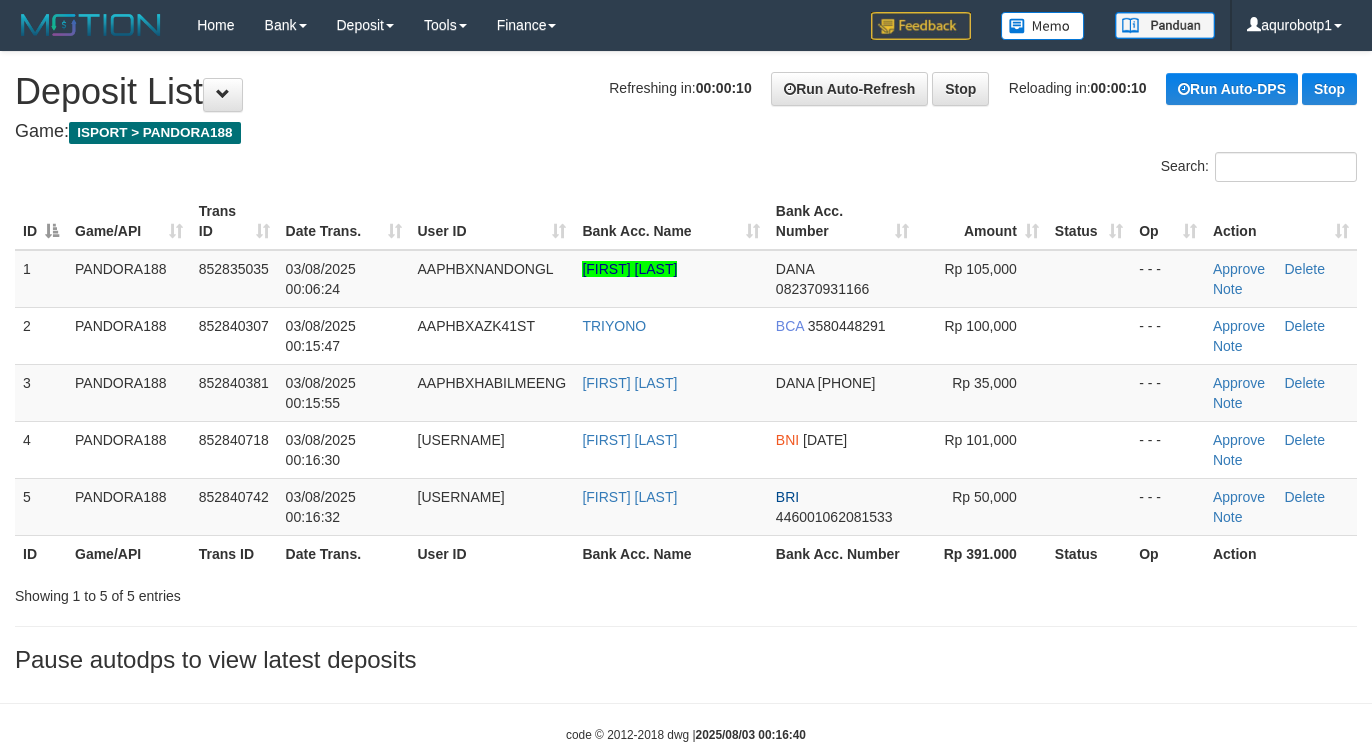 scroll, scrollTop: 0, scrollLeft: 0, axis: both 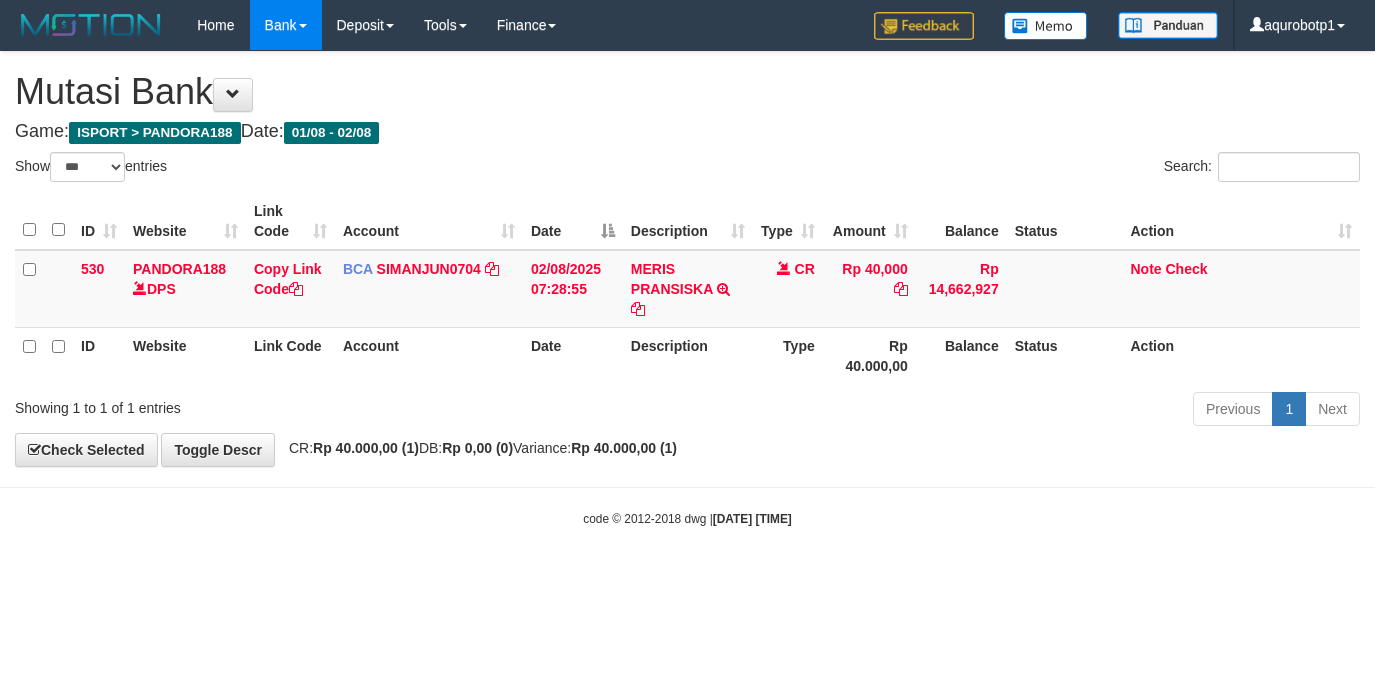 select on "***" 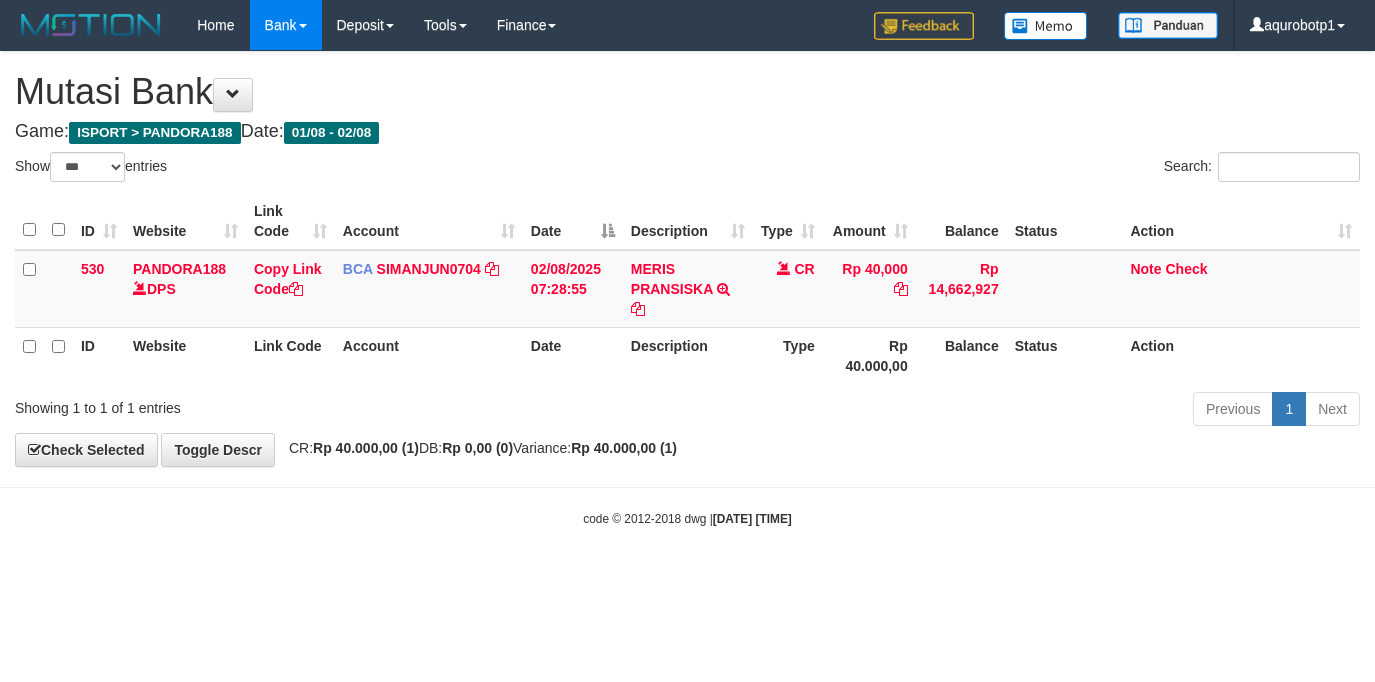 scroll, scrollTop: 0, scrollLeft: 0, axis: both 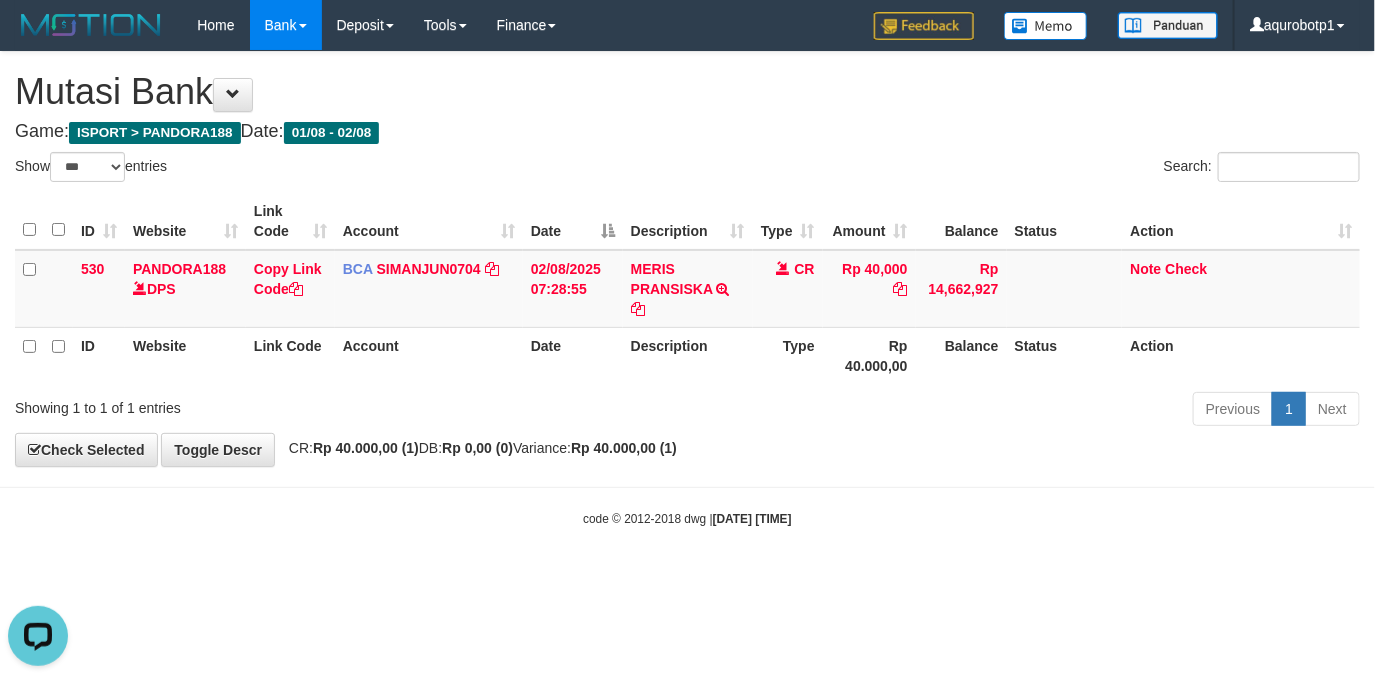 drag, startPoint x: 558, startPoint y: 577, endPoint x: 760, endPoint y: 574, distance: 202.02228 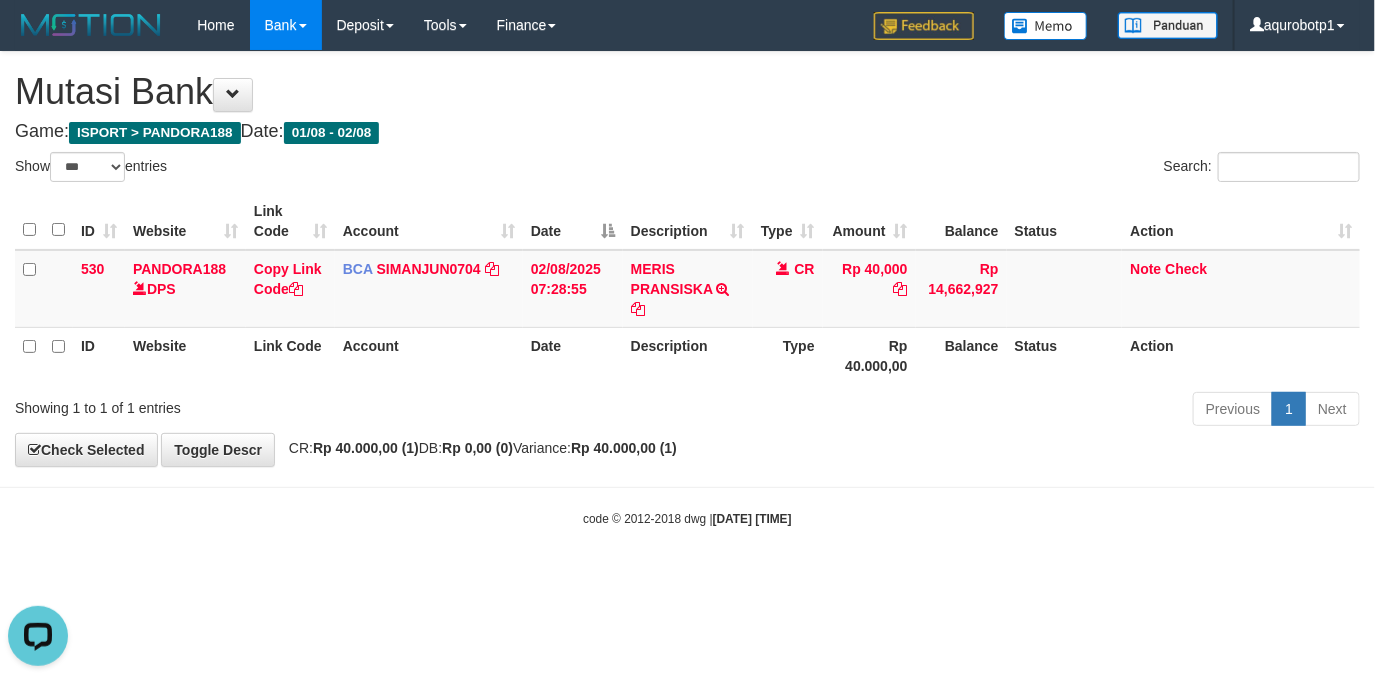 click on "code © 2012-2018 dwg |  2025/08/03 00:17:48" at bounding box center [687, 518] 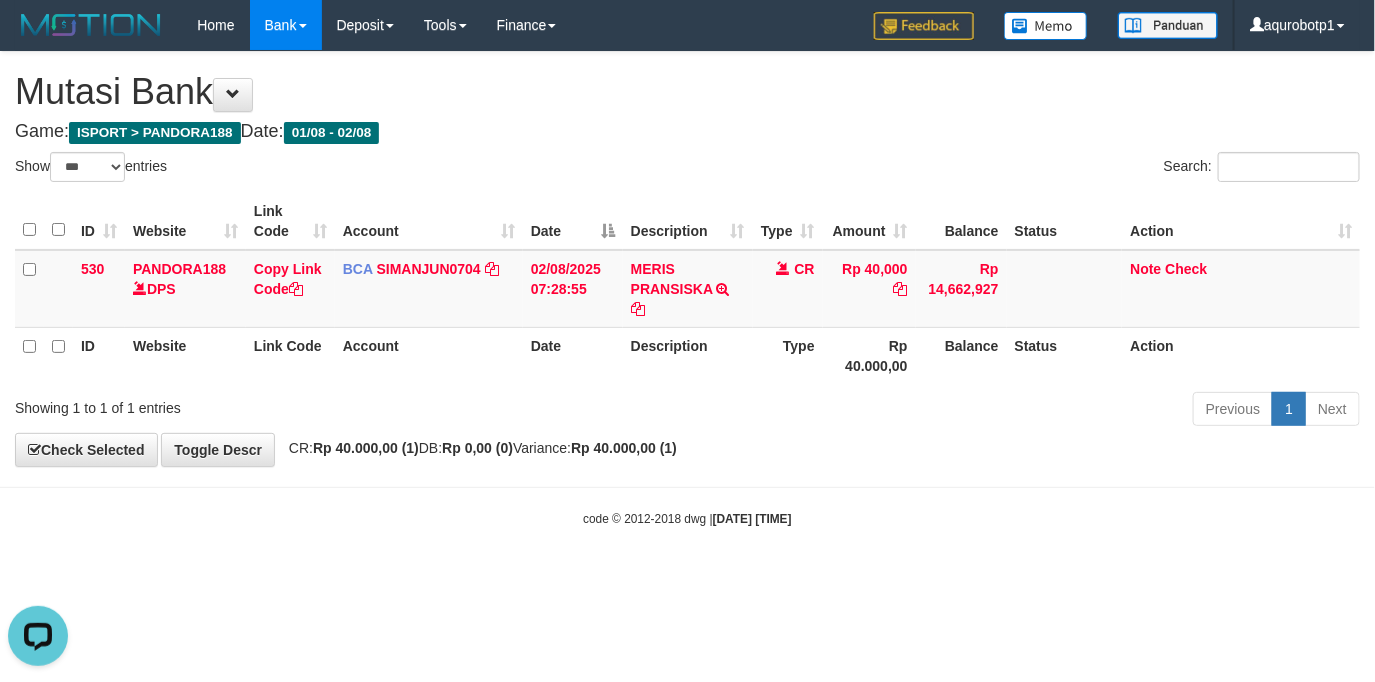 click on "Toggle navigation
Home
Bank
Account List
Load
By Website
Group
[ISPORT]													PANDORA188
By Load Group (DPS)
Group aqu-pandora
Mutasi Bank
Search
Sync
Note Mutasi
Deposit
-" at bounding box center (687, 289) 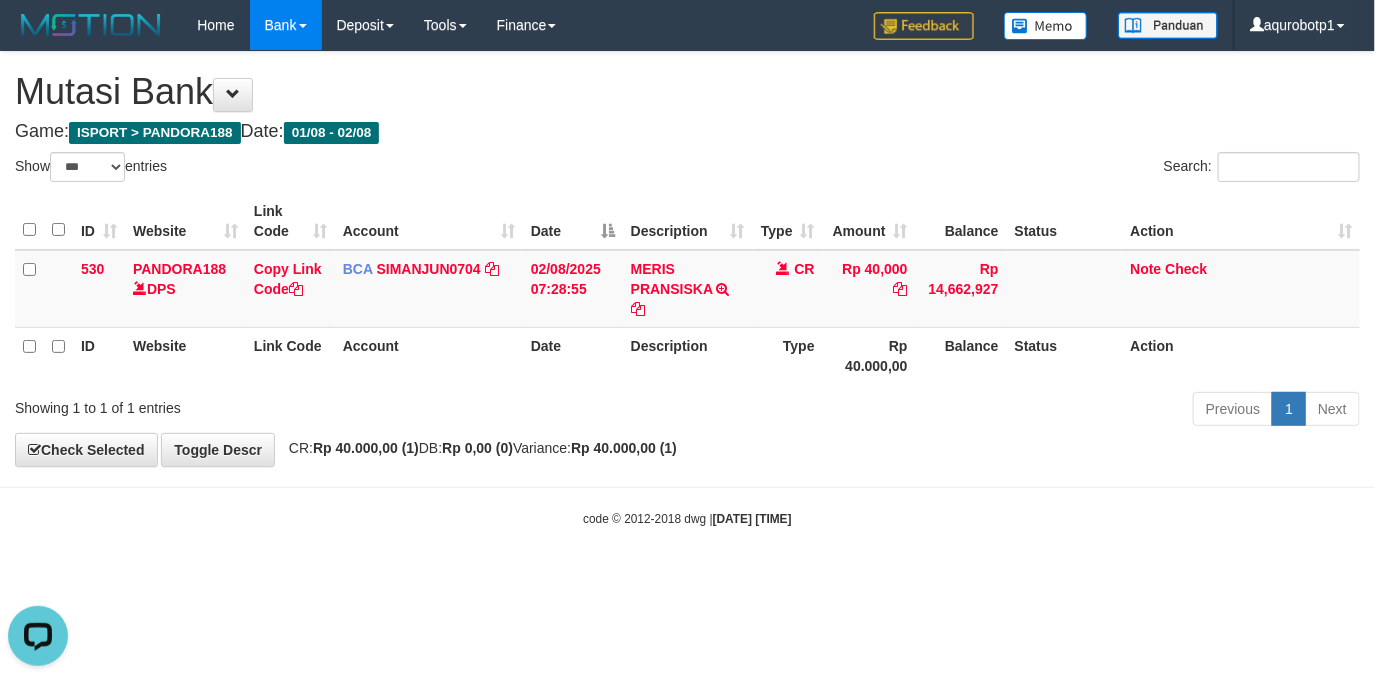 click on "Toggle navigation
Home
Bank
Account List
Load
By Website
Group
[ISPORT]													PANDORA188
By Load Group (DPS)
Group aqu-pandora
Mutasi Bank
Search
Sync
Note Mutasi
Deposit
-" at bounding box center (687, 289) 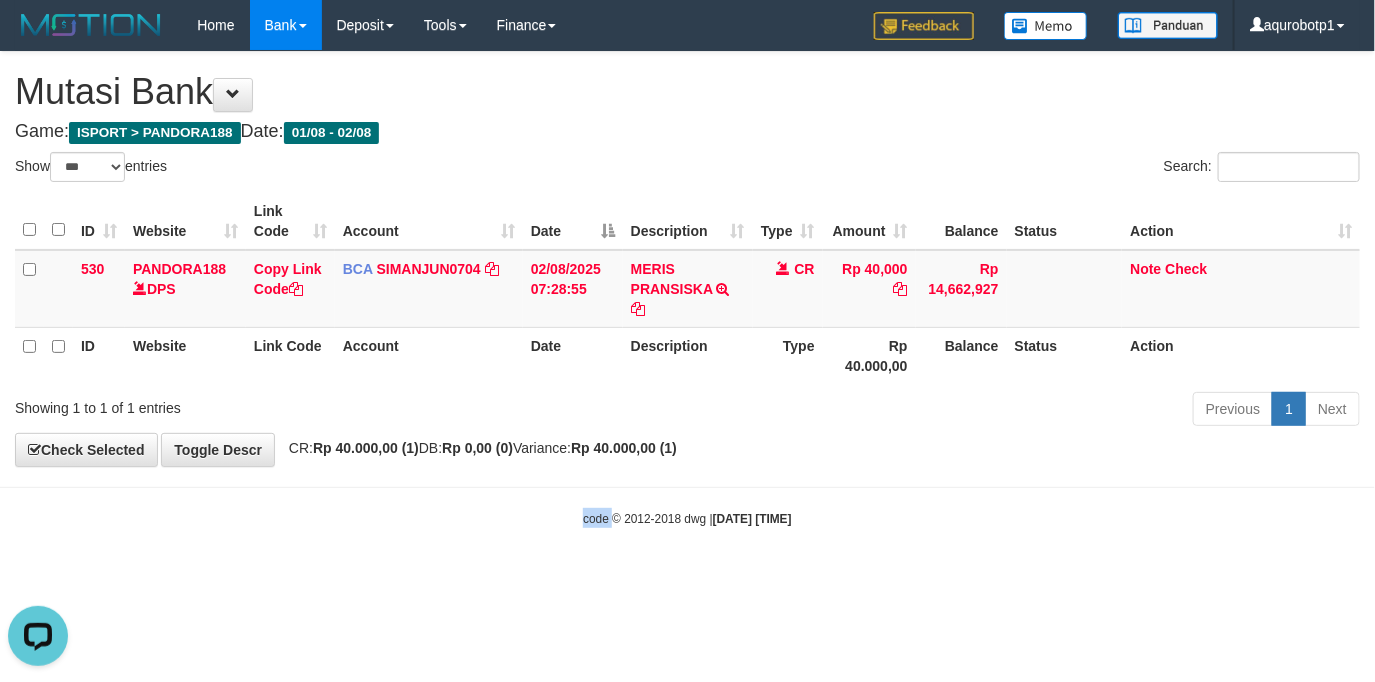 click on "Toggle navigation
Home
Bank
Account List
Load
By Website
Group
[ISPORT]													PANDORA188
By Load Group (DPS)
Group aqu-pandora
Mutasi Bank
Search
Sync
Note Mutasi
Deposit
-" at bounding box center (687, 289) 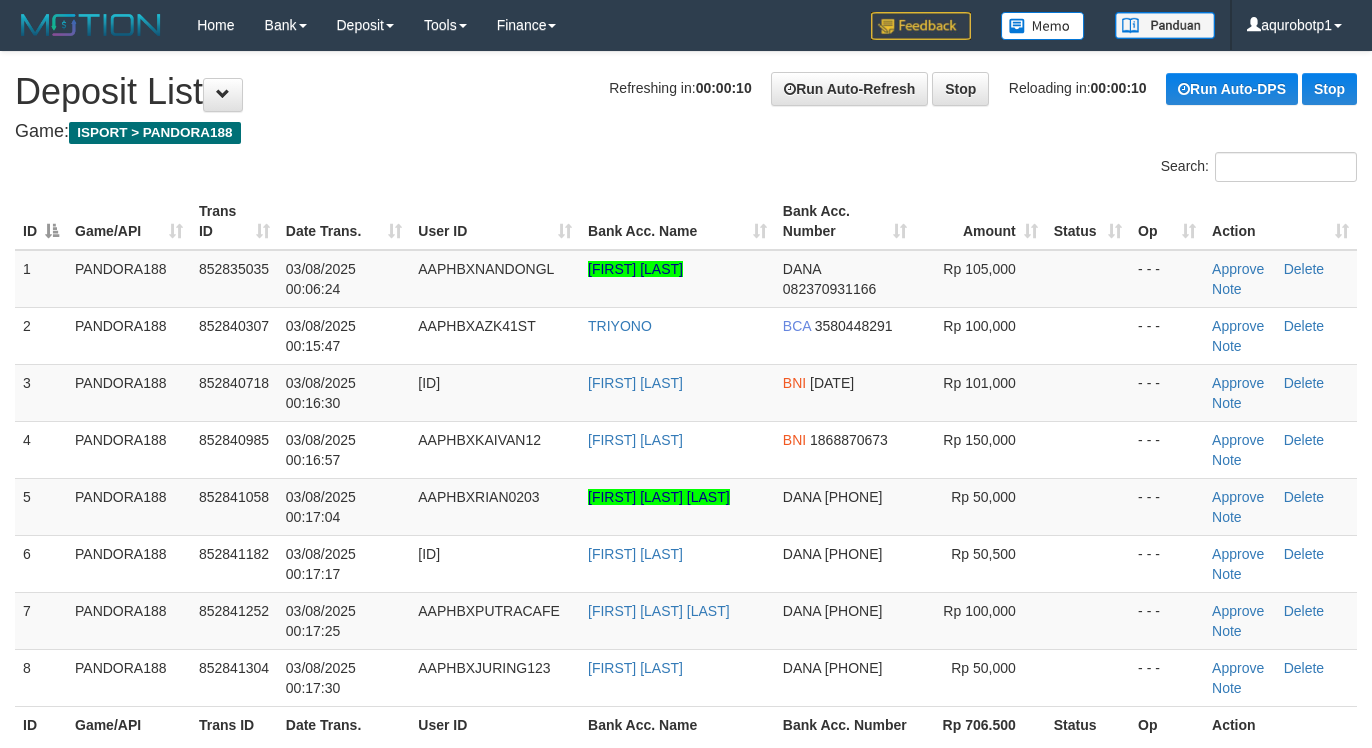 scroll, scrollTop: 0, scrollLeft: 0, axis: both 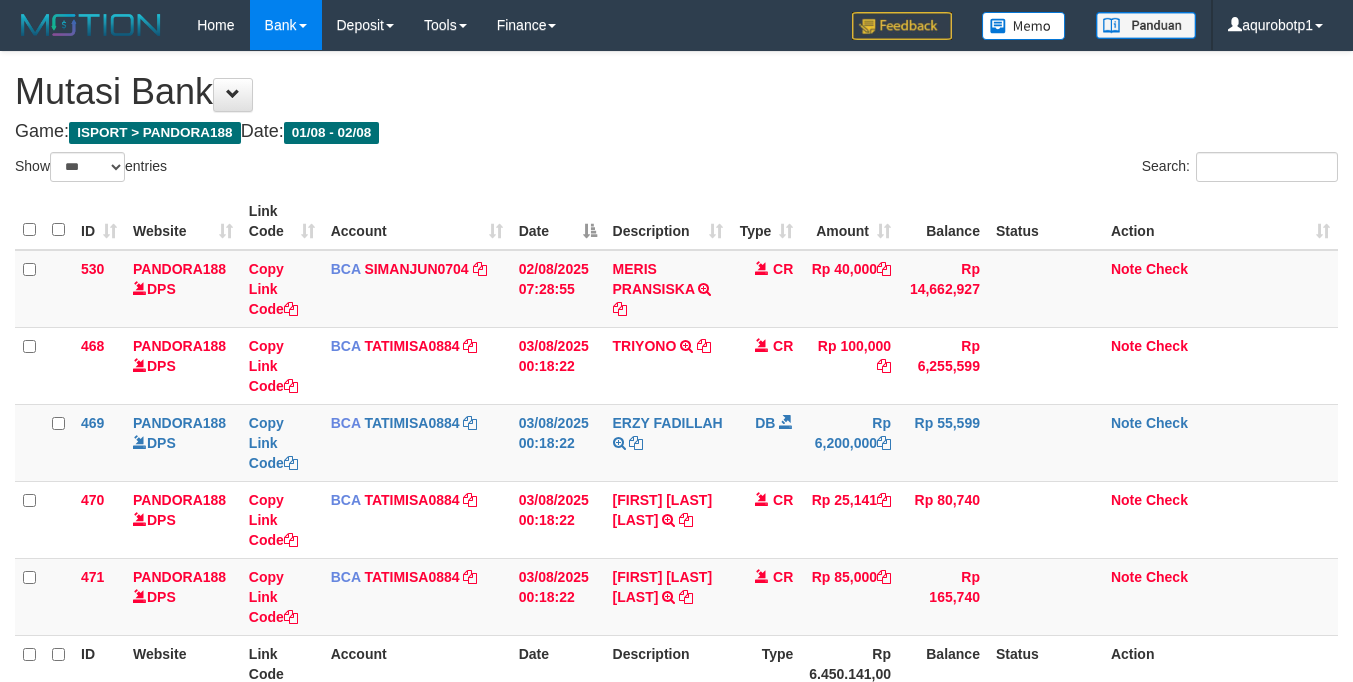 select on "***" 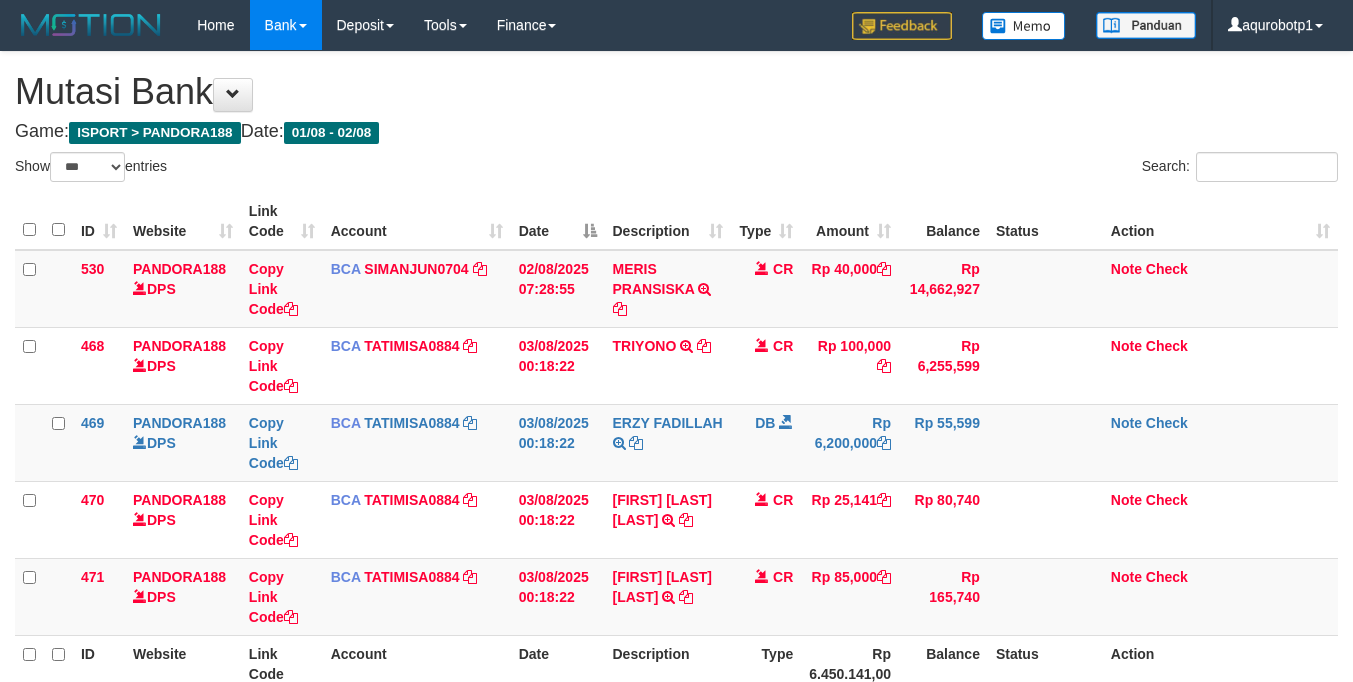scroll, scrollTop: 0, scrollLeft: 0, axis: both 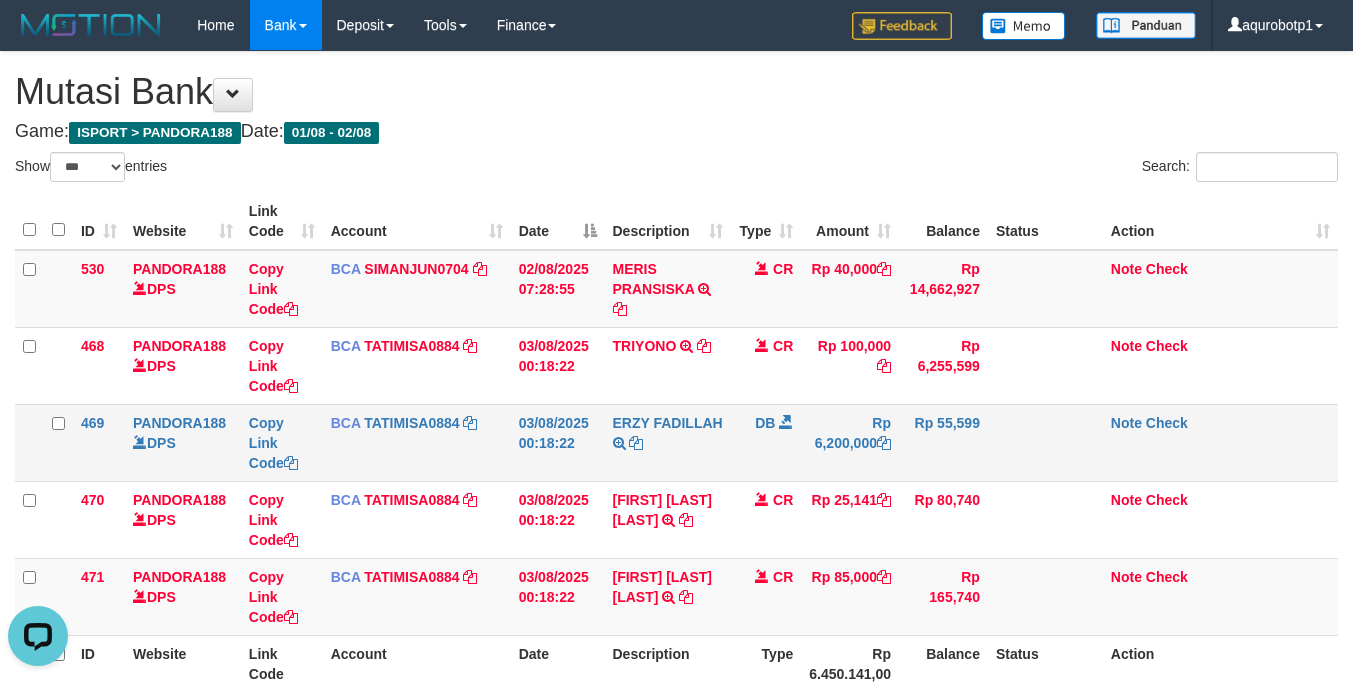 click on "Note
Check" at bounding box center (1220, 442) 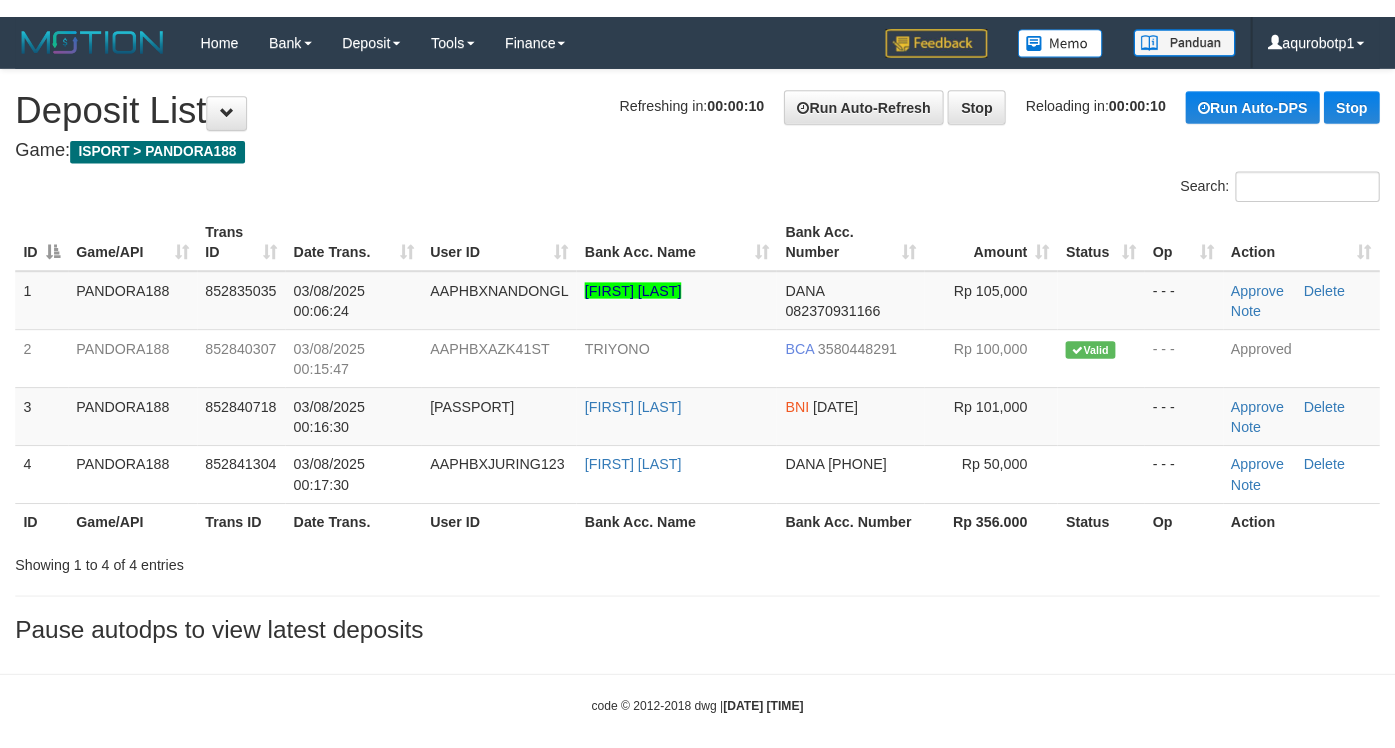scroll, scrollTop: 0, scrollLeft: 0, axis: both 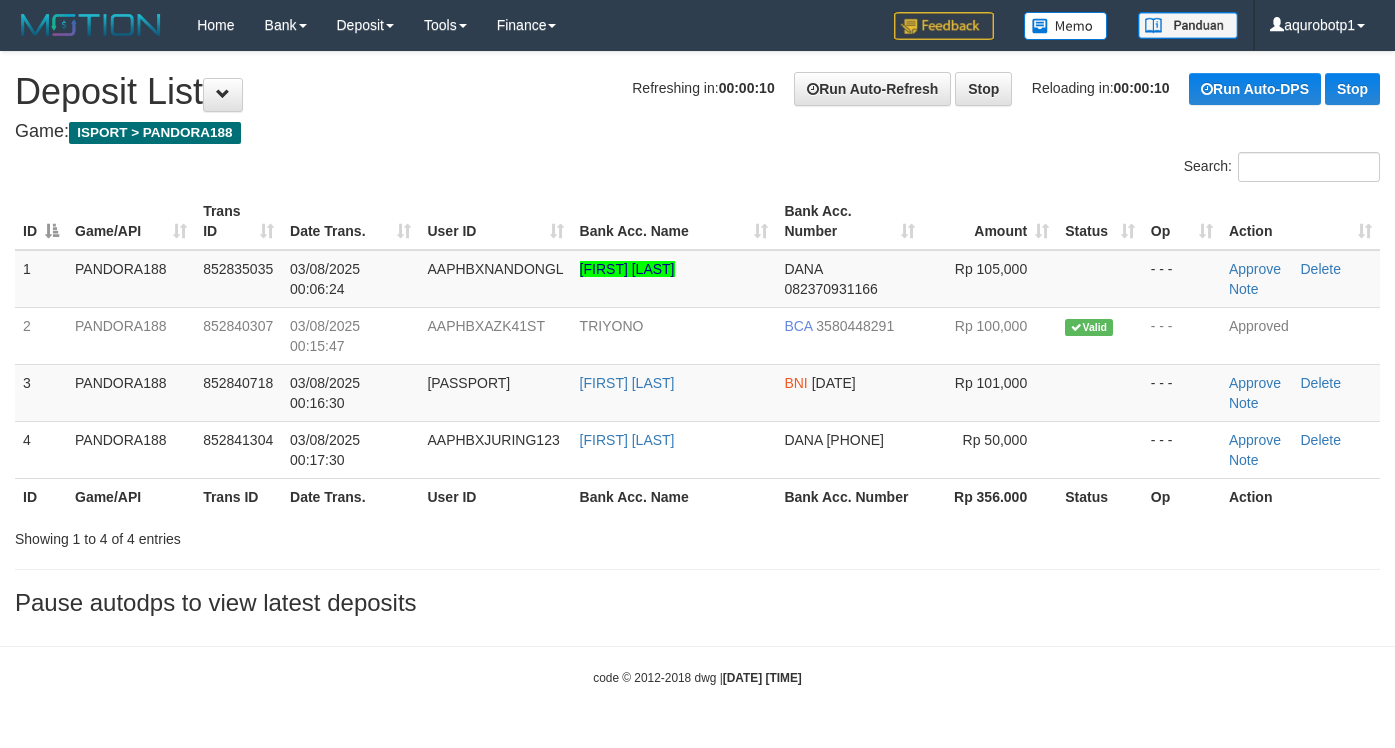 click on "Search:" at bounding box center (697, 169) 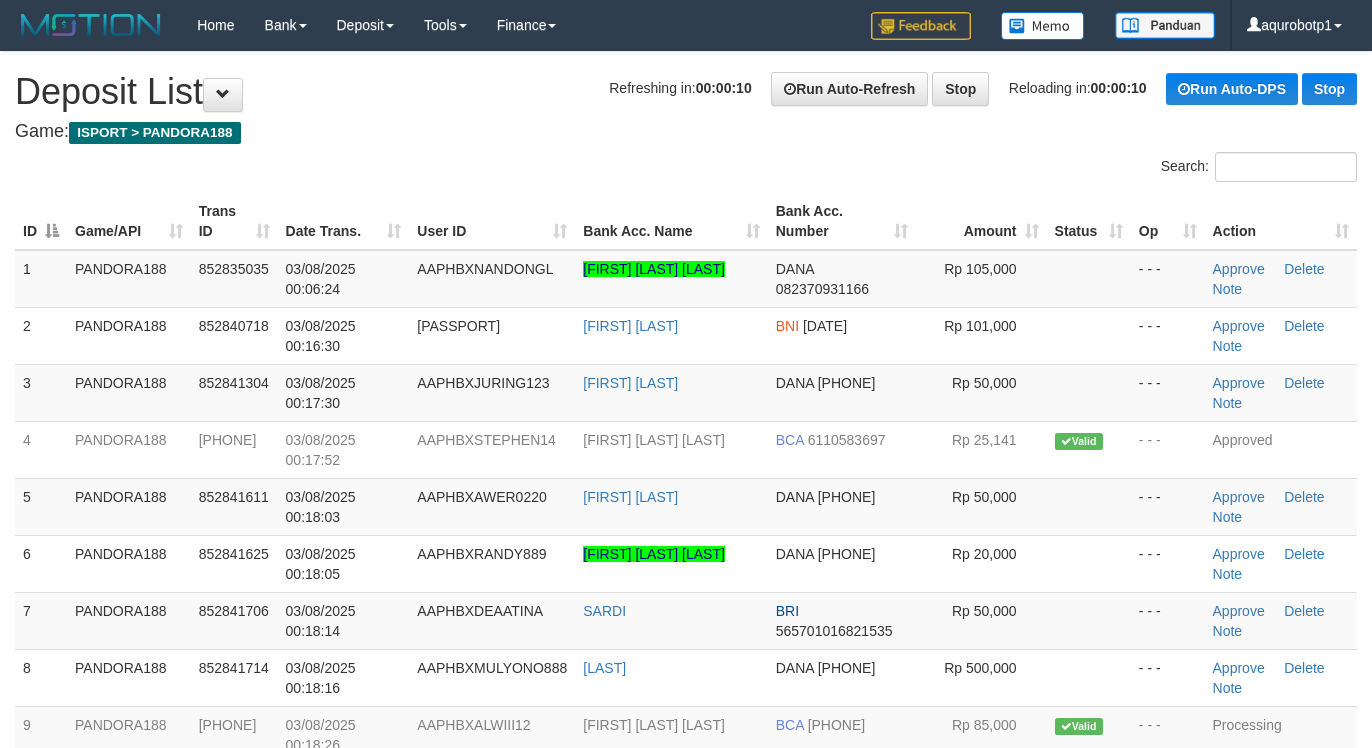 scroll, scrollTop: 0, scrollLeft: 0, axis: both 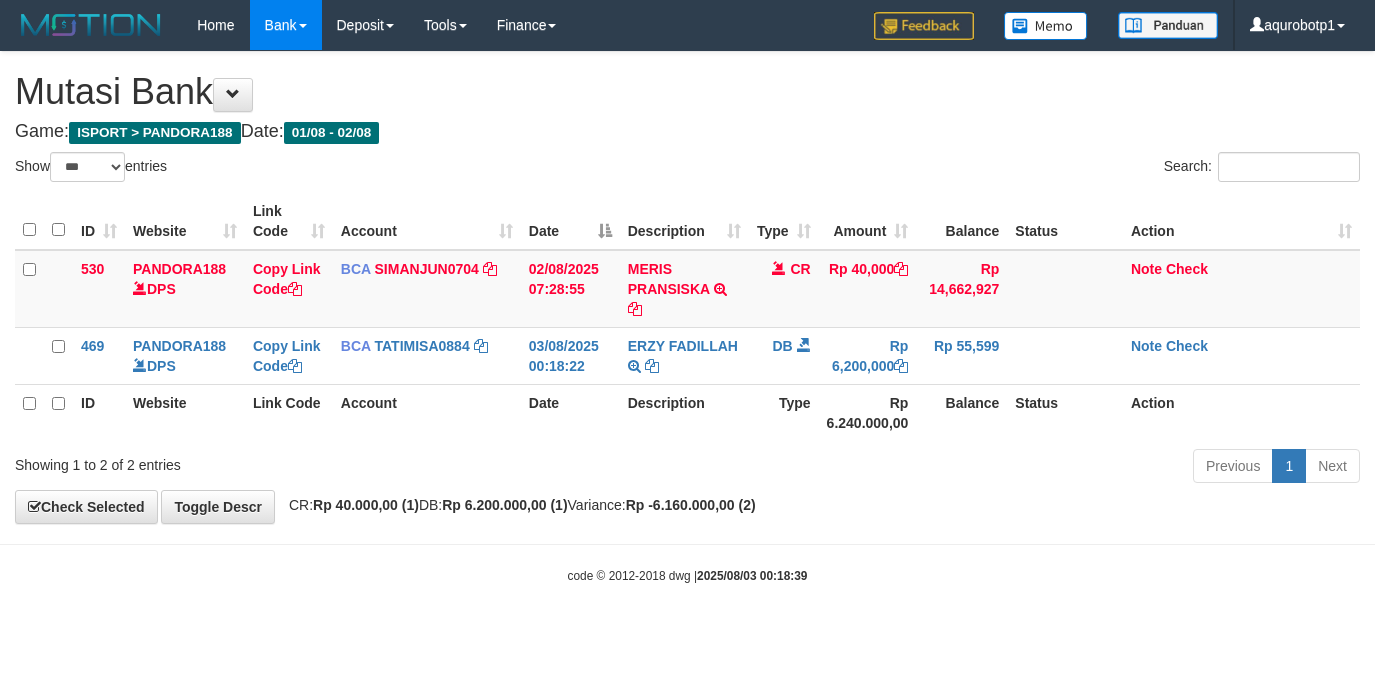 select on "***" 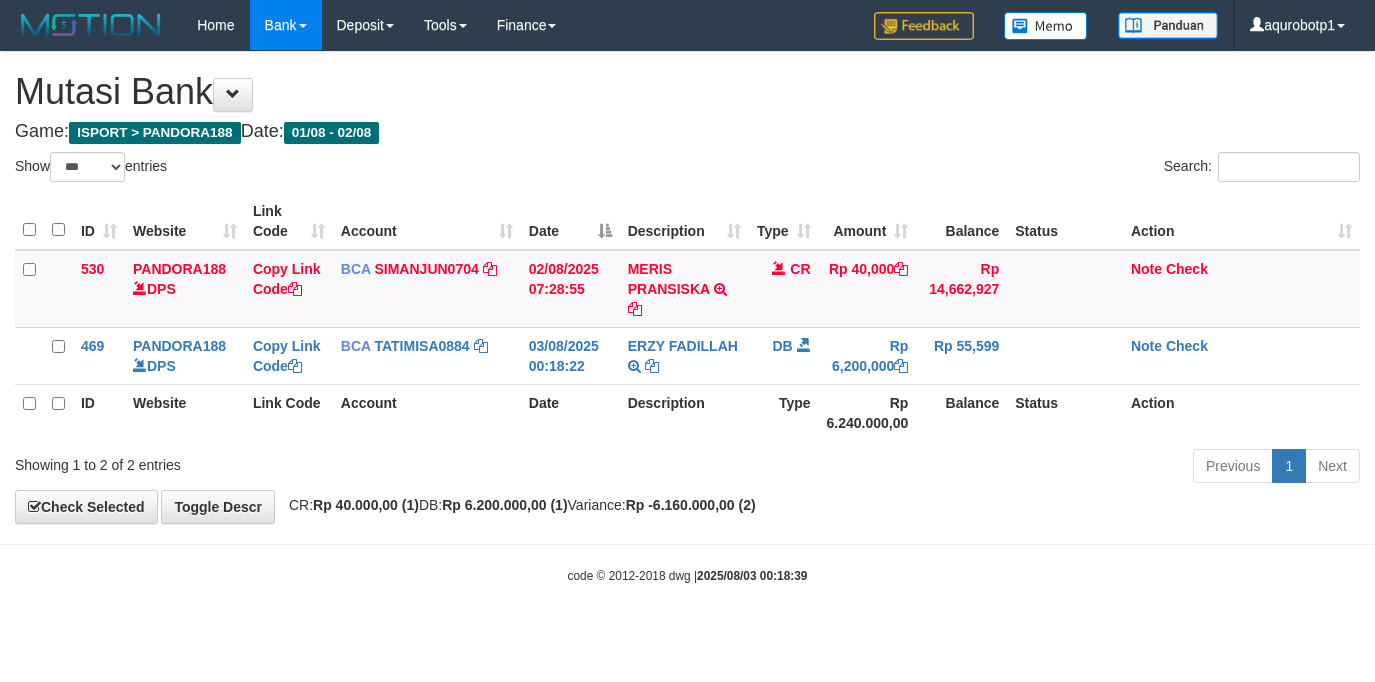 scroll, scrollTop: 0, scrollLeft: 0, axis: both 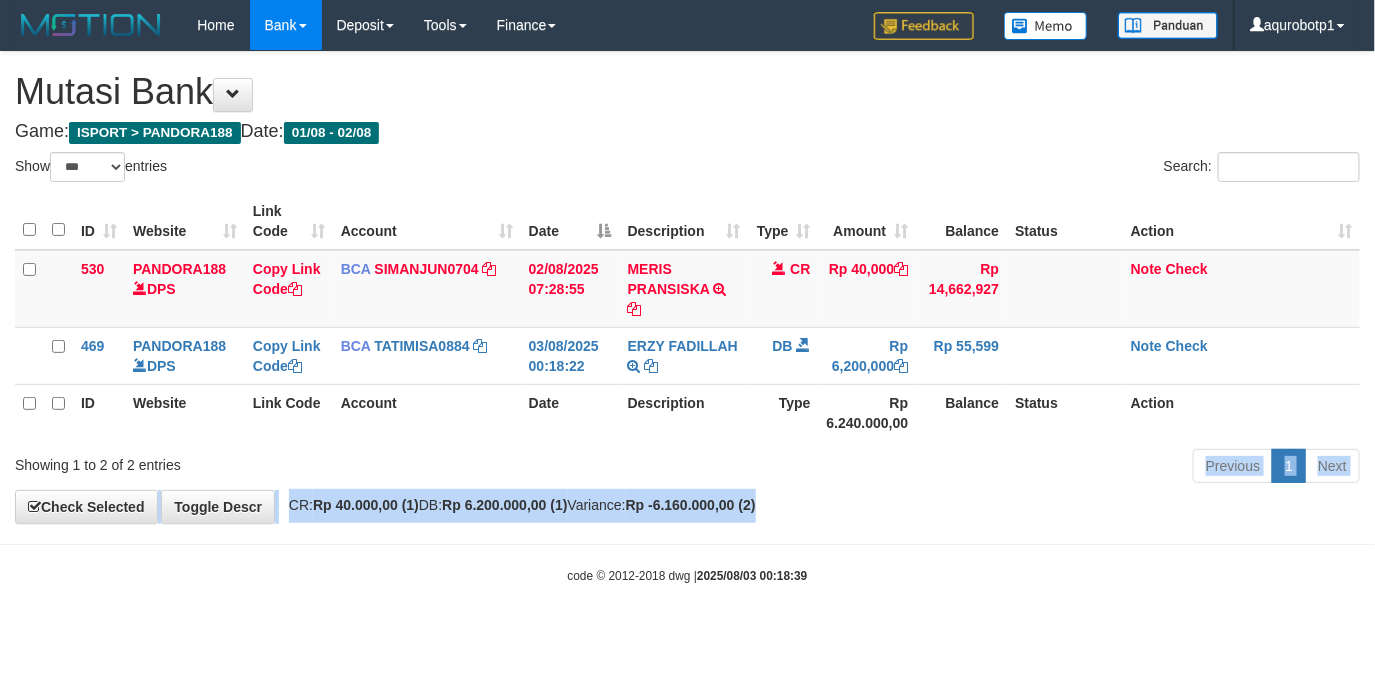 drag, startPoint x: 832, startPoint y: 508, endPoint x: 955, endPoint y: 484, distance: 125.31959 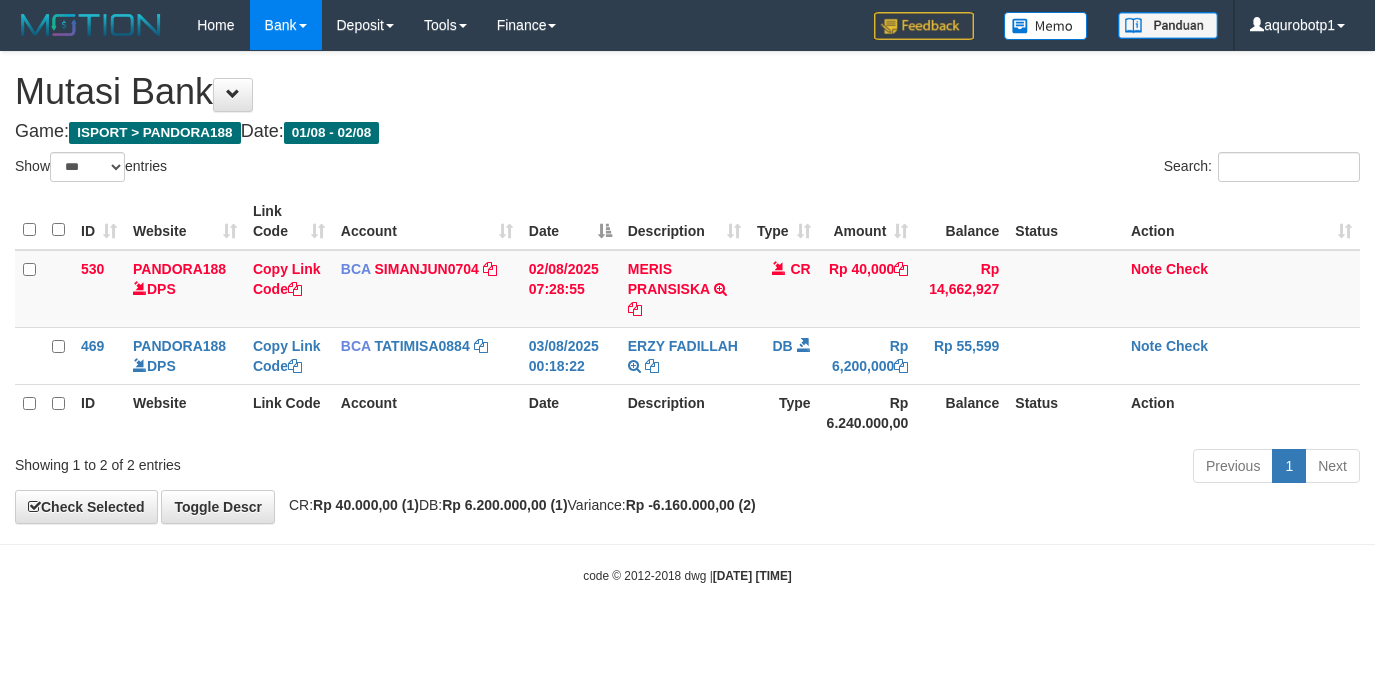 select on "***" 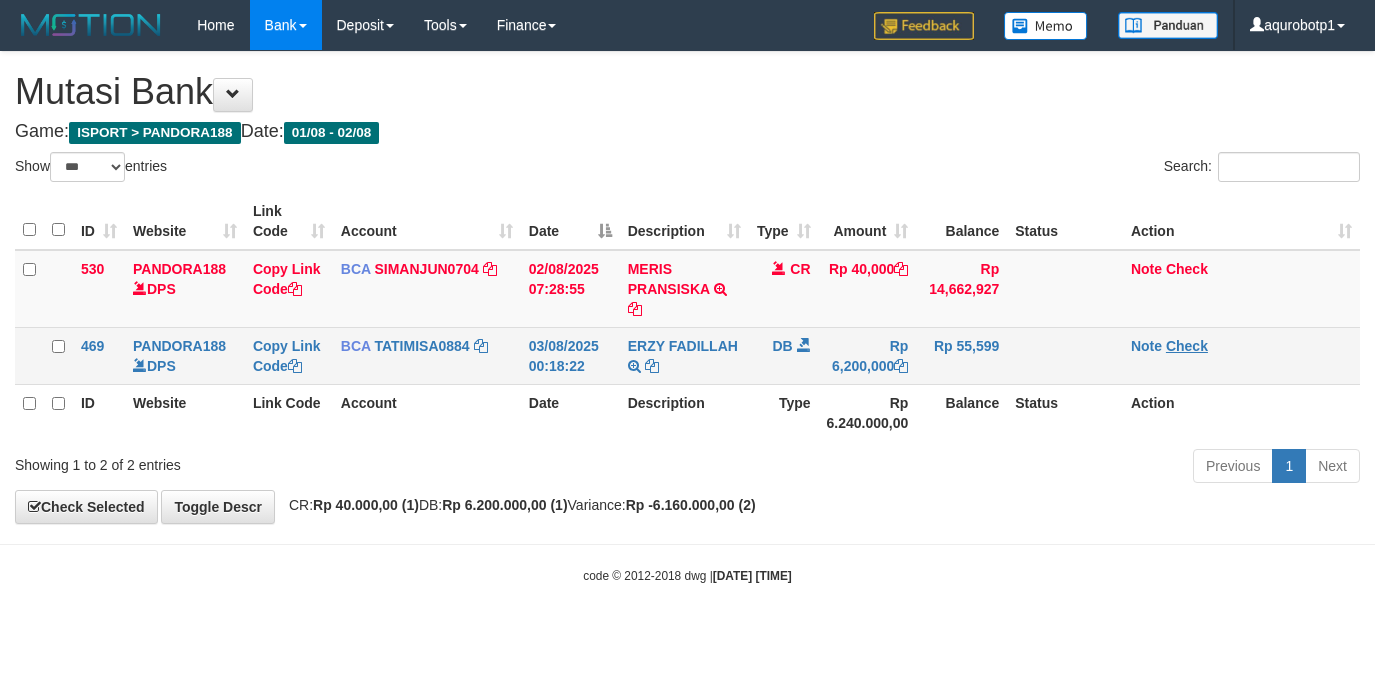 scroll, scrollTop: 0, scrollLeft: 0, axis: both 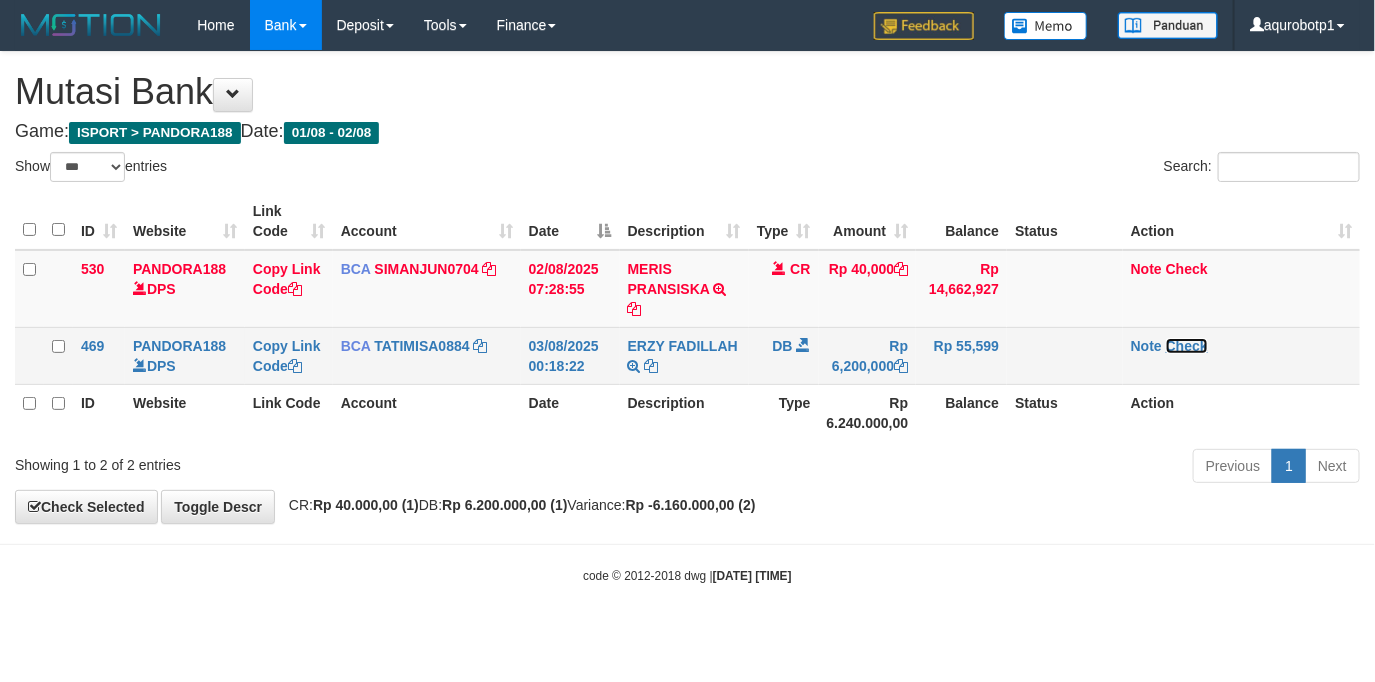 click on "Check" at bounding box center [1187, 346] 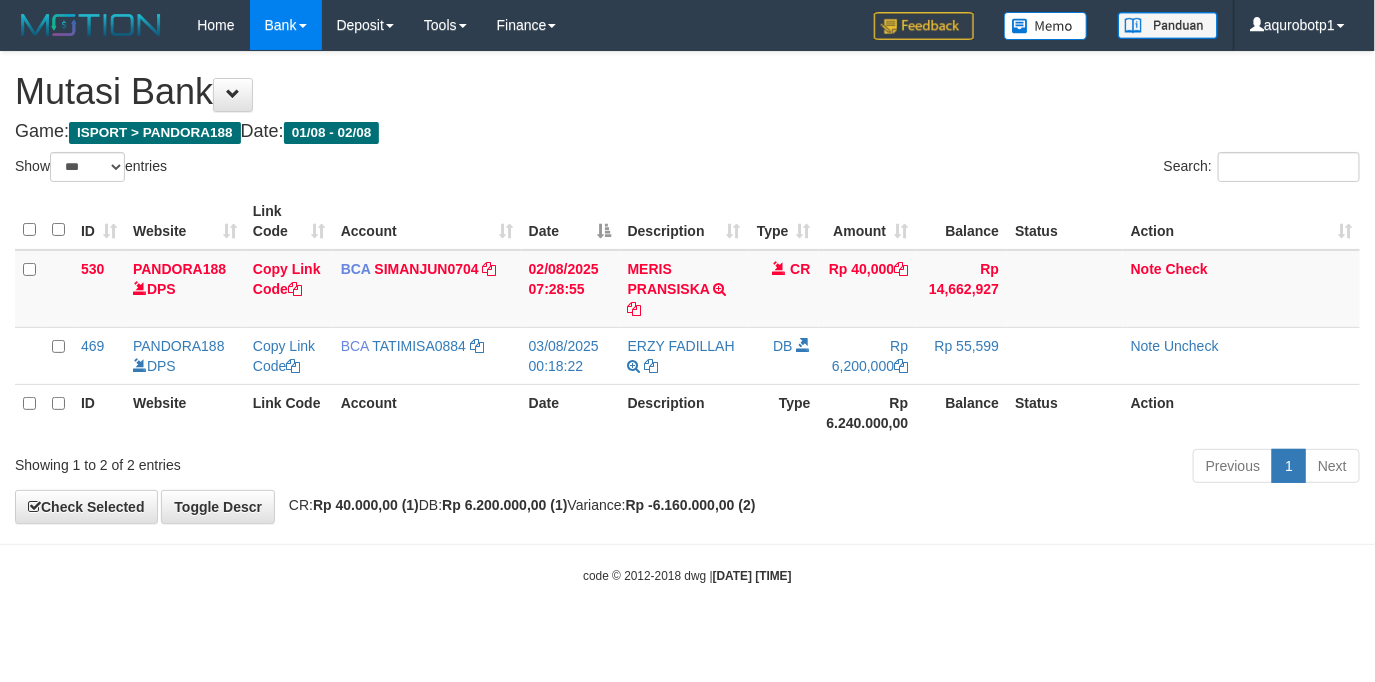 click on "Toggle navigation
Home
Bank
Account List
Load
By Website
Group
[ISPORT]													PANDORA188
By Load Group (DPS)
Group aqu-pandora
Mutasi Bank
Search
Sync
Note Mutasi
Deposit
-" at bounding box center [687, 317] 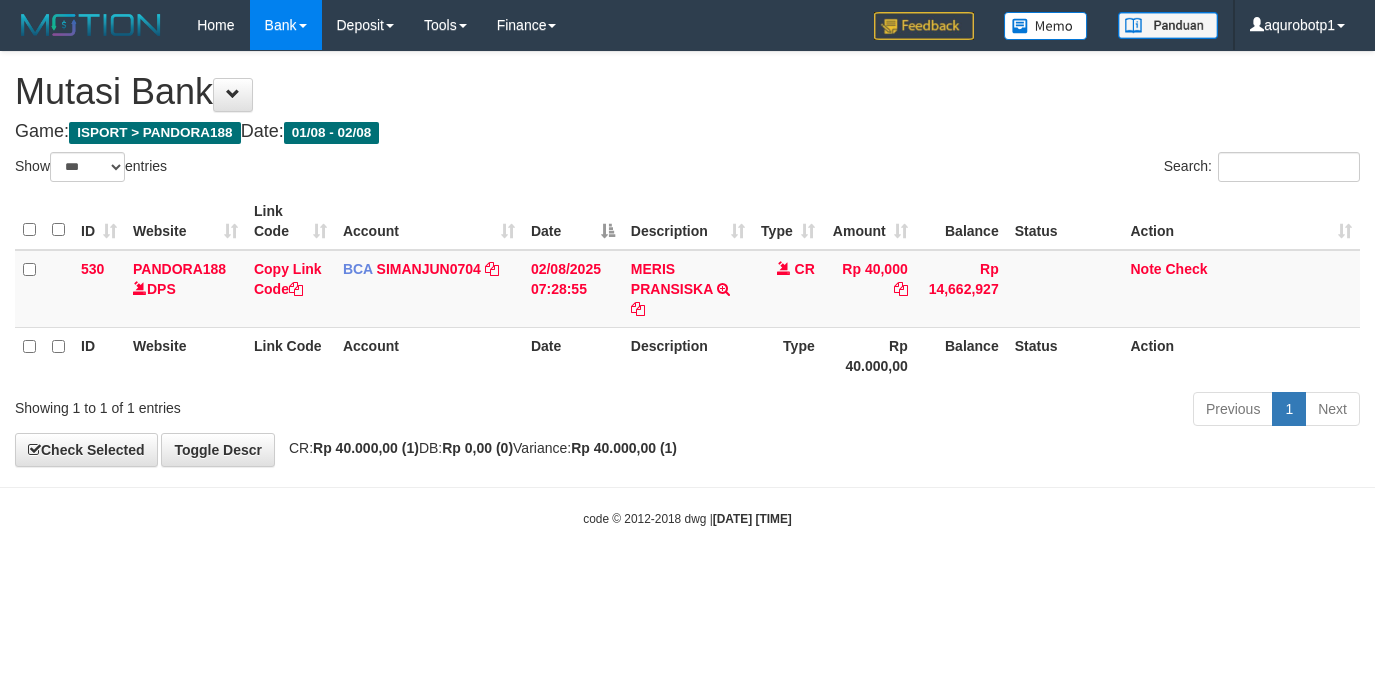 select on "***" 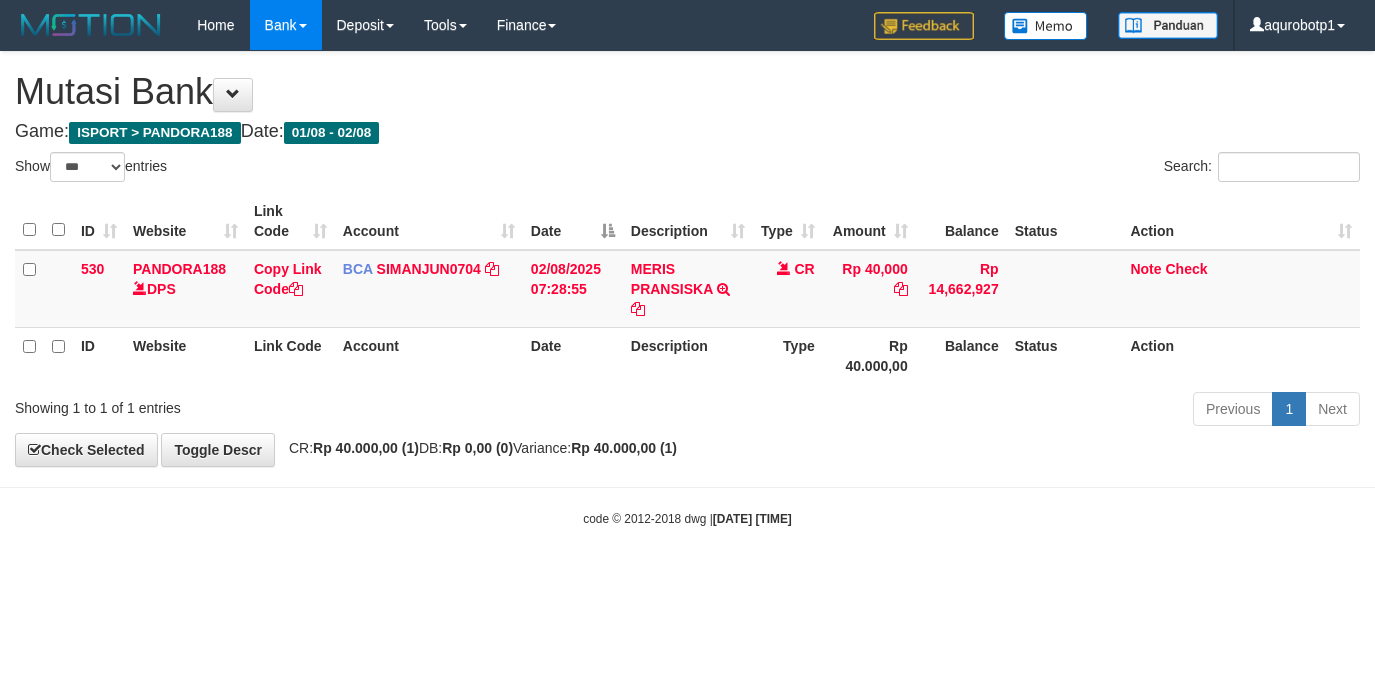 scroll, scrollTop: 0, scrollLeft: 0, axis: both 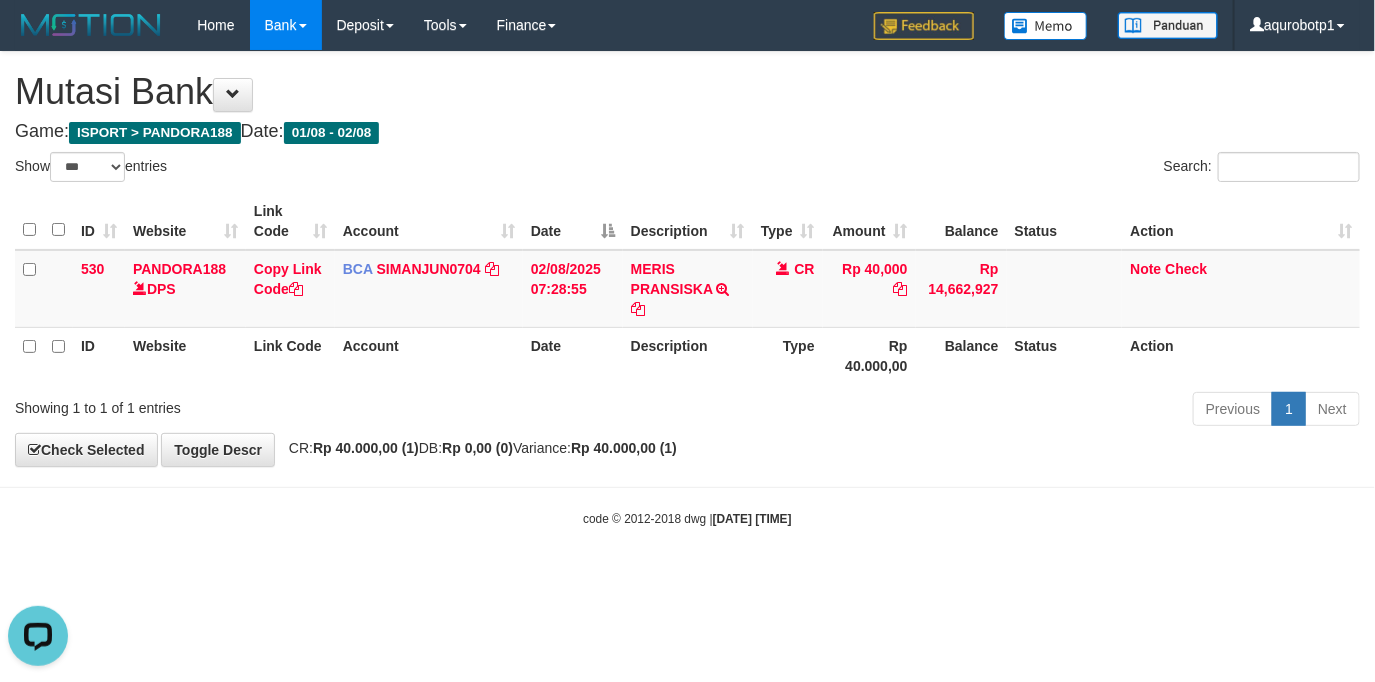 click on "Toggle navigation
Home
Bank
Account List
Load
By Website
Group
[ISPORT]													PANDORA188
By Load Group (DPS)
Group aqu-pandora
Mutasi Bank
Search
Sync
Note Mutasi
Deposit" at bounding box center [687, 289] 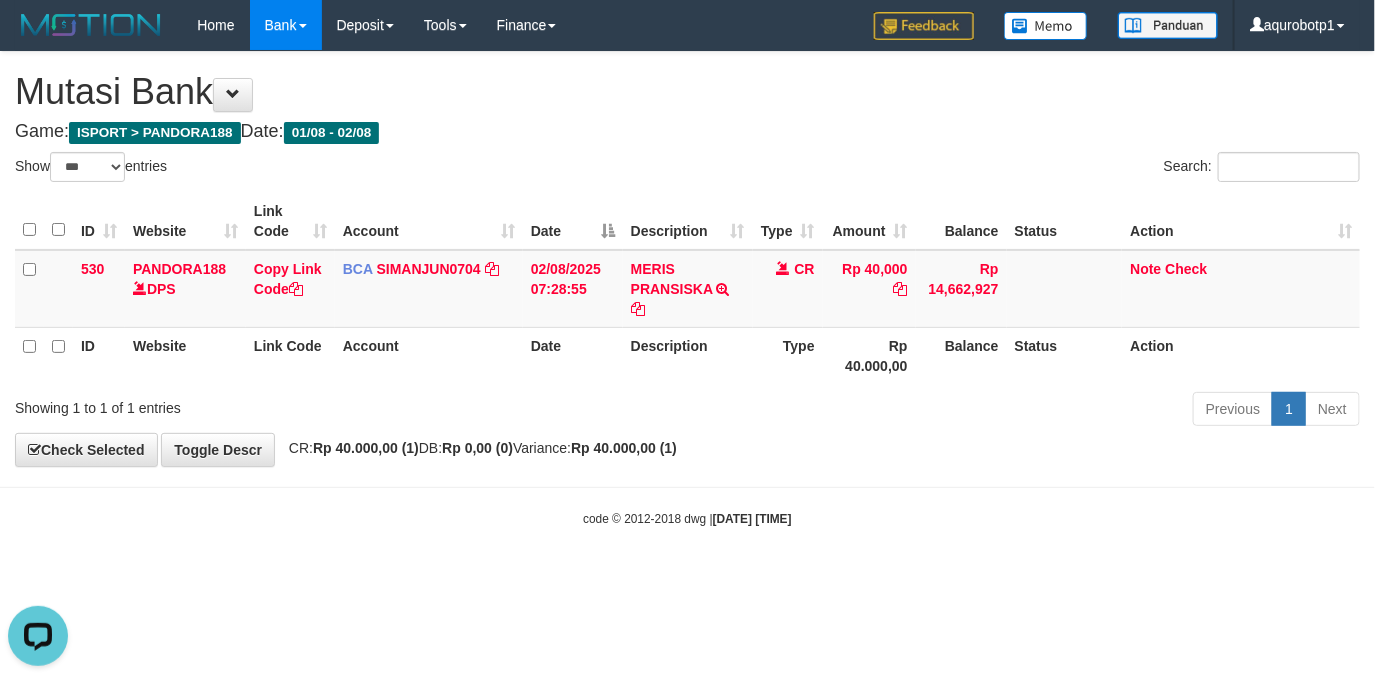 click on "Toggle navigation
Home
Bank
Account List
Load
By Website
Group
[ISPORT]													PANDORA188
By Load Group (DPS)
Group aqu-pandora
Mutasi Bank
Search
Sync
Note Mutasi
Deposit
-" at bounding box center (687, 289) 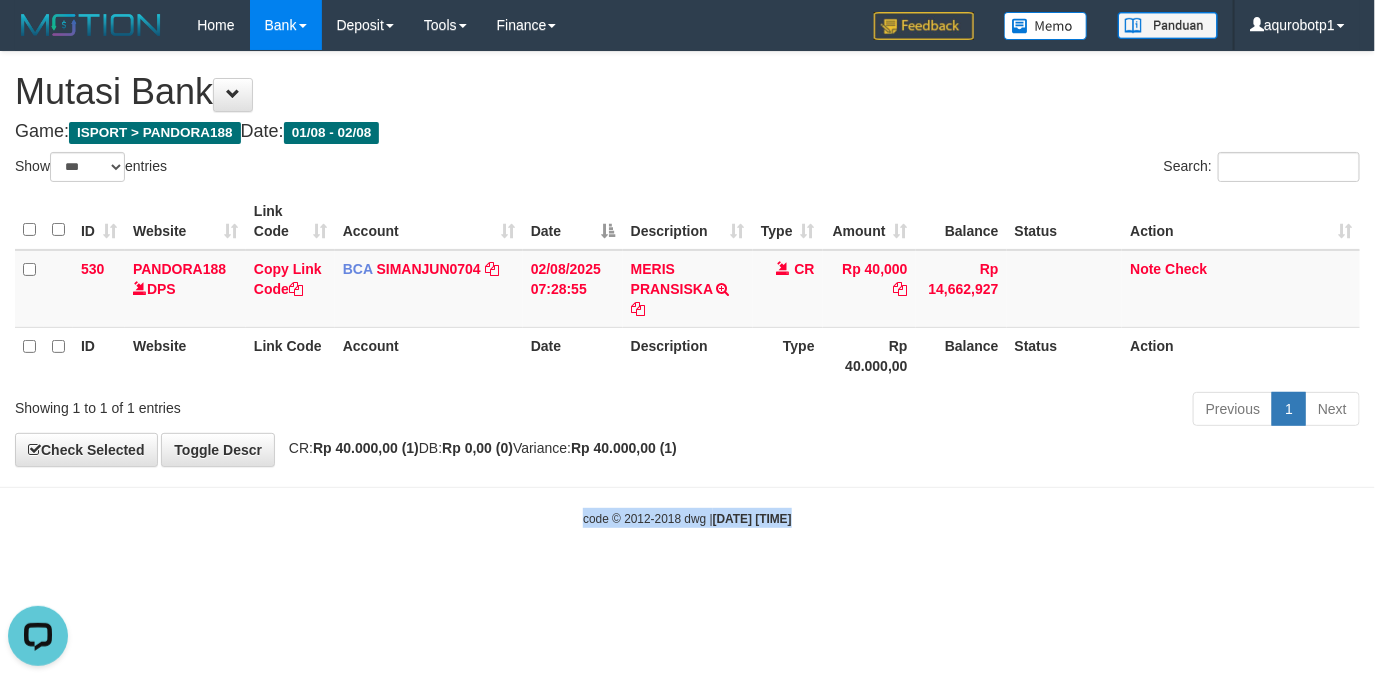 click on "code © 2012-2018 dwg |  2025/08/03 00:18:42" at bounding box center (687, 518) 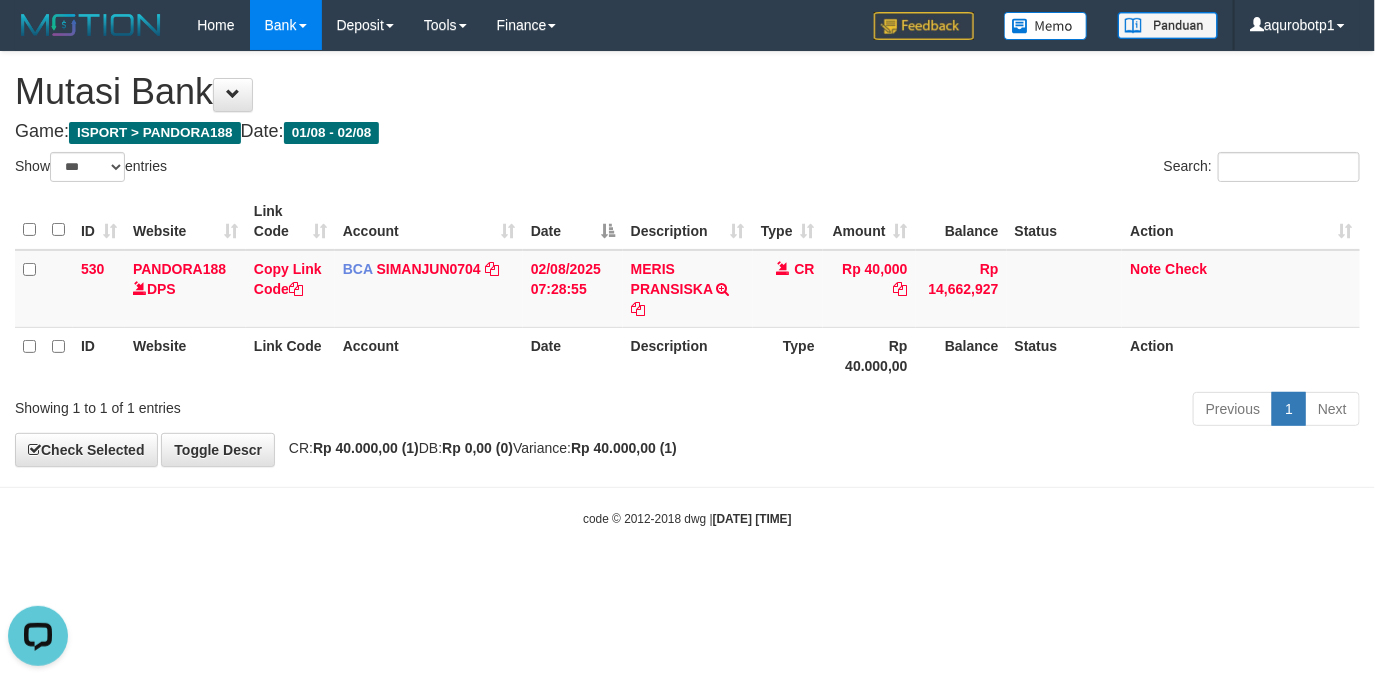click on "Toggle navigation
Home
Bank
Account List
Load
By Website
Group
[ISPORT]													PANDORA188
By Load Group (DPS)
Group aqu-pandora
Mutasi Bank
Search
Sync
Note Mutasi
Deposit
-" at bounding box center (687, 289) 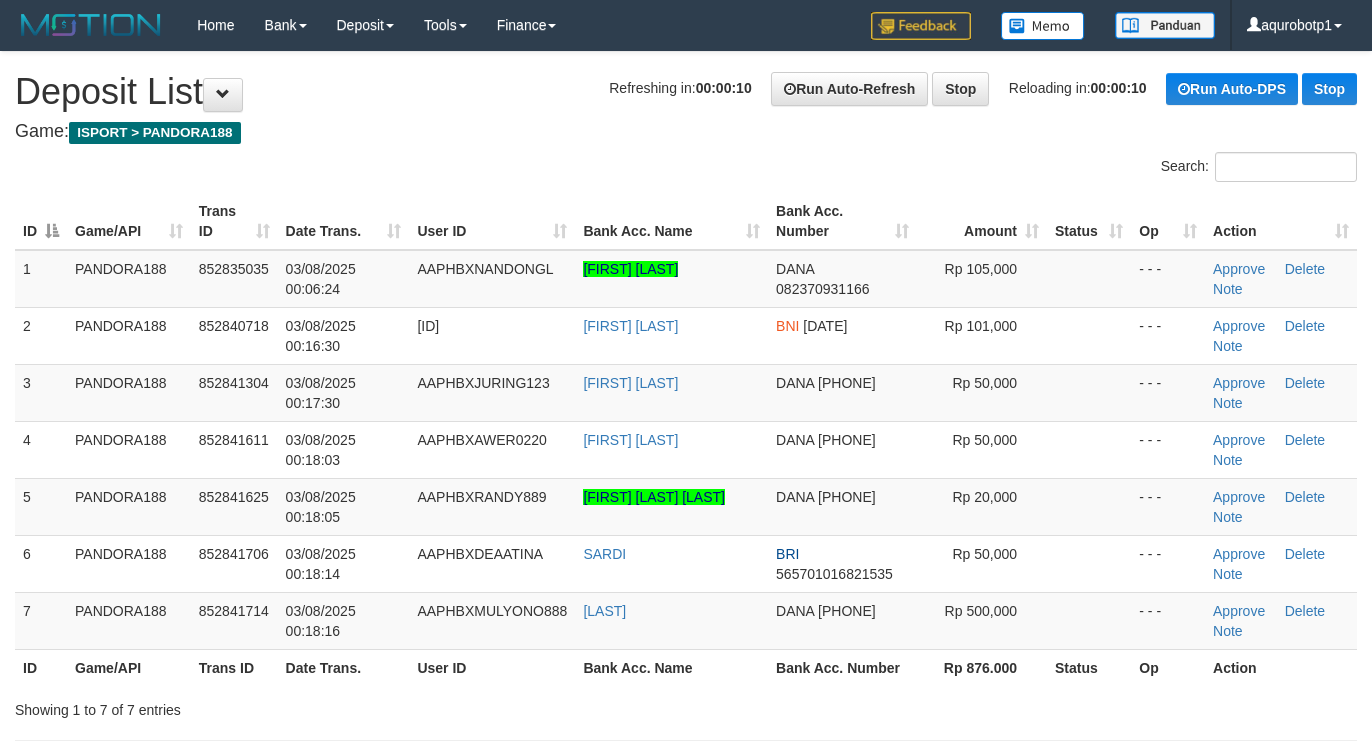 scroll, scrollTop: 0, scrollLeft: 0, axis: both 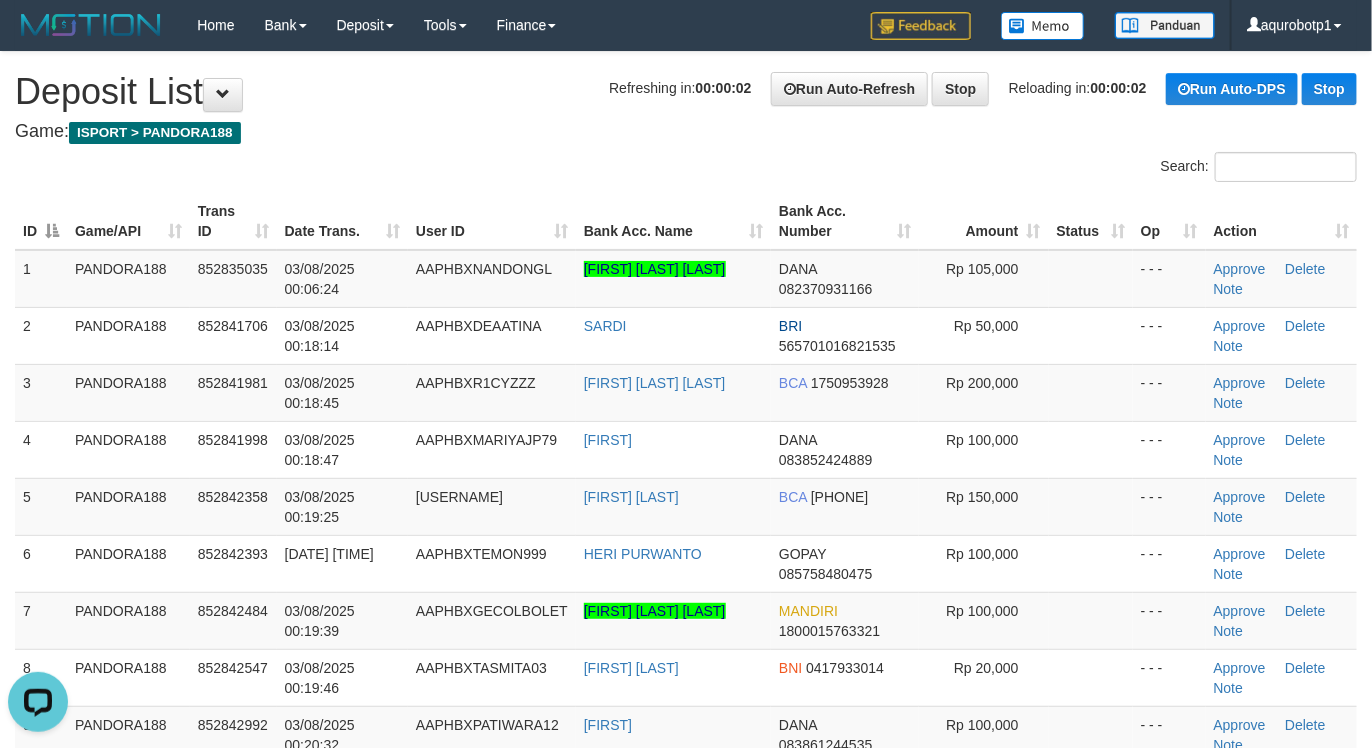 click on "User ID" at bounding box center (492, 221) 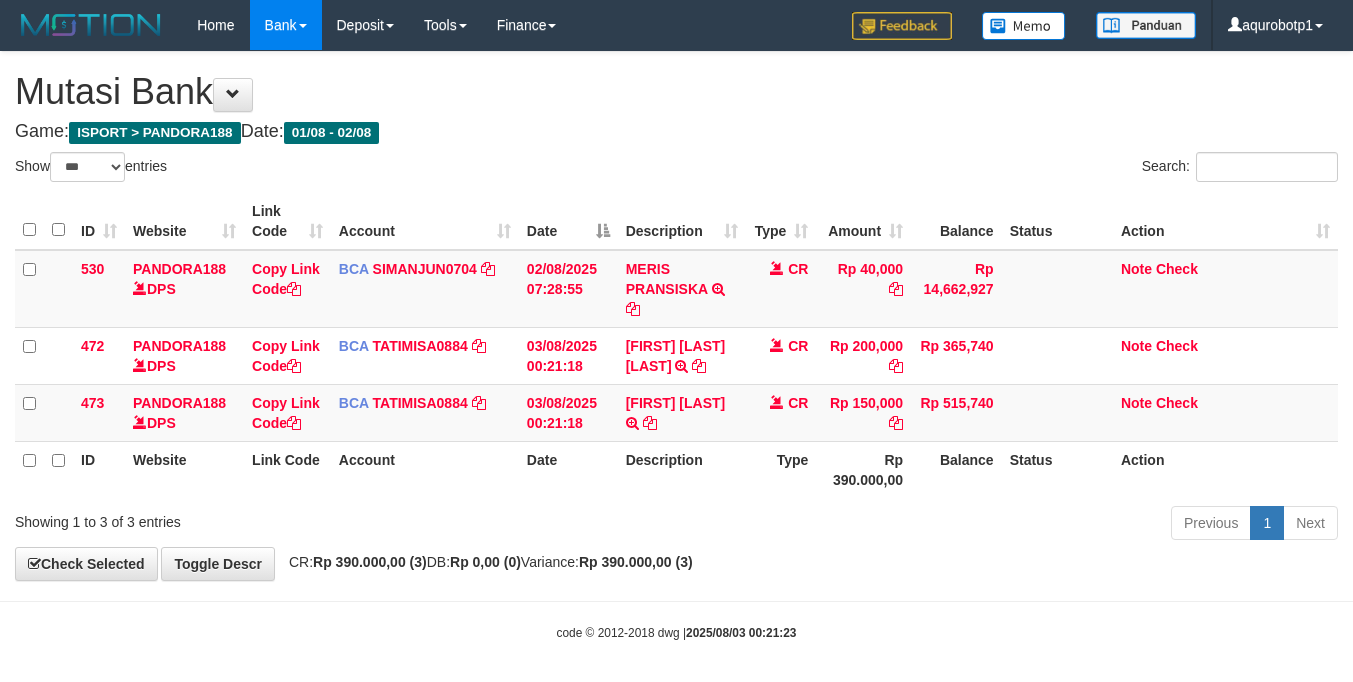 select on "***" 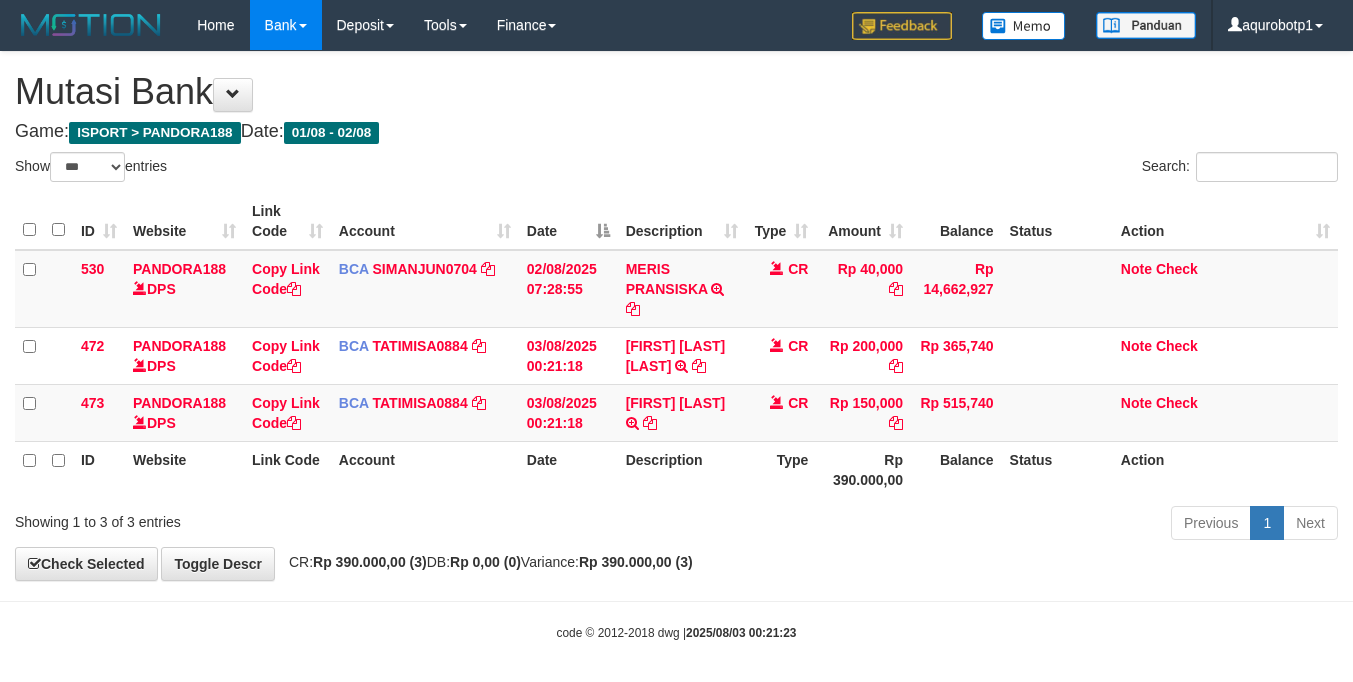 scroll, scrollTop: 0, scrollLeft: 0, axis: both 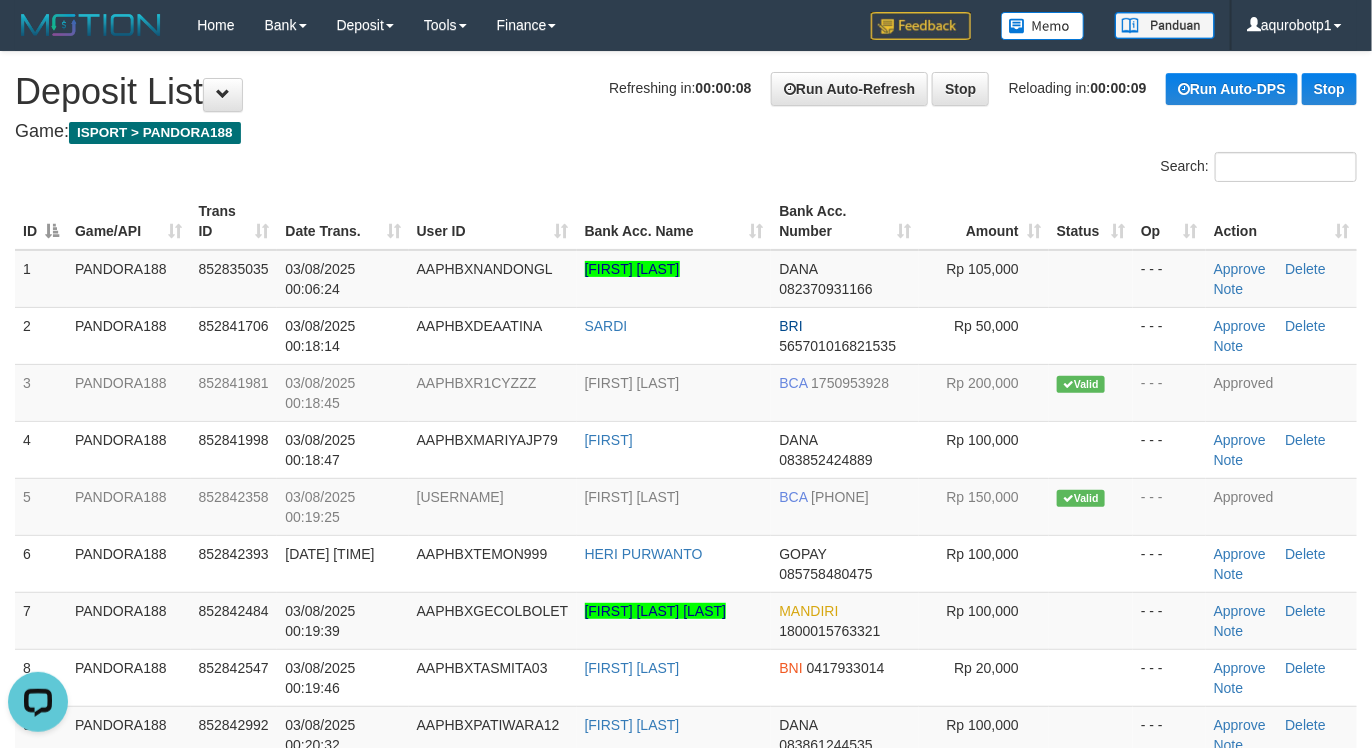 click on "Search:" at bounding box center [686, 169] 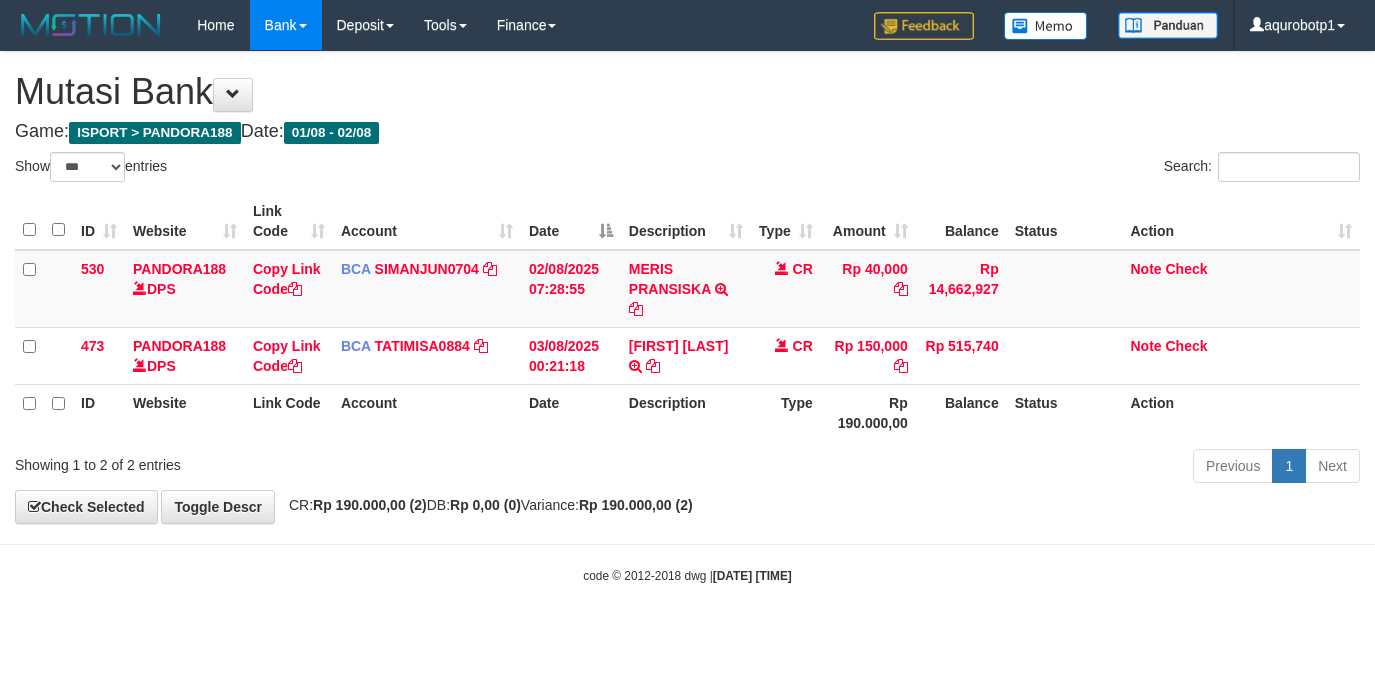select on "***" 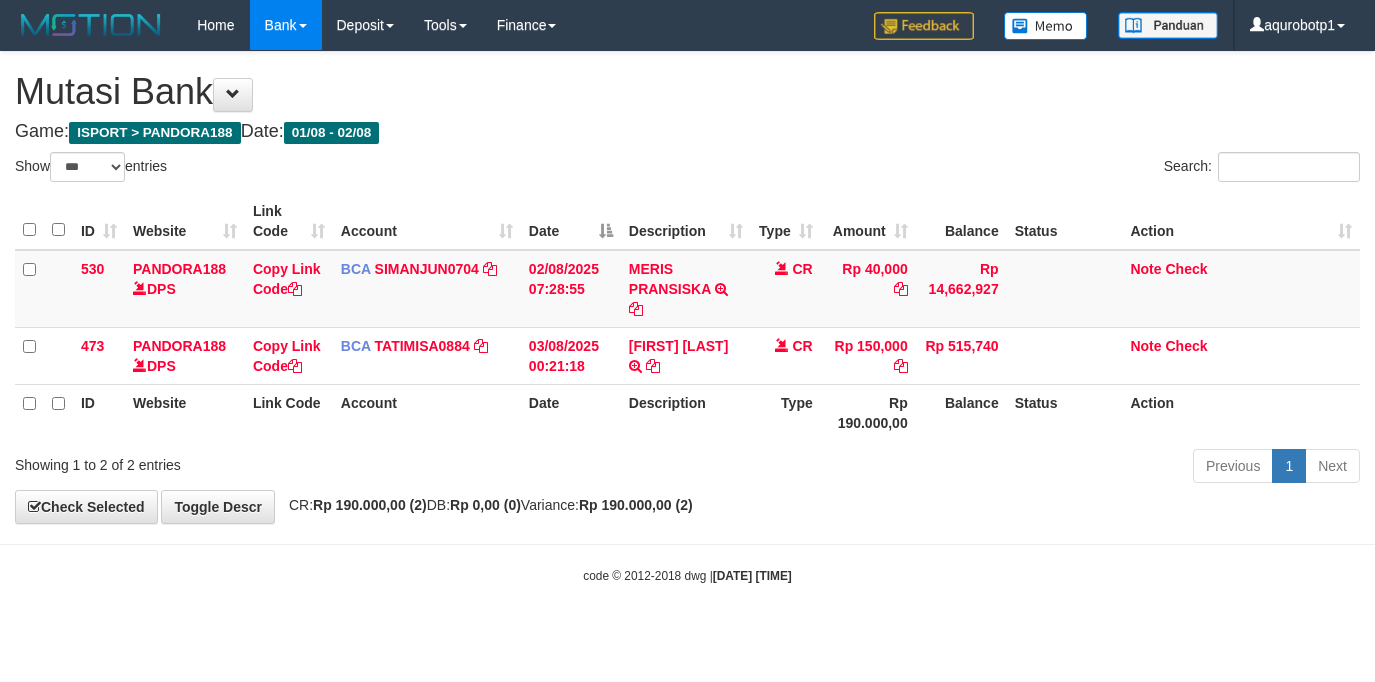 scroll, scrollTop: 0, scrollLeft: 0, axis: both 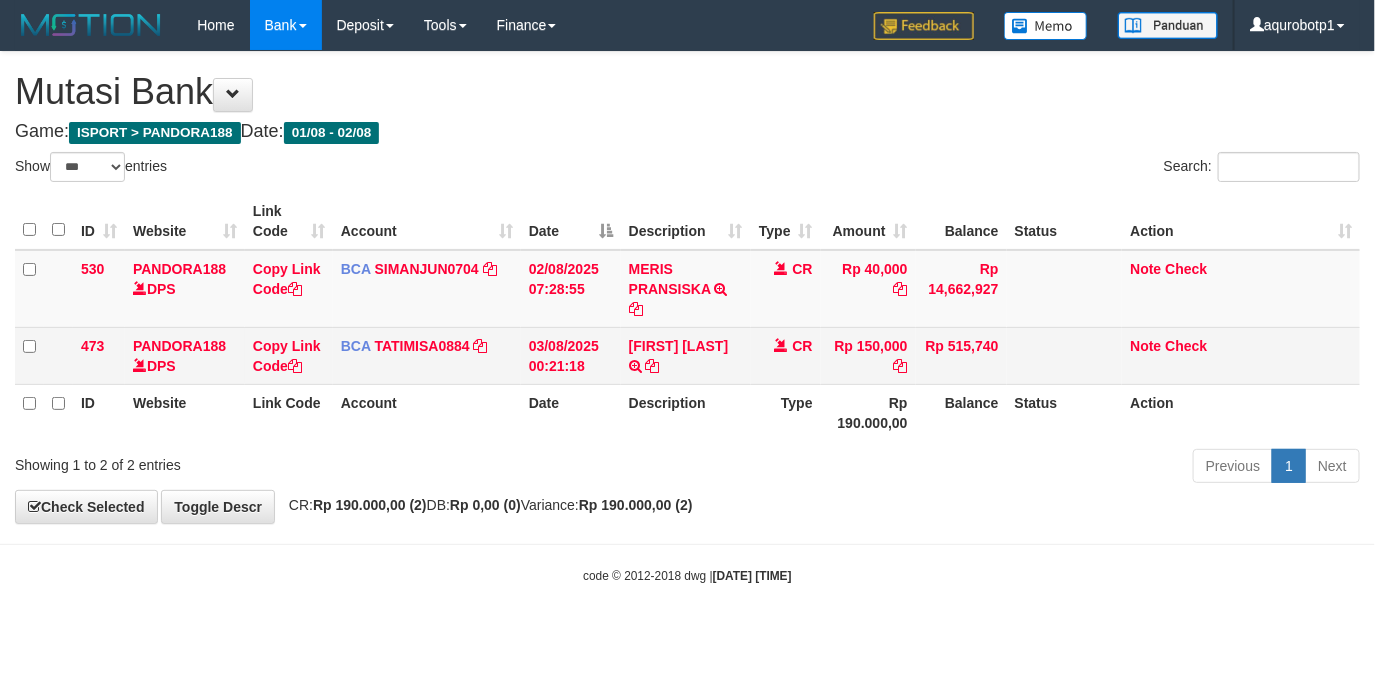 drag, startPoint x: 975, startPoint y: 504, endPoint x: 84, endPoint y: 328, distance: 908.2164 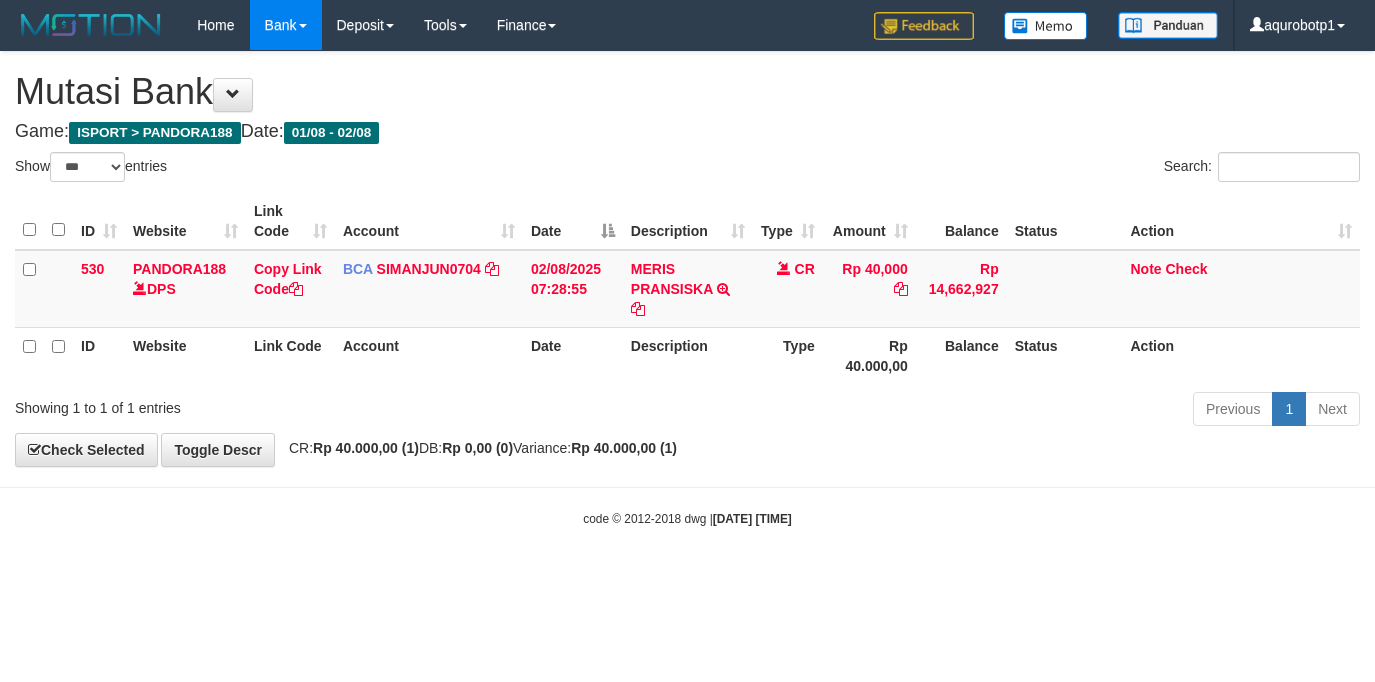 select on "***" 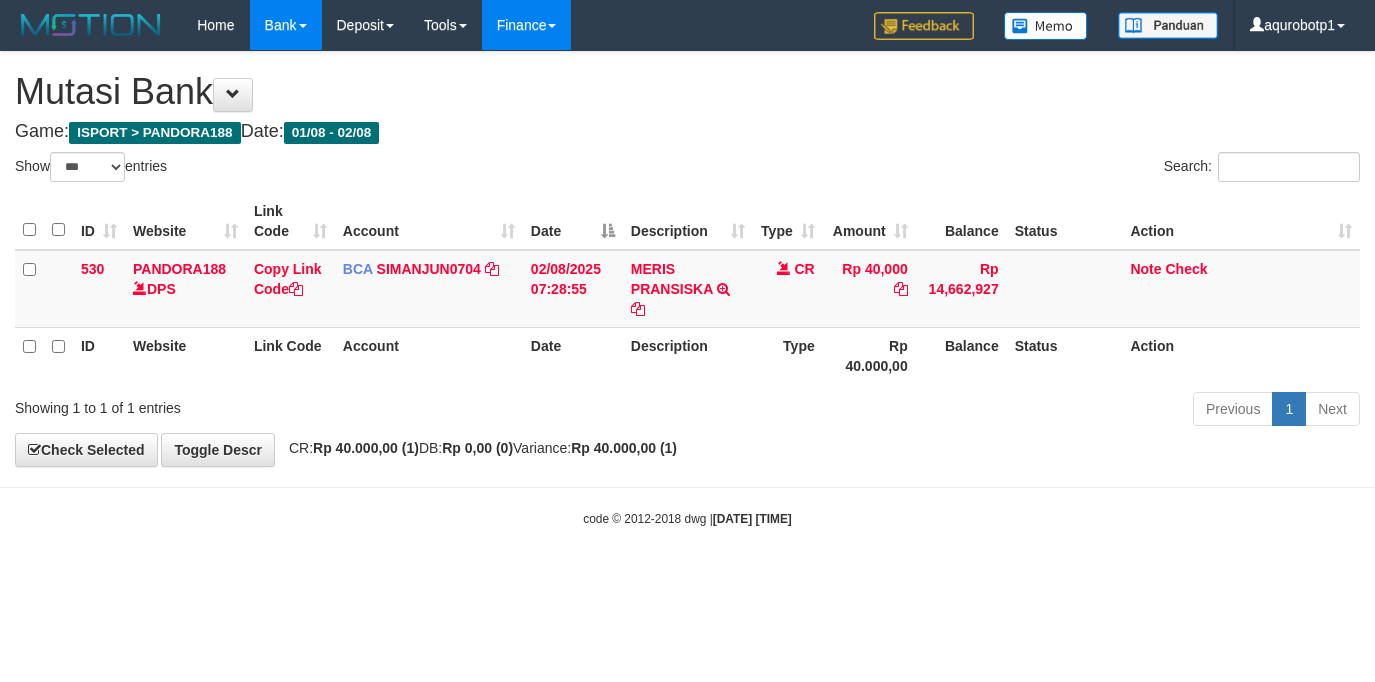 scroll, scrollTop: 0, scrollLeft: 0, axis: both 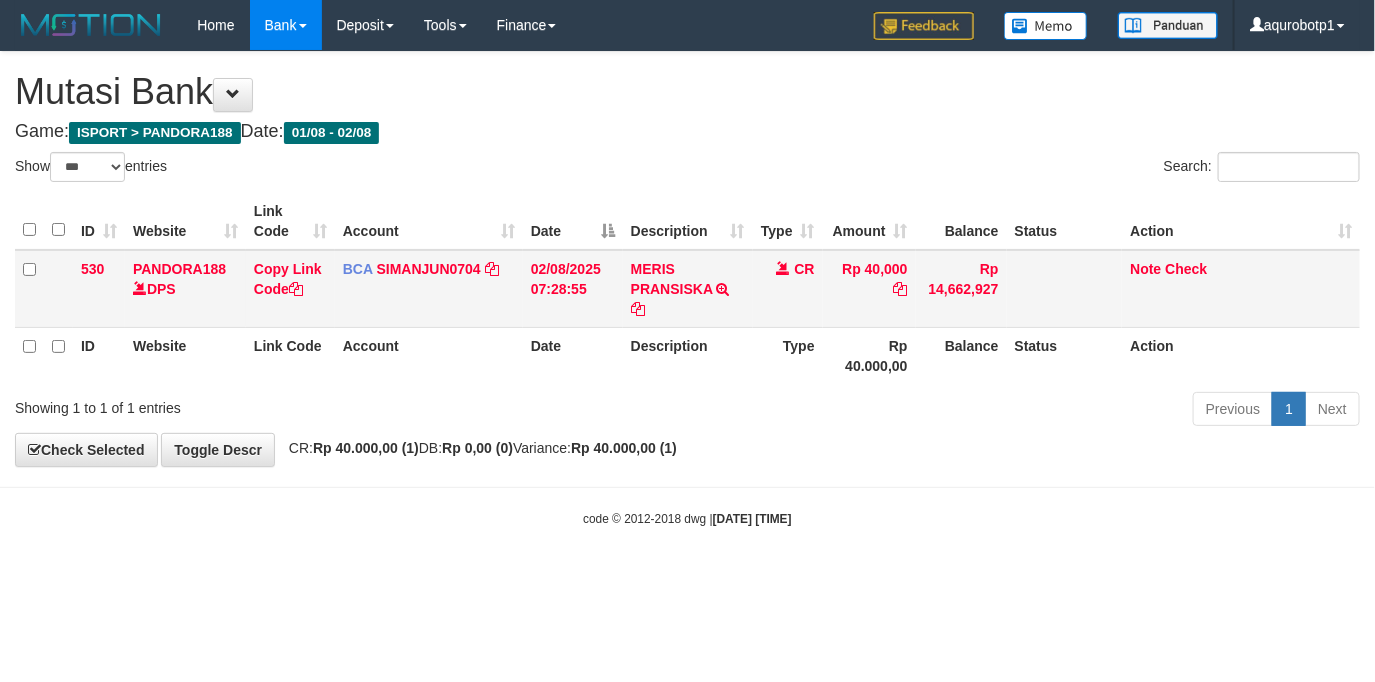 drag, startPoint x: 855, startPoint y: 469, endPoint x: 130, endPoint y: 268, distance: 752.347 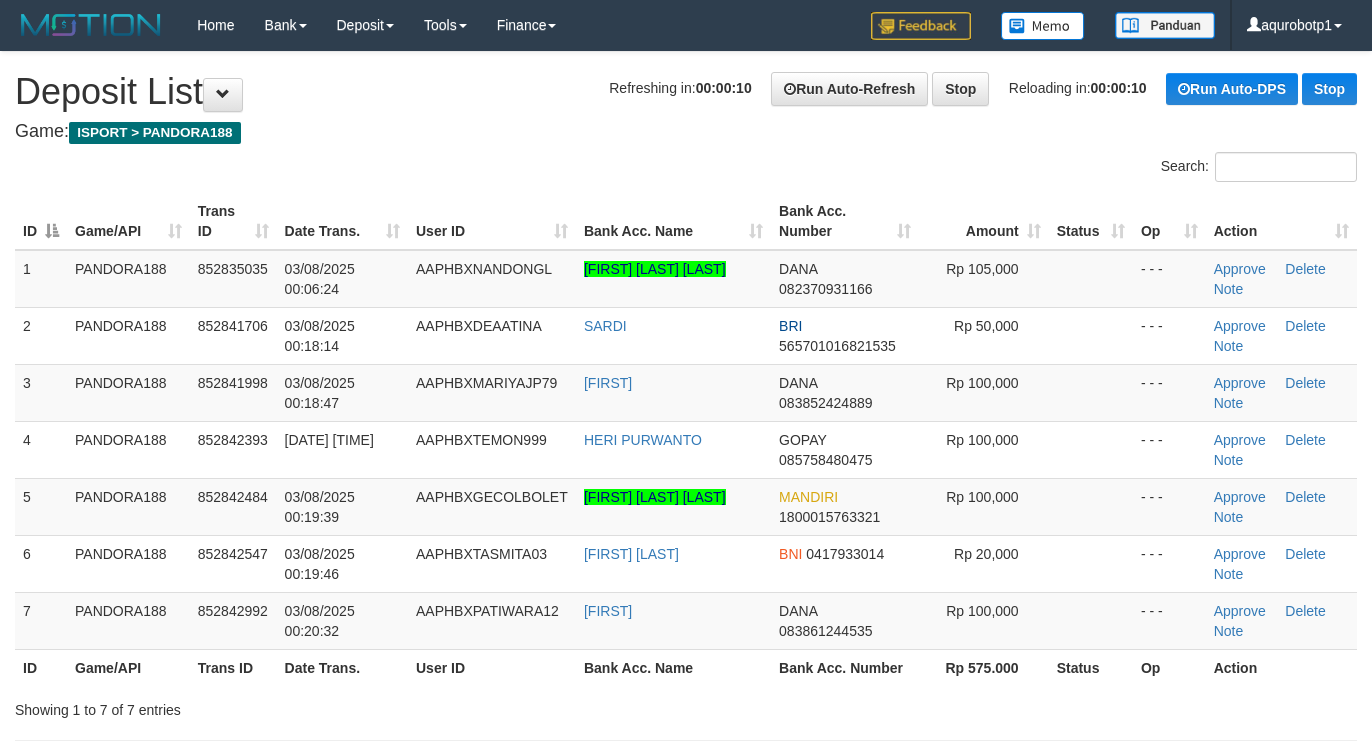 scroll, scrollTop: 0, scrollLeft: 0, axis: both 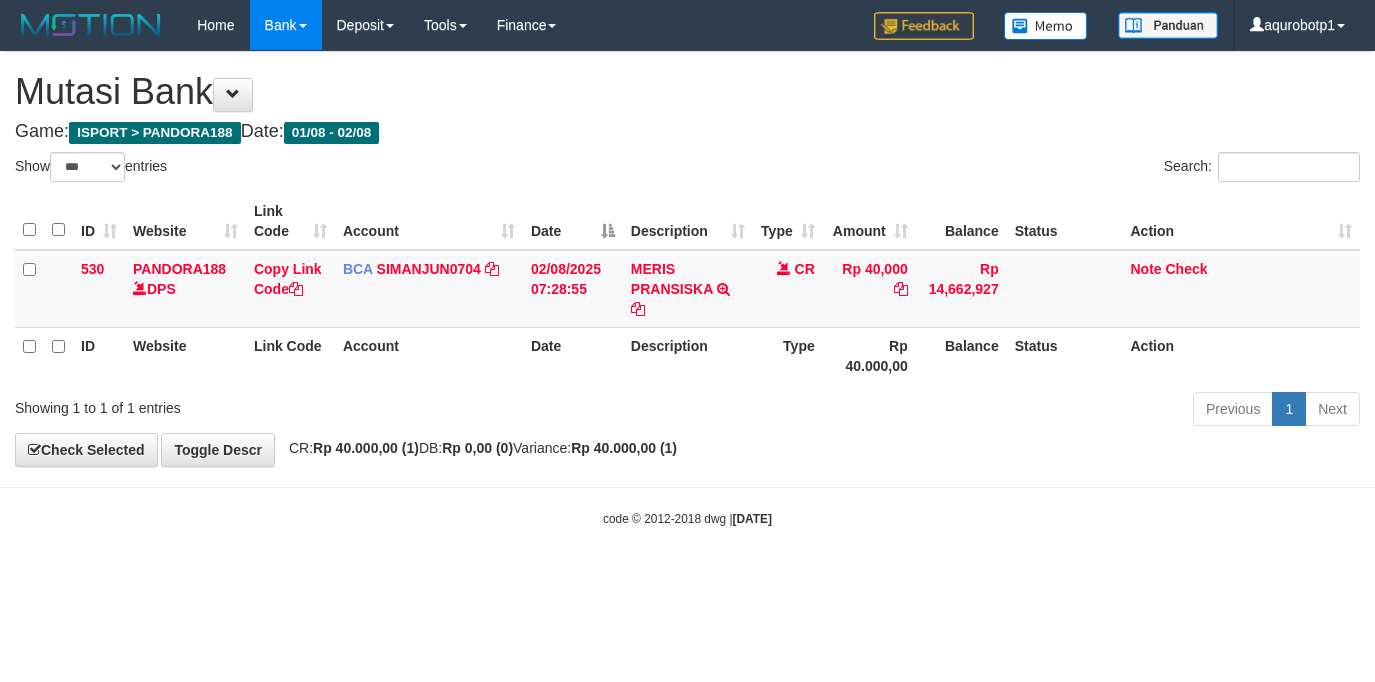 select on "***" 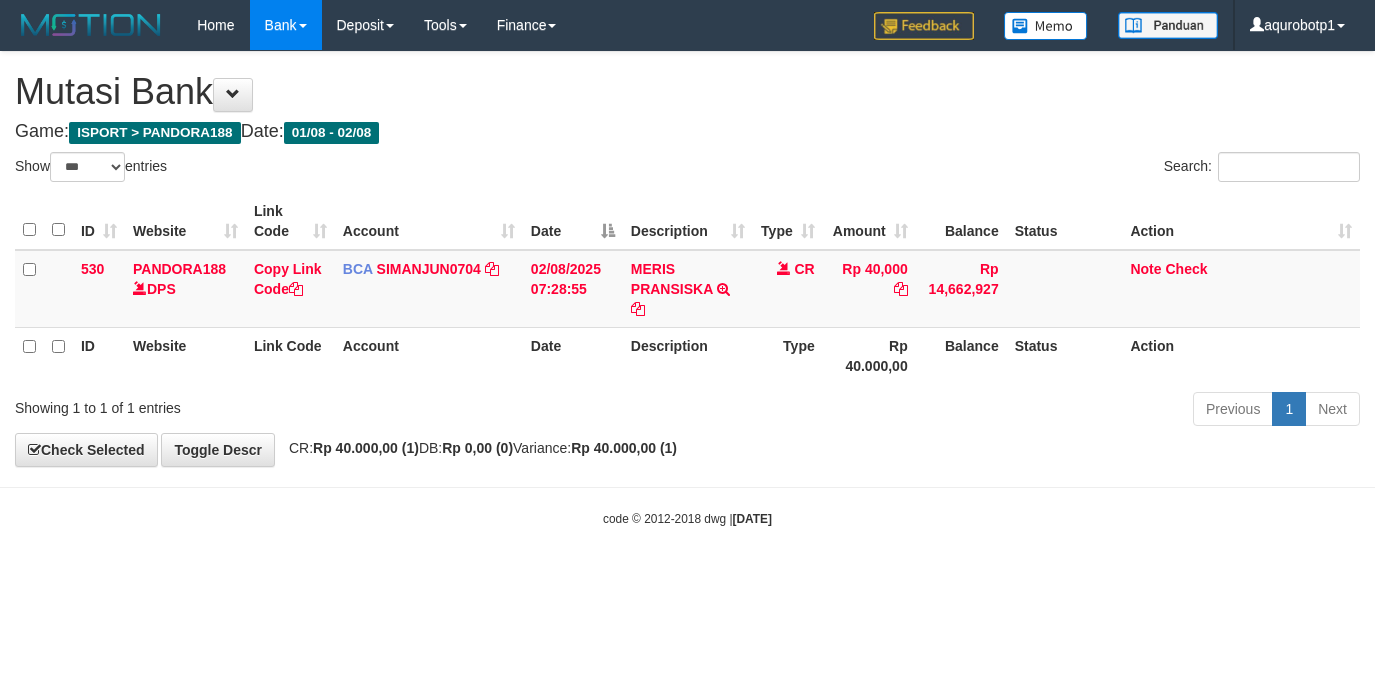 scroll, scrollTop: 0, scrollLeft: 0, axis: both 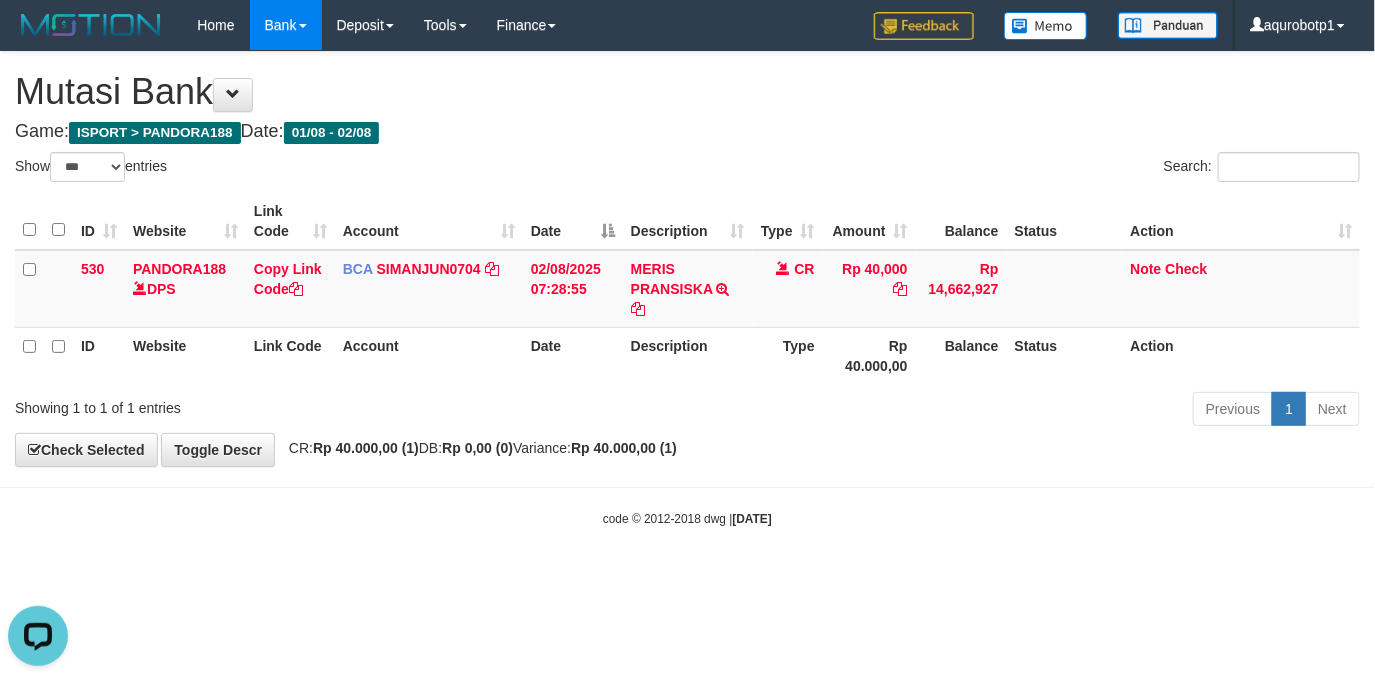 click on "Toggle navigation
Home
Bank
Account List
Load
By Website
Group
[ISPORT]													PANDORA188
By Load Group (DPS)
Group aqu-pandora
Mutasi Bank
Search
Sync
Note Mutasi
Deposit
-" at bounding box center (687, 289) 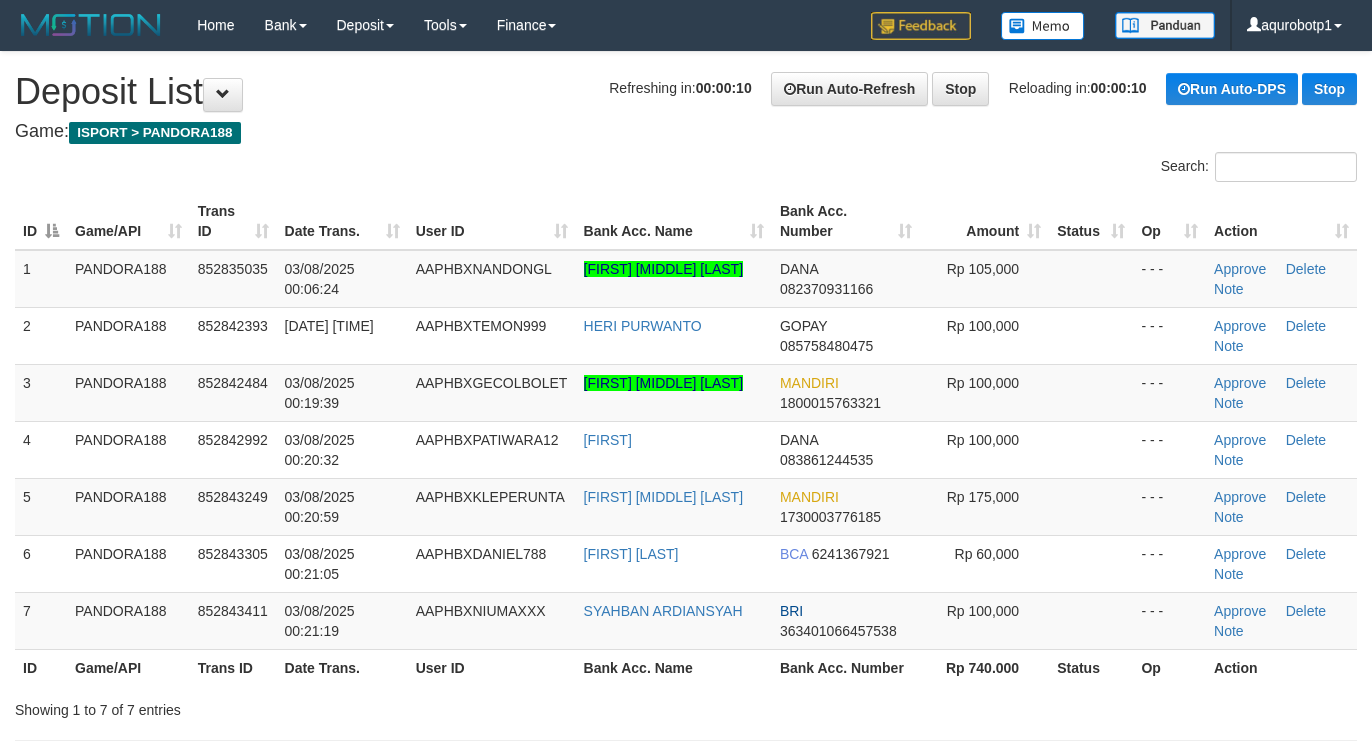 scroll, scrollTop: 0, scrollLeft: 0, axis: both 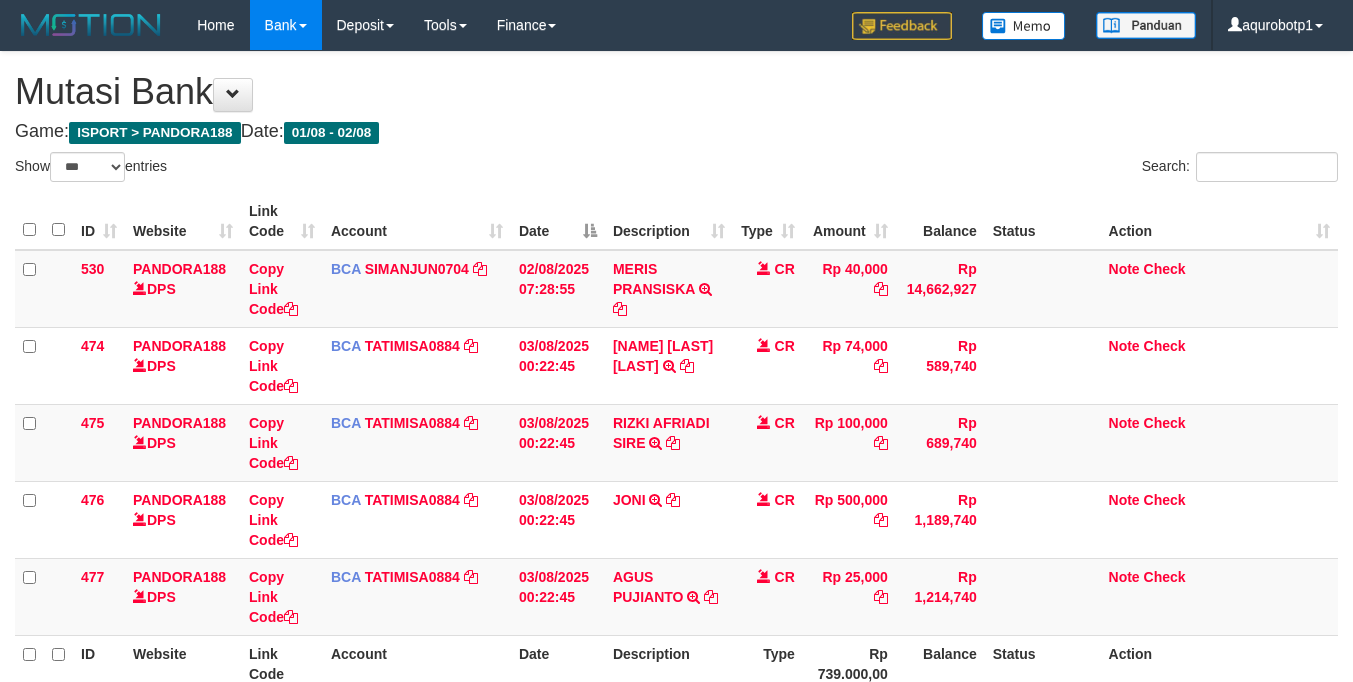 select on "***" 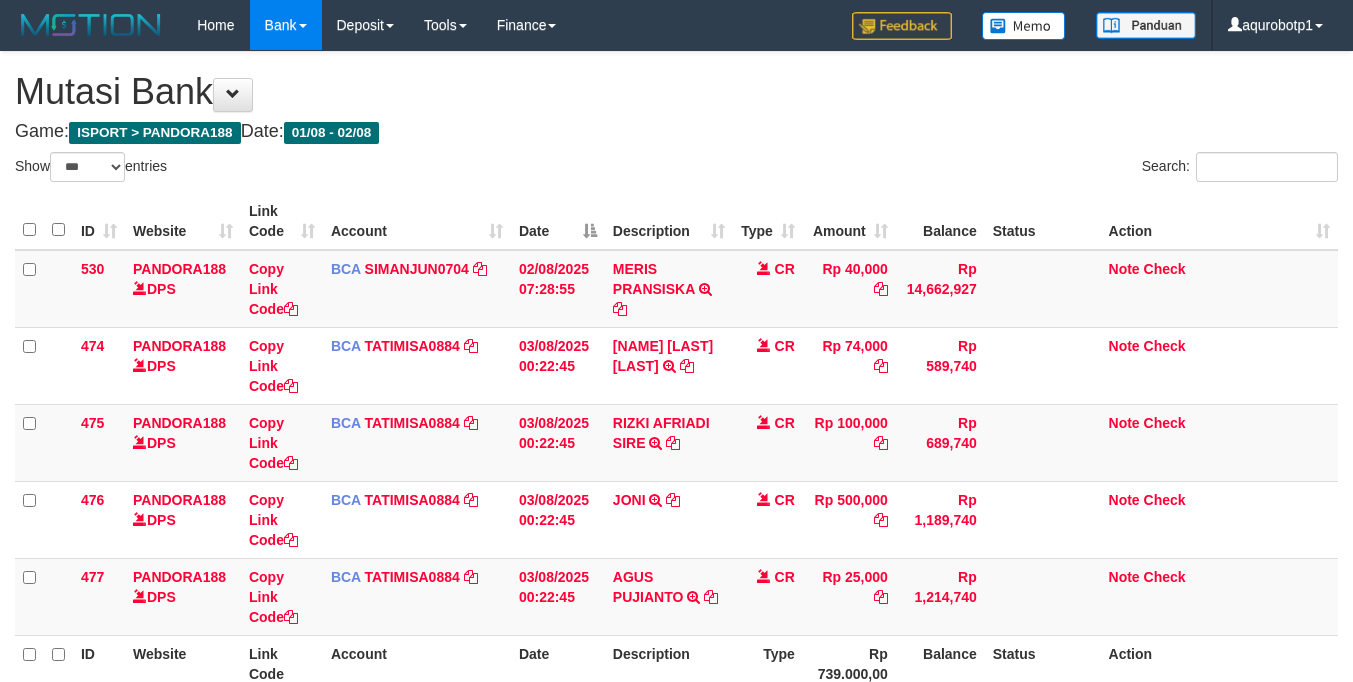 scroll, scrollTop: 0, scrollLeft: 0, axis: both 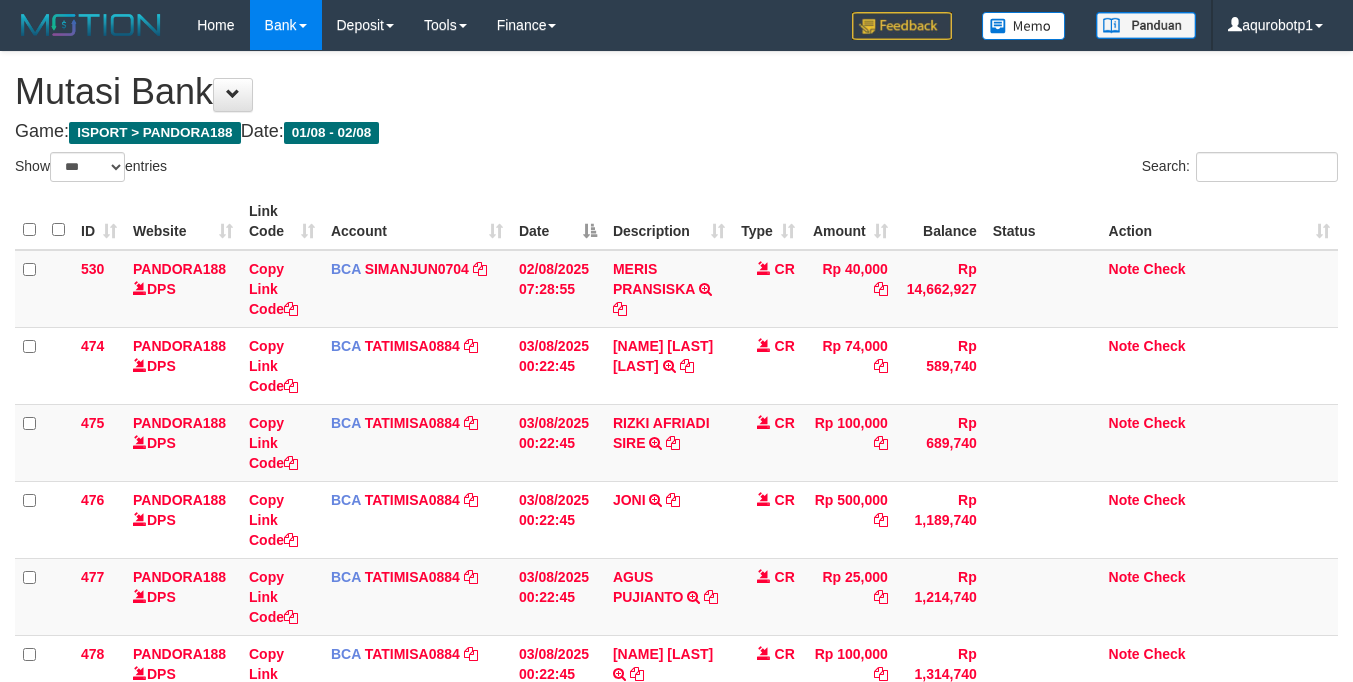 select on "***" 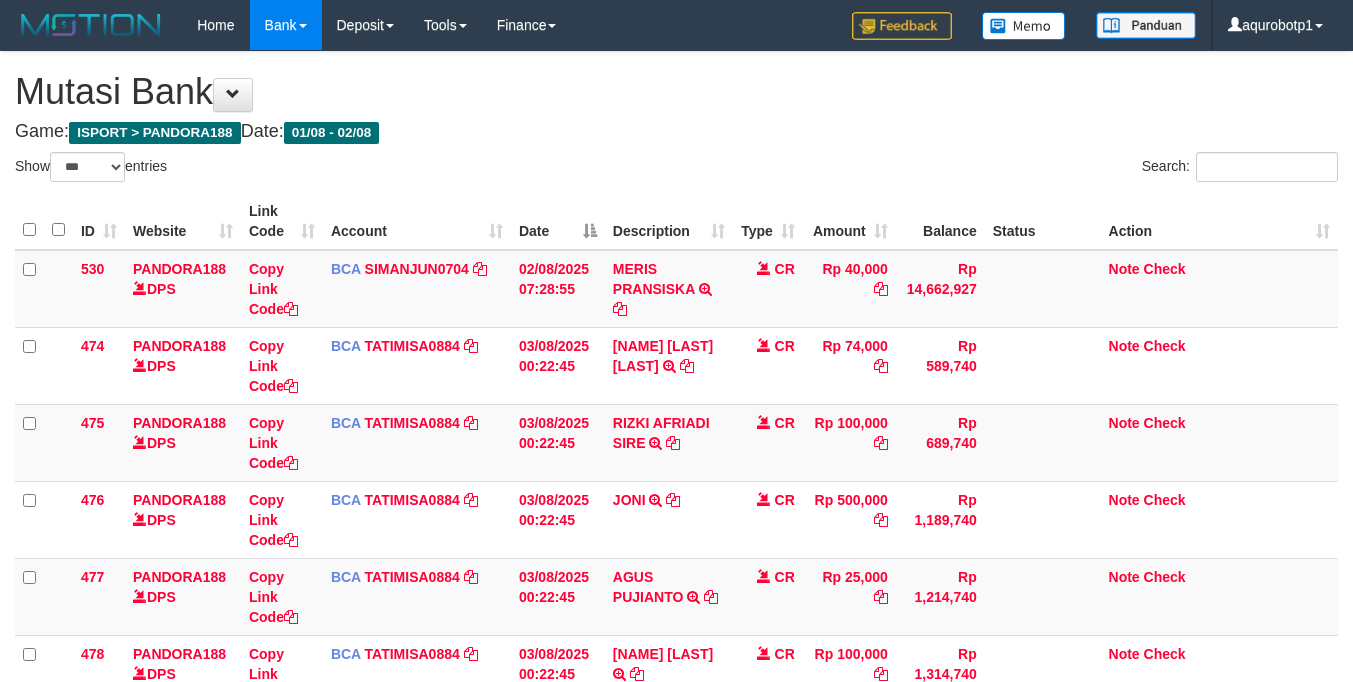 scroll, scrollTop: 0, scrollLeft: 0, axis: both 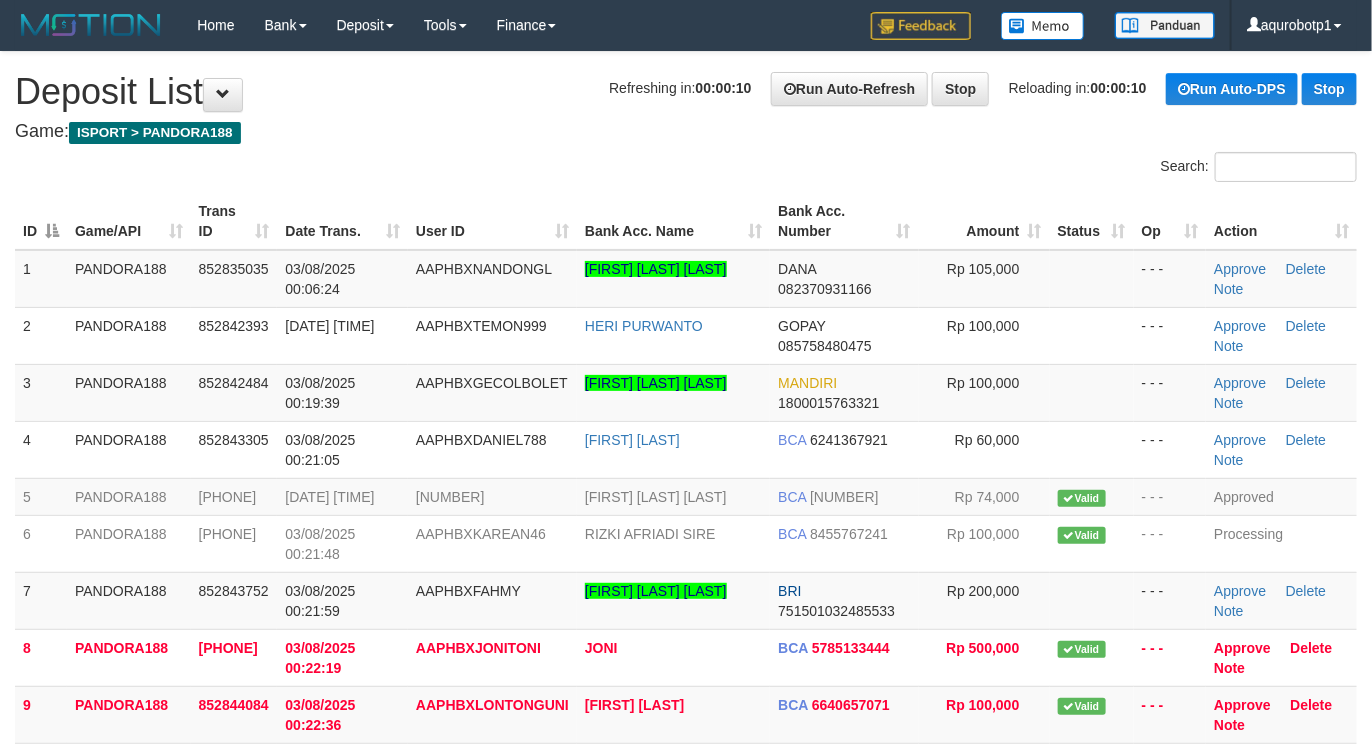 click on "Search:" at bounding box center (686, 169) 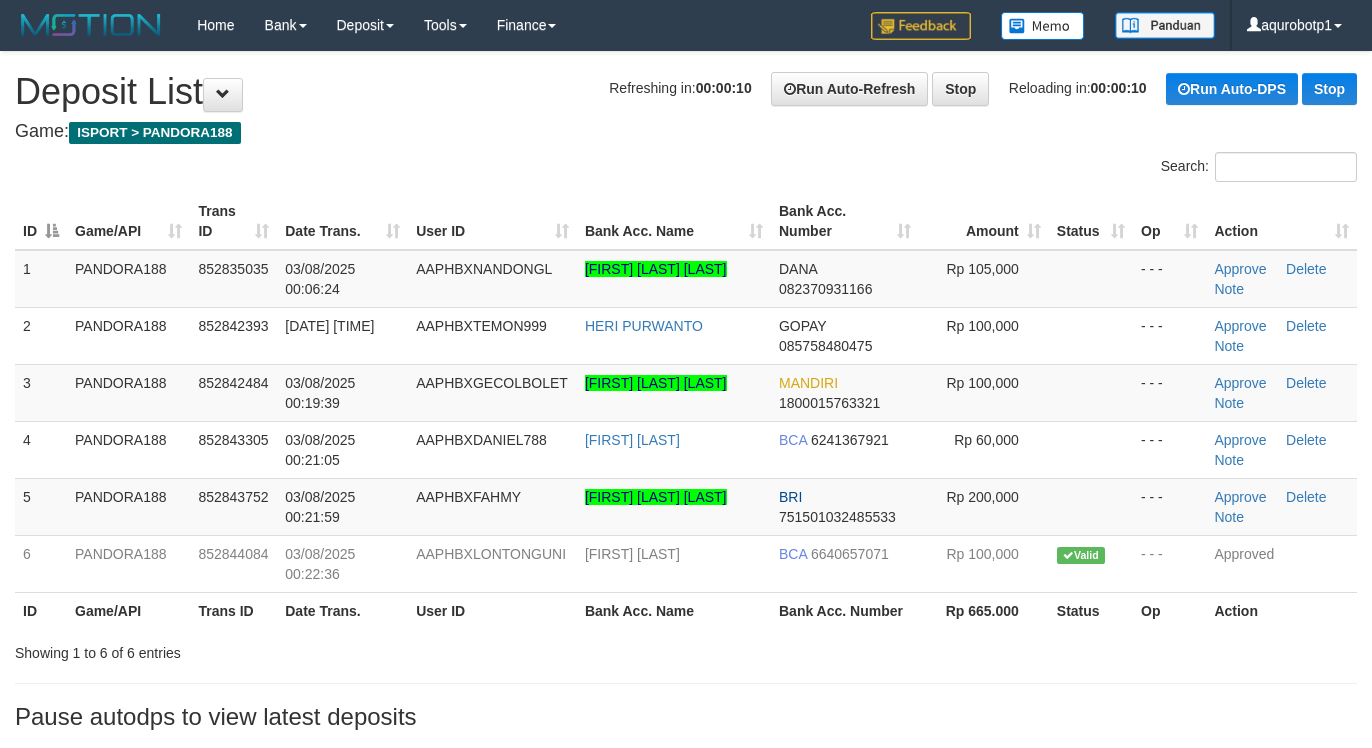 scroll, scrollTop: 0, scrollLeft: 0, axis: both 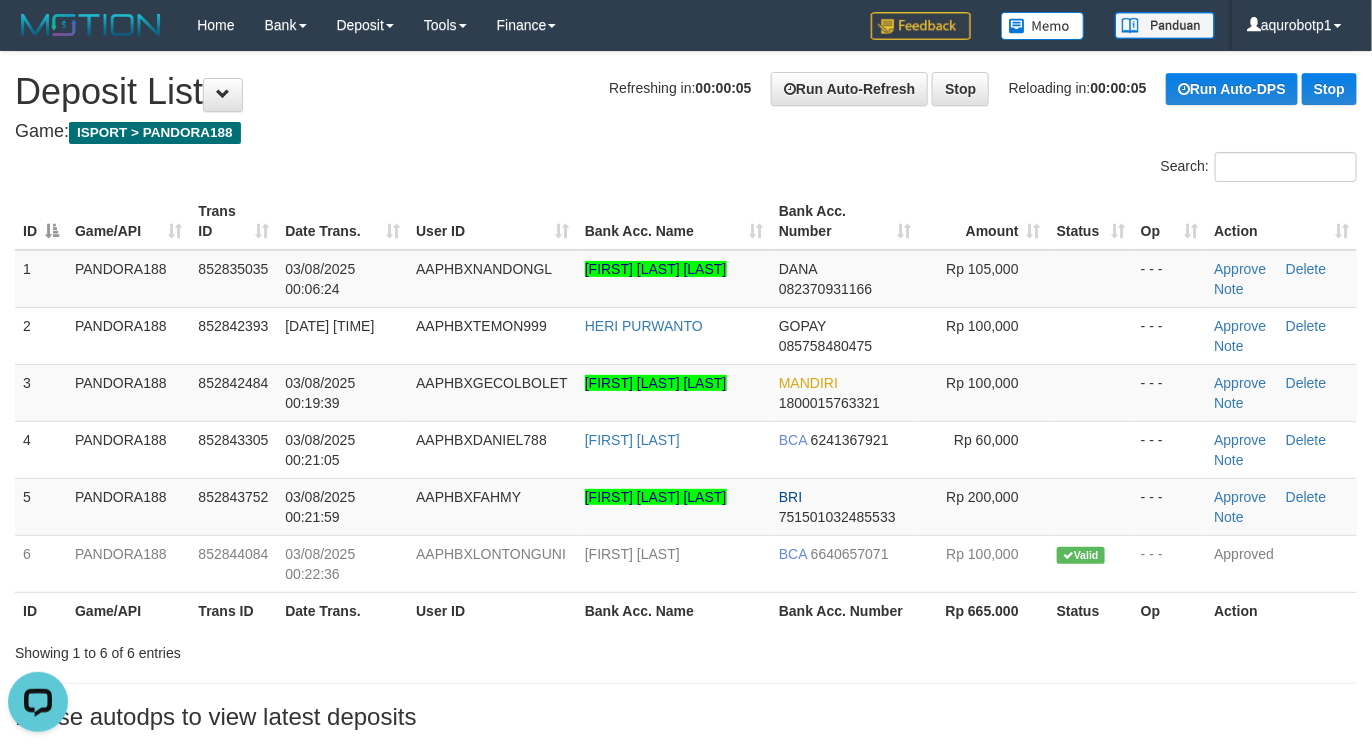 click on "User ID" at bounding box center (492, 221) 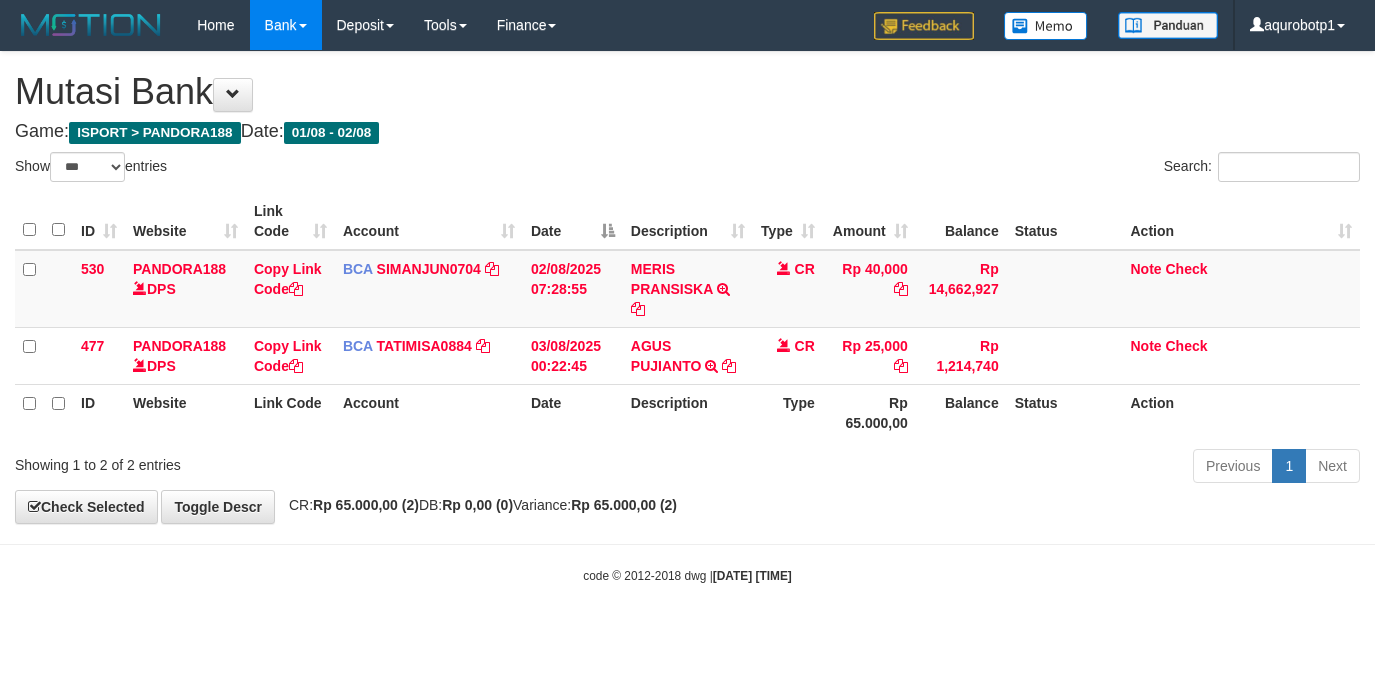 select on "***" 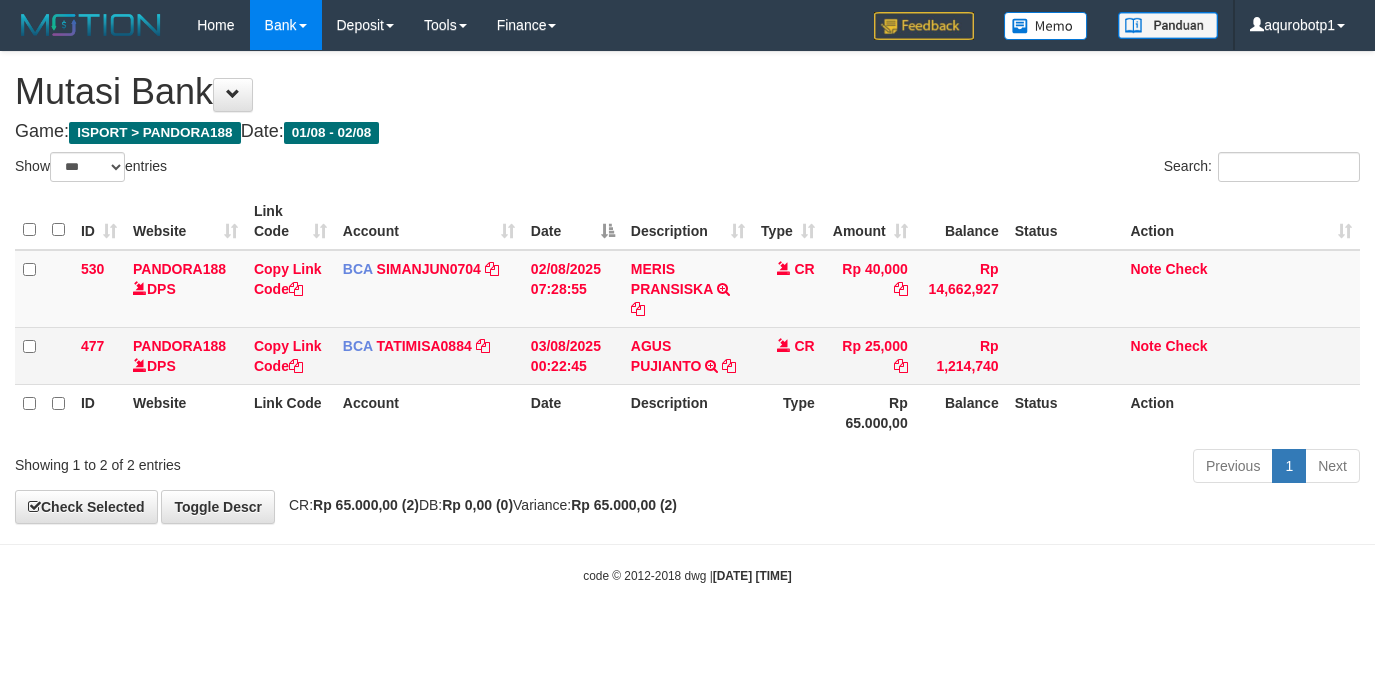 scroll, scrollTop: 0, scrollLeft: 0, axis: both 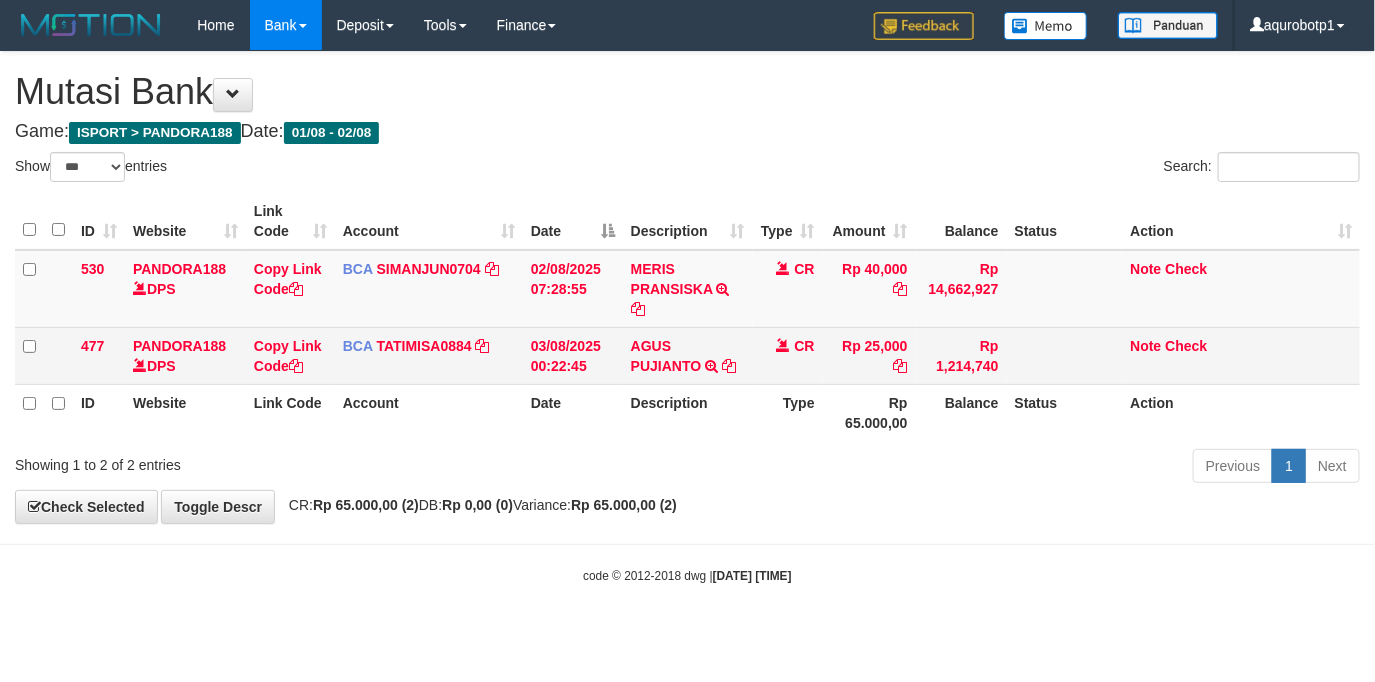 click on "Rp 1,214,740" at bounding box center (961, 355) 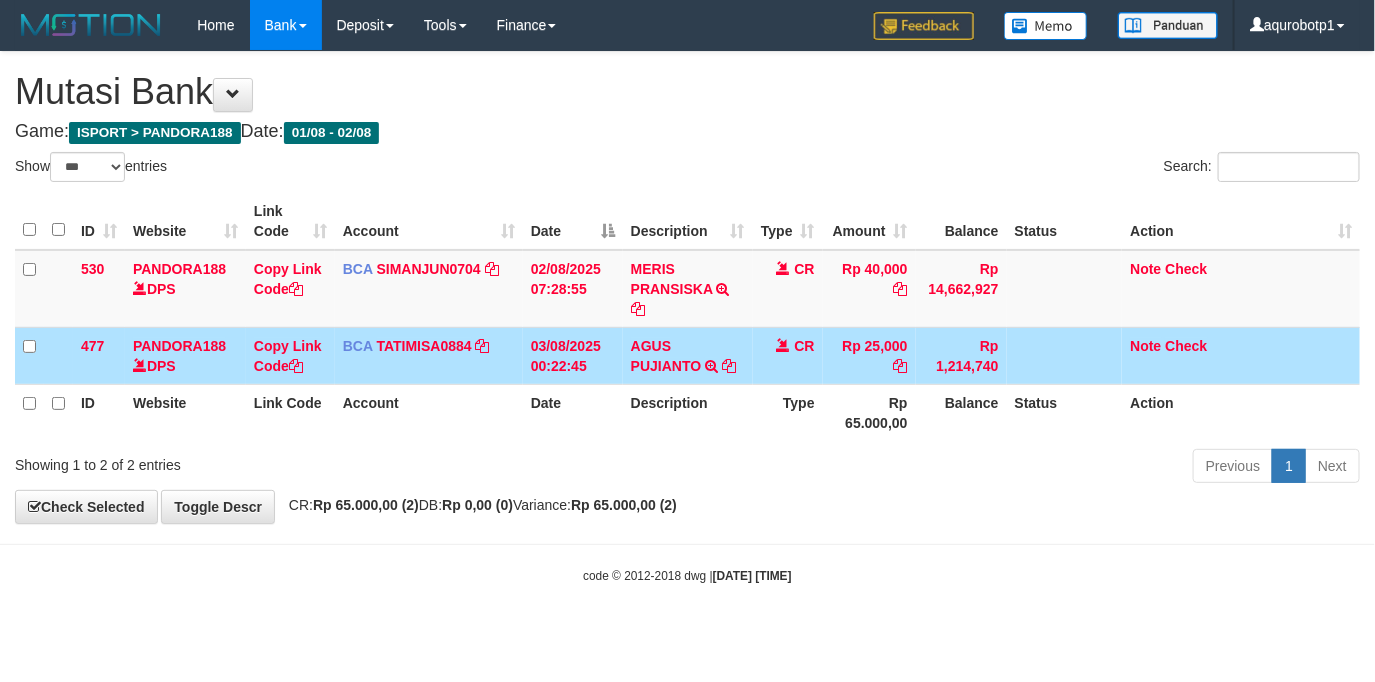 click on "Date" at bounding box center [573, 412] 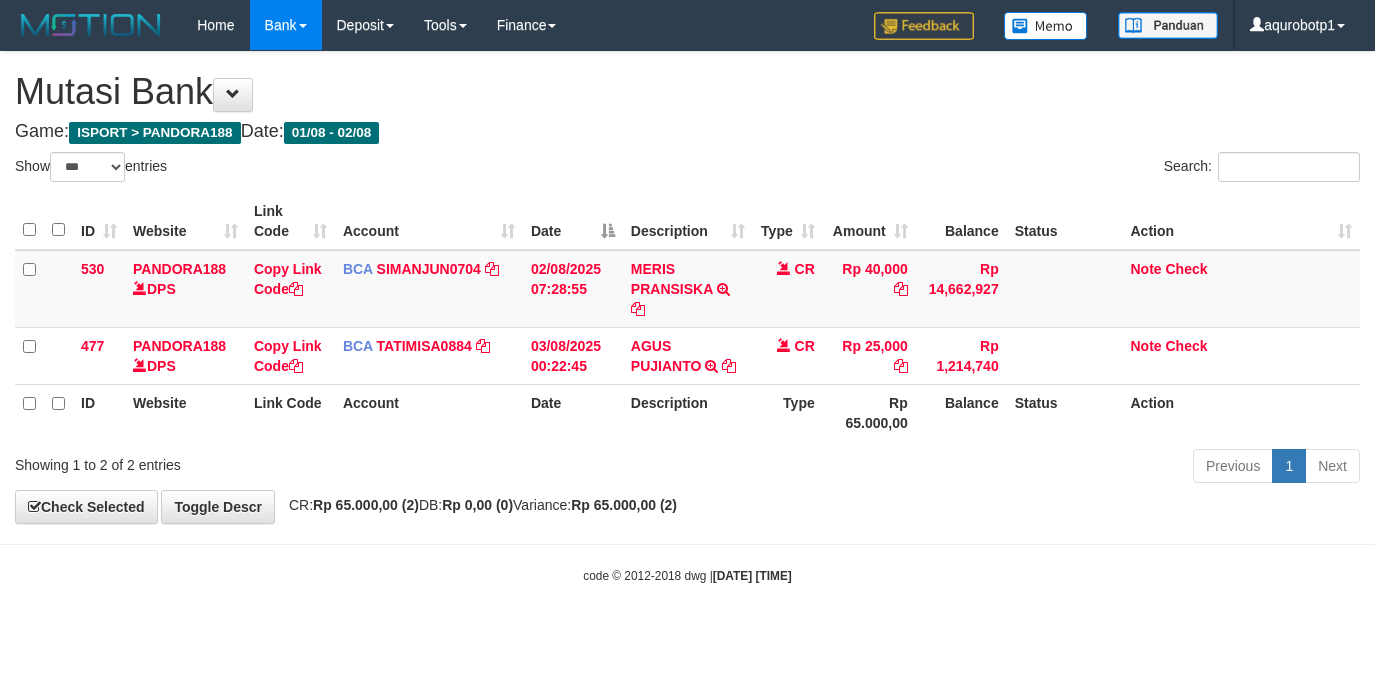select on "***" 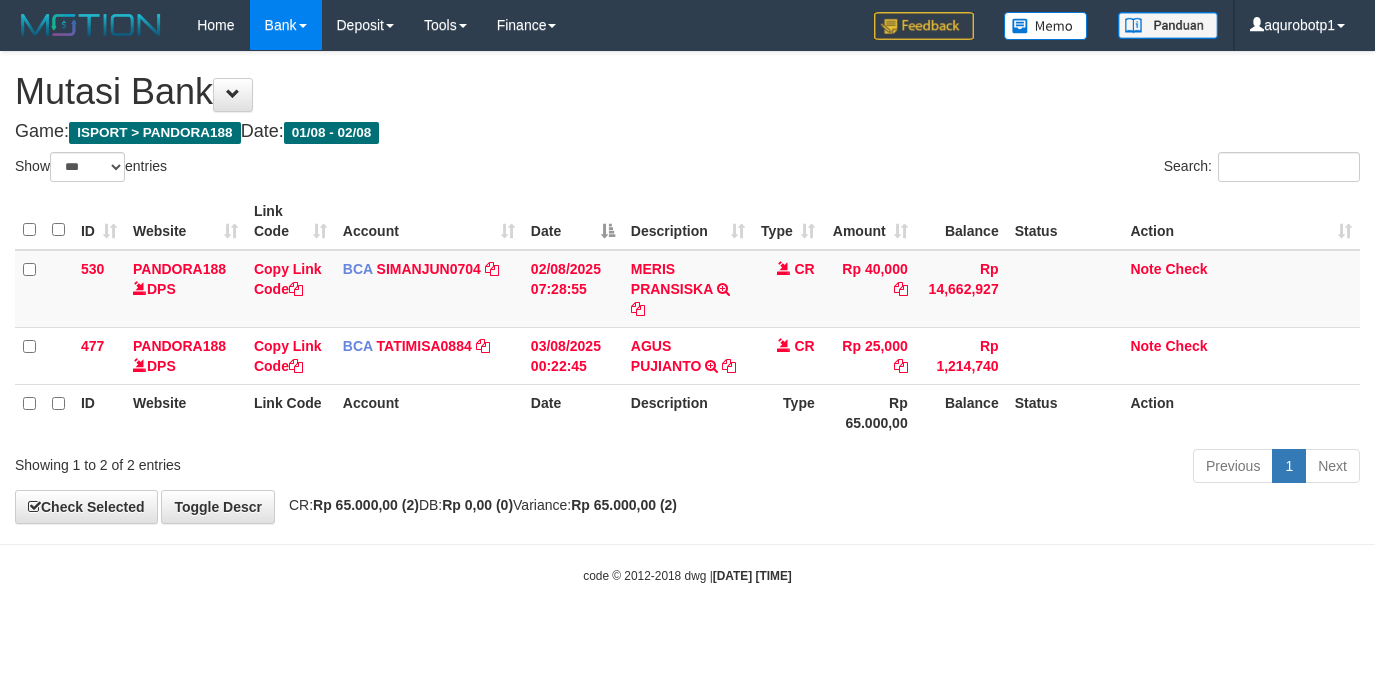 scroll, scrollTop: 0, scrollLeft: 0, axis: both 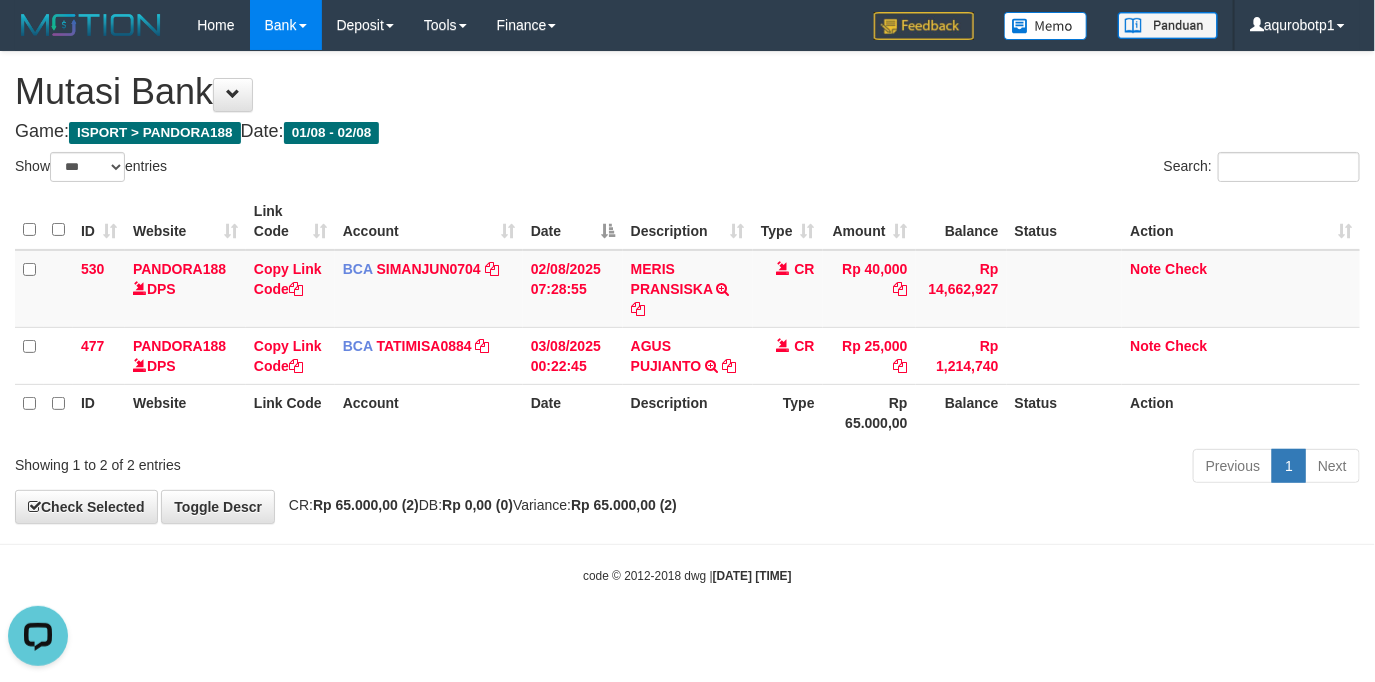click on "Previous 1 Next" at bounding box center (974, 468) 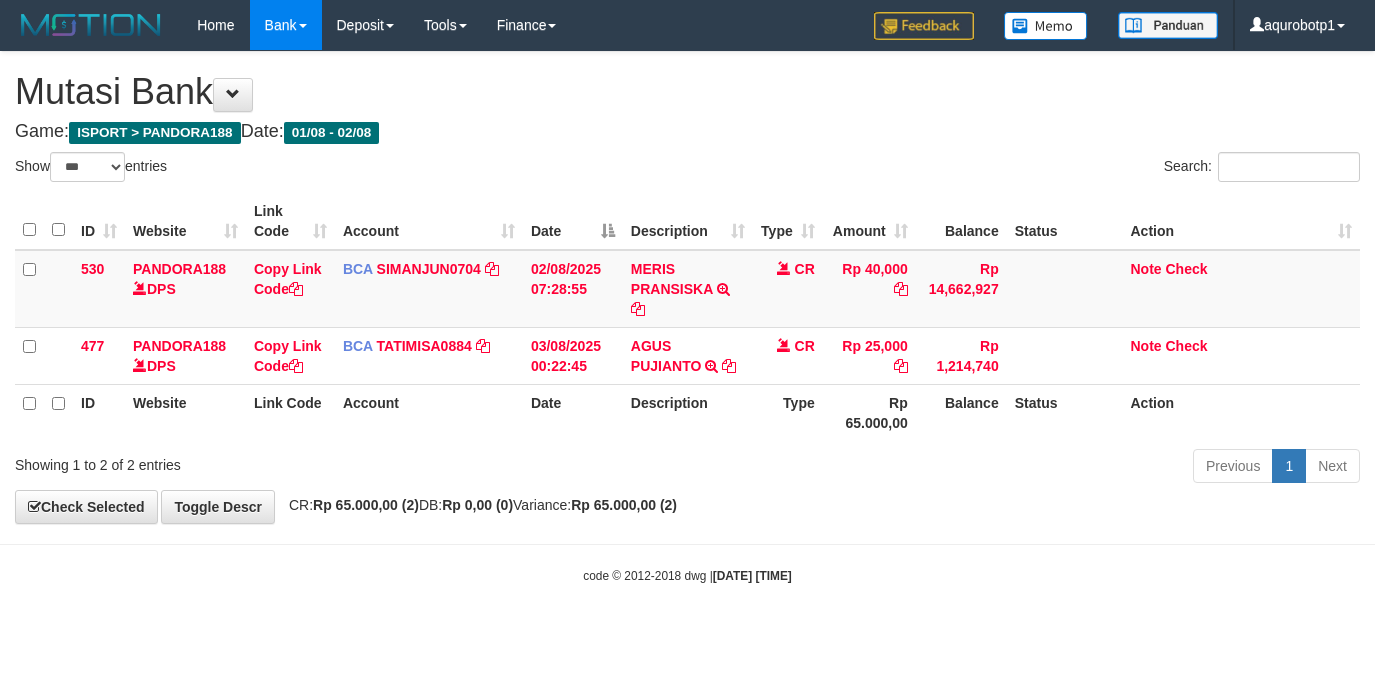 select on "***" 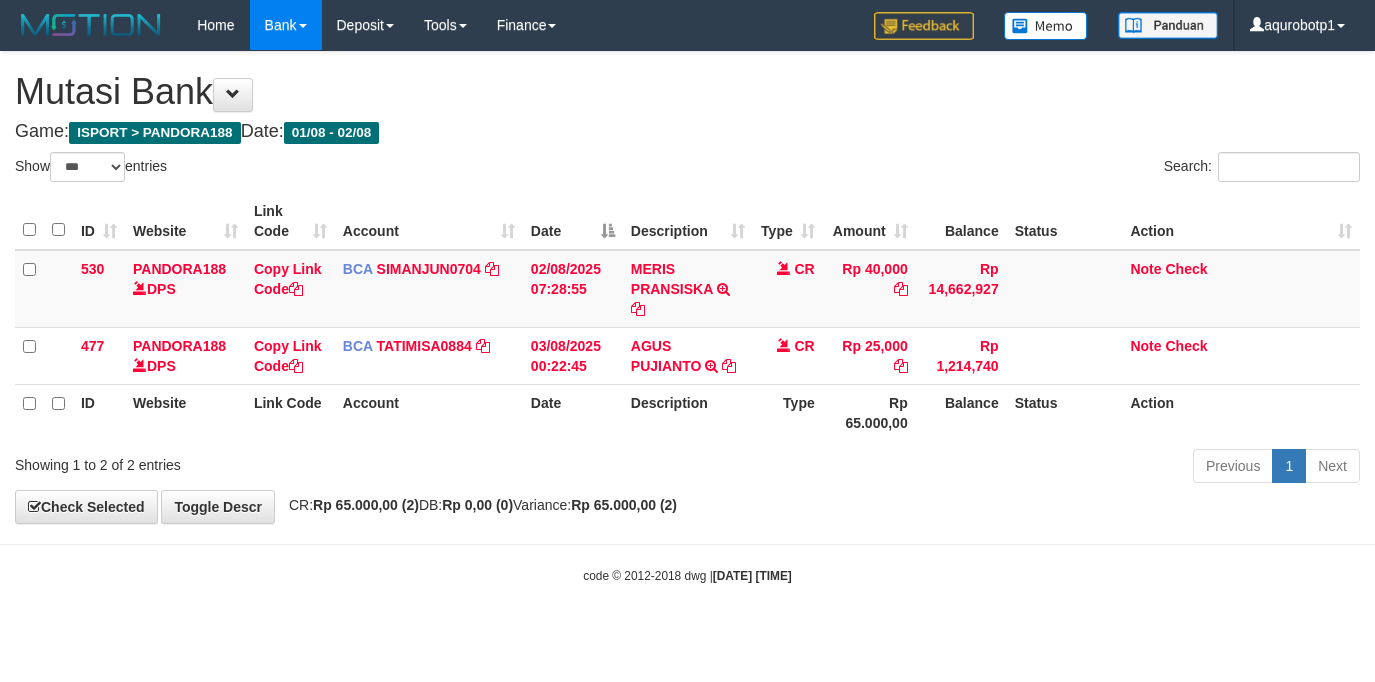 scroll, scrollTop: 0, scrollLeft: 0, axis: both 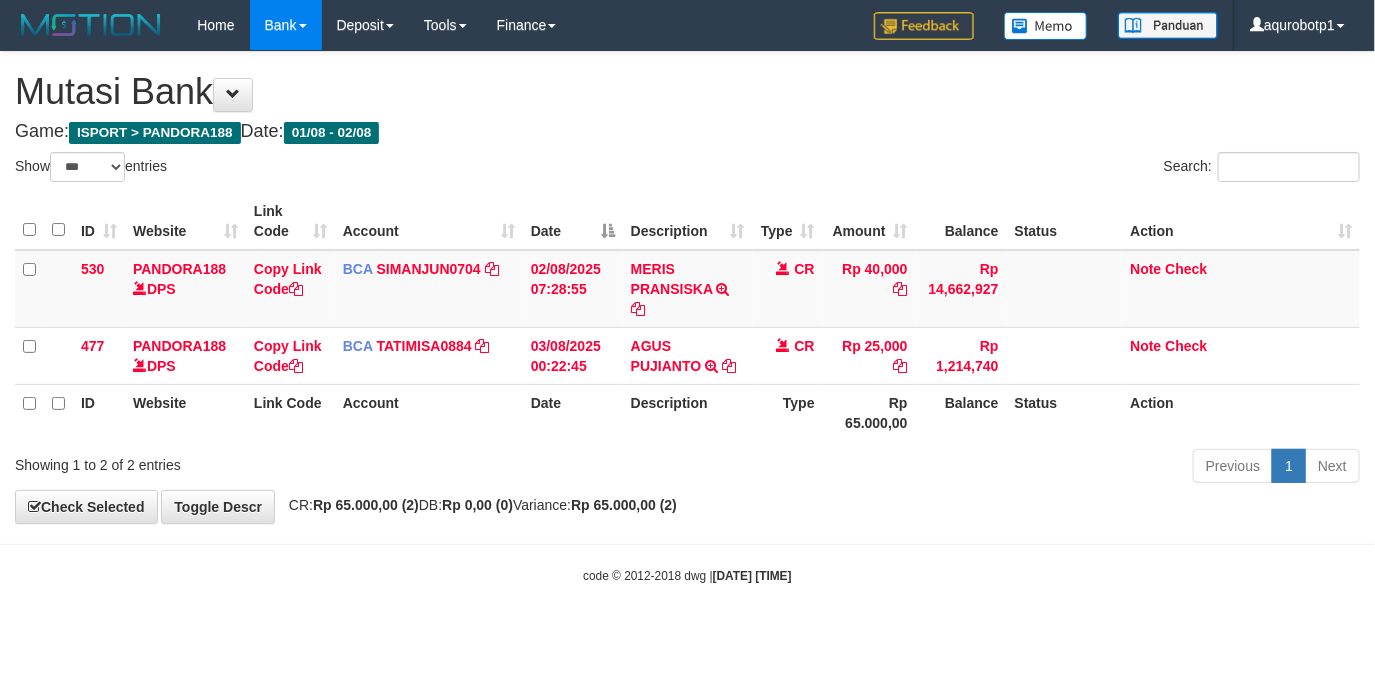 click on "Previous 1 Next" at bounding box center [974, 468] 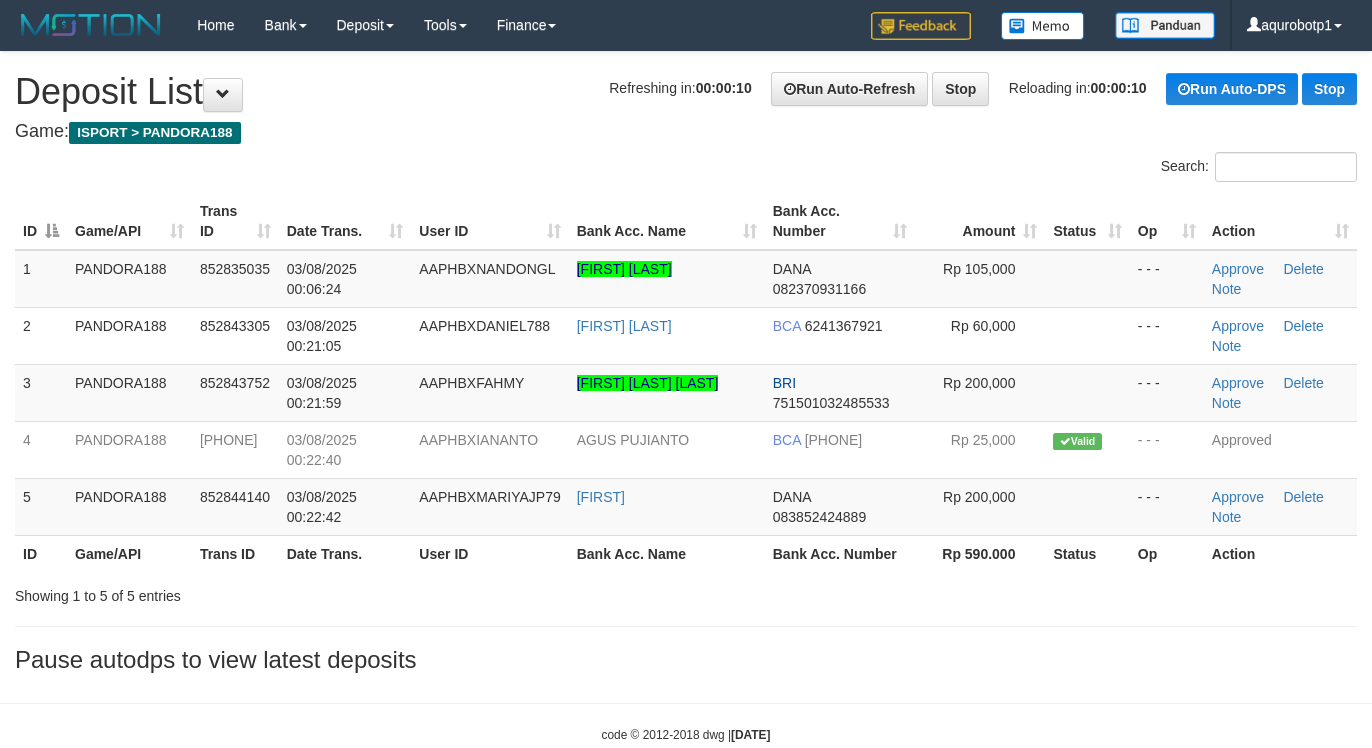 scroll, scrollTop: 0, scrollLeft: 0, axis: both 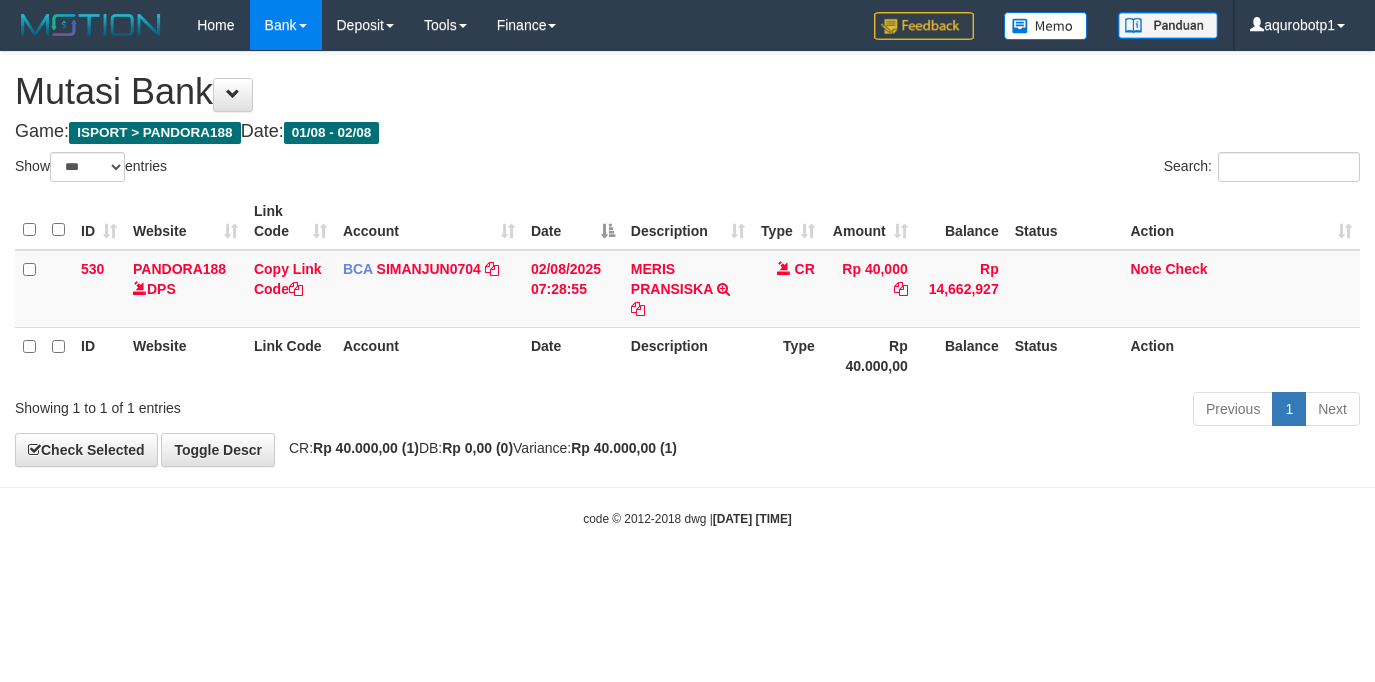 select on "***" 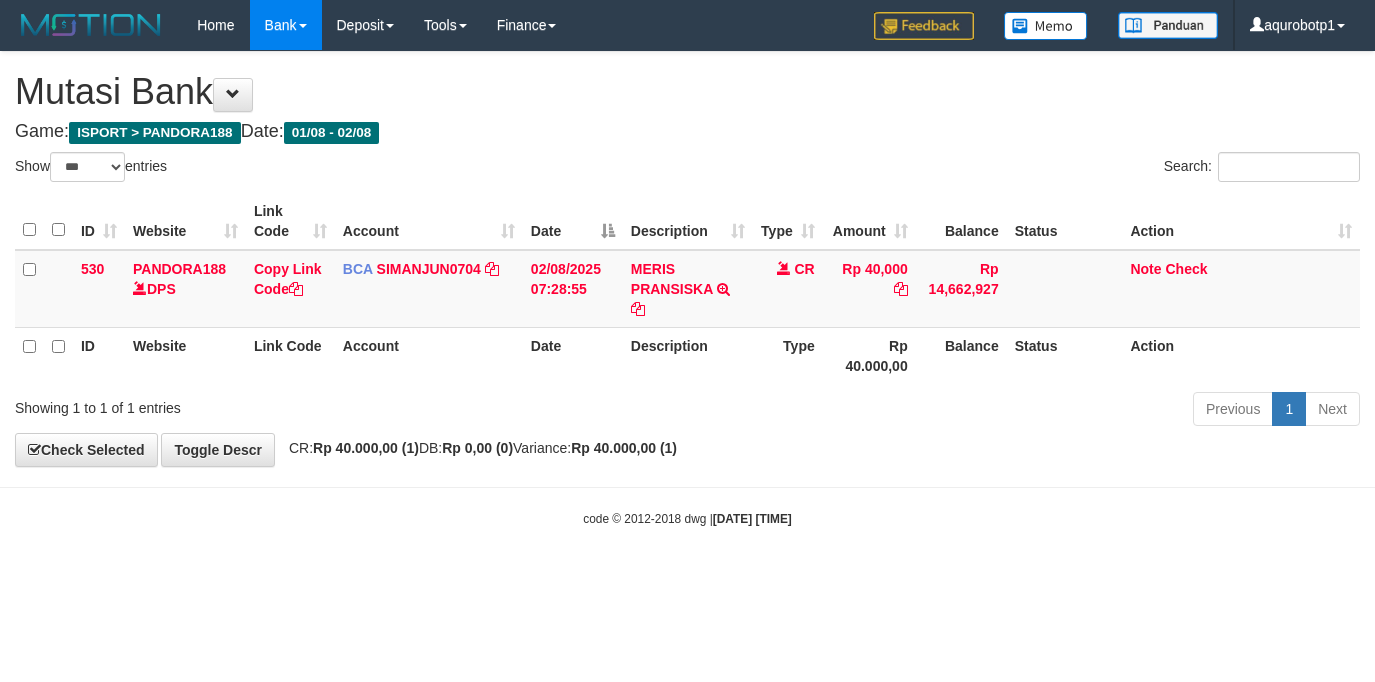 scroll, scrollTop: 0, scrollLeft: 0, axis: both 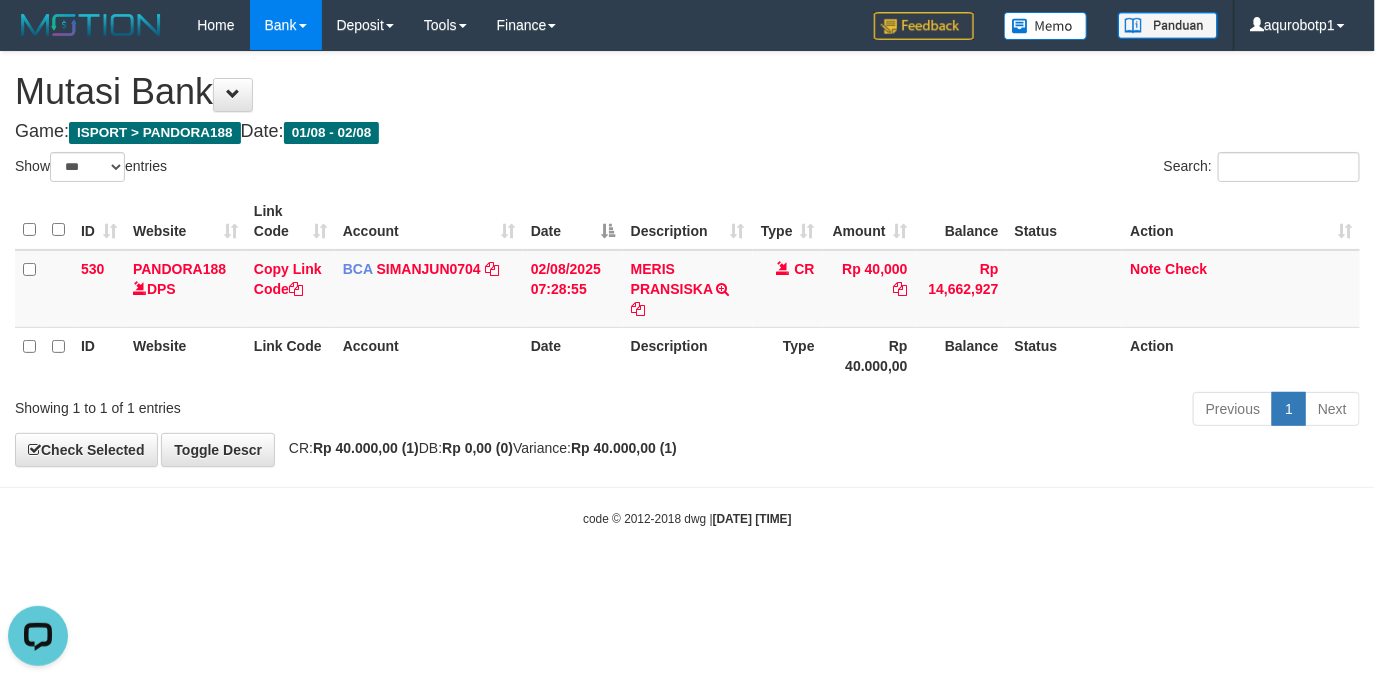 click on "**********" at bounding box center [687, 259] 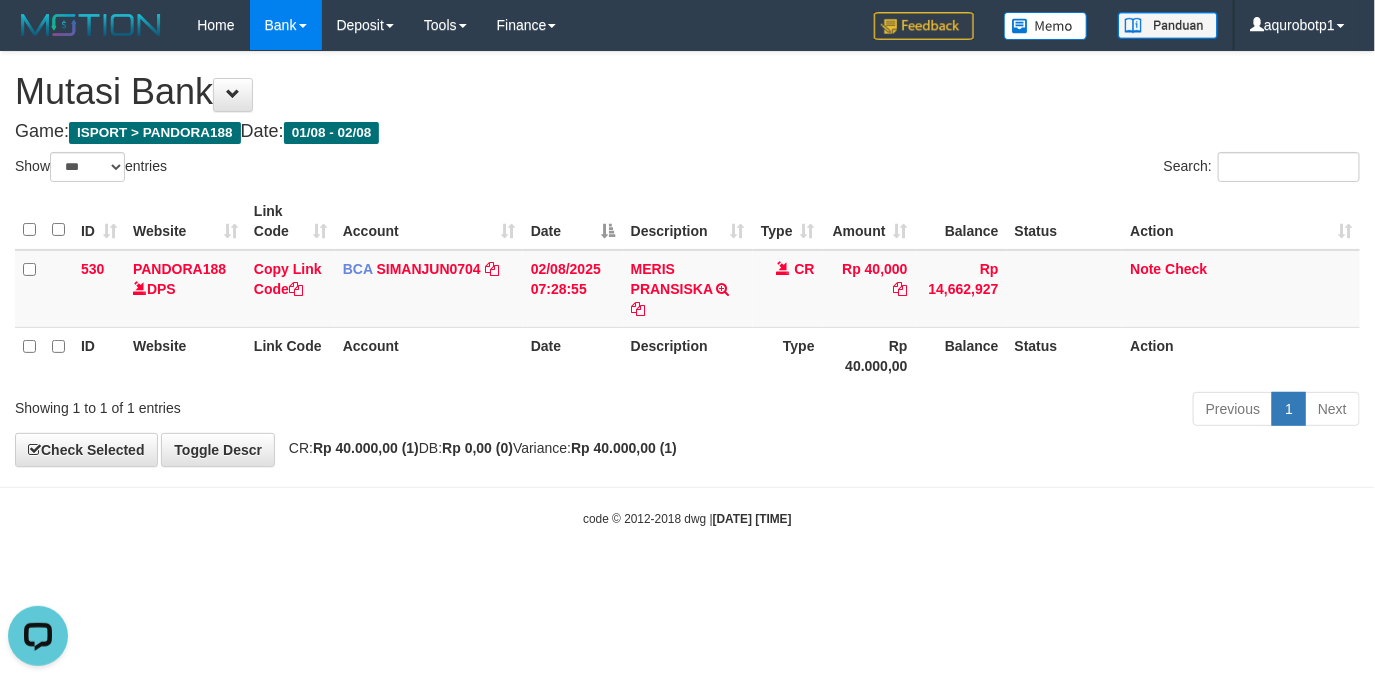 click on "**********" at bounding box center [687, 259] 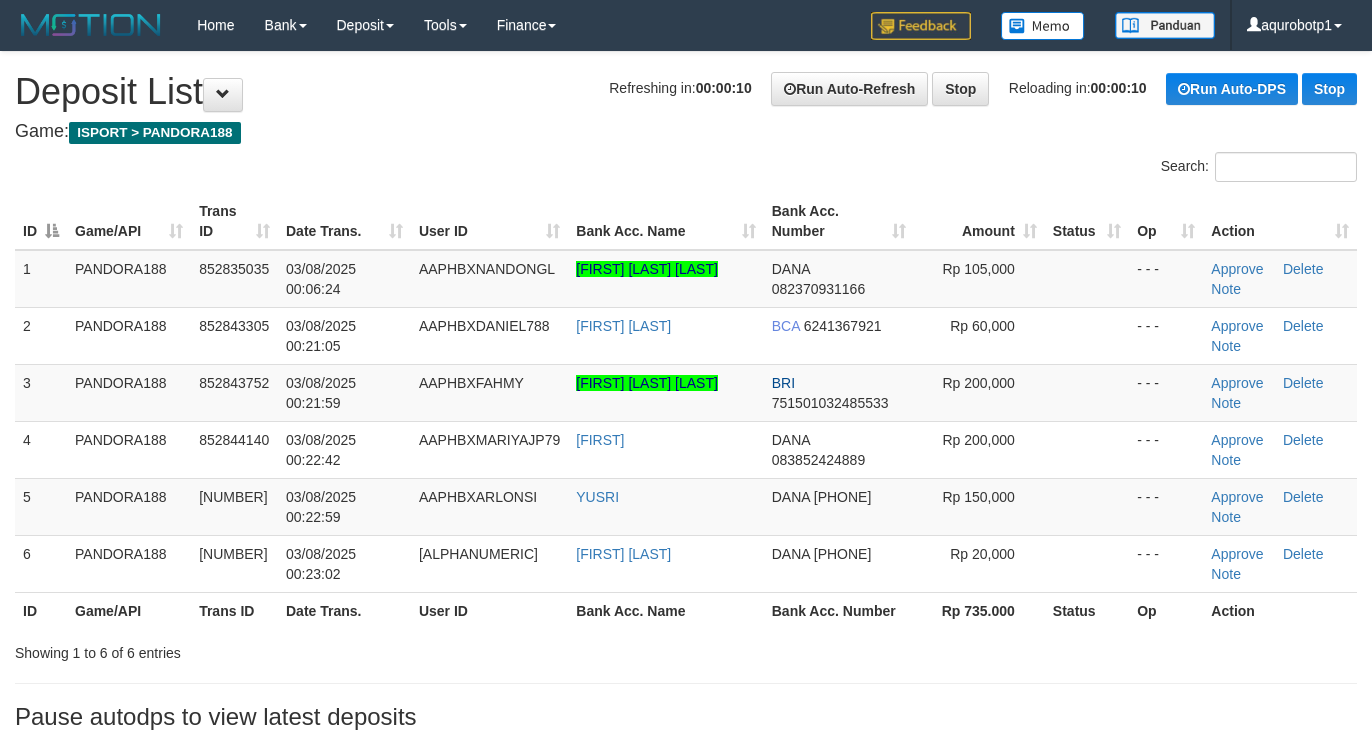 scroll, scrollTop: 0, scrollLeft: 0, axis: both 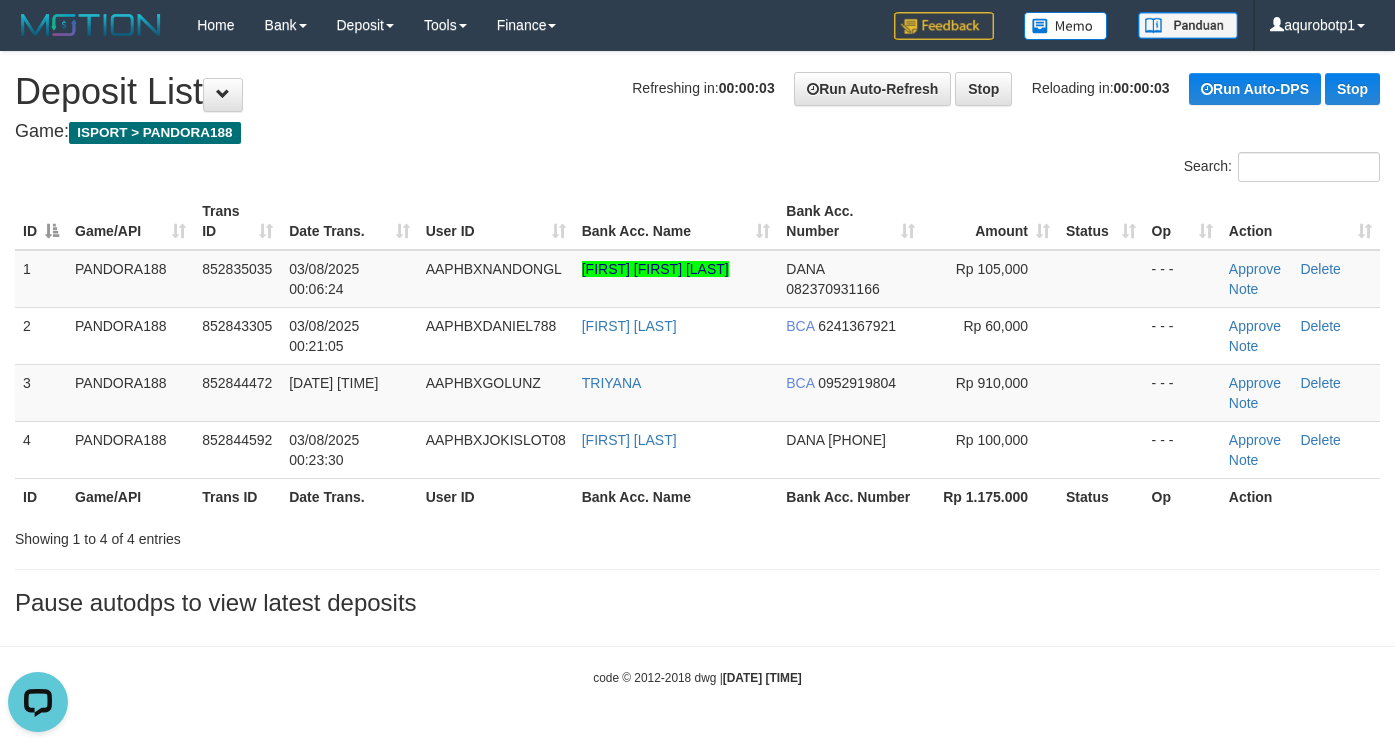 click on "Bank Acc. Name" at bounding box center [676, 221] 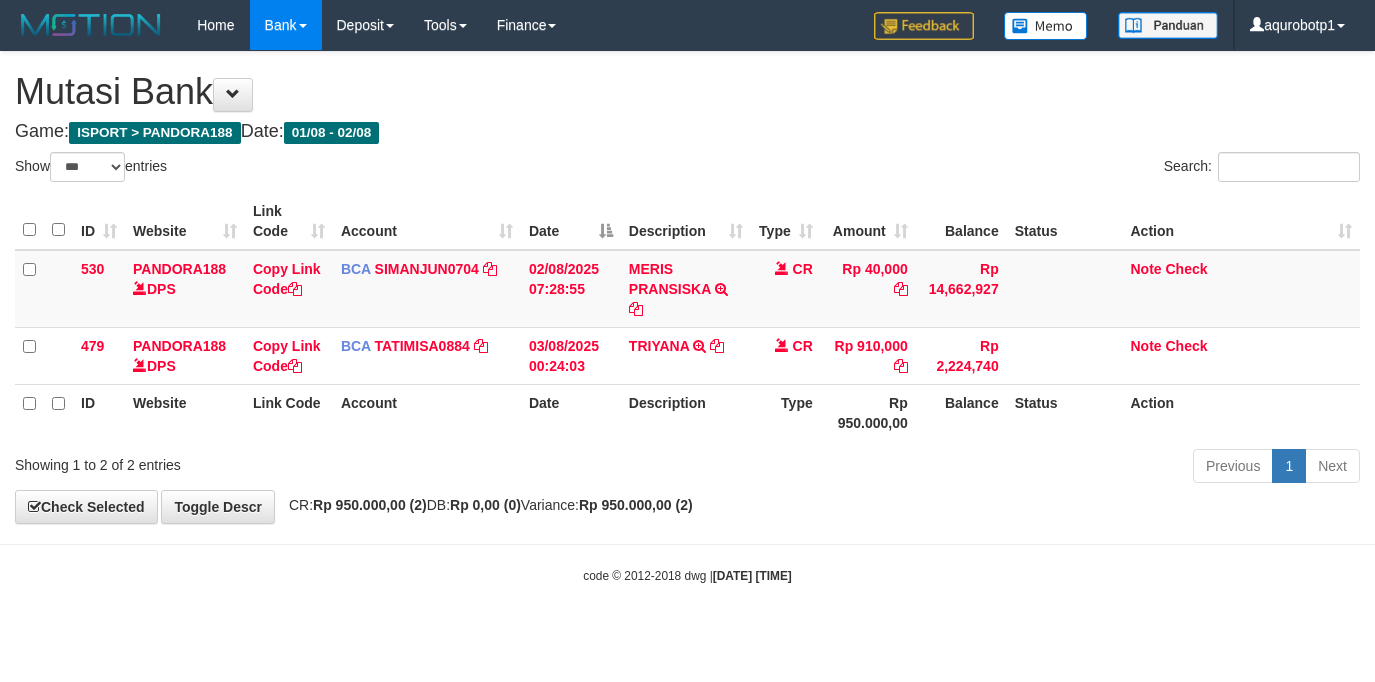 select on "***" 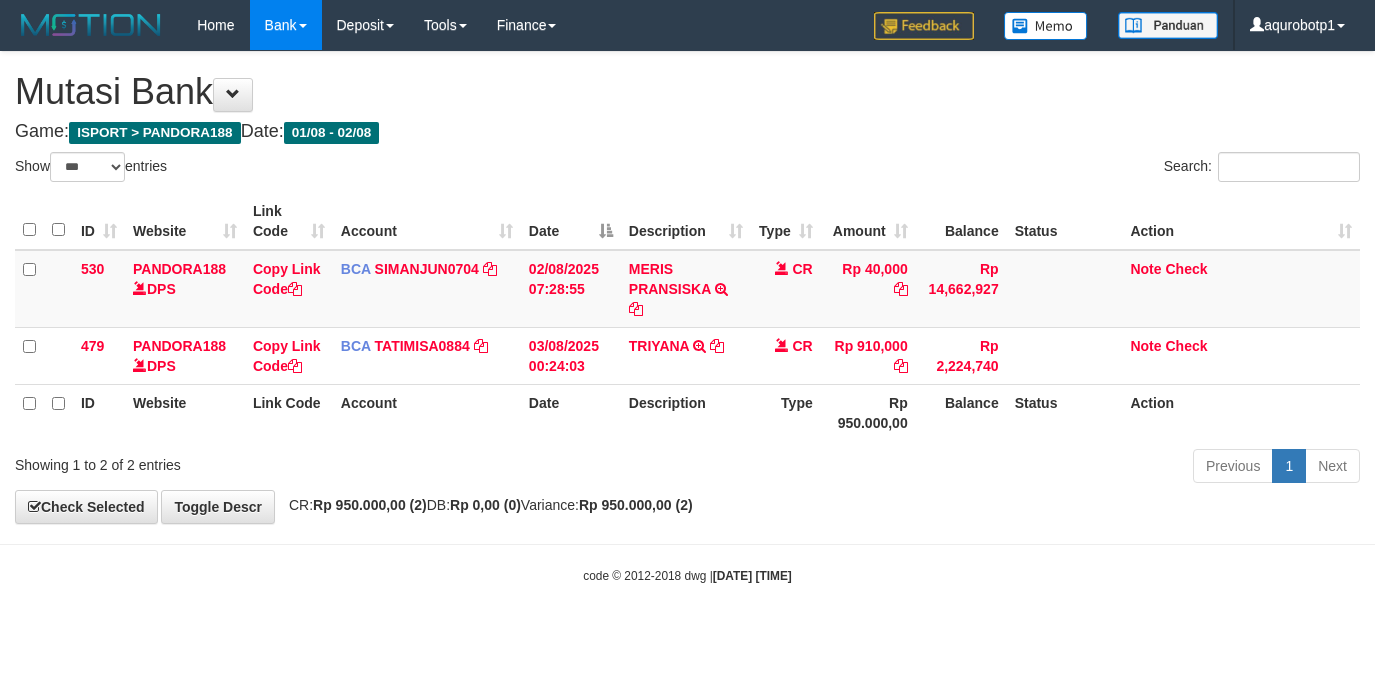 scroll, scrollTop: 0, scrollLeft: 0, axis: both 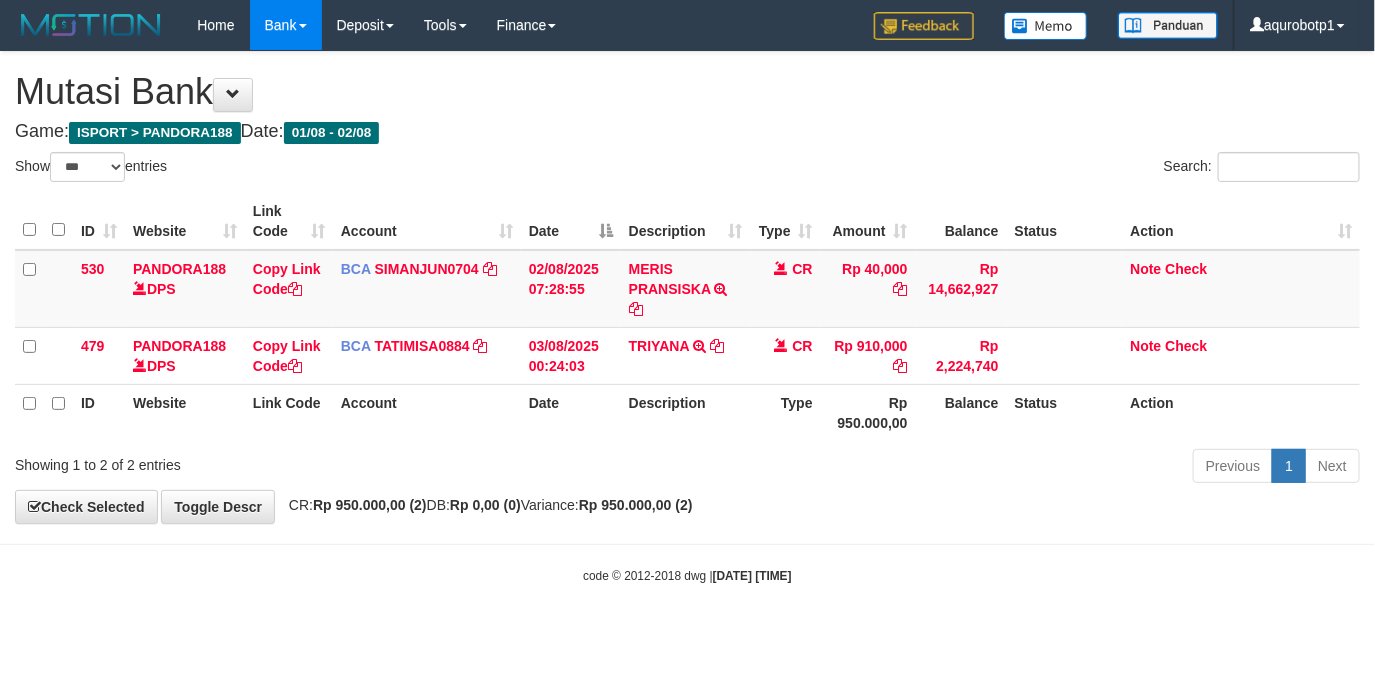 click on "**********" at bounding box center [687, 287] 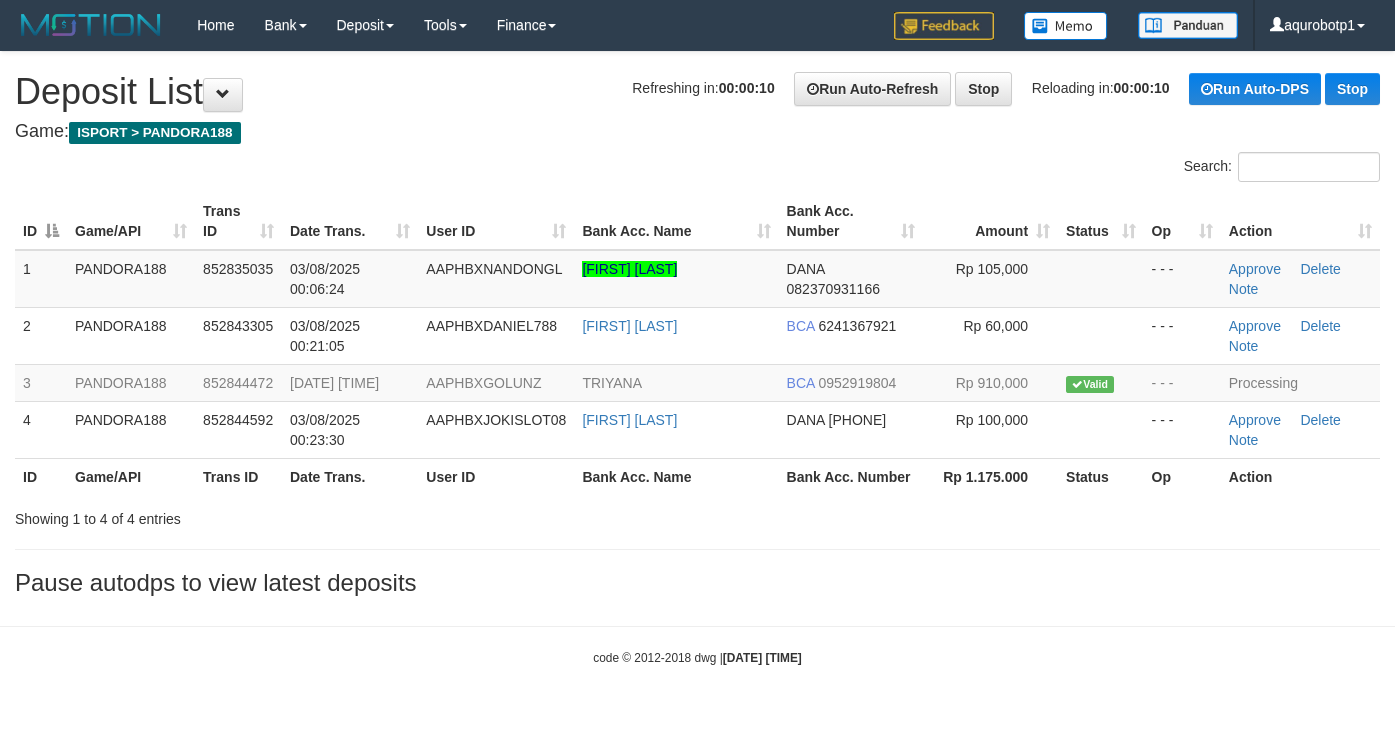 scroll, scrollTop: 0, scrollLeft: 0, axis: both 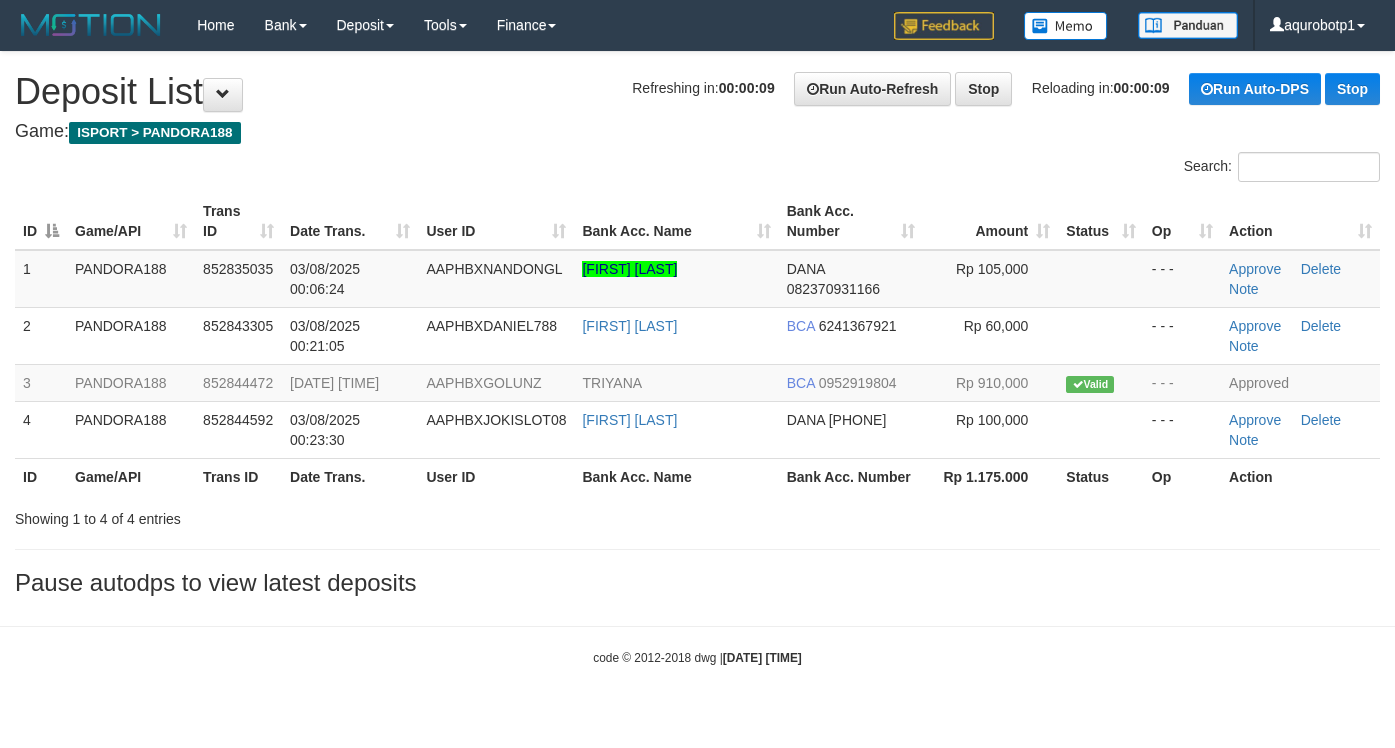 click on "**********" at bounding box center (697, 329) 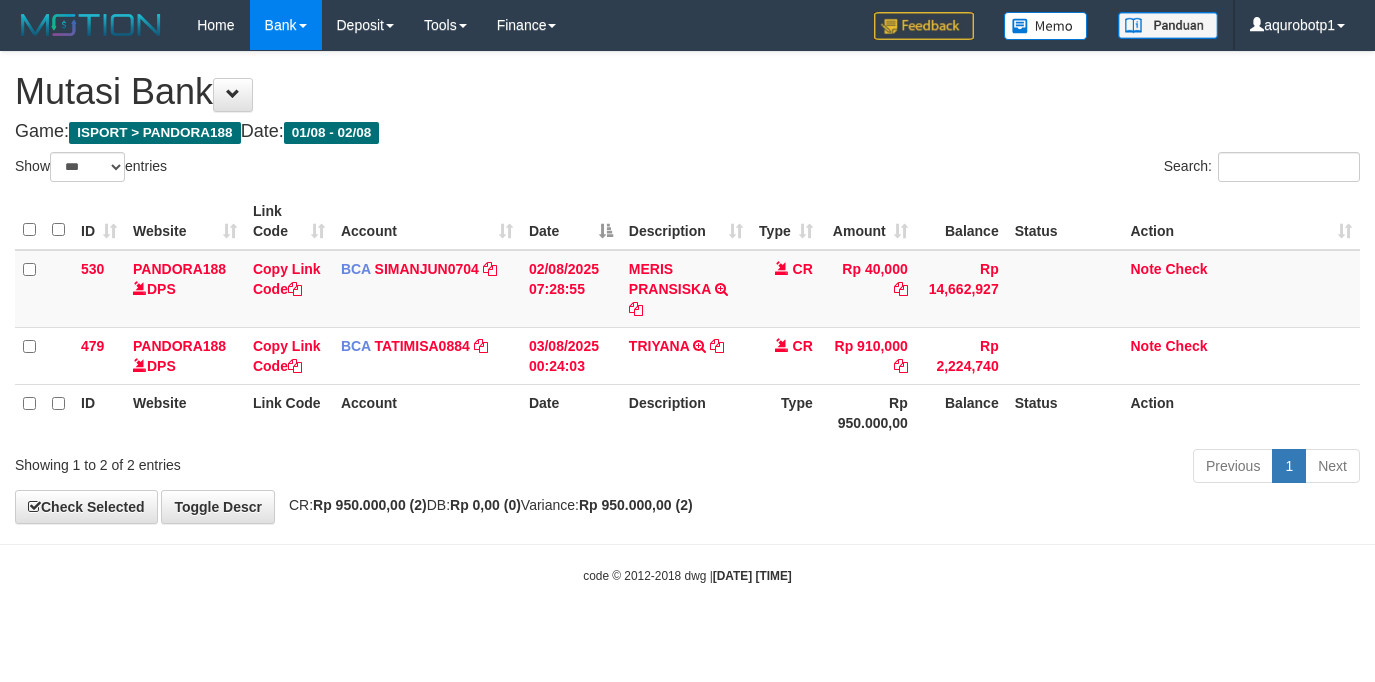 select on "***" 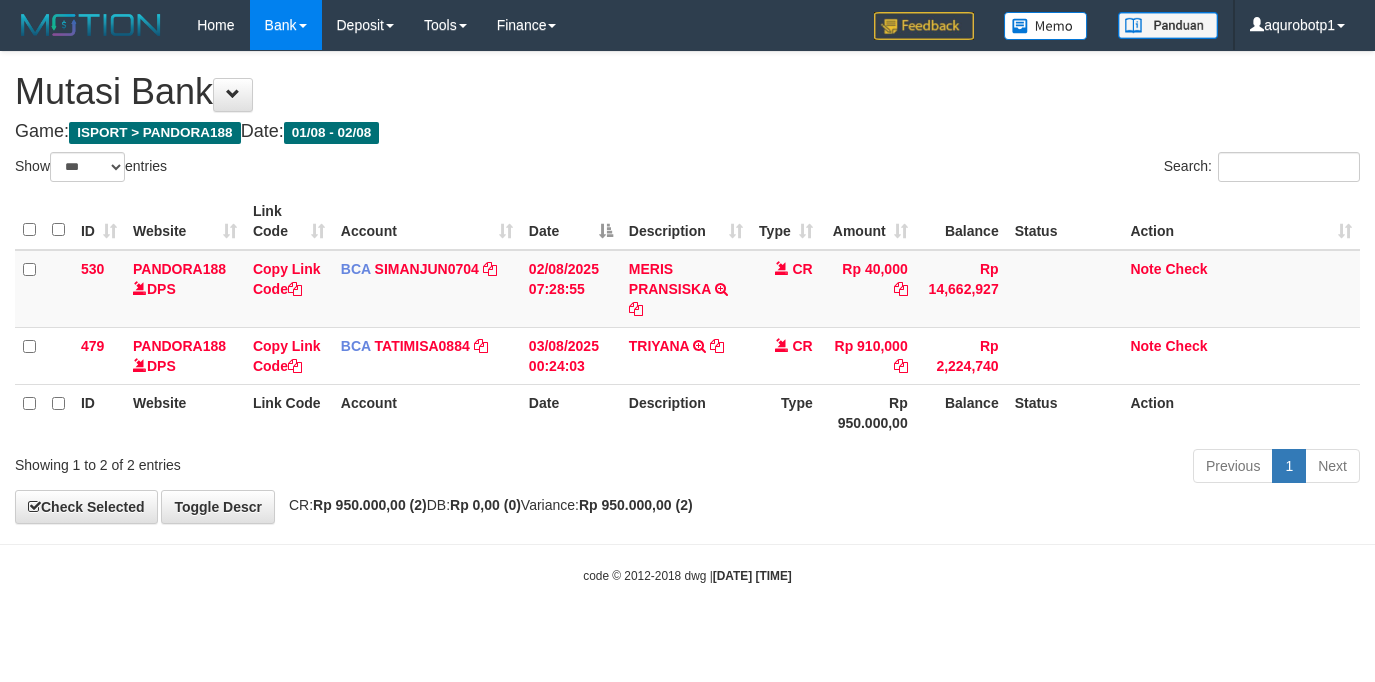 scroll, scrollTop: 0, scrollLeft: 0, axis: both 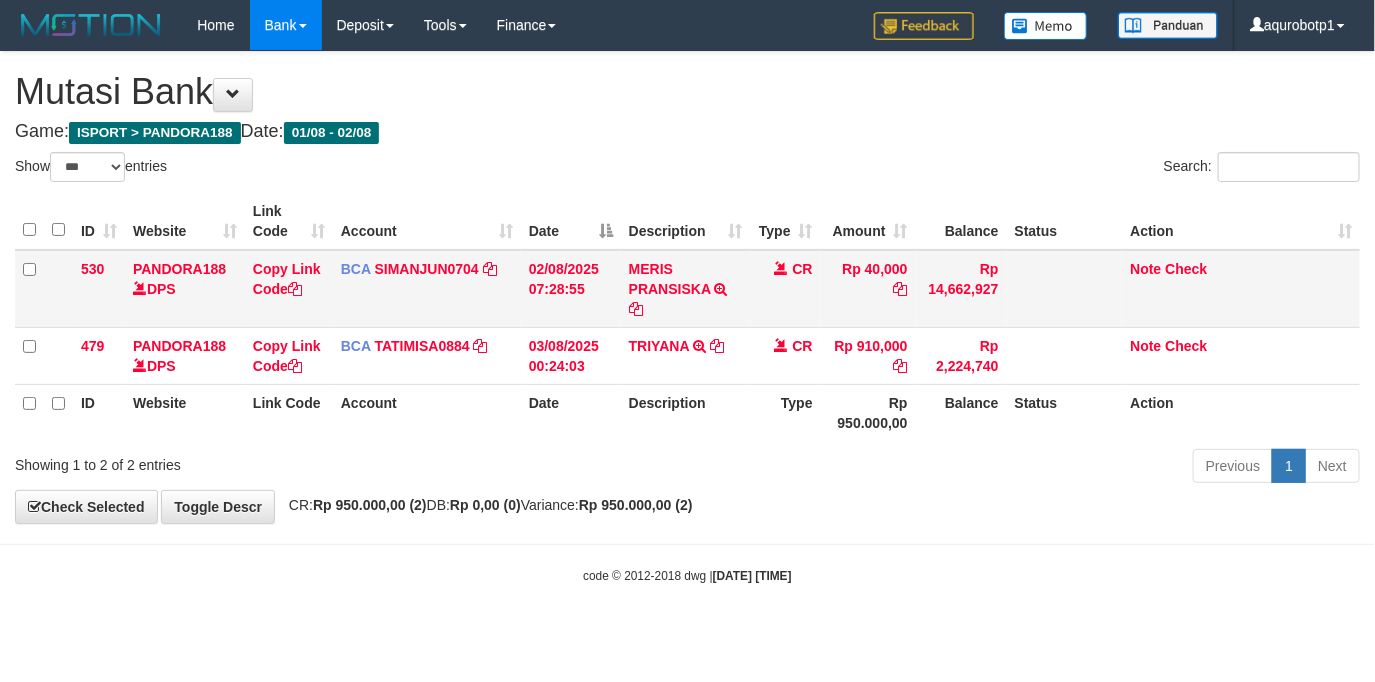 drag, startPoint x: 690, startPoint y: 451, endPoint x: 49, endPoint y: 319, distance: 654.45013 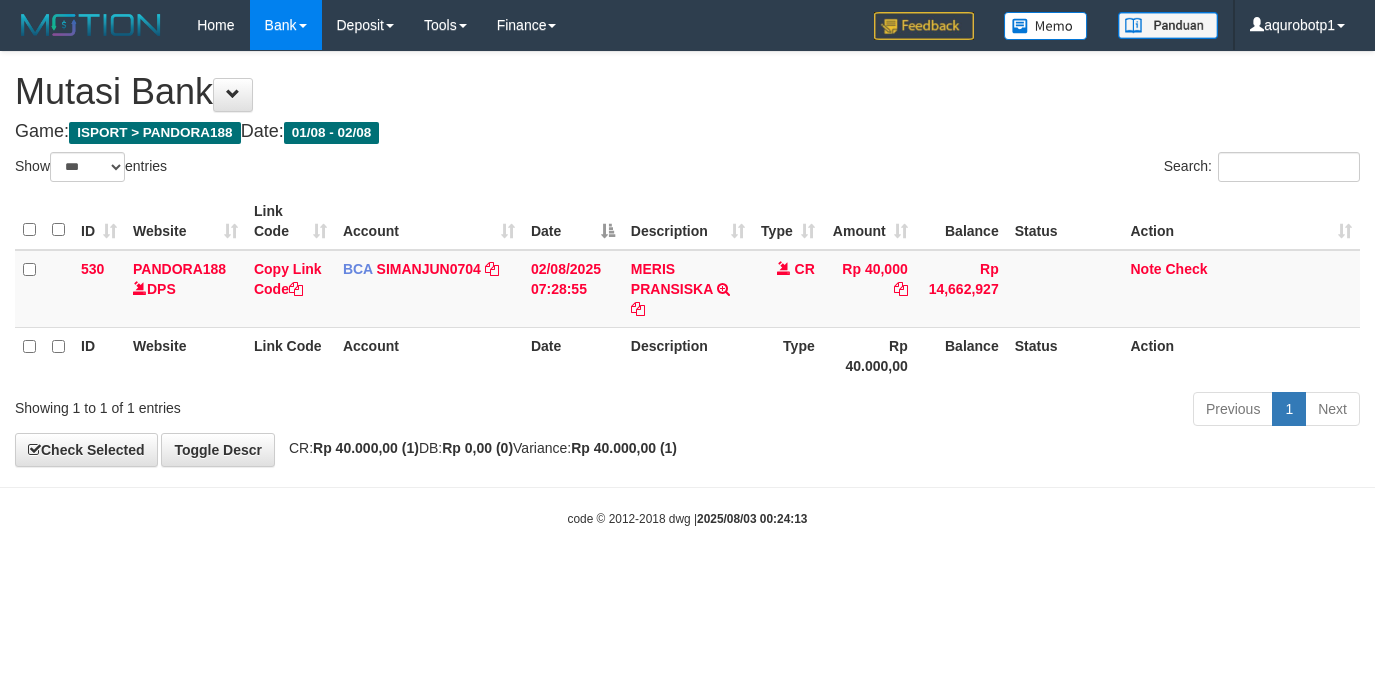select on "***" 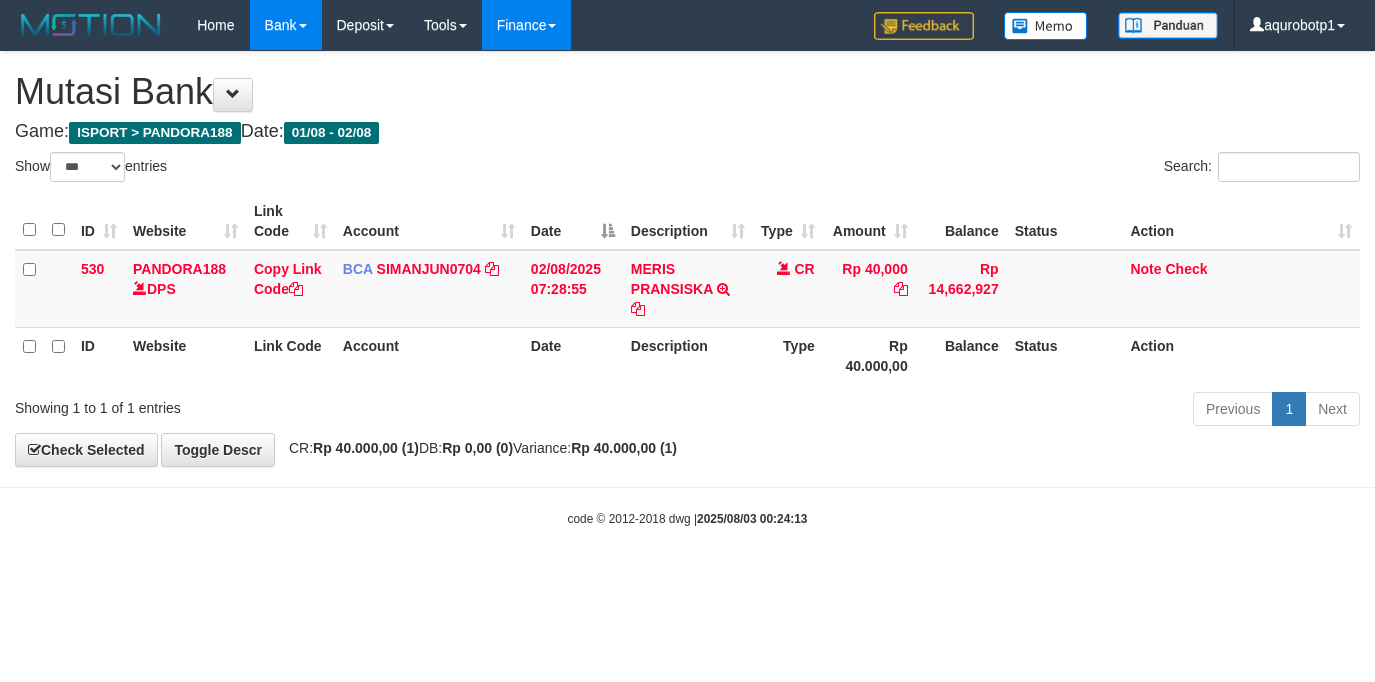 scroll, scrollTop: 0, scrollLeft: 0, axis: both 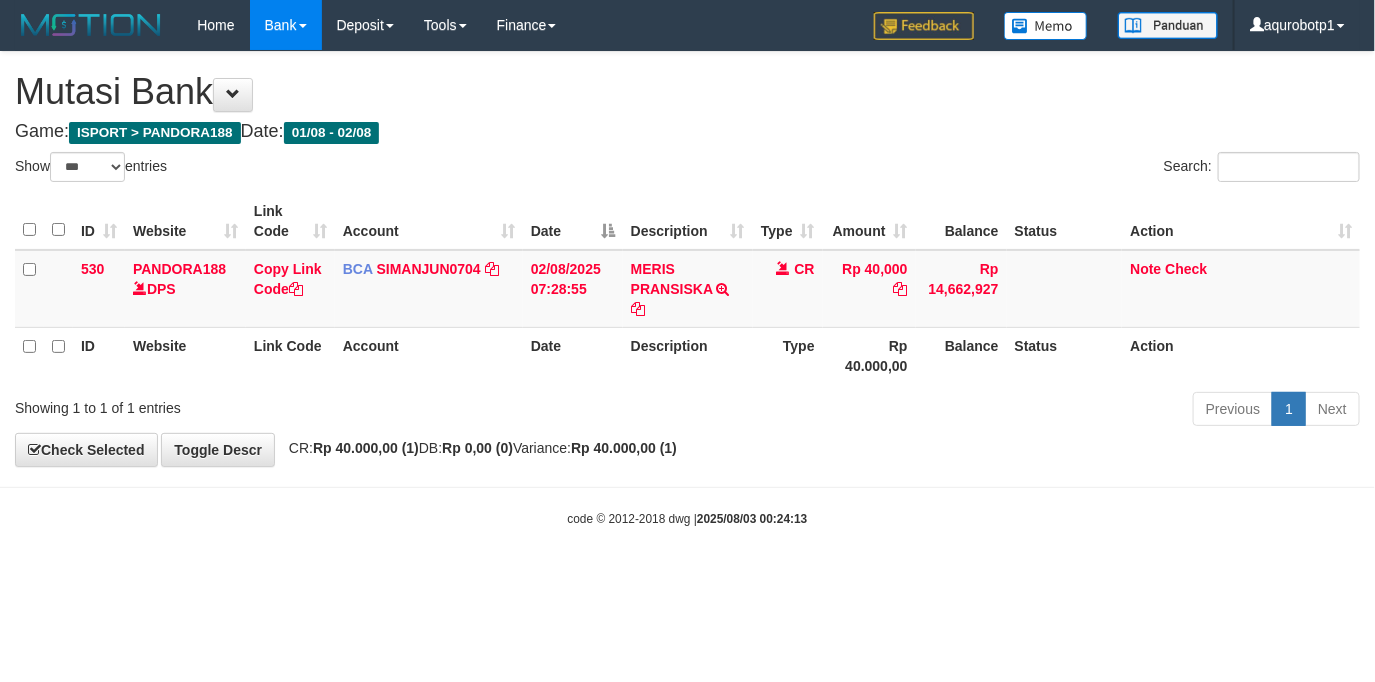 click on "Toggle navigation
Home
Bank
Account List
Load
By Website
Group
[ISPORT]													PANDORA188
By Load Group (DPS)
Group aqu-pandora
Mutasi Bank
Search
Sync
Note Mutasi
Deposit
-" at bounding box center [687, 289] 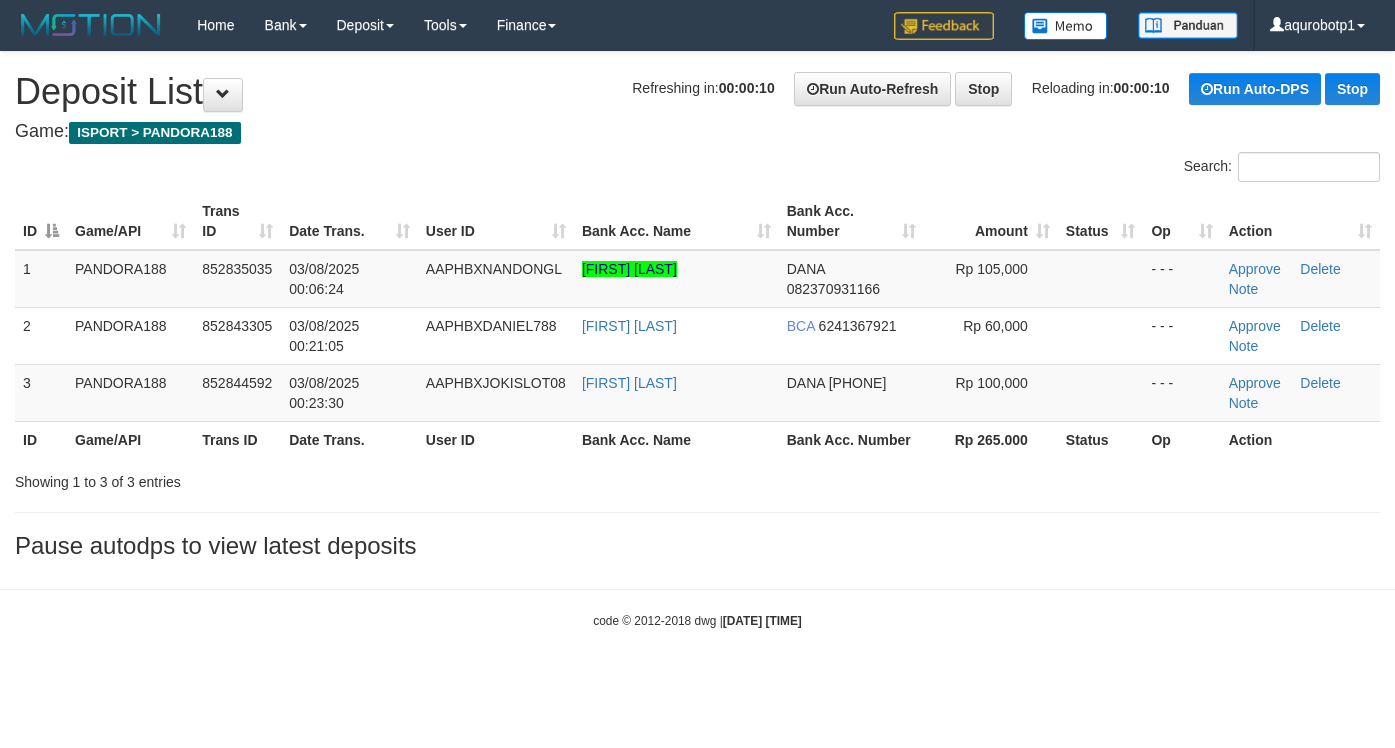 scroll, scrollTop: 0, scrollLeft: 0, axis: both 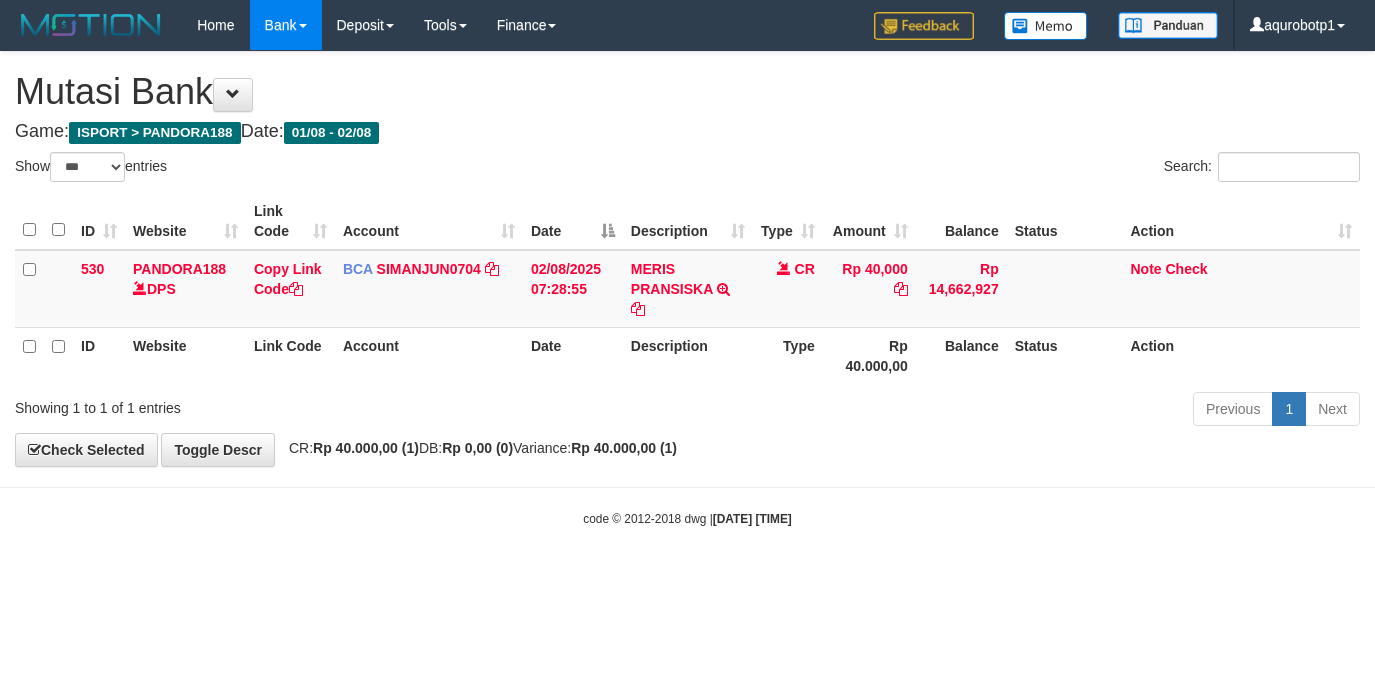 select on "***" 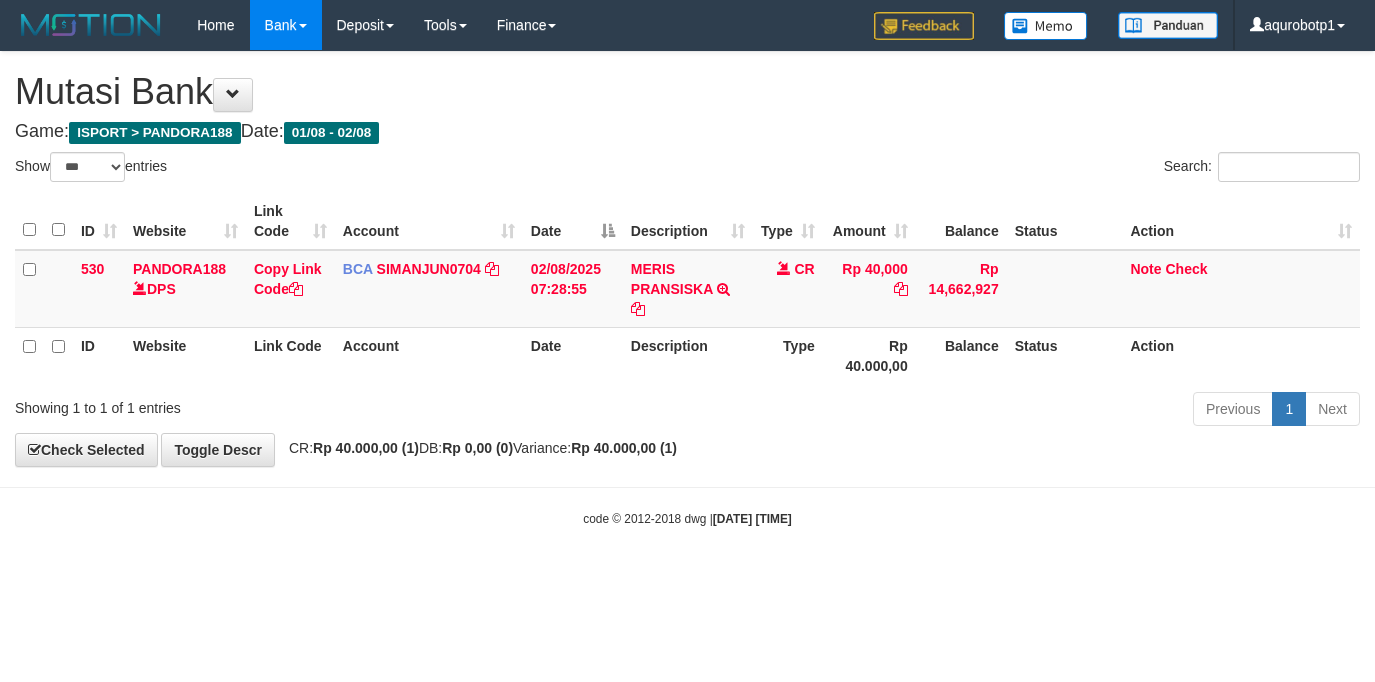 scroll, scrollTop: 0, scrollLeft: 0, axis: both 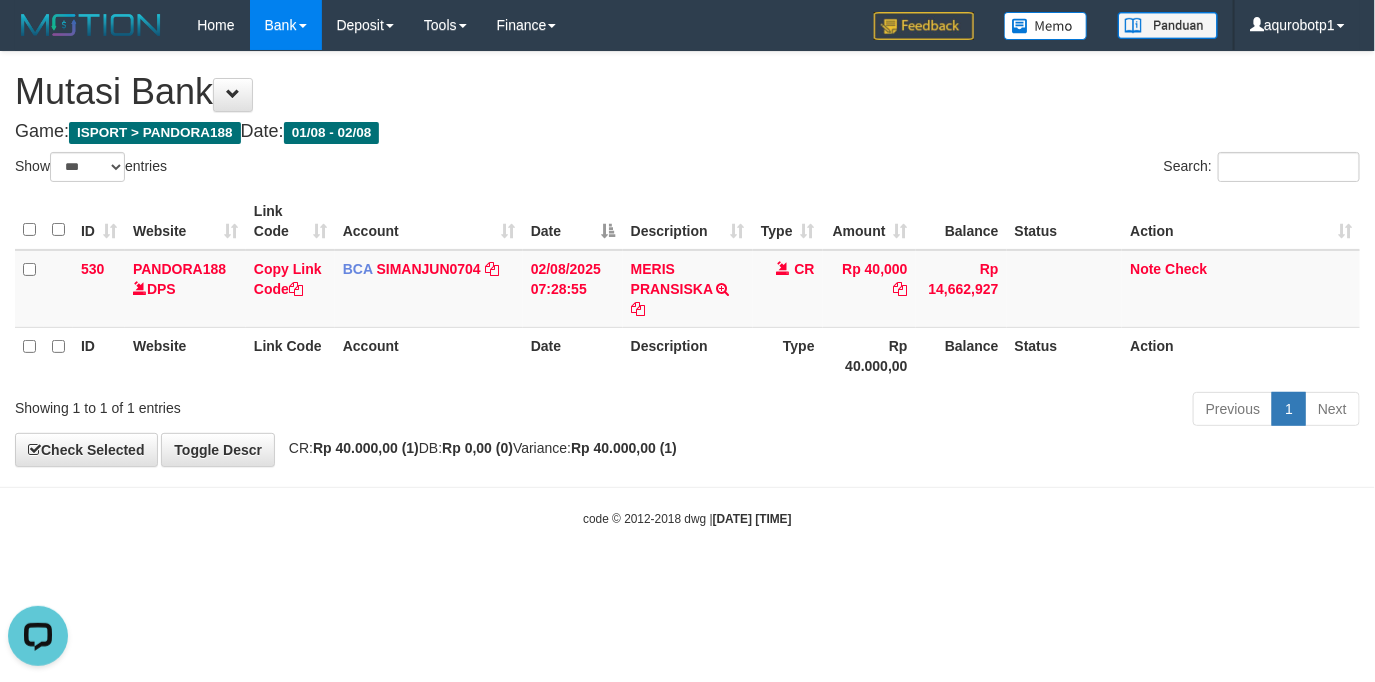 click on "Toggle navigation
Home
Bank
Account List
Load
By Website
Group
[ISPORT]													PANDORA188
By Load Group (DPS)
Group aqu-pandora
Mutasi Bank
Search
Sync
Note Mutasi
Deposit
-" at bounding box center [687, 289] 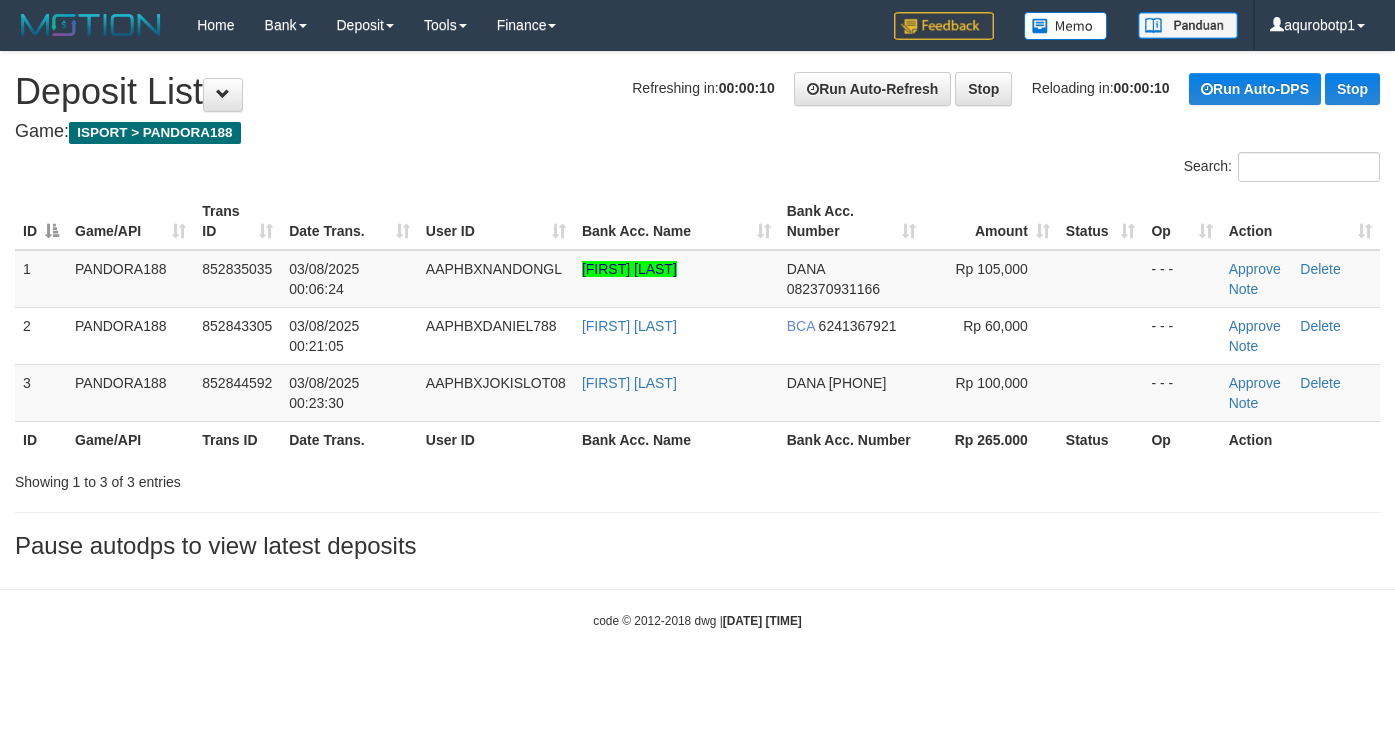 scroll, scrollTop: 0, scrollLeft: 0, axis: both 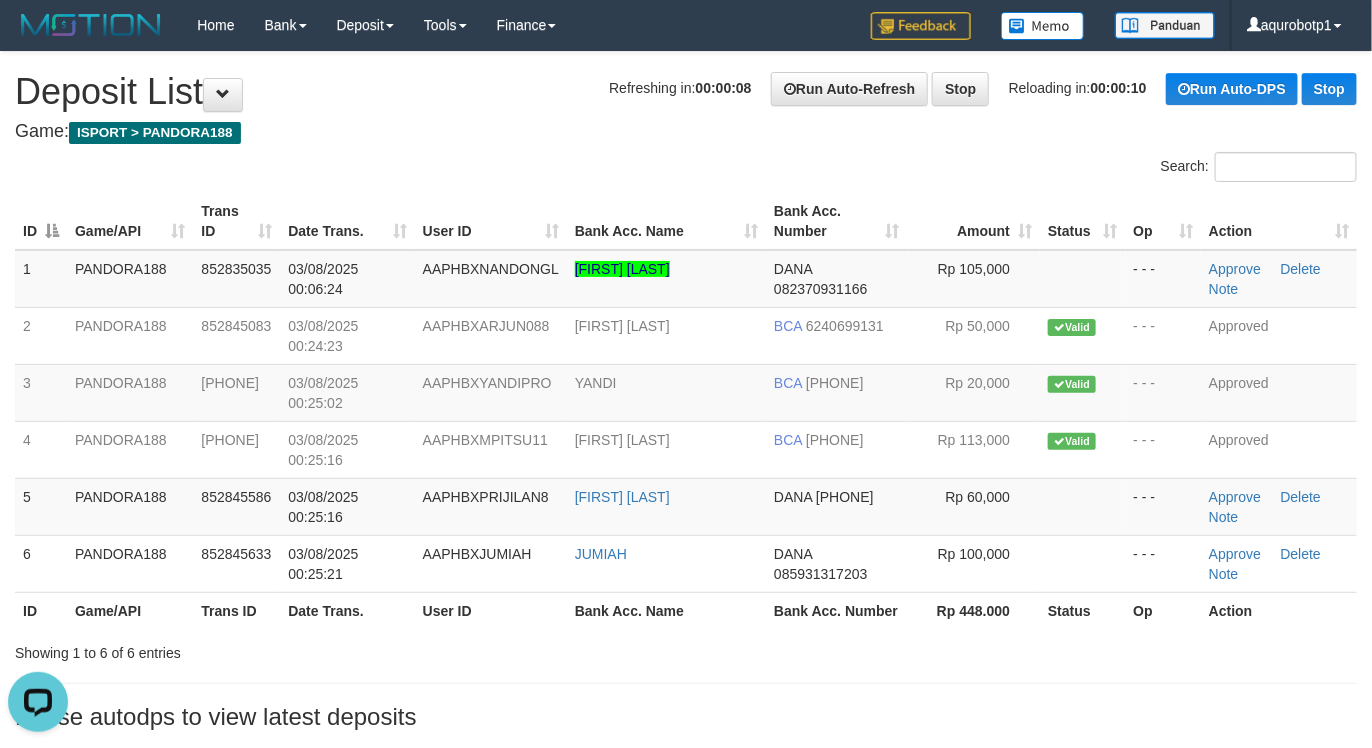 click on "Refreshing in:  00:00:08
Run Auto-Refresh
Stop
Reloading in:  00:00:10
Run Auto-DPS
Stop" at bounding box center [983, 89] 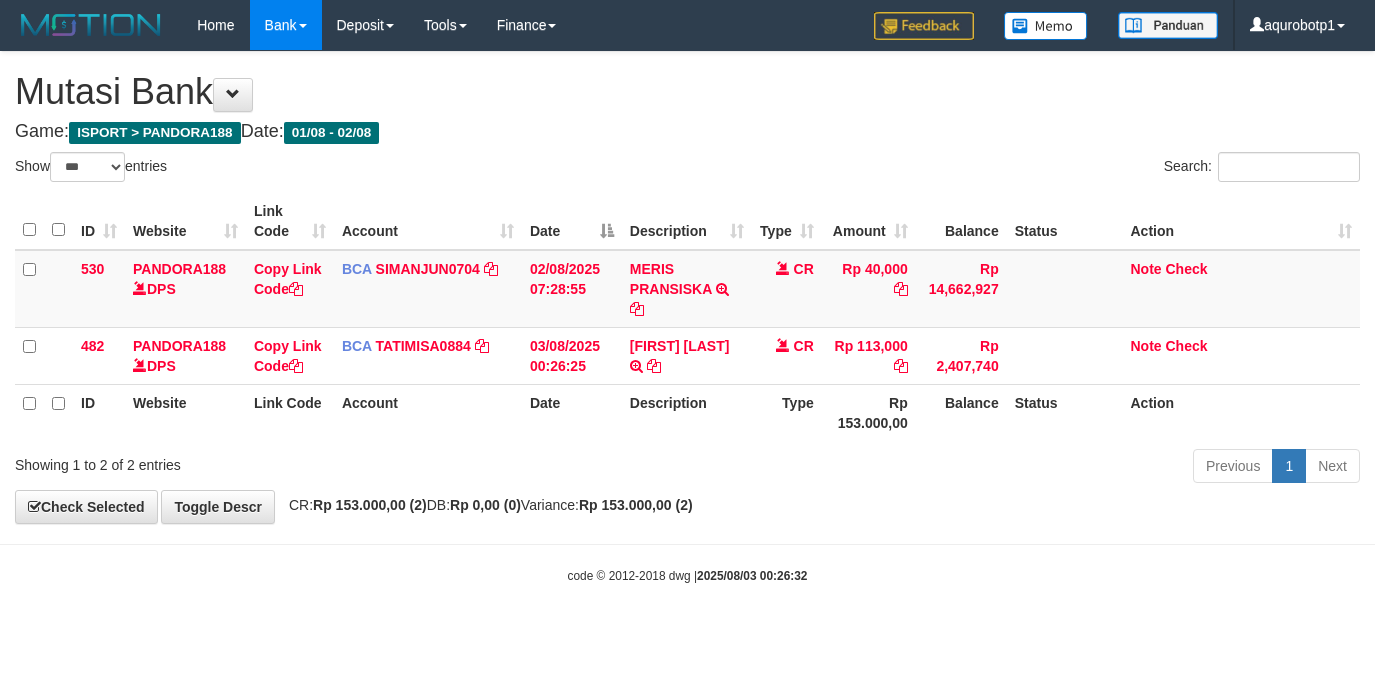 select on "***" 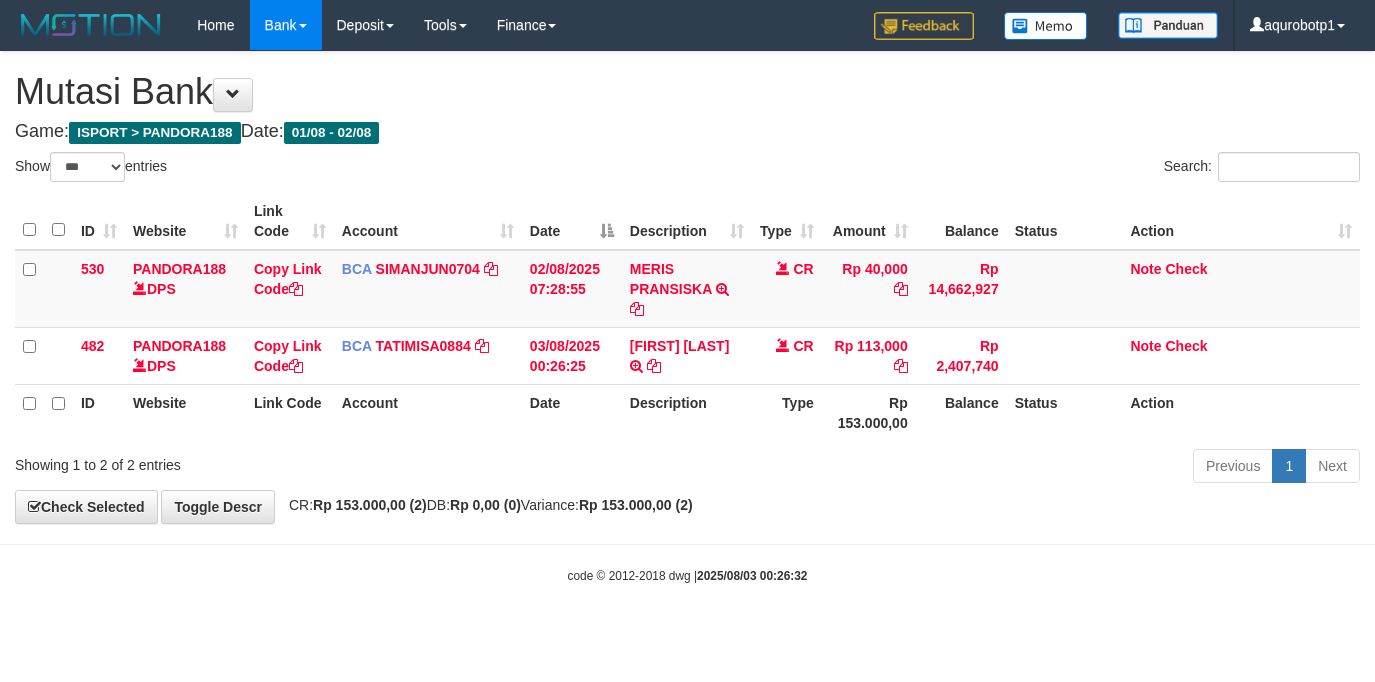 scroll, scrollTop: 0, scrollLeft: 0, axis: both 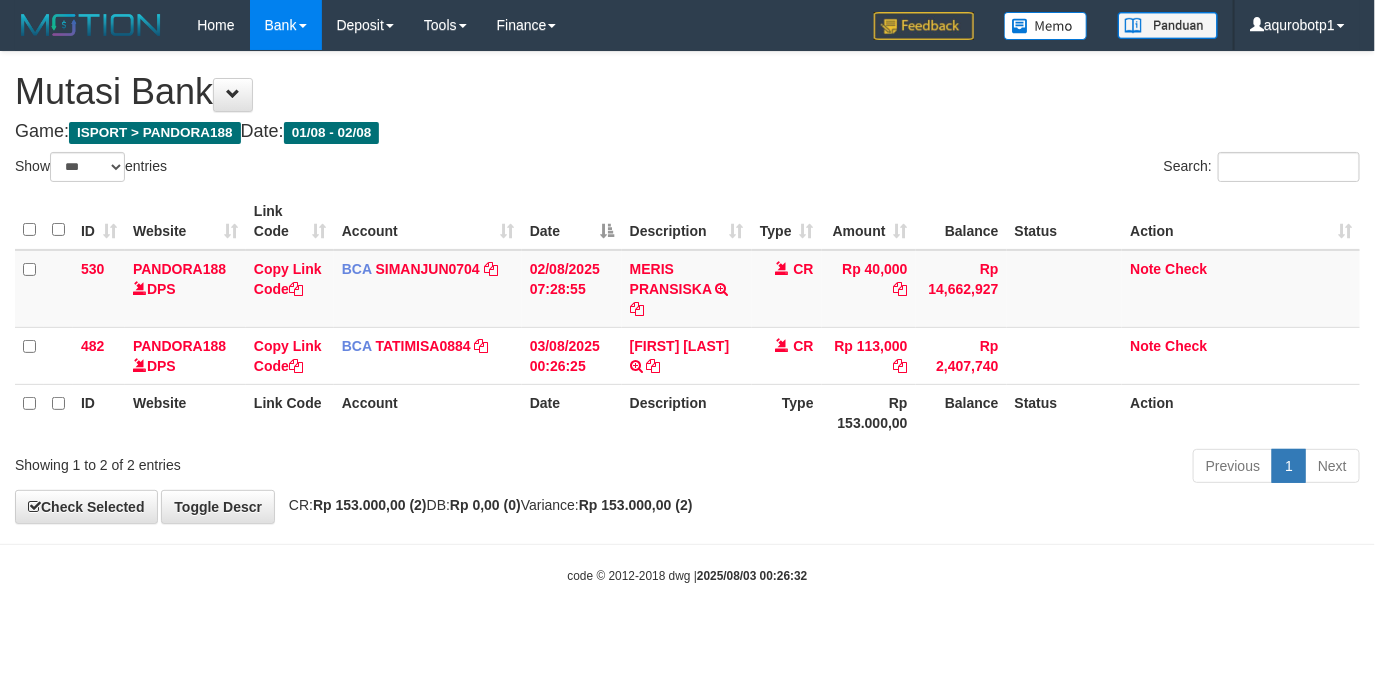 click on "**********" at bounding box center (687, 287) 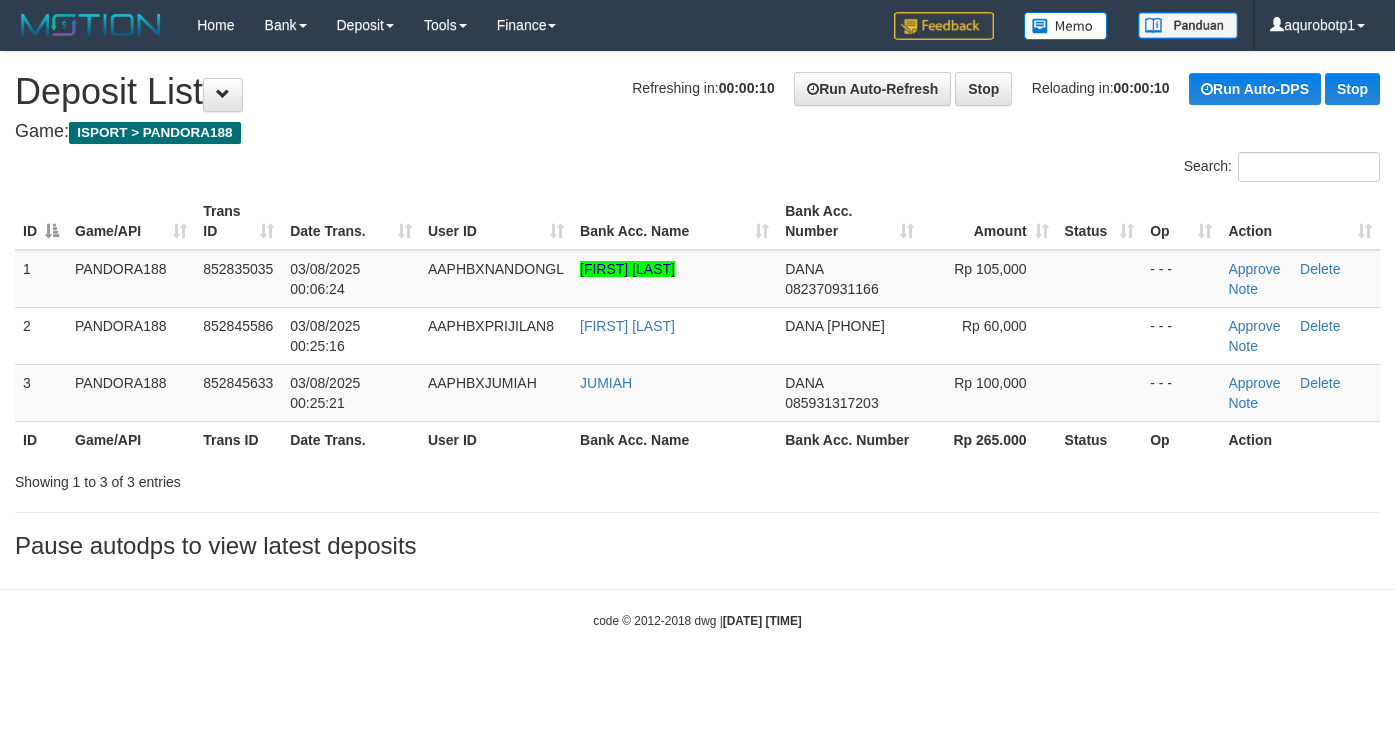 scroll, scrollTop: 0, scrollLeft: 0, axis: both 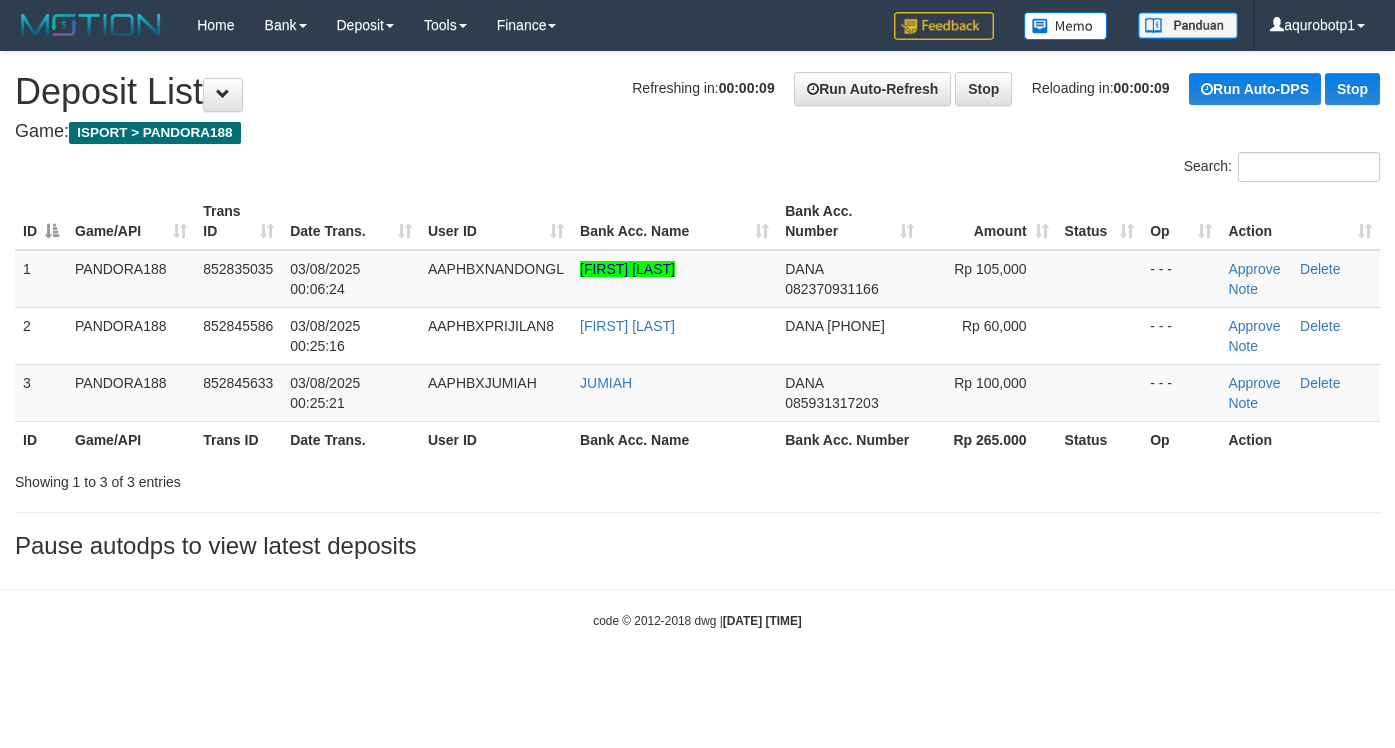 click on "**********" at bounding box center (697, 310) 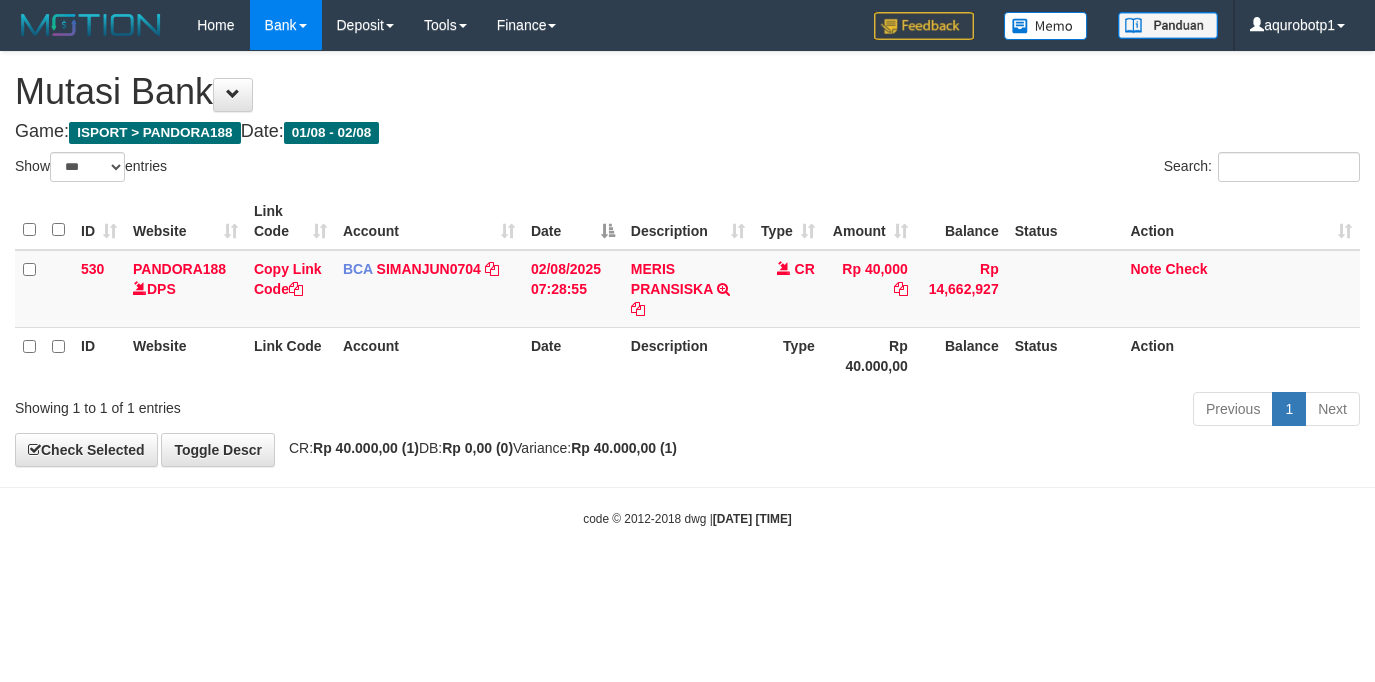 select on "***" 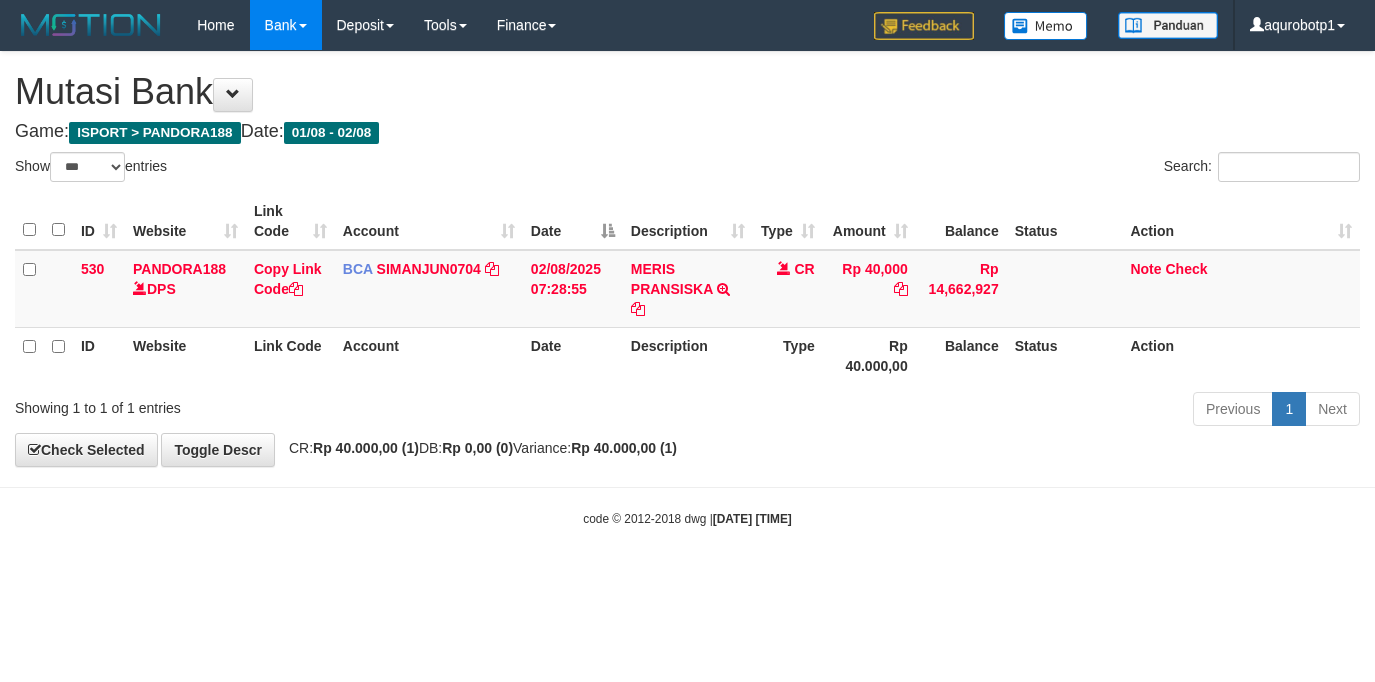 scroll, scrollTop: 0, scrollLeft: 0, axis: both 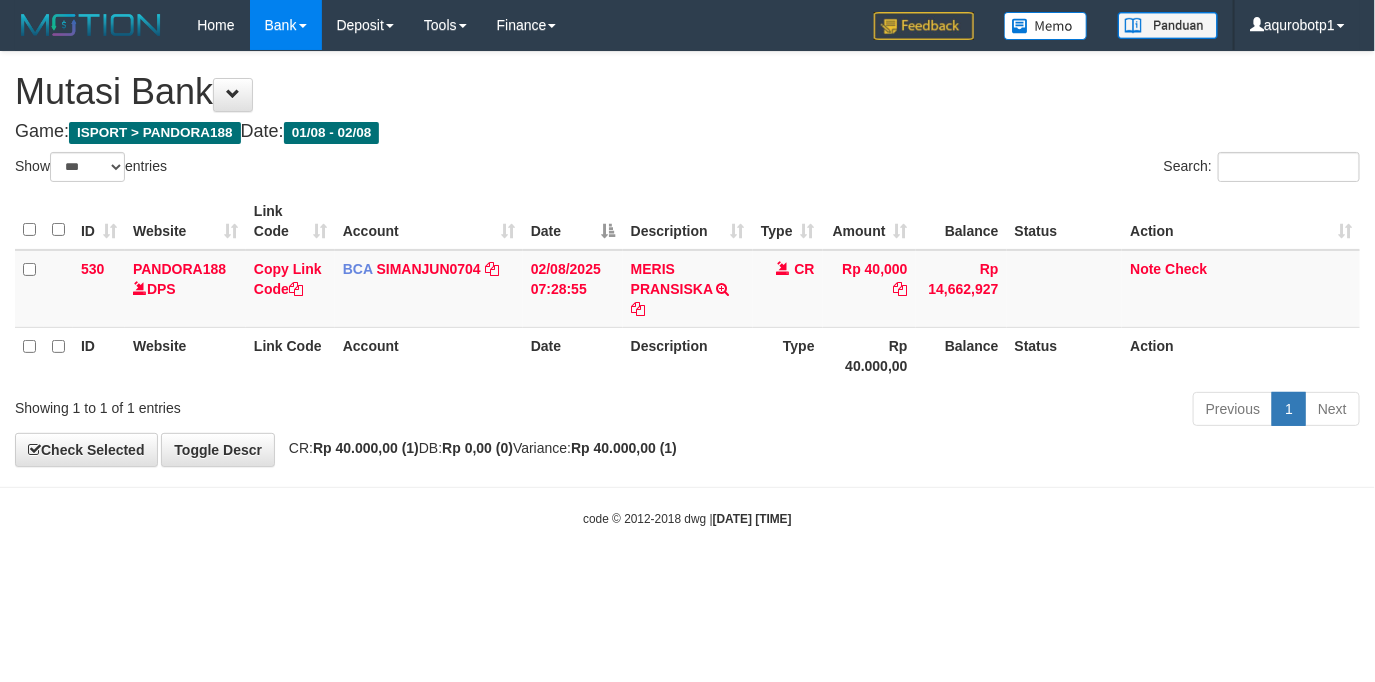 click on "Previous 1 Next" at bounding box center (974, 411) 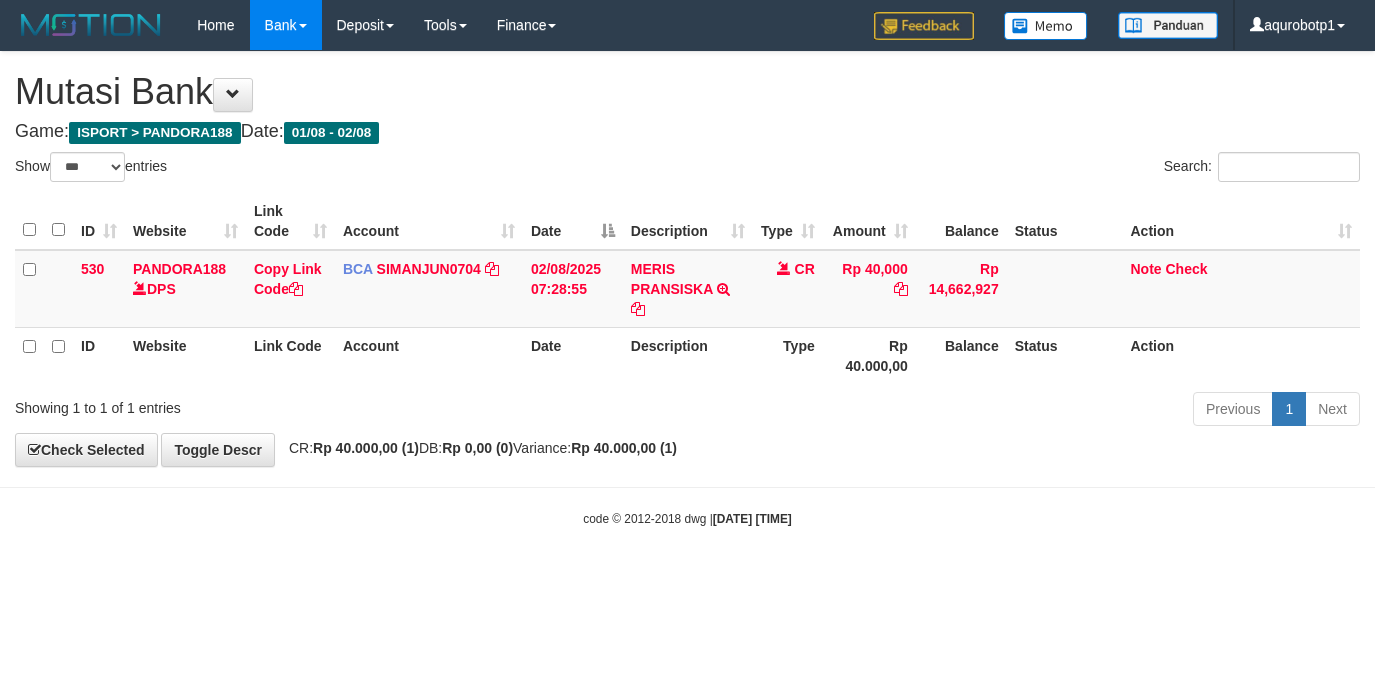select on "***" 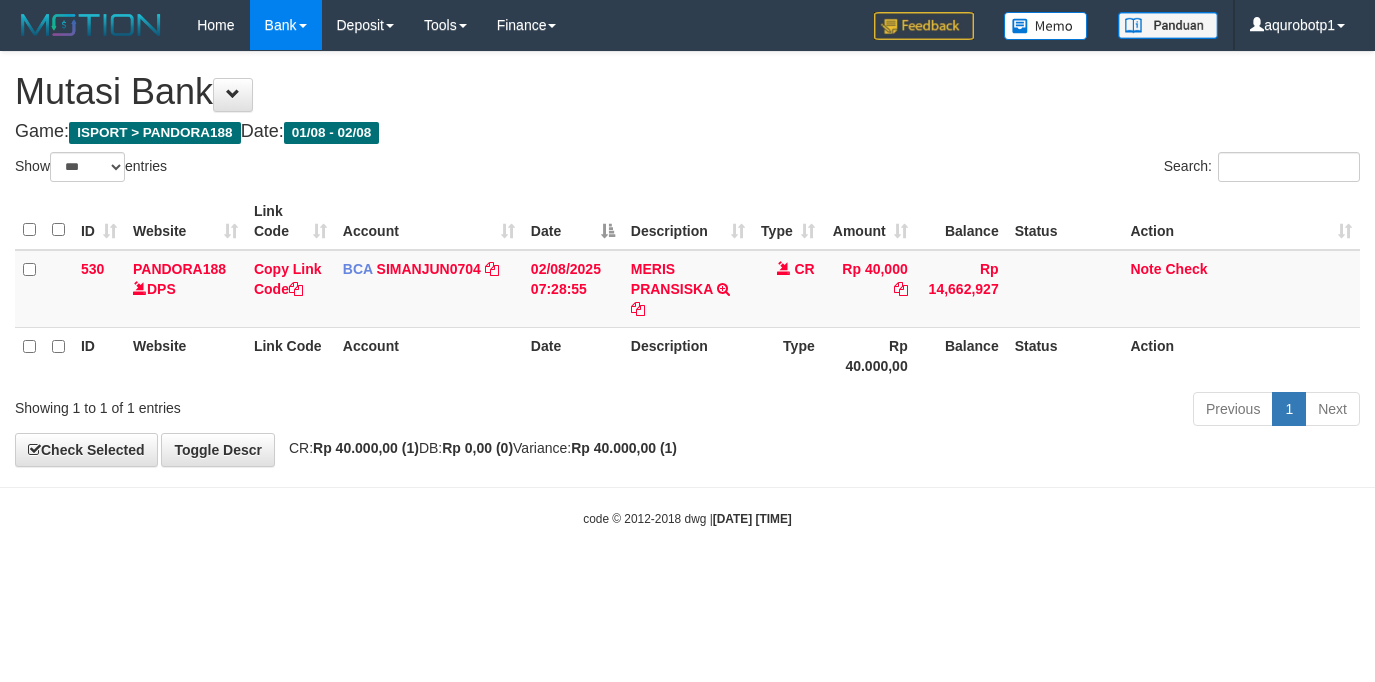 scroll, scrollTop: 0, scrollLeft: 0, axis: both 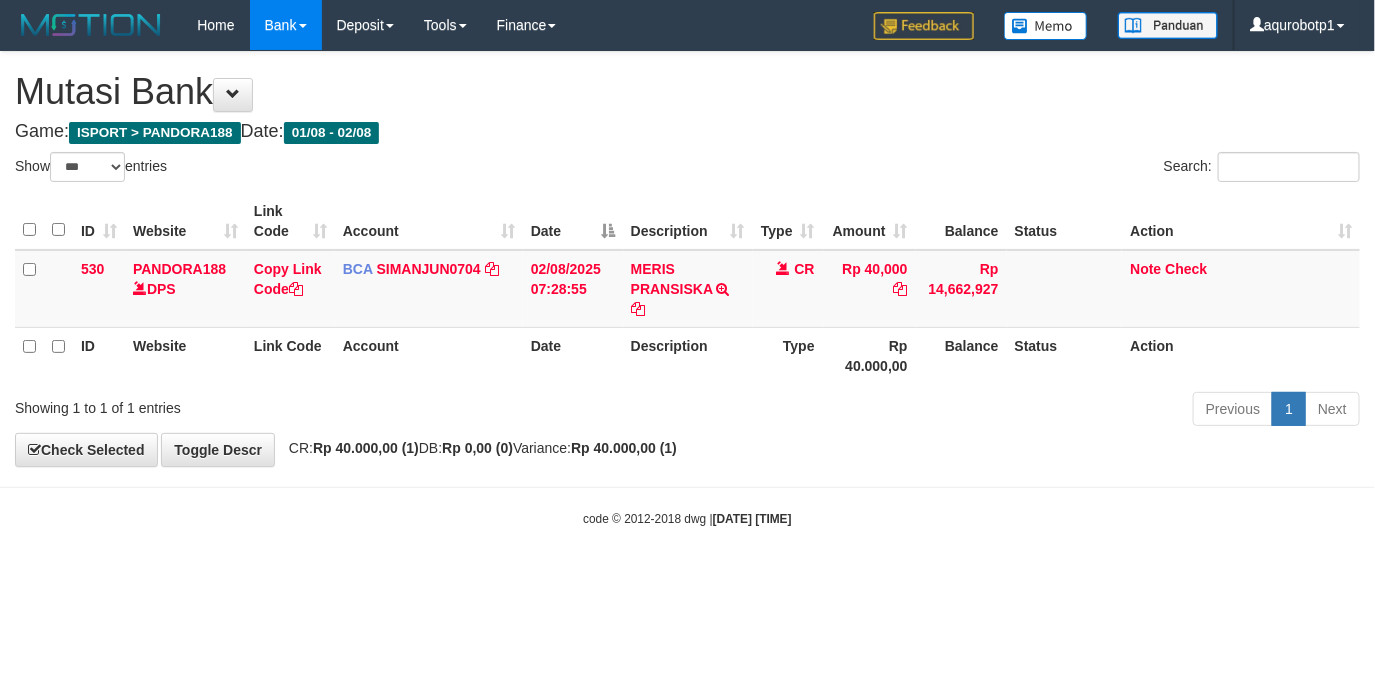 click on "Toggle navigation
Home
Bank
Account List
Load
By Website
Group
[ISPORT]													PANDORA188
By Load Group (DPS)
Group aqu-pandora
Mutasi Bank
Search
Sync
Note Mutasi
Deposit
-" at bounding box center [687, 289] 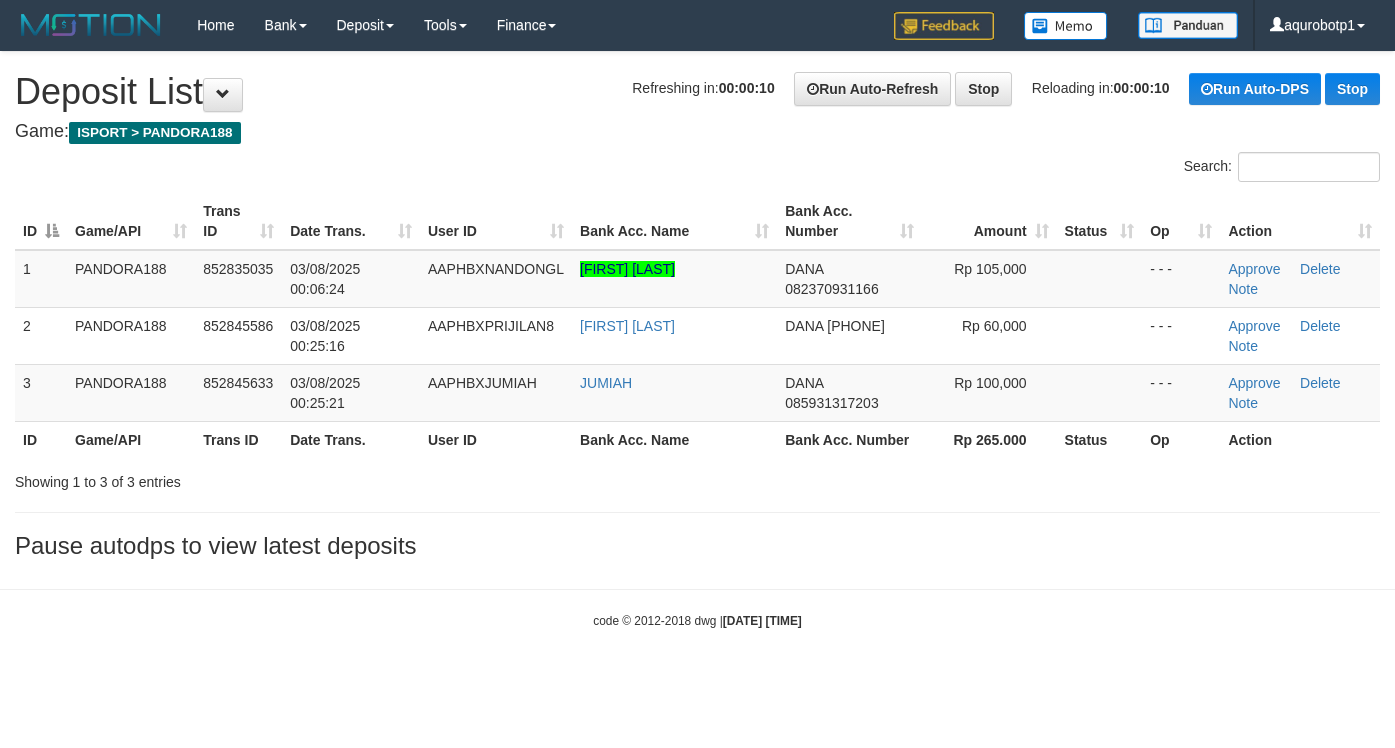 scroll, scrollTop: 0, scrollLeft: 0, axis: both 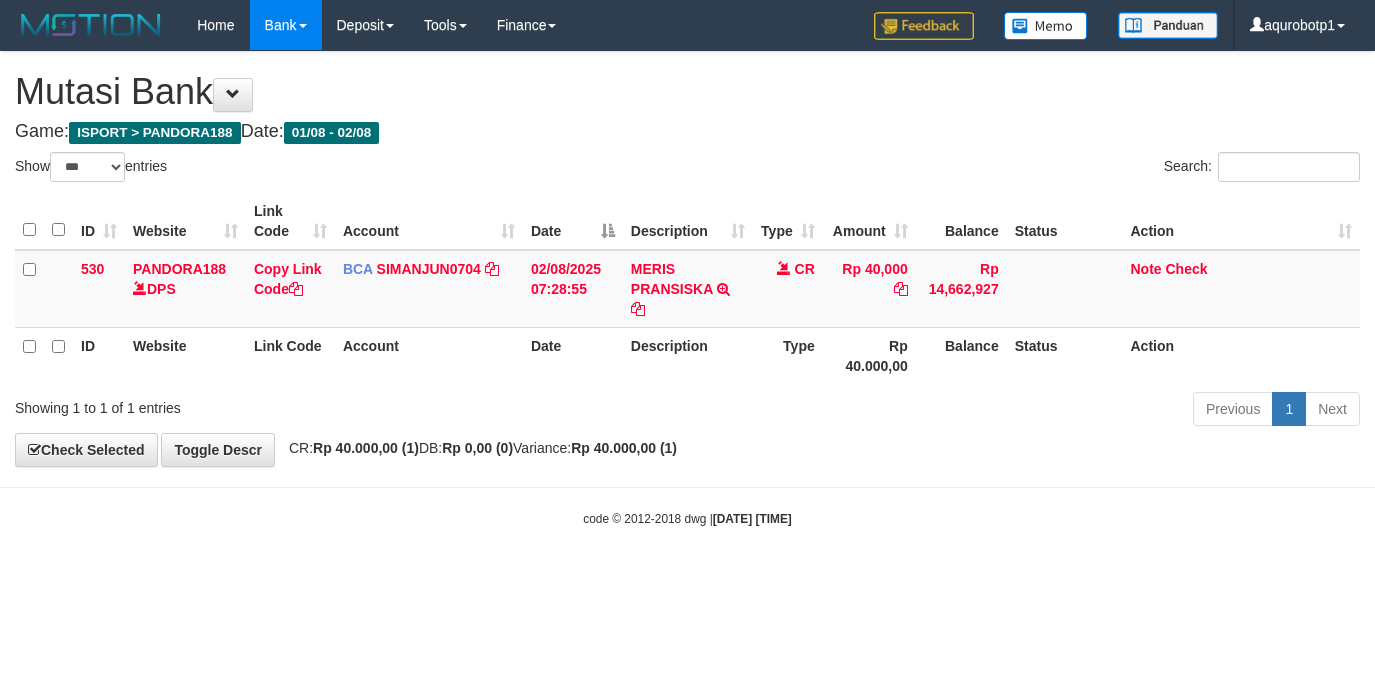 select on "***" 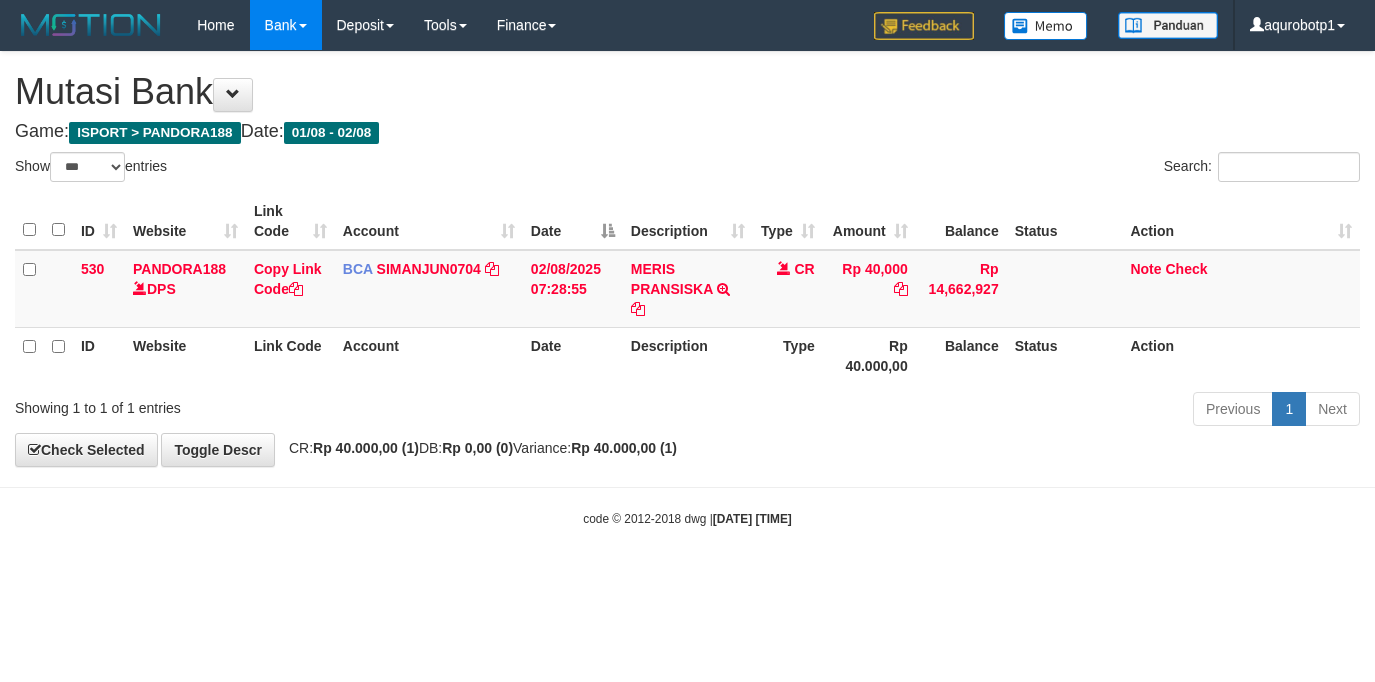 scroll, scrollTop: 0, scrollLeft: 0, axis: both 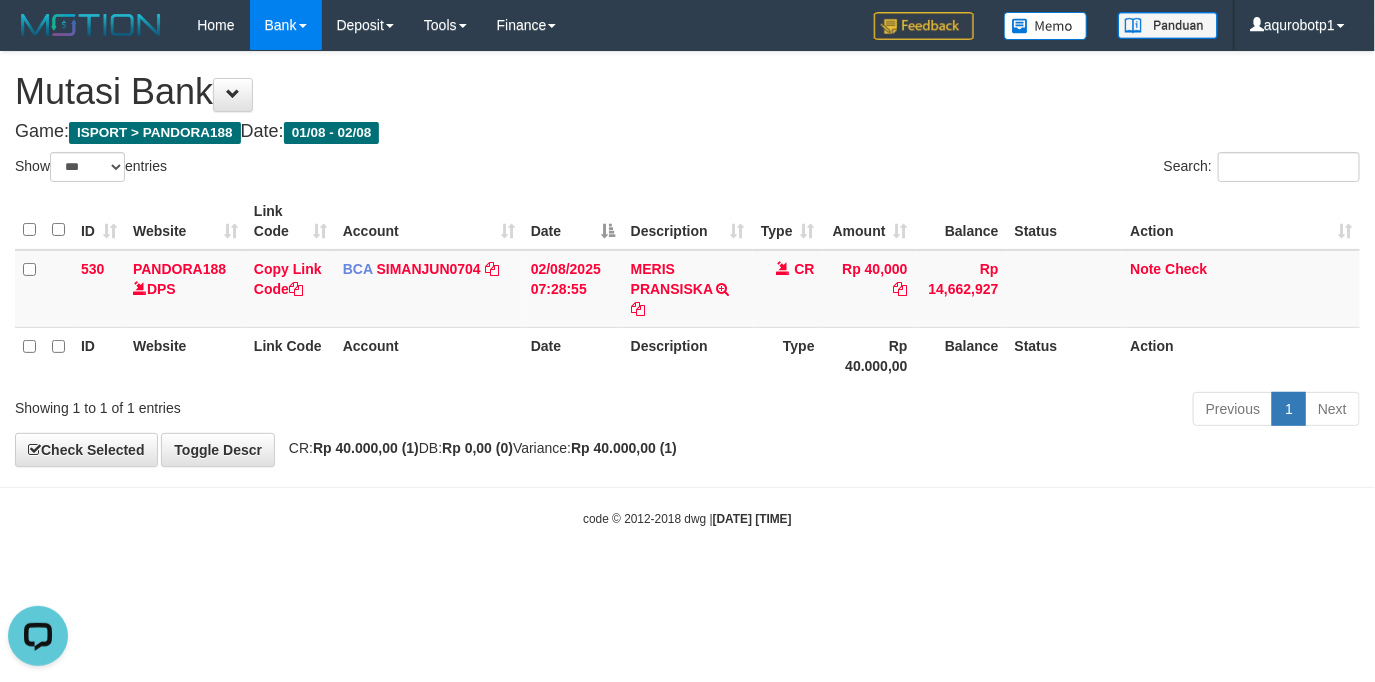 click on "Previous 1 Next" at bounding box center [974, 411] 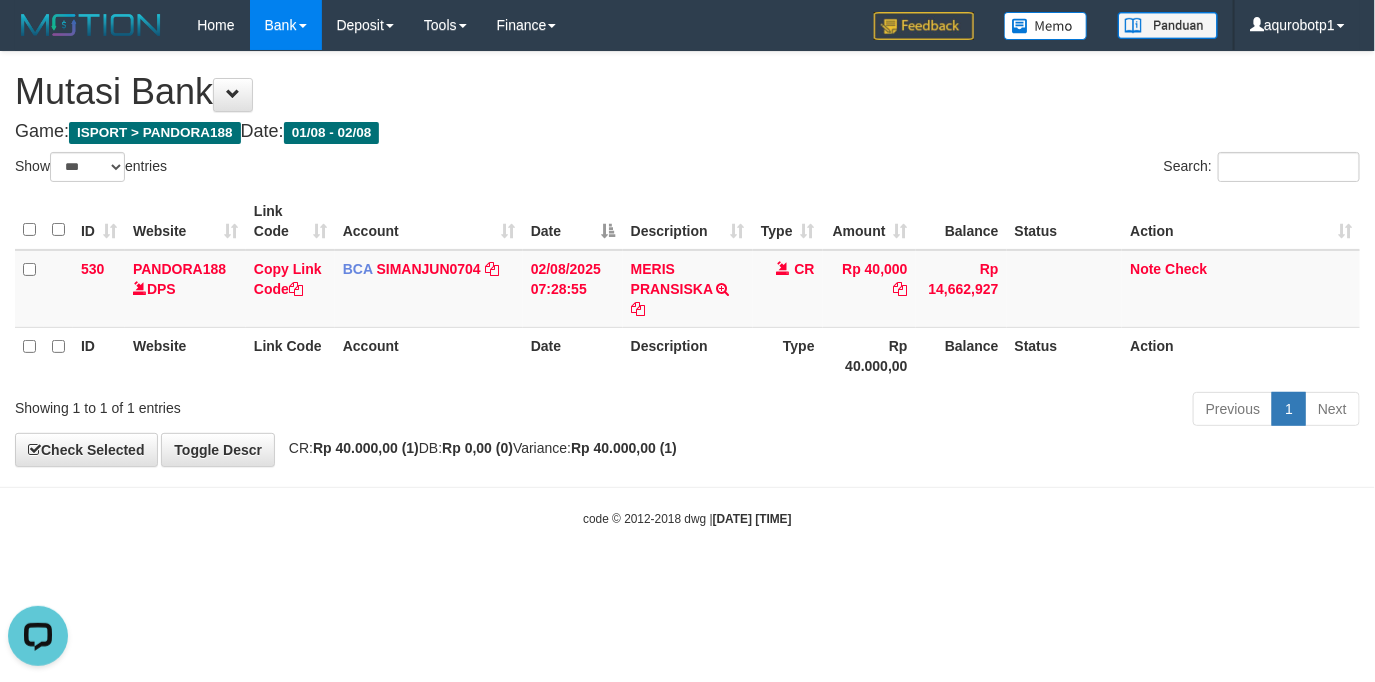 click on "Toggle navigation
Home
Bank
Account List
Load
By Website
Group
[ISPORT]													PANDORA188
By Load Group (DPS)
Group aqu-pandora
Mutasi Bank
Search
Sync
Note Mutasi
Deposit
-" at bounding box center [687, 289] 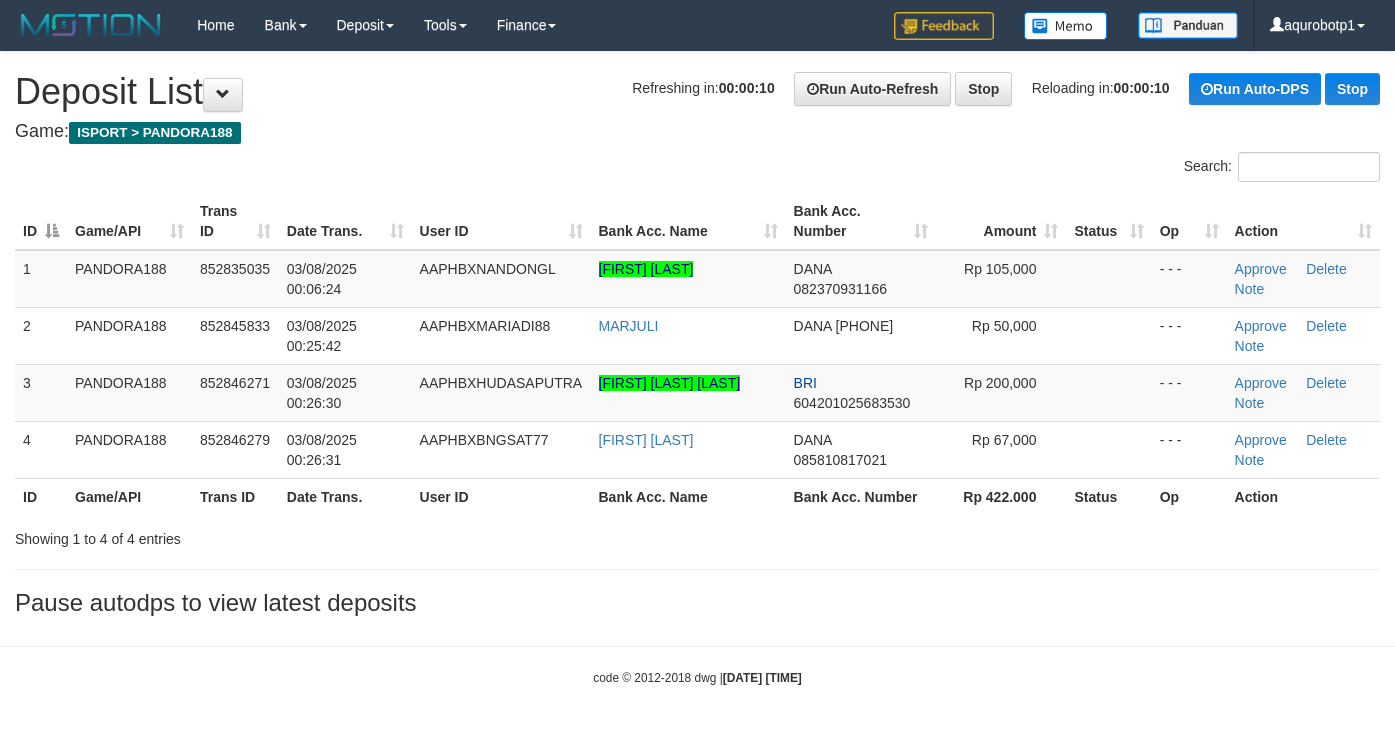 scroll, scrollTop: 0, scrollLeft: 0, axis: both 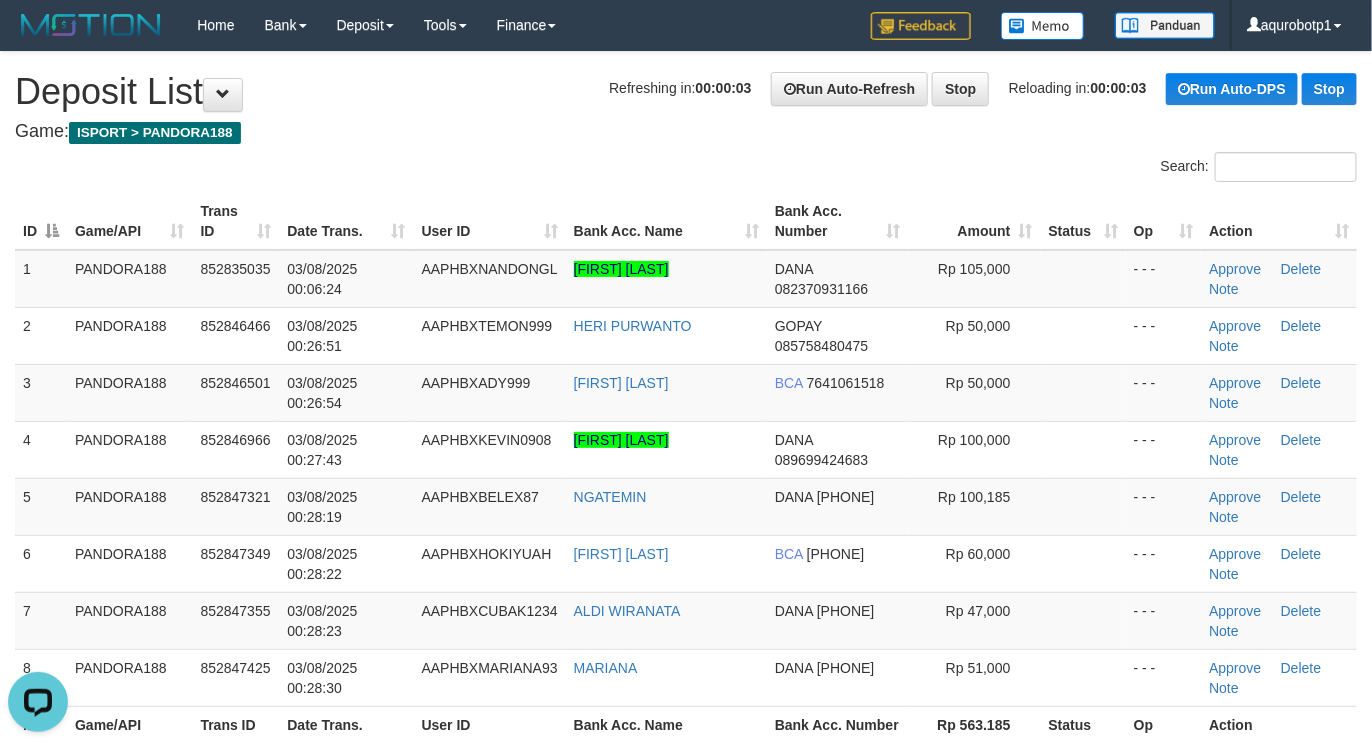 click on "Search:" at bounding box center (686, 169) 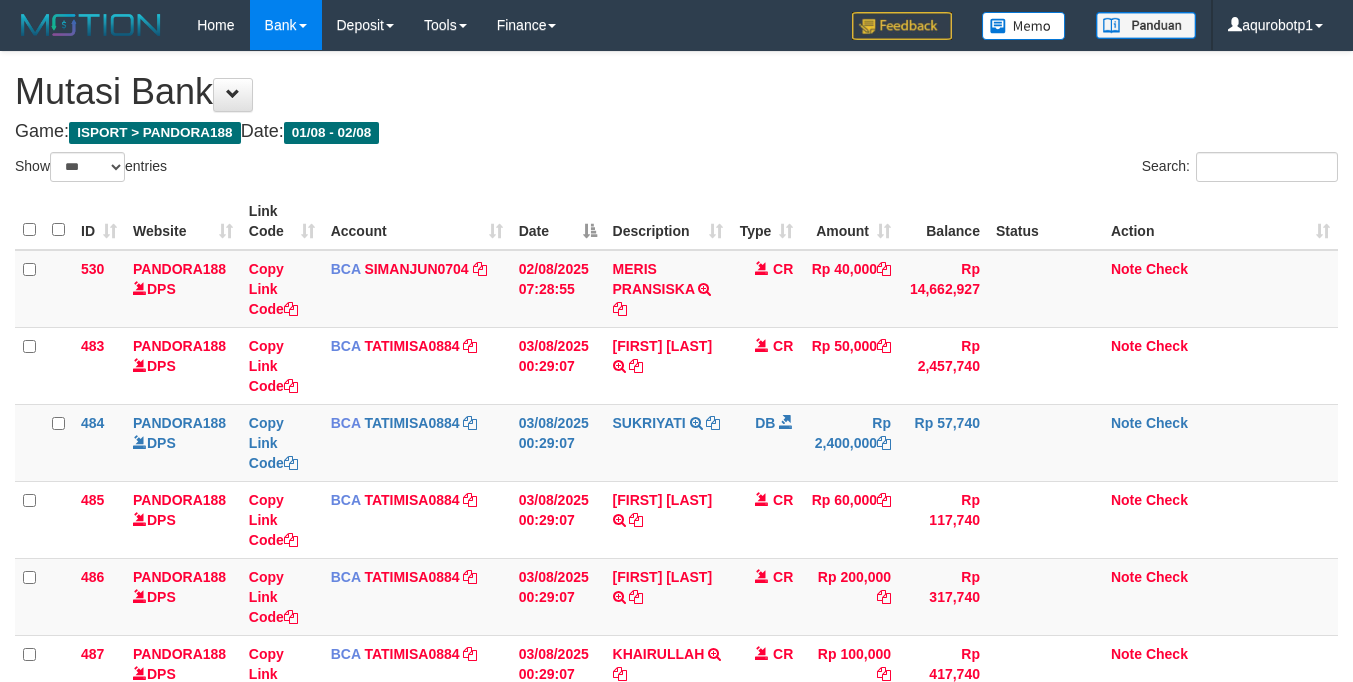 select on "***" 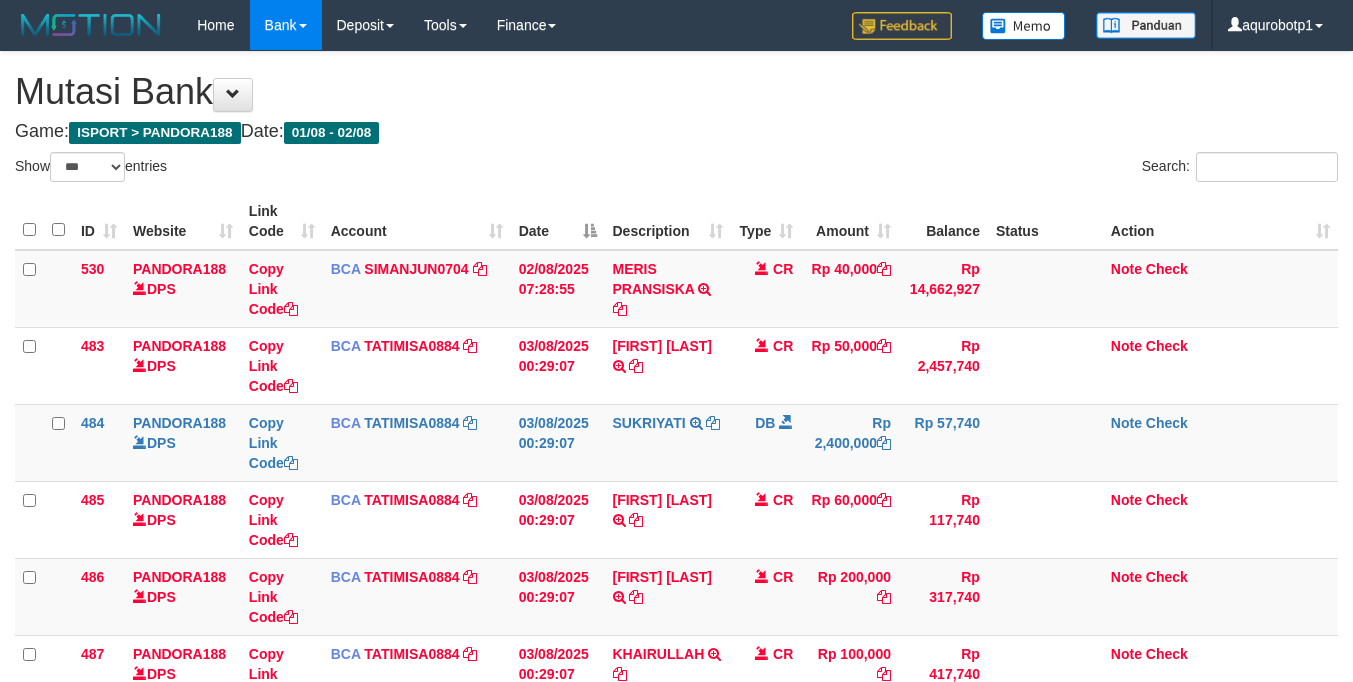 scroll, scrollTop: 0, scrollLeft: 0, axis: both 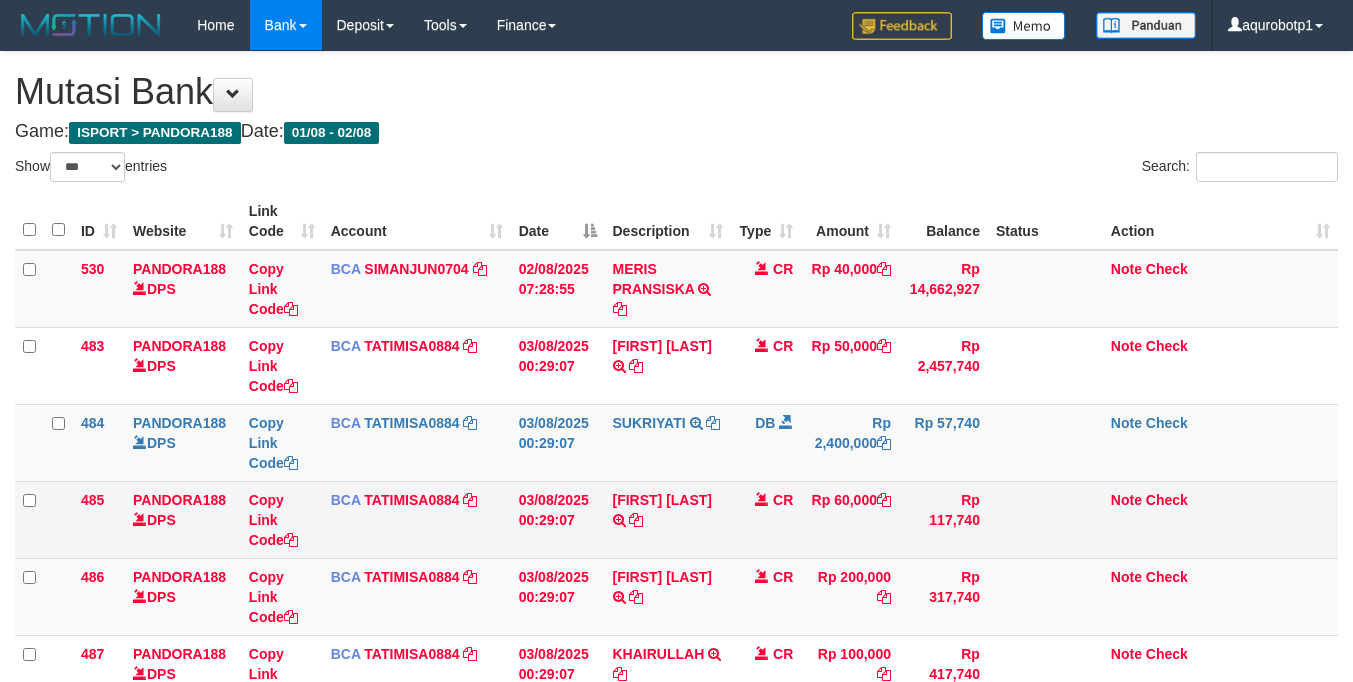 click on "Note
Check" at bounding box center [1220, 519] 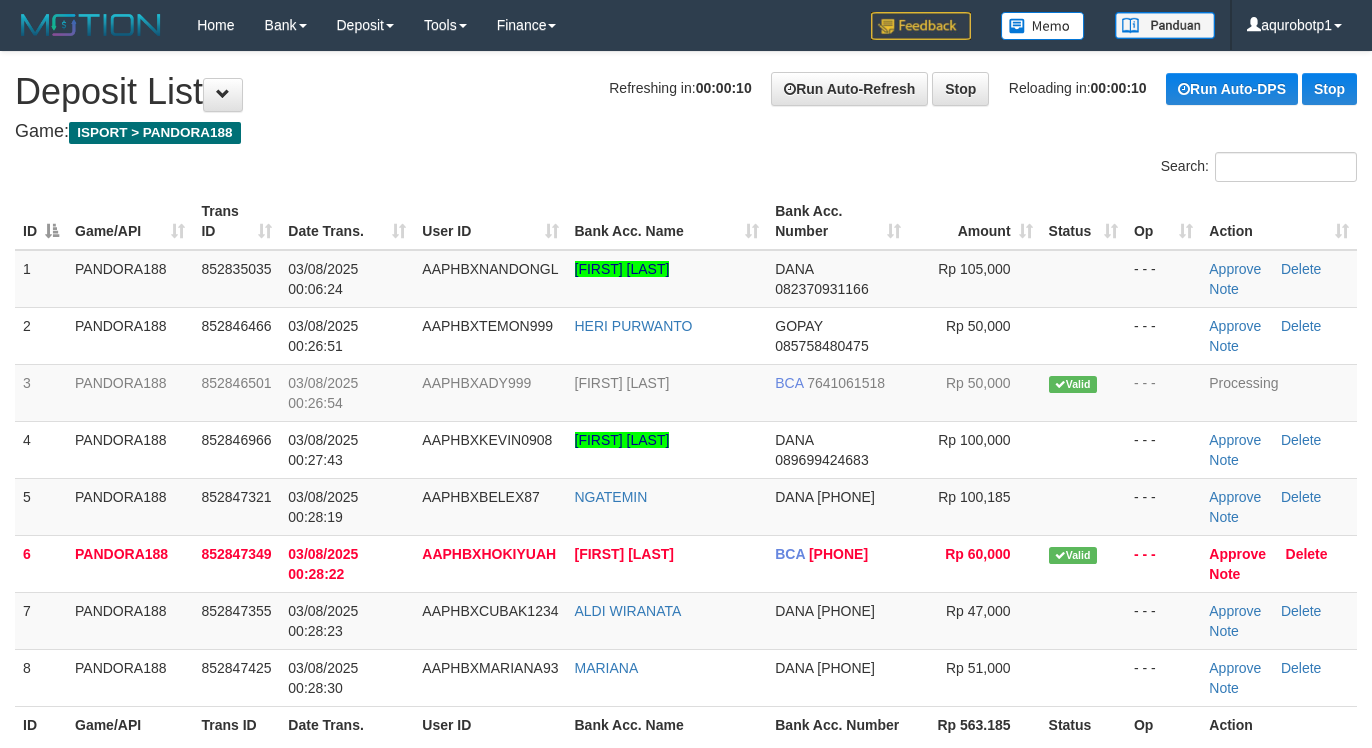 scroll, scrollTop: 0, scrollLeft: 0, axis: both 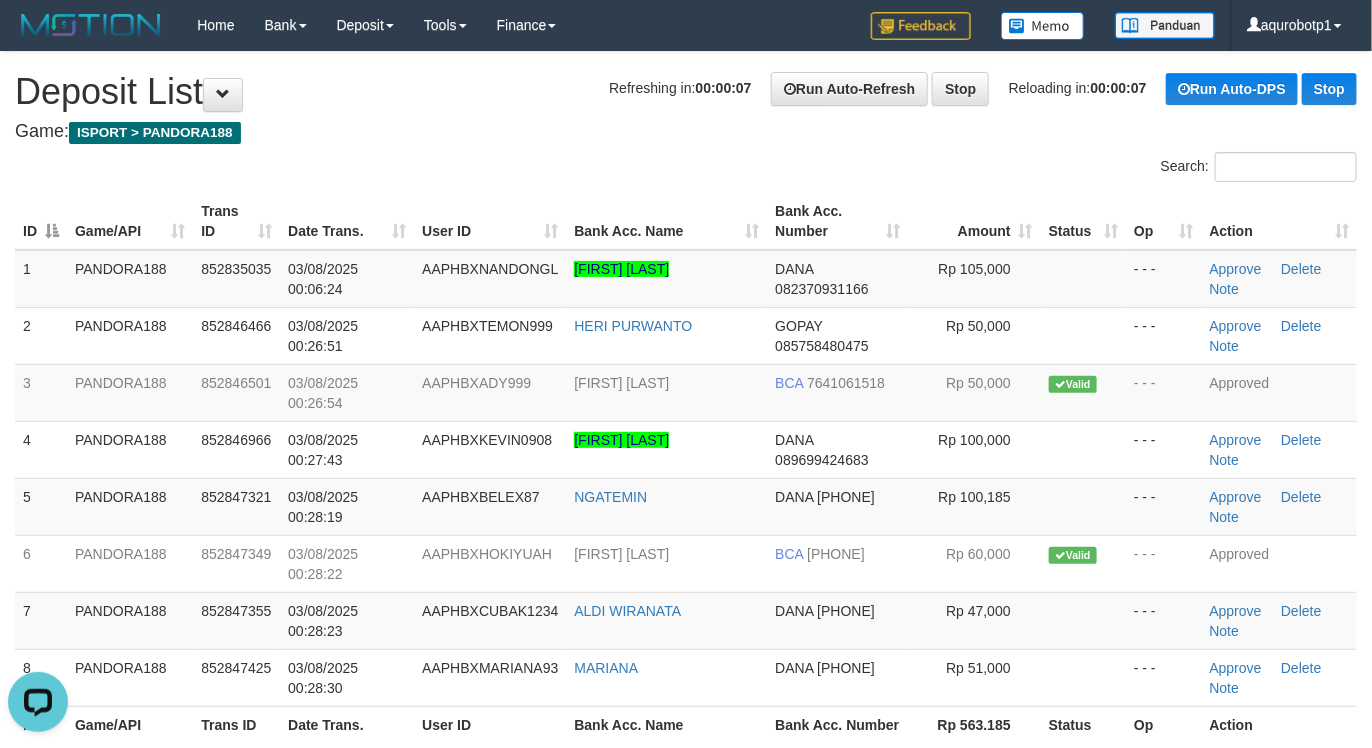 drag, startPoint x: 550, startPoint y: 166, endPoint x: 849, endPoint y: 624, distance: 546.9598 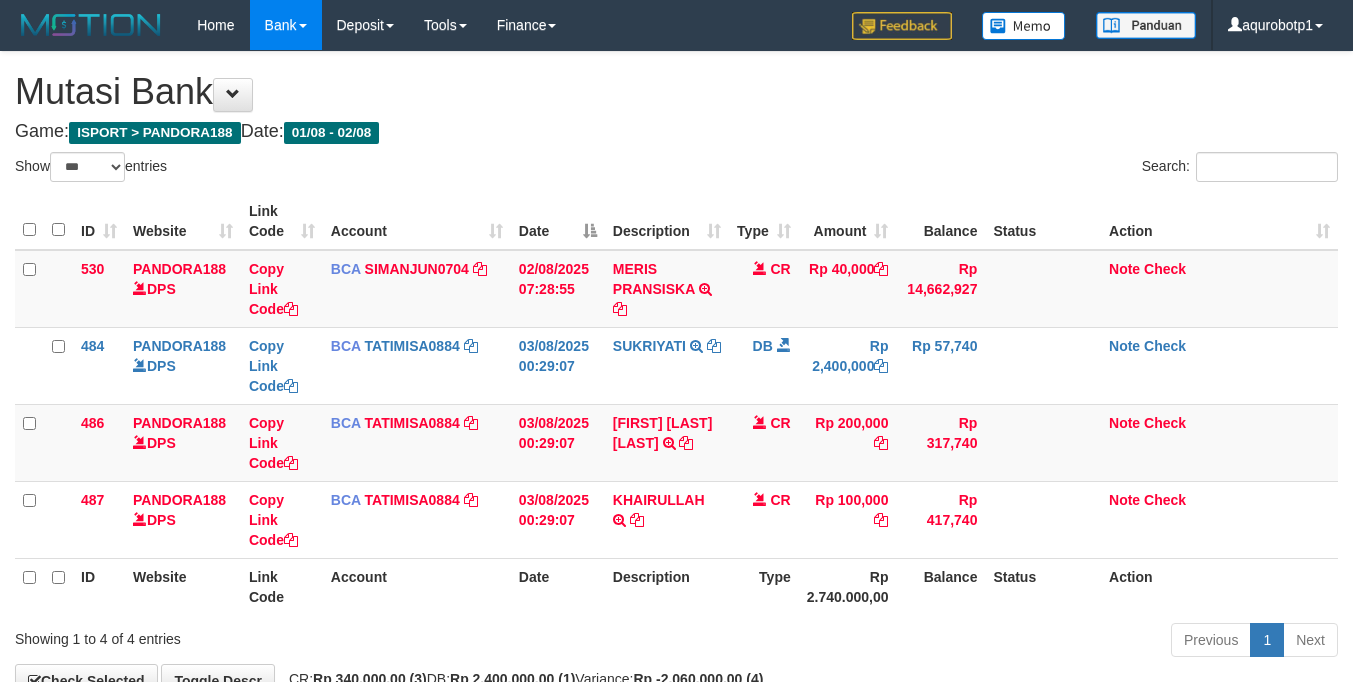 select on "***" 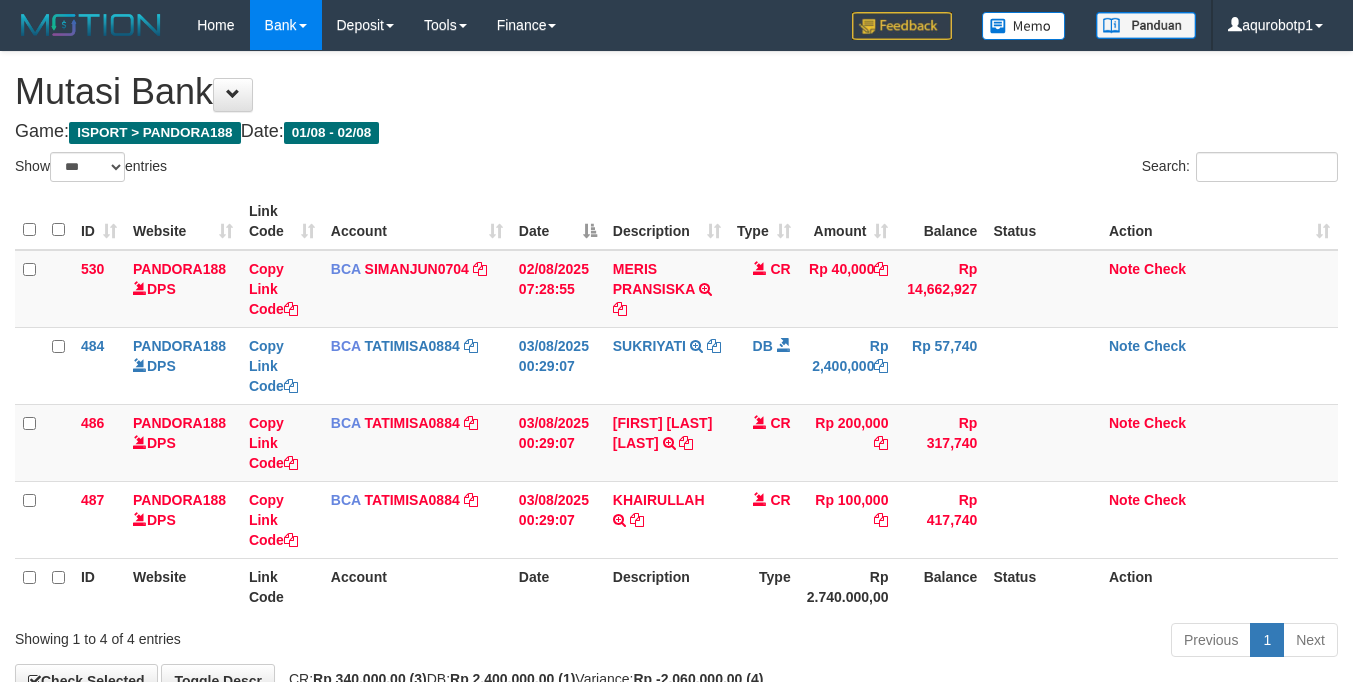 scroll, scrollTop: 0, scrollLeft: 0, axis: both 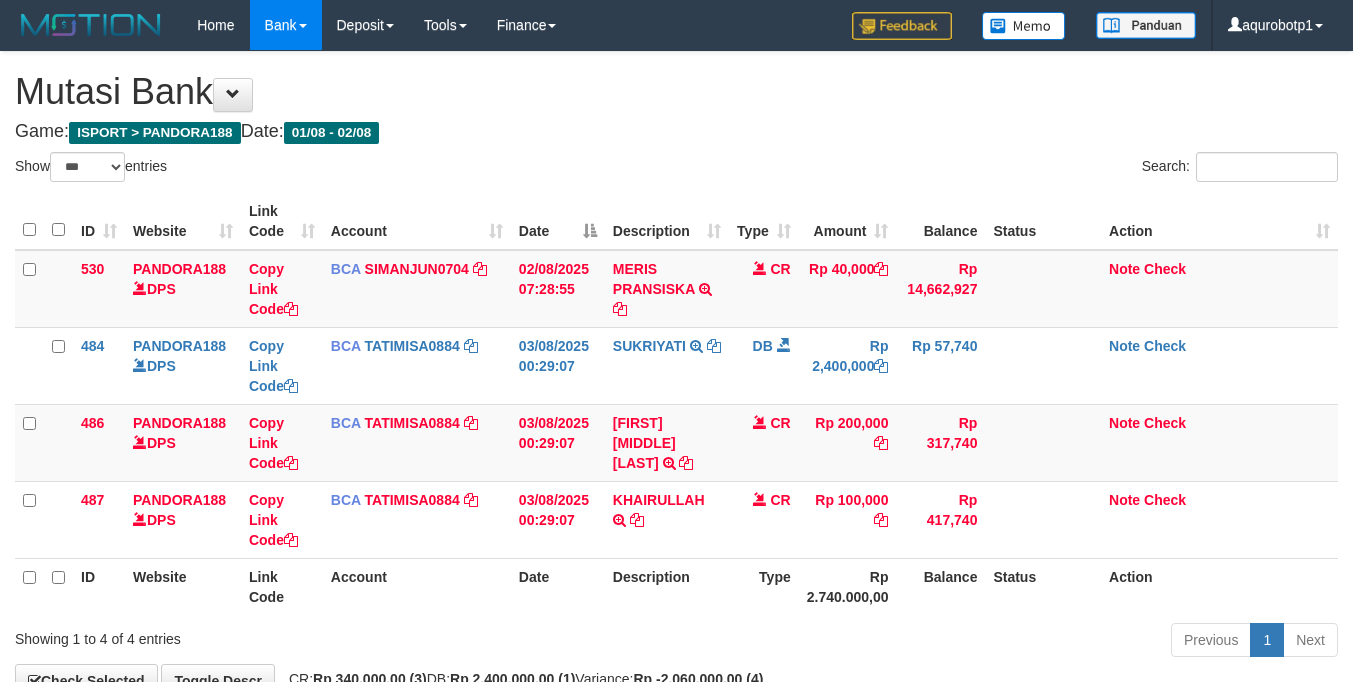 select on "***" 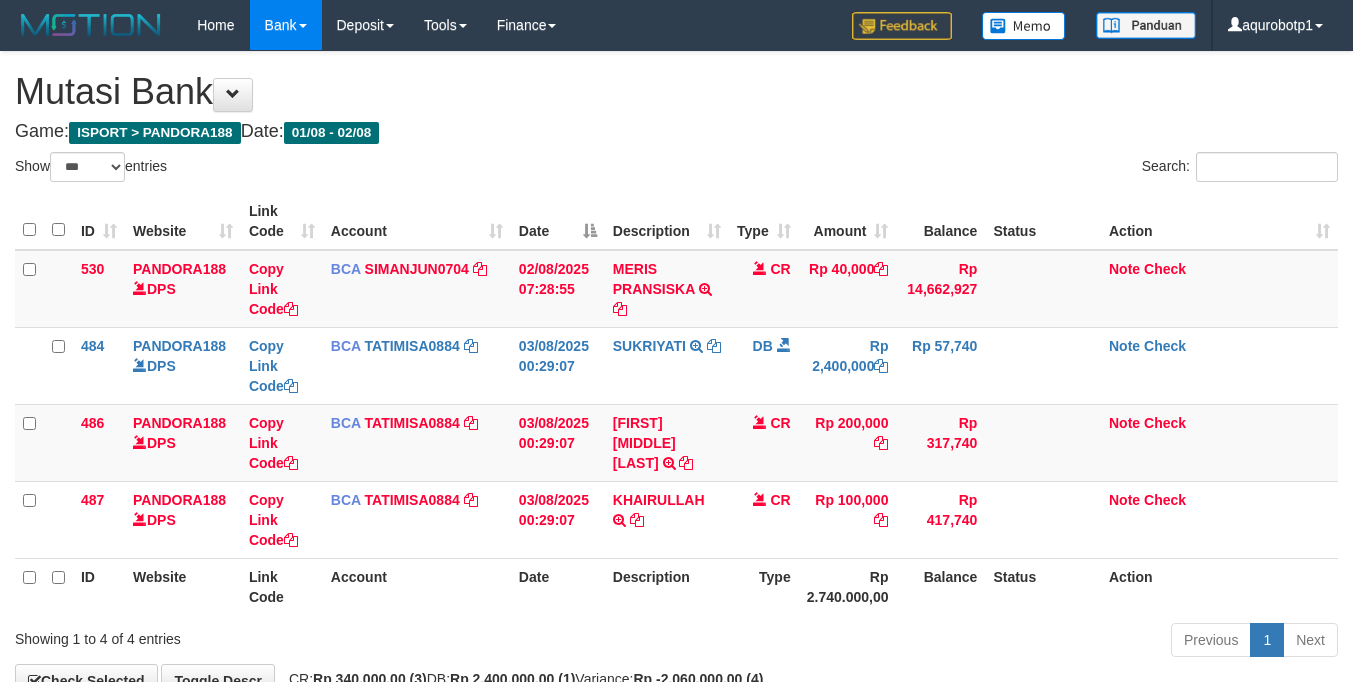 scroll, scrollTop: 0, scrollLeft: 0, axis: both 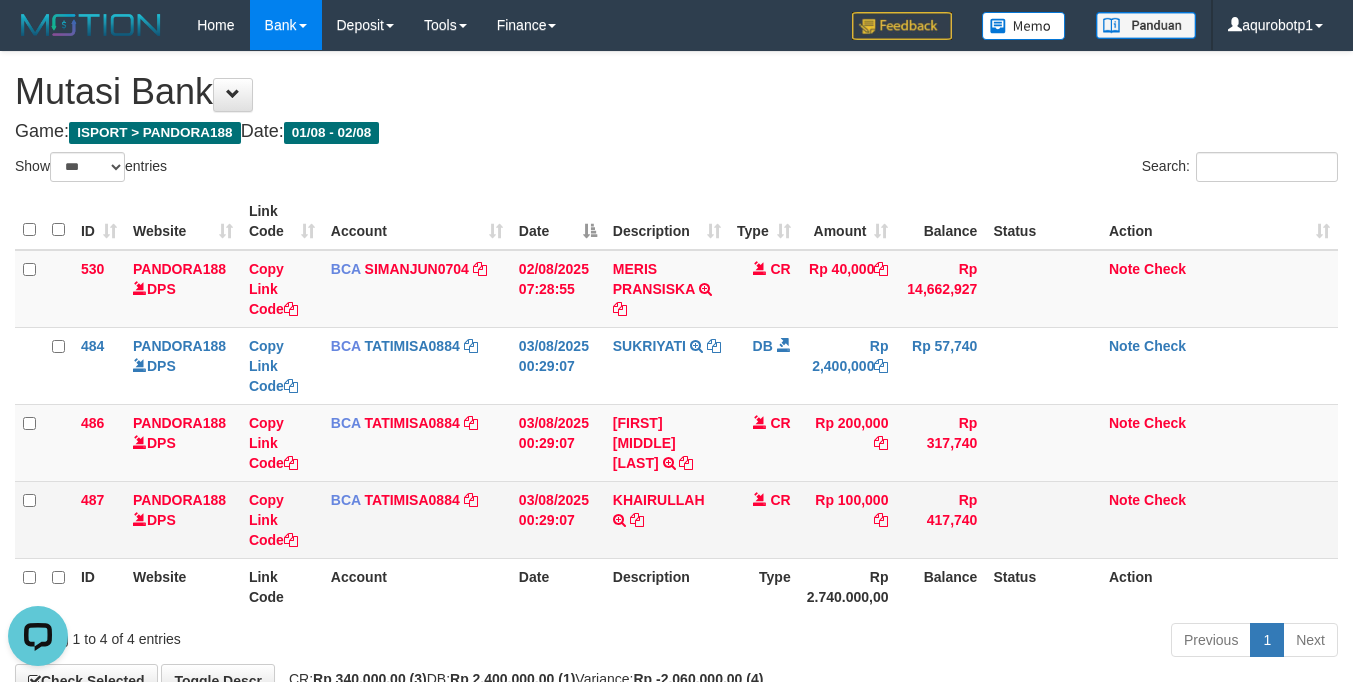 click on "Rp 100,000" at bounding box center (848, 519) 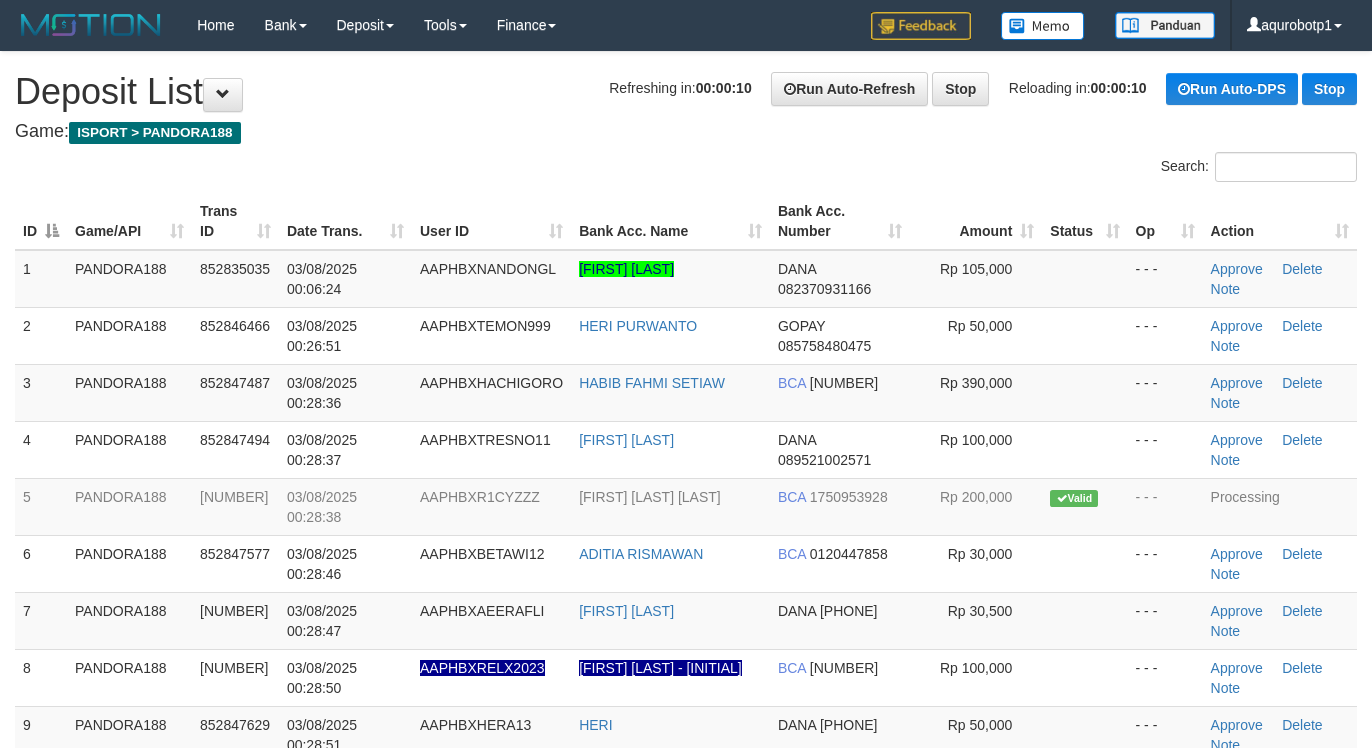scroll, scrollTop: 0, scrollLeft: 0, axis: both 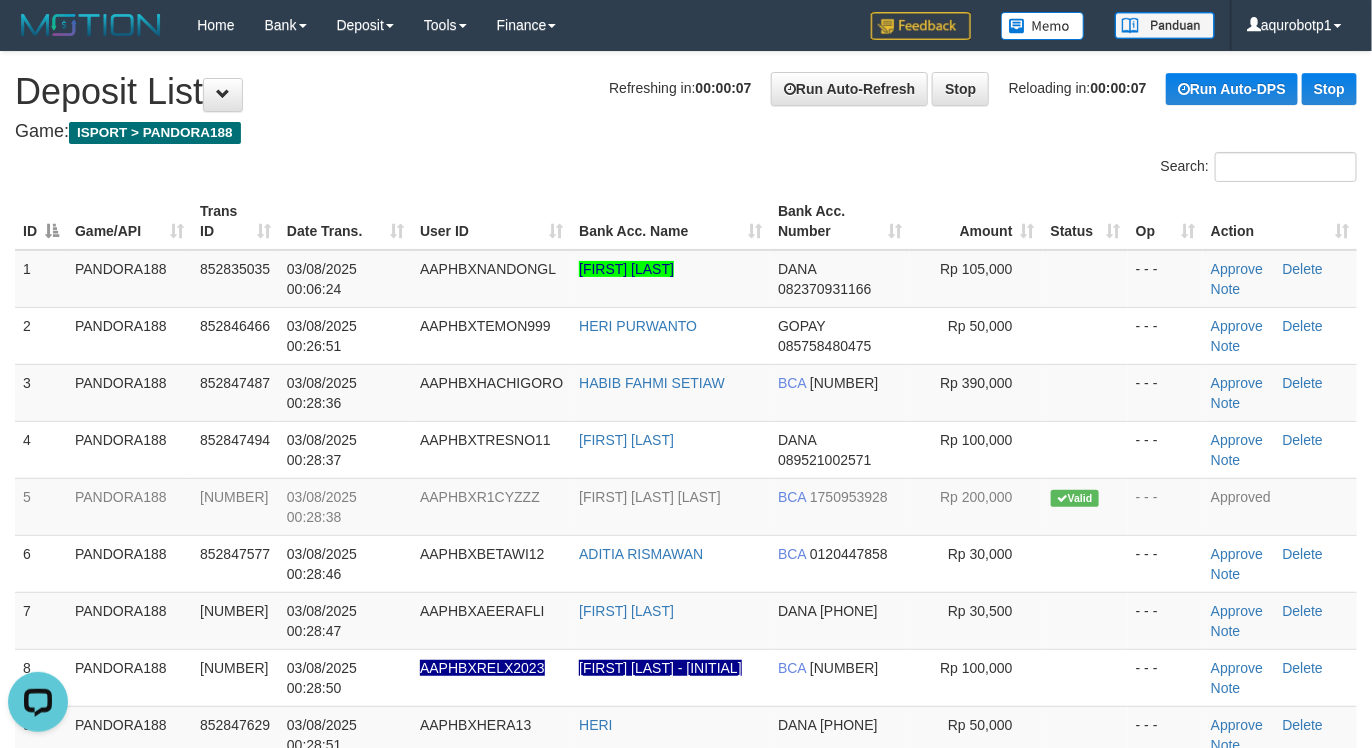 click on "**********" at bounding box center [686, 577] 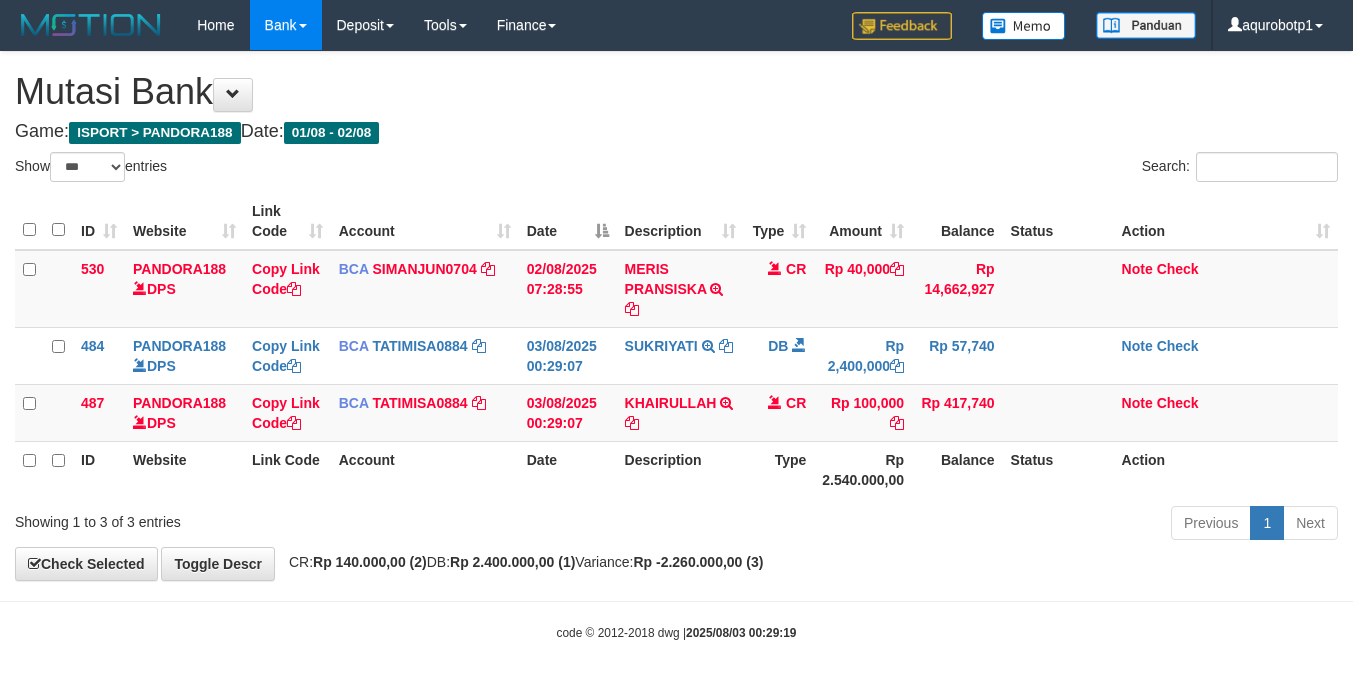 select on "***" 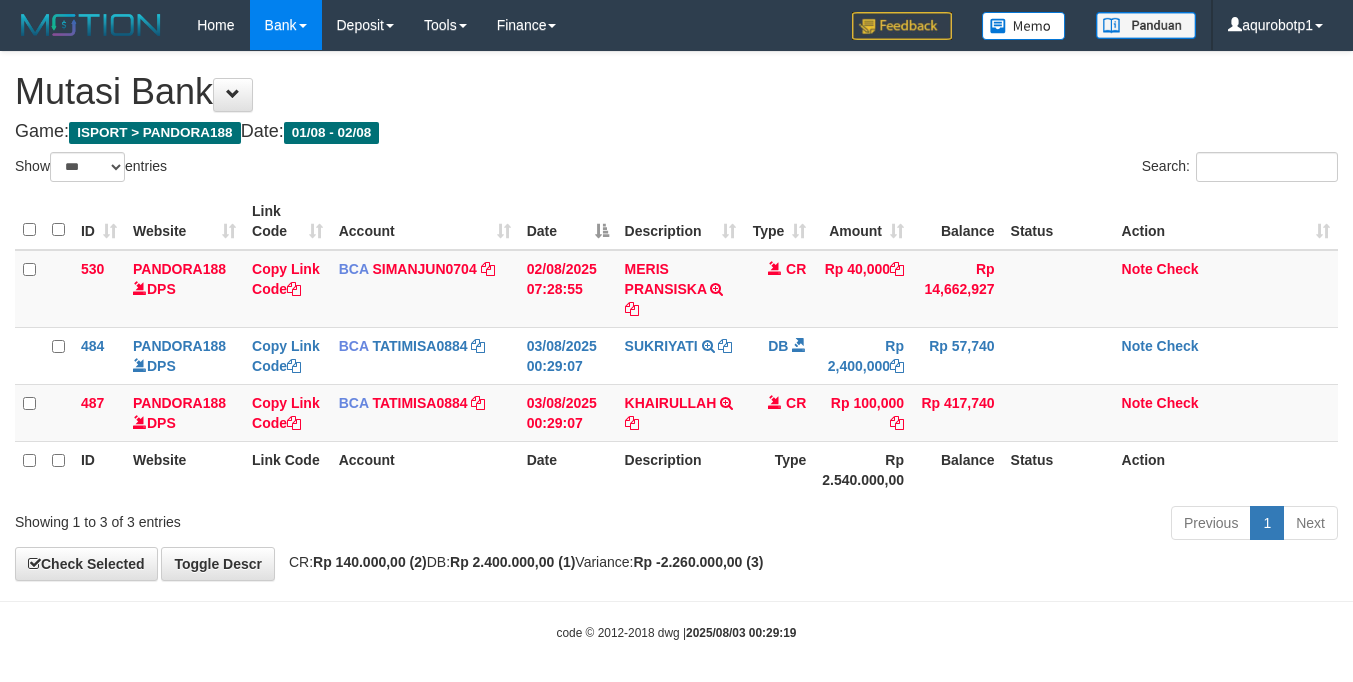 scroll, scrollTop: 0, scrollLeft: 0, axis: both 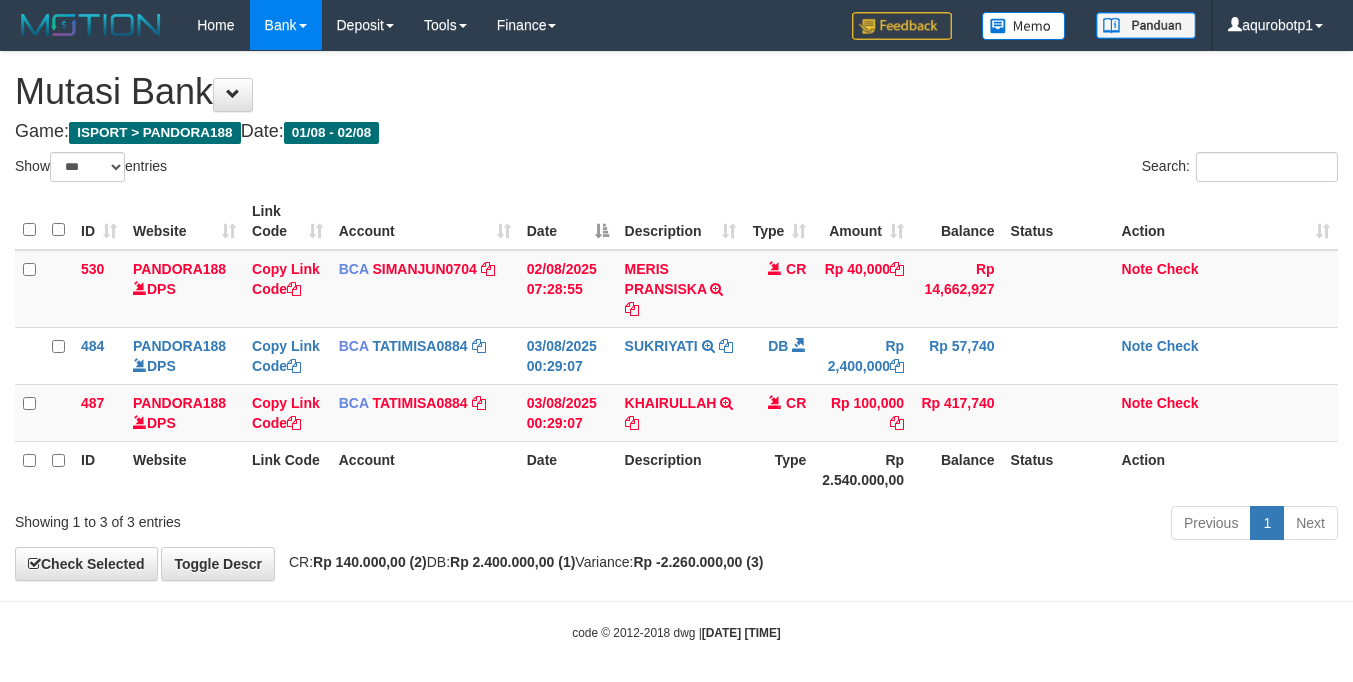 select on "***" 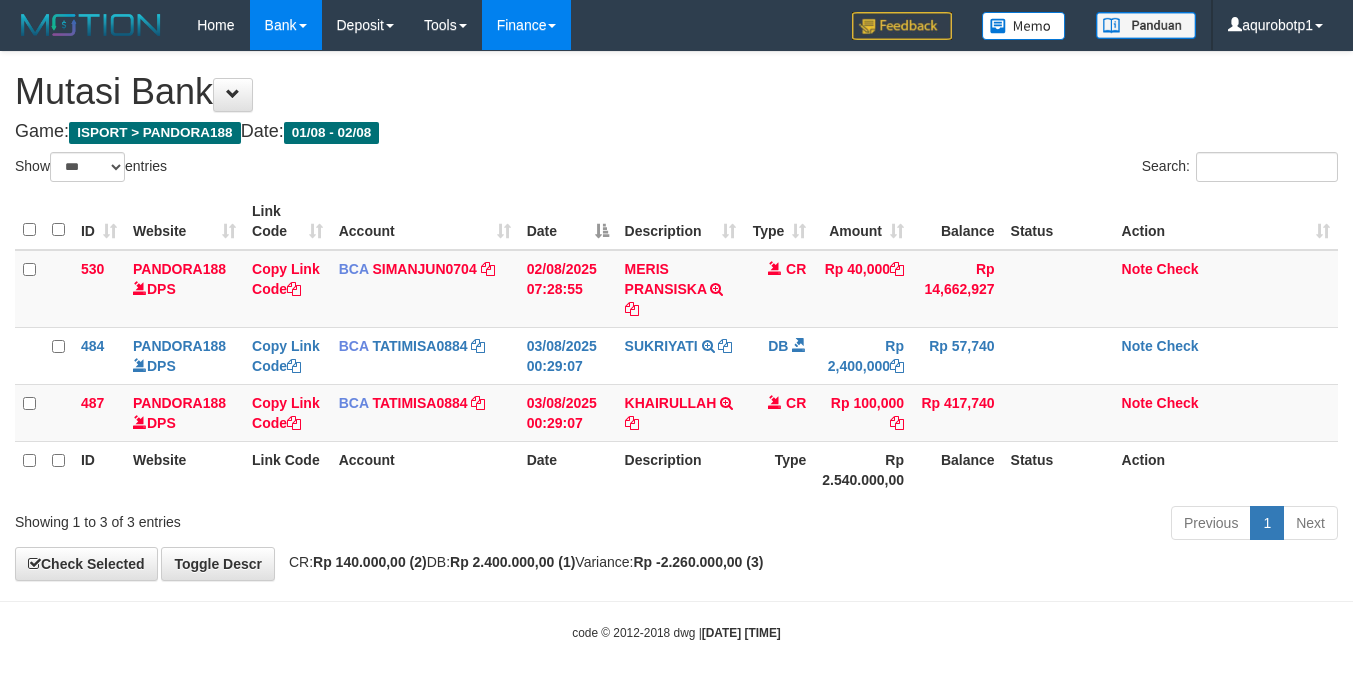 scroll, scrollTop: 0, scrollLeft: 0, axis: both 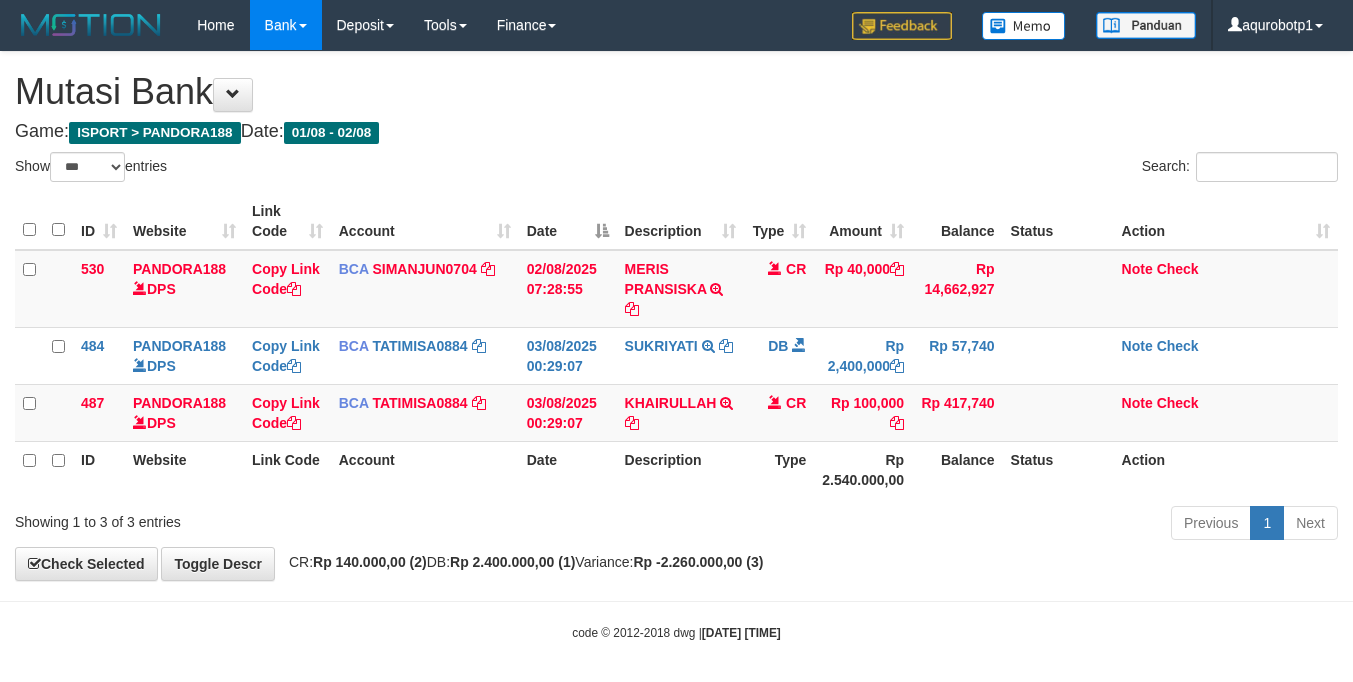 select on "***" 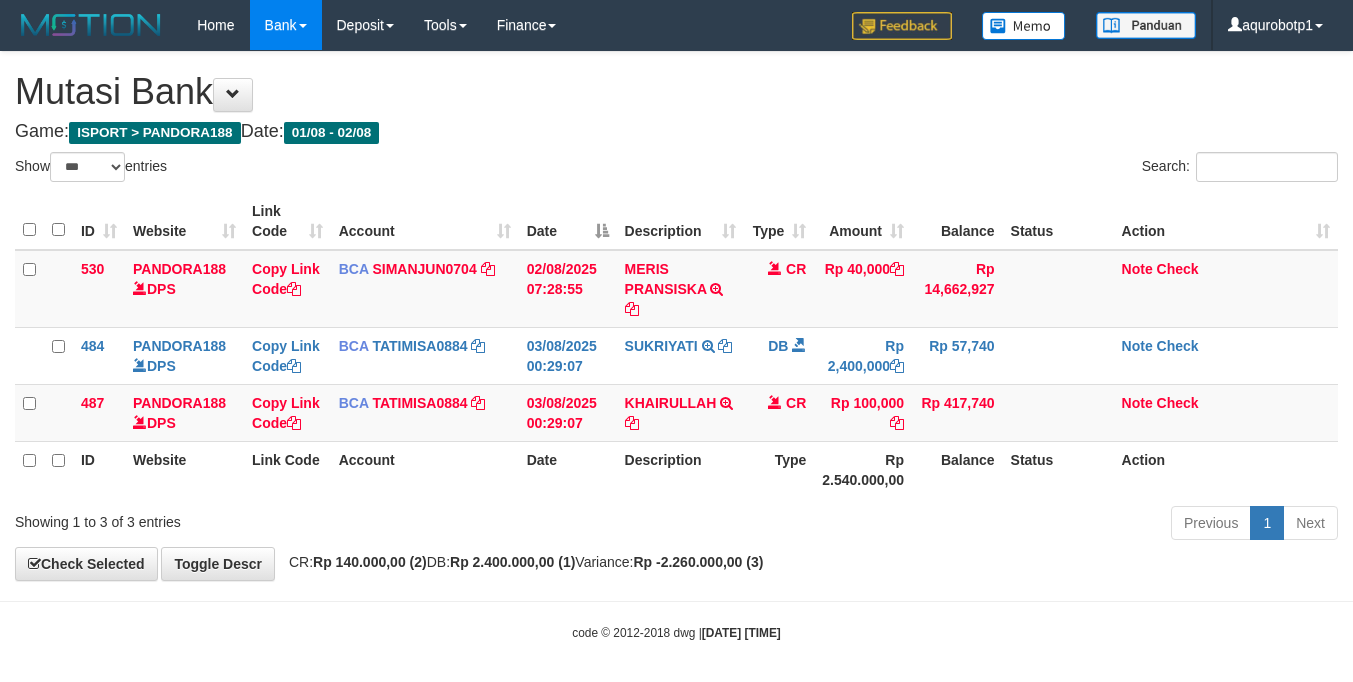 scroll, scrollTop: 0, scrollLeft: 0, axis: both 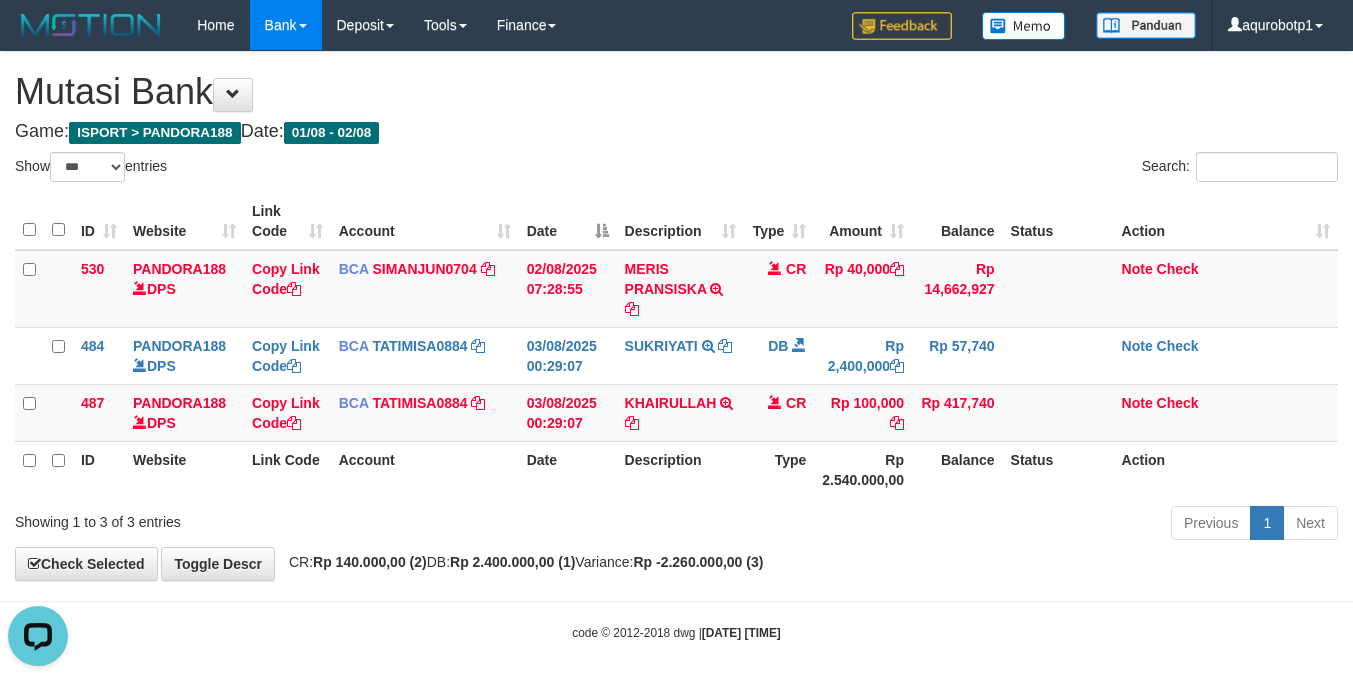 click on "Previous 1 Next" at bounding box center [958, 525] 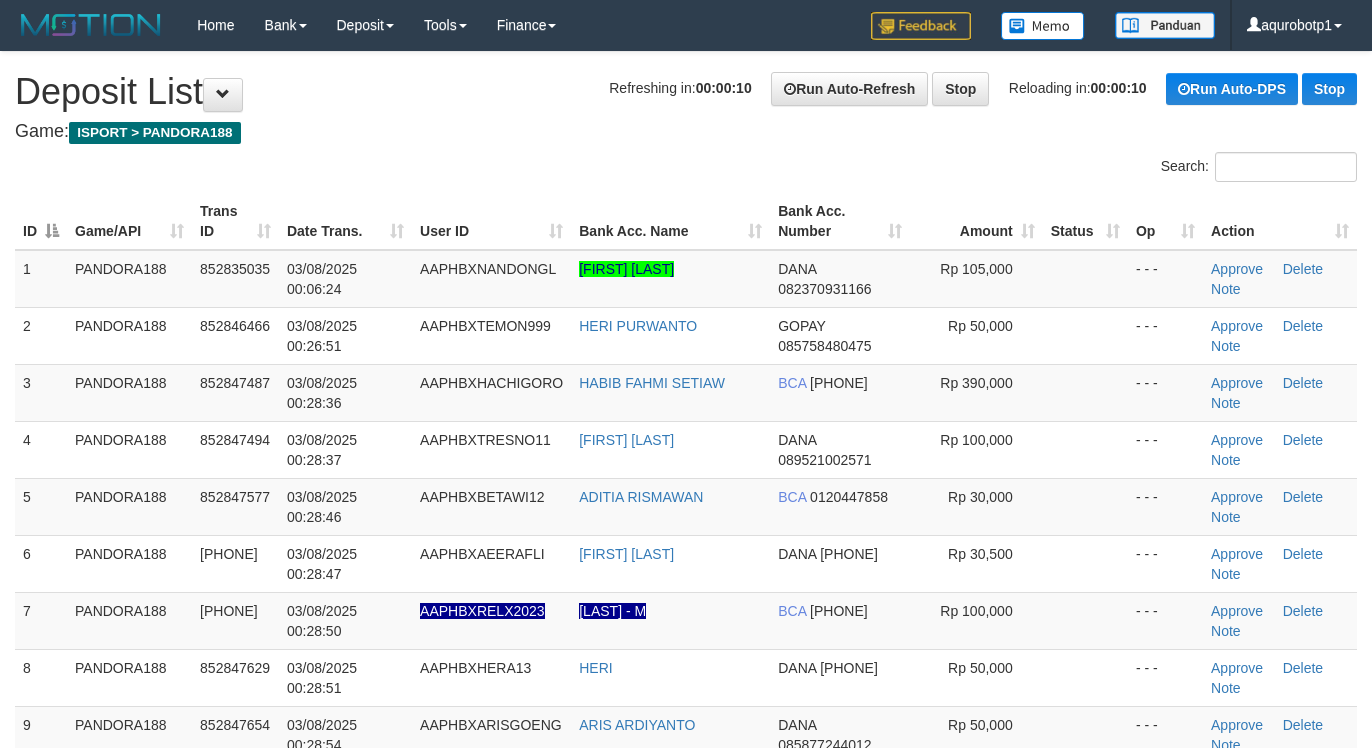scroll, scrollTop: 0, scrollLeft: 0, axis: both 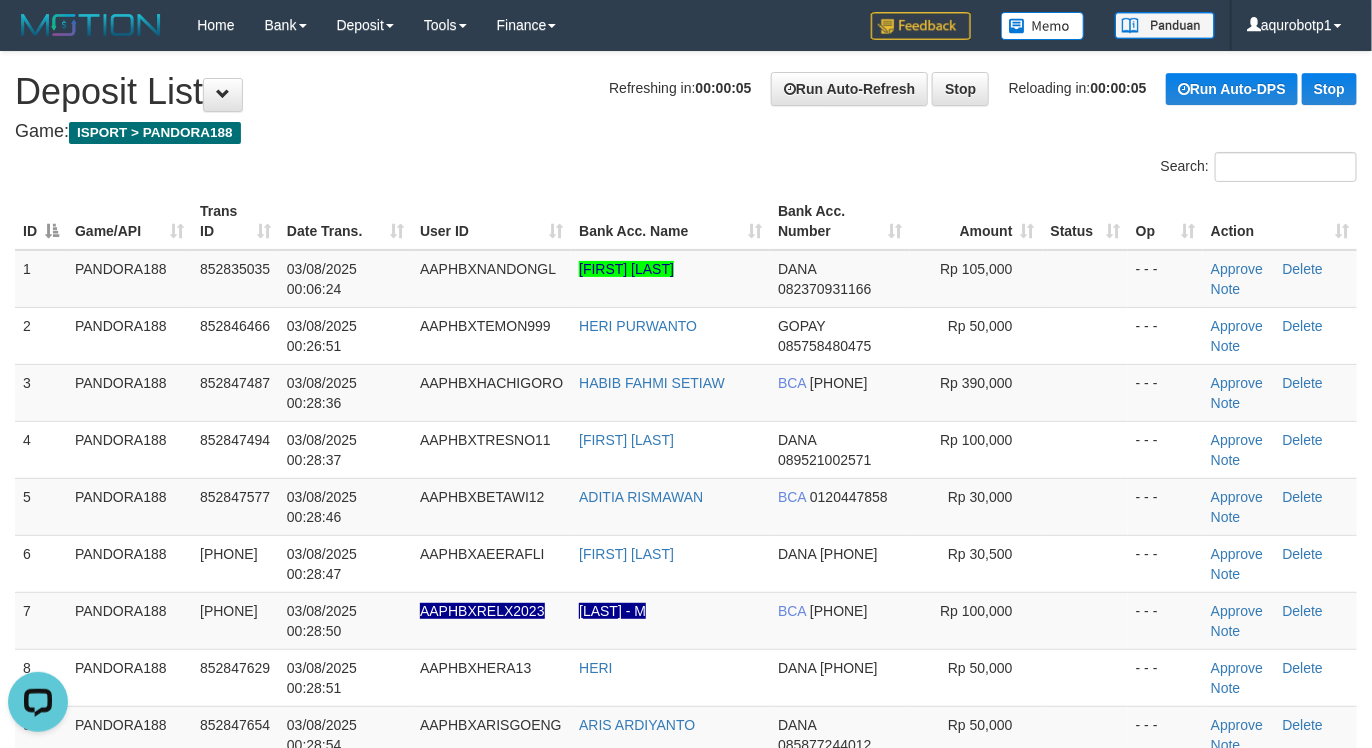click at bounding box center (343, 152) 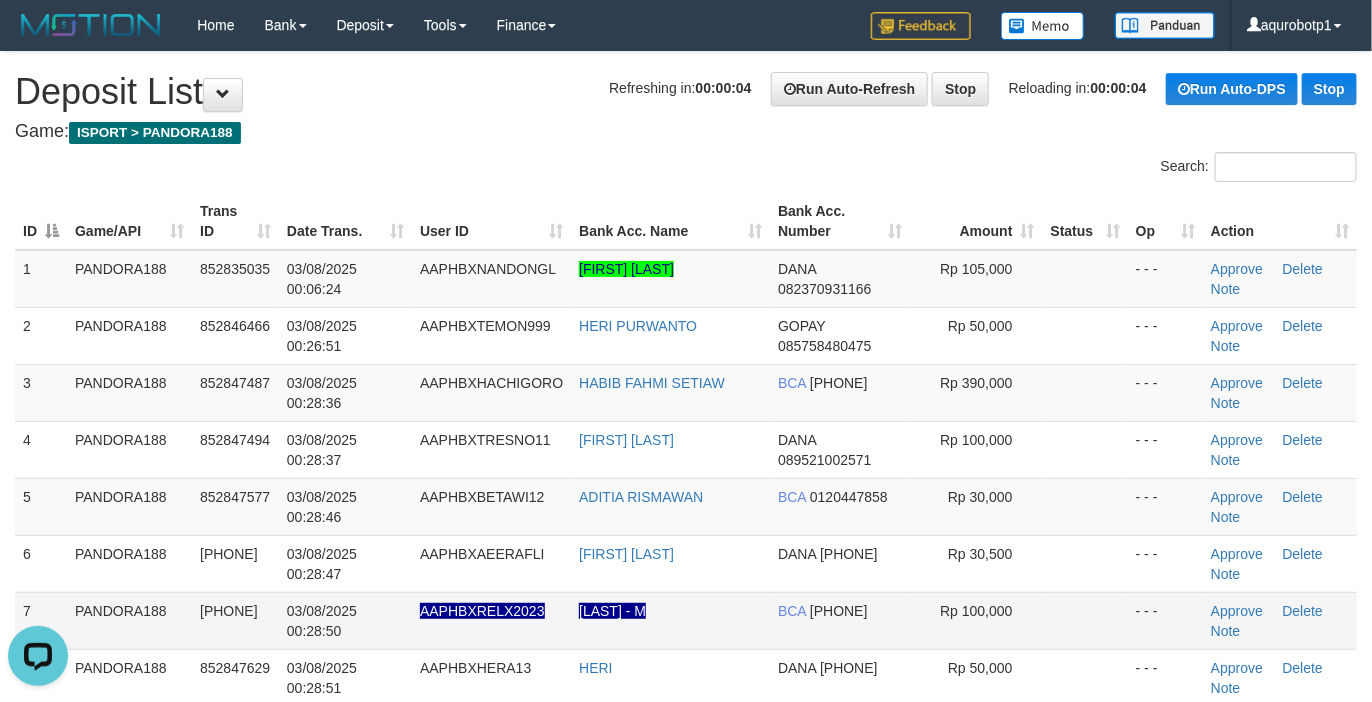 click on "AAPHBXRELX2023" at bounding box center [491, 620] 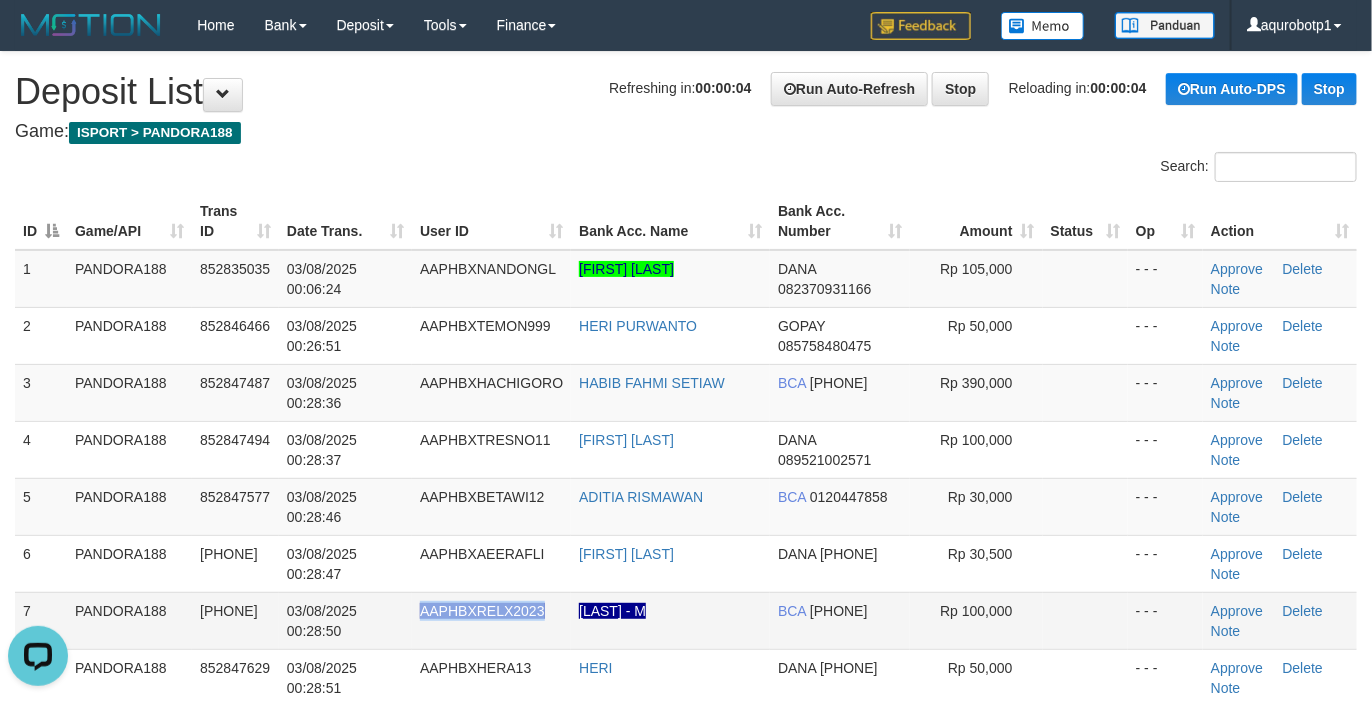 click on "AAPHBXRELX2023" at bounding box center [491, 620] 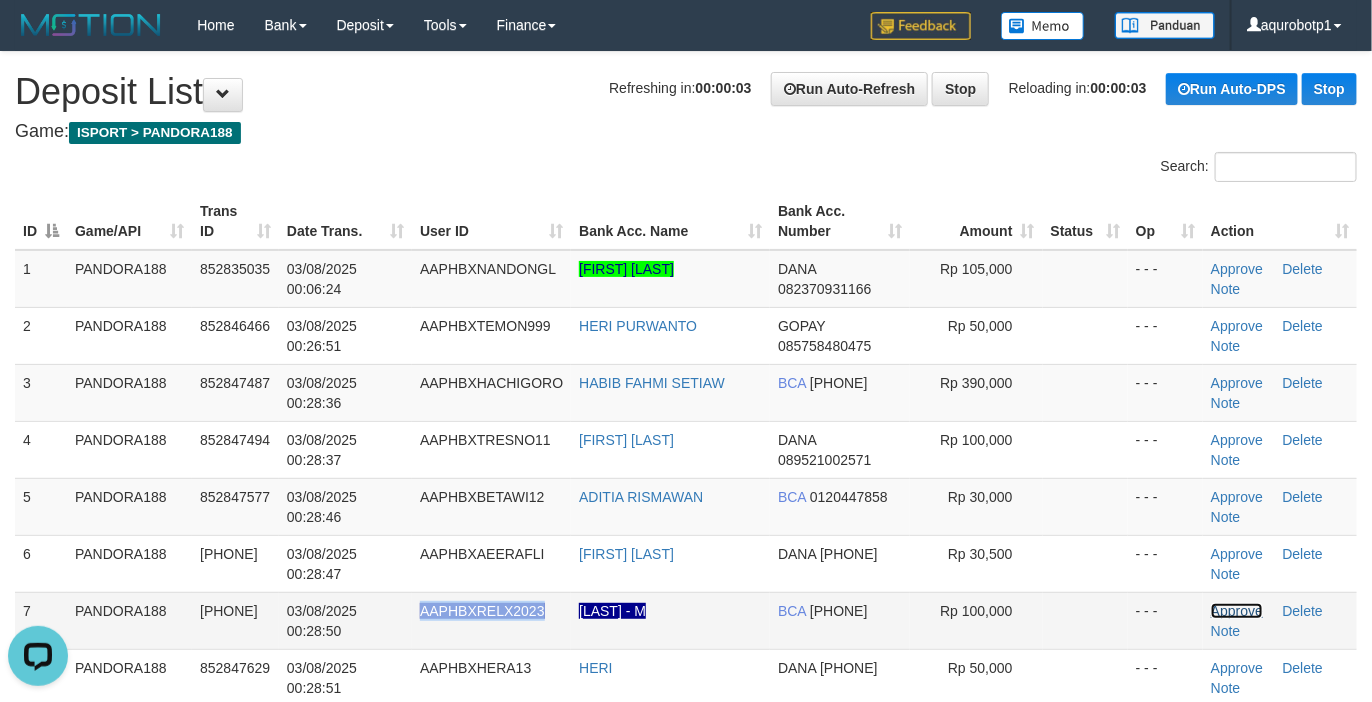 click on "Approve" at bounding box center (1237, 611) 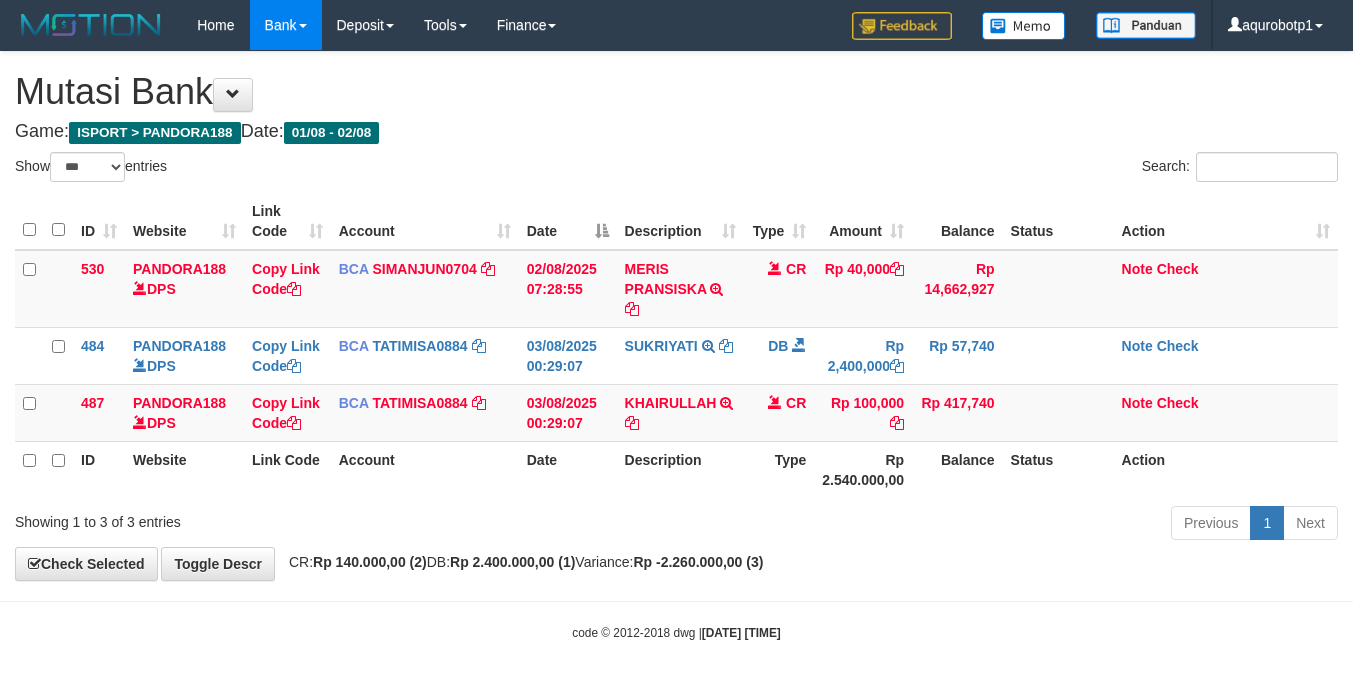 select on "***" 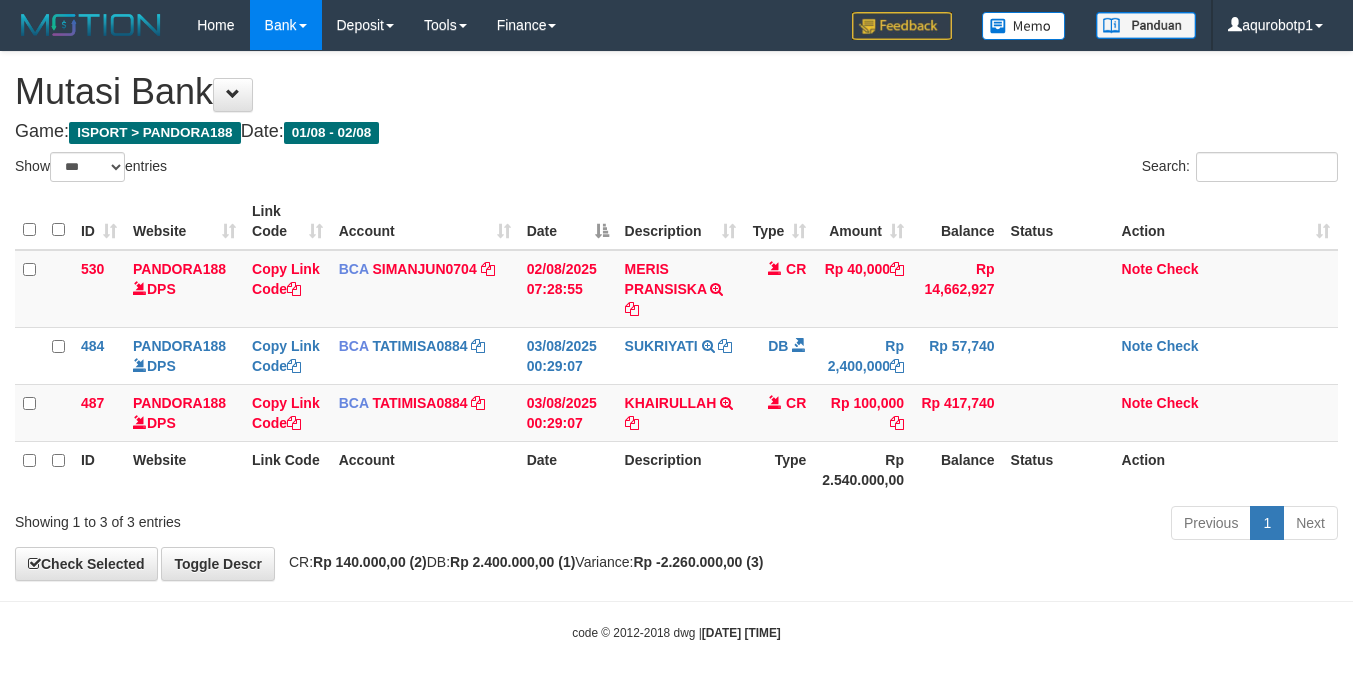scroll, scrollTop: 0, scrollLeft: 0, axis: both 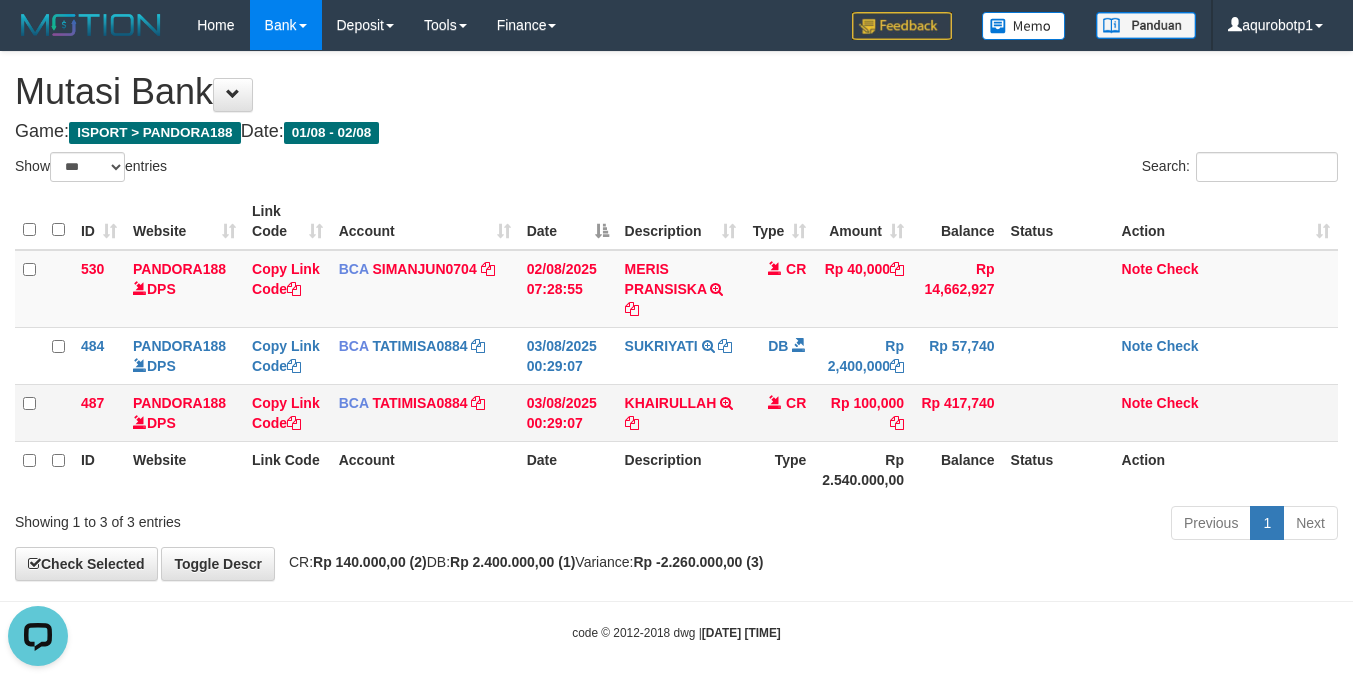 click on "[NAME]         TRSF E-BANKING CR 0308/FTSCY/WS95031
100000.00[NAME]" at bounding box center [681, 412] 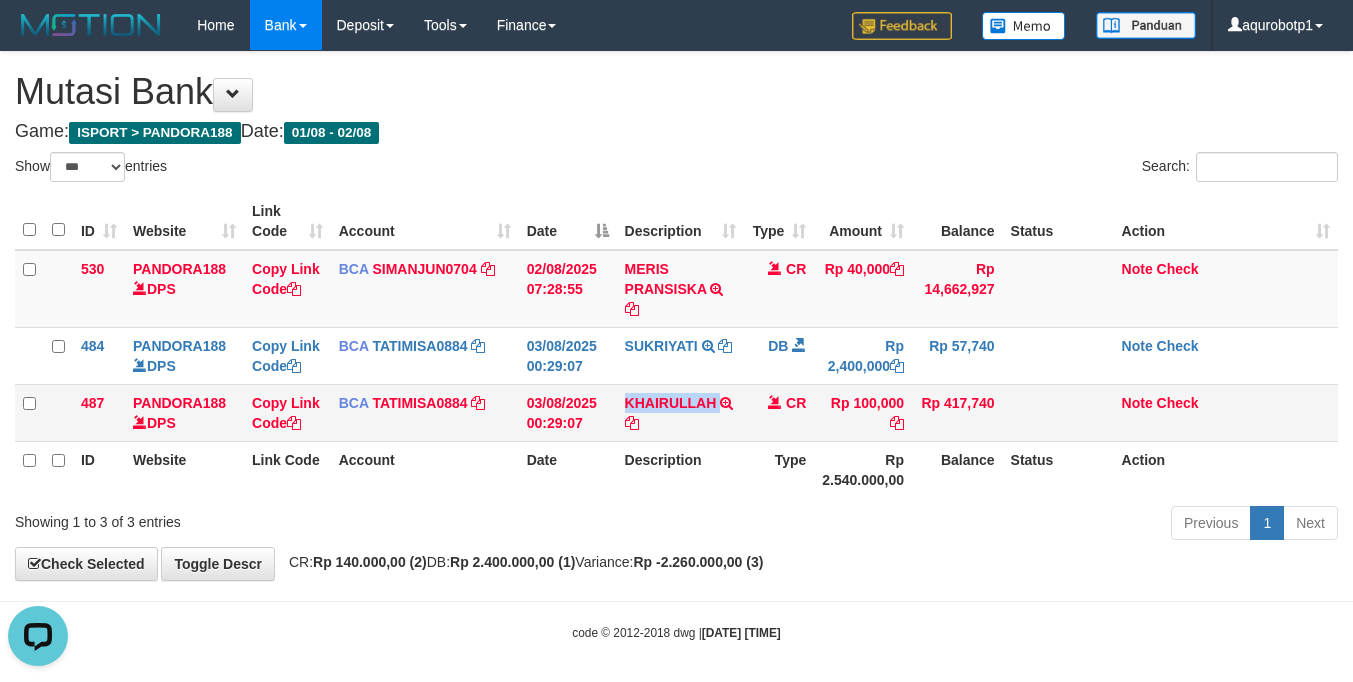 click on "[NAME]         TRSF E-BANKING CR 0308/FTSCY/WS95031
100000.00[NAME]" at bounding box center [681, 412] 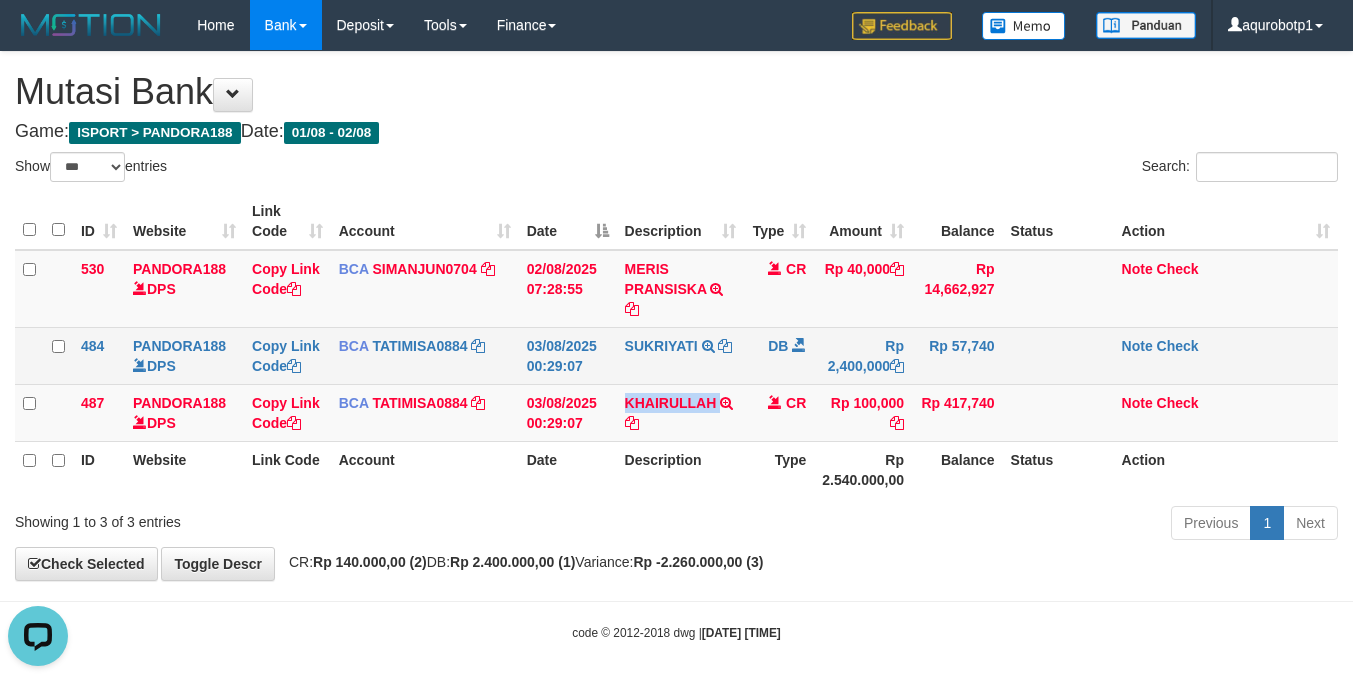 copy on "[NAME]         TRSF E-BANKING CR 0308/FTSCY/WS95031
100000.00[NAME]" 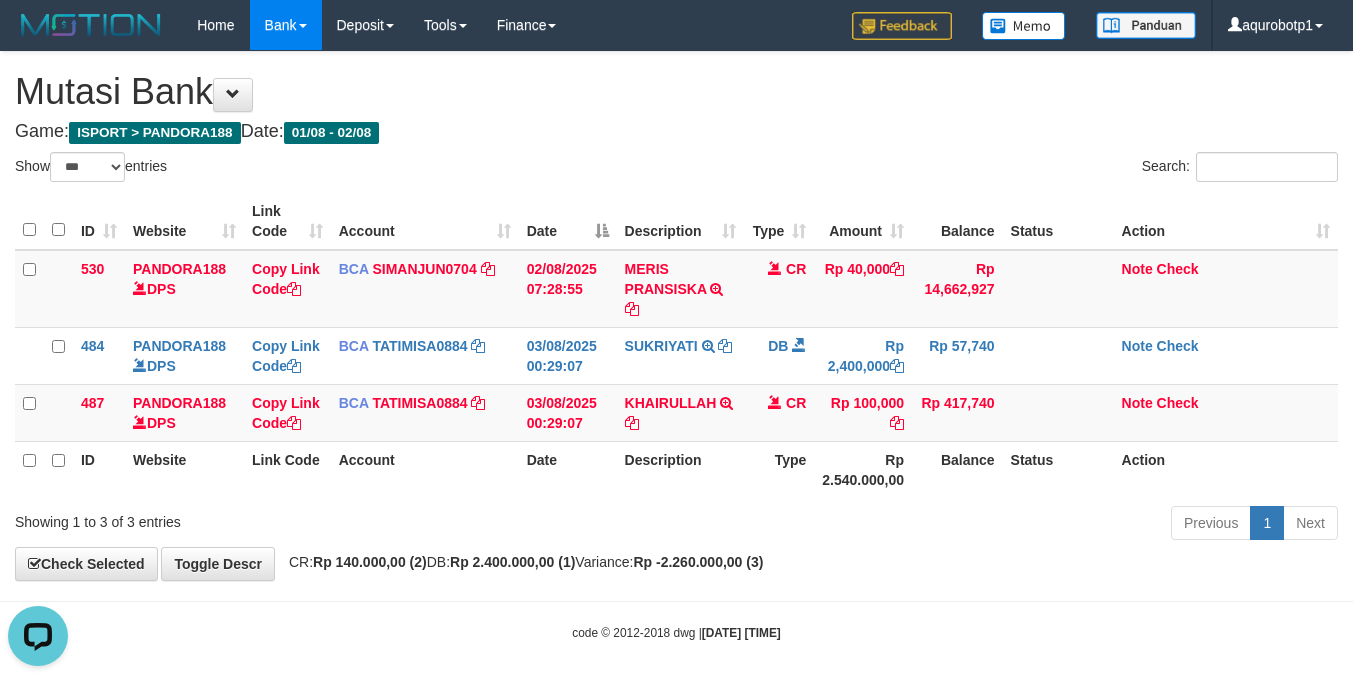click on "Toggle navigation
Home
Bank
Account List
Load
By Website
Group
[ISPORT]													PANDORA188
By Load Group (DPS)
Group aqu-pandora
Mutasi Bank
Search
Sync
Note Mutasi
Deposit
-" at bounding box center [676, 346] 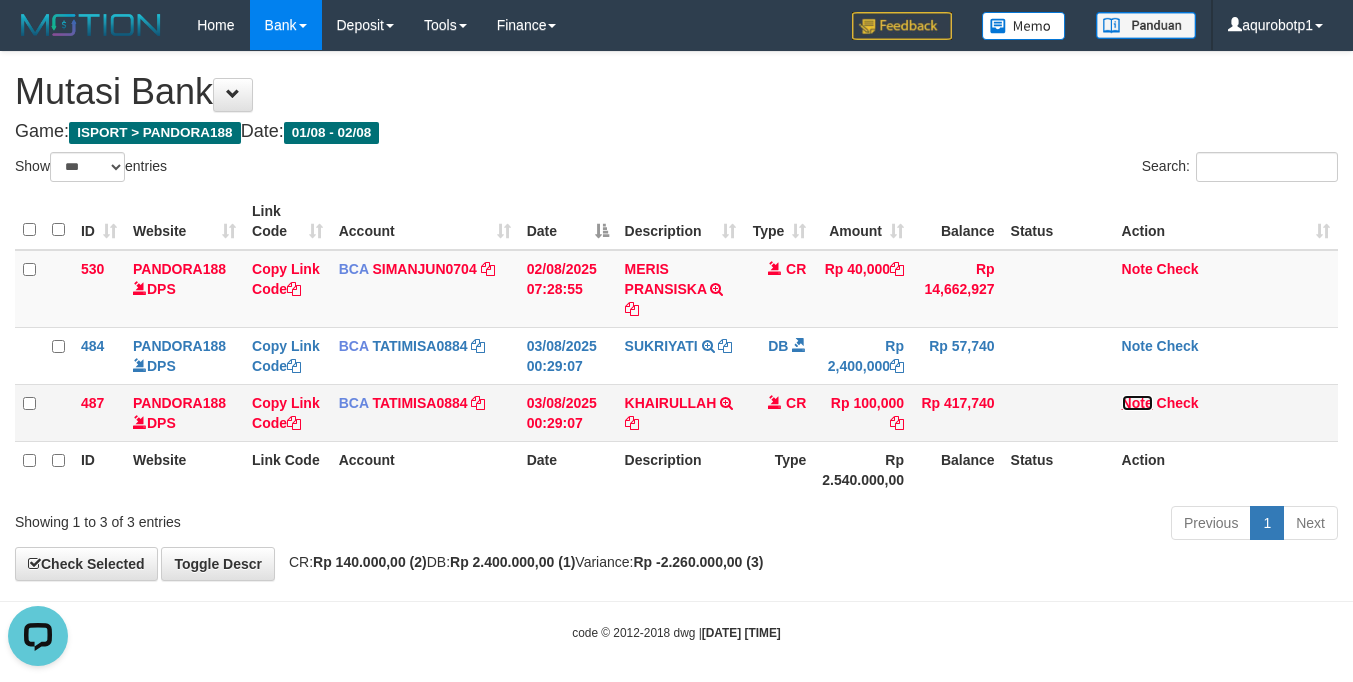 click on "Note" at bounding box center [1137, 403] 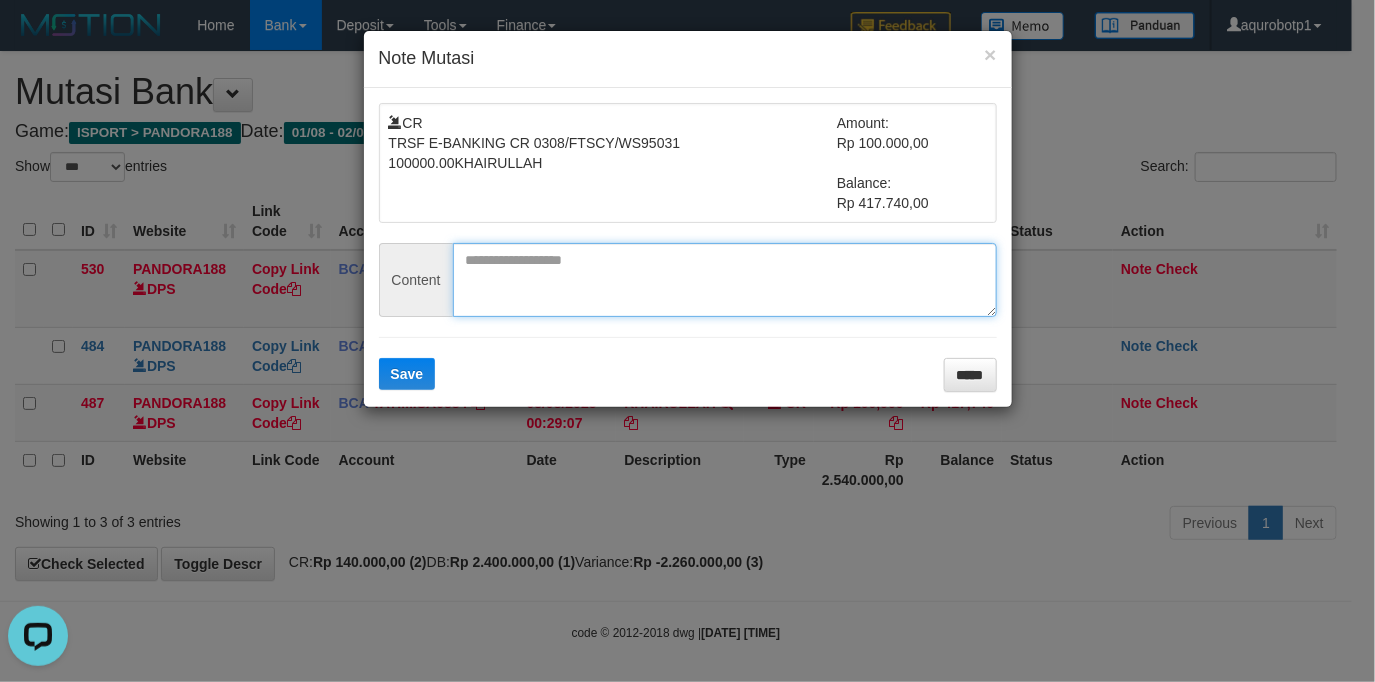 click at bounding box center (725, 280) 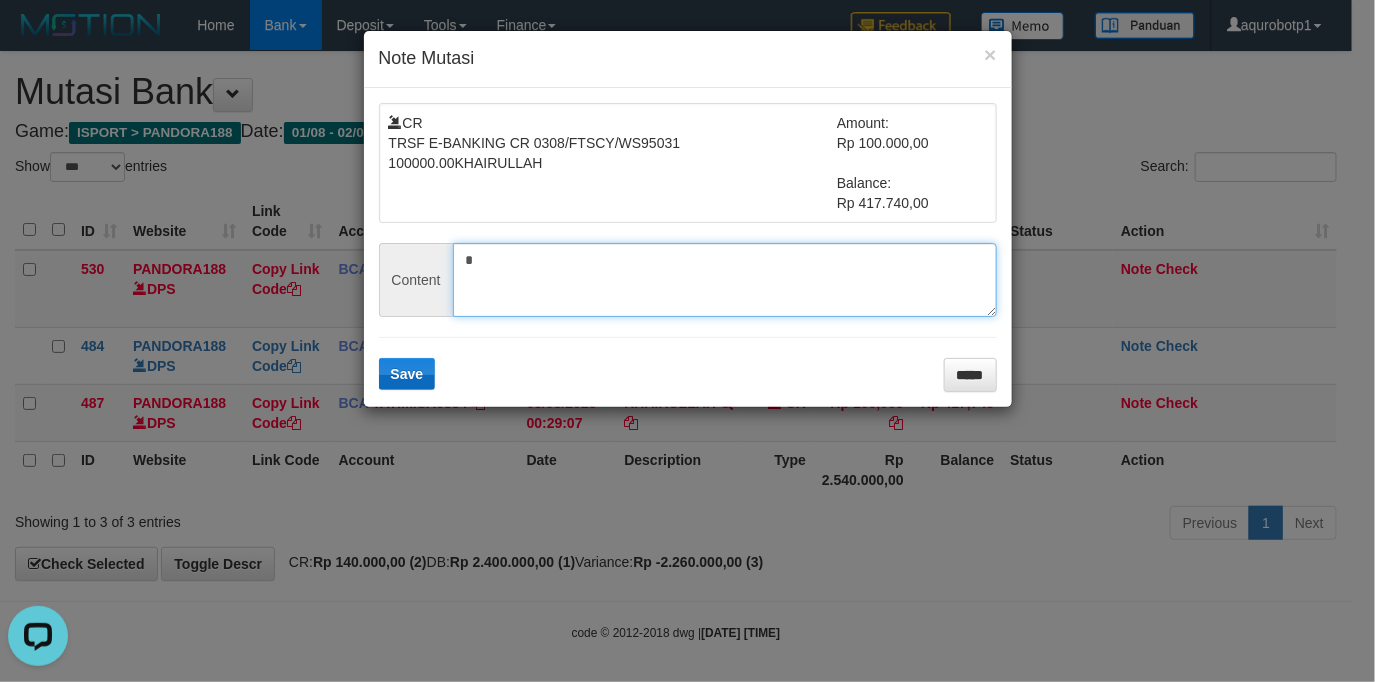 paste on "**********" 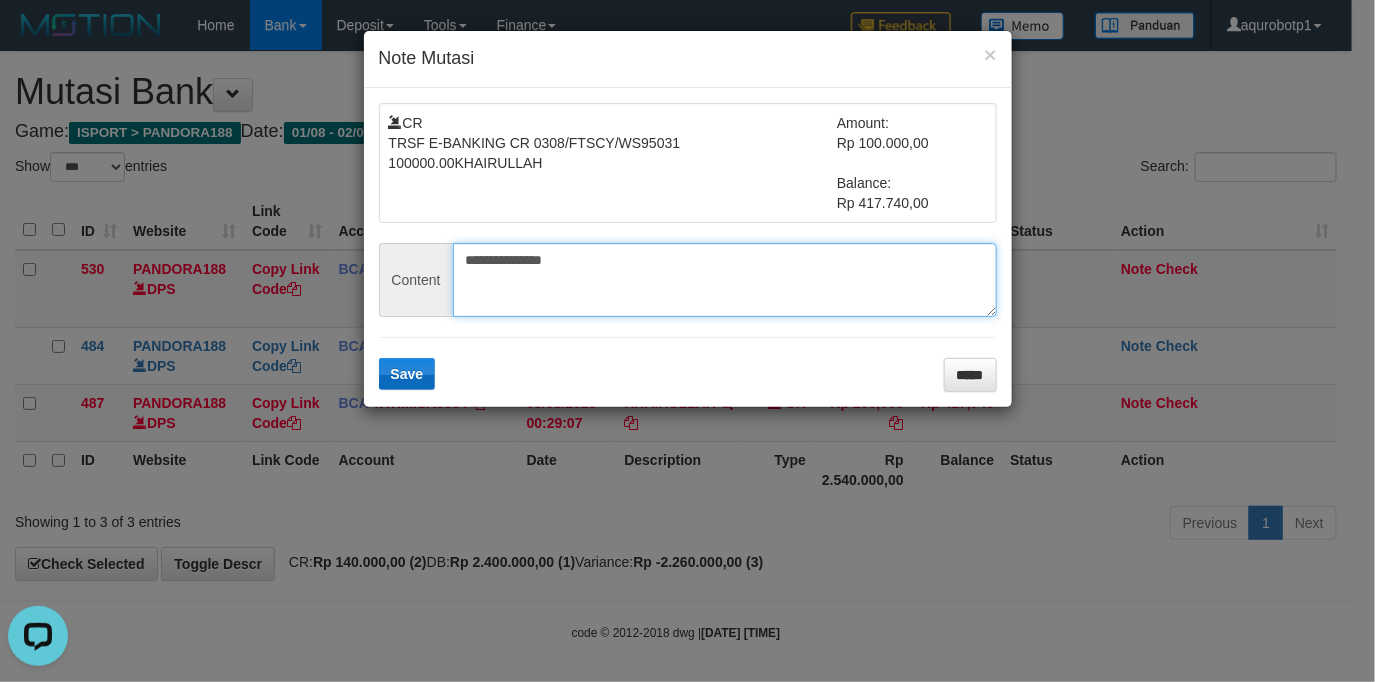 type on "**********" 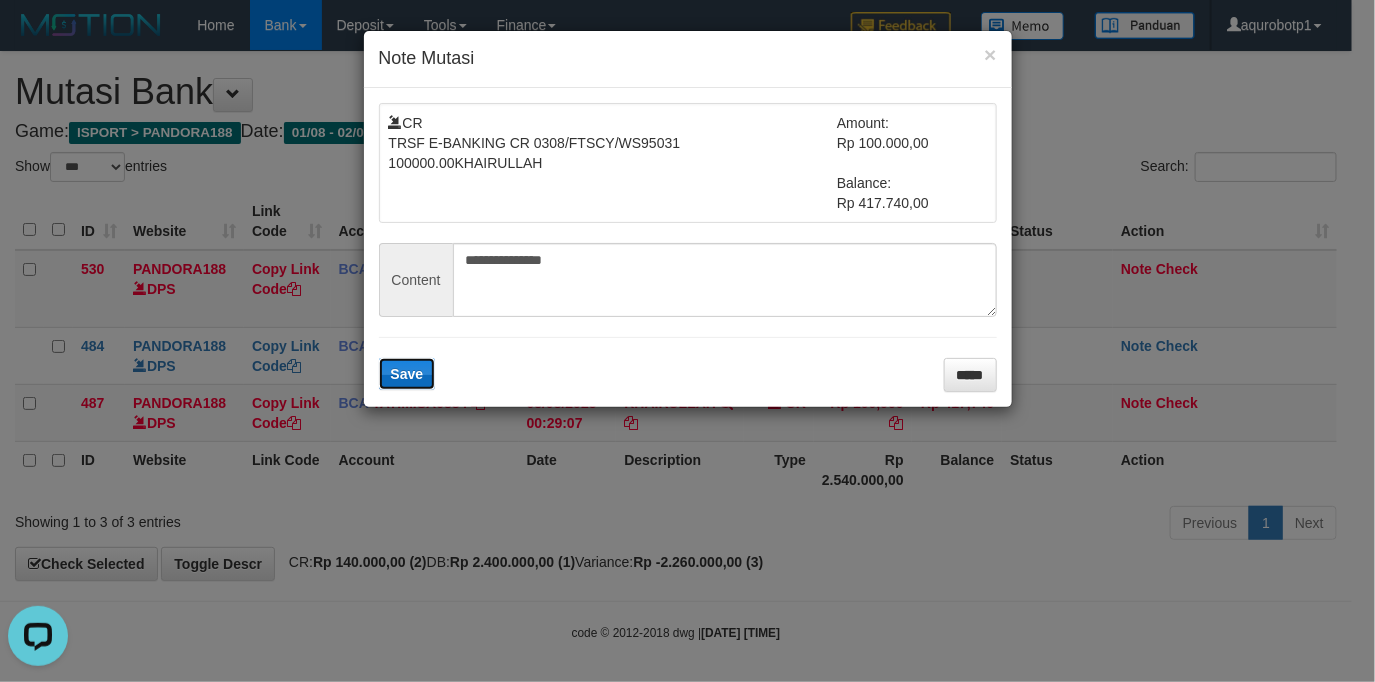 click on "Save" at bounding box center (407, 374) 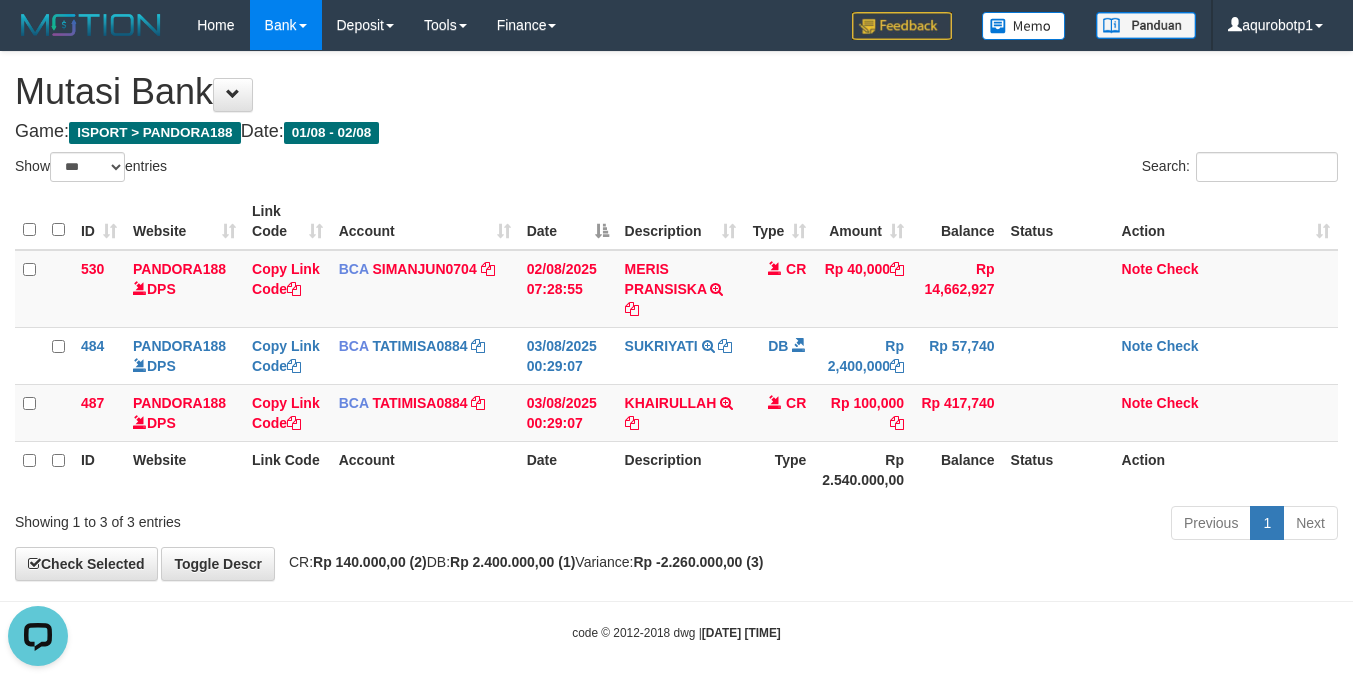 click on "Previous 1 Next" at bounding box center [958, 525] 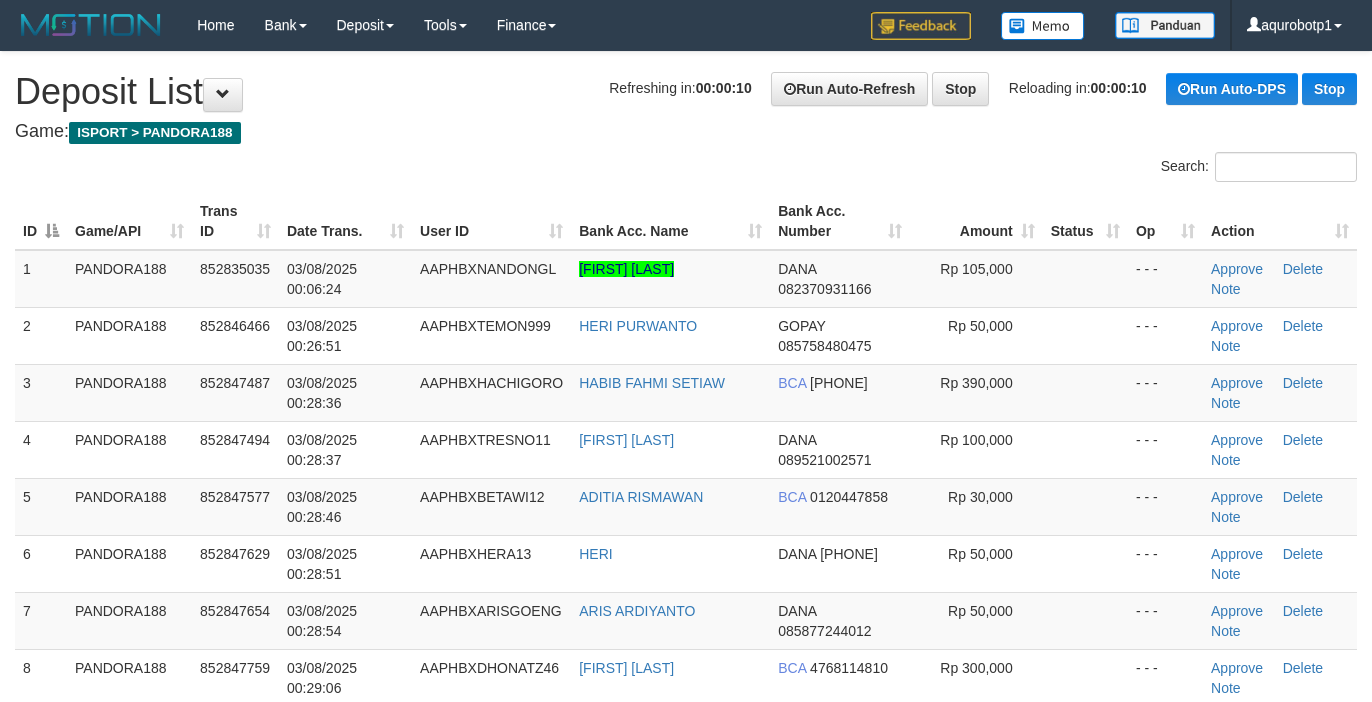 scroll, scrollTop: 0, scrollLeft: 0, axis: both 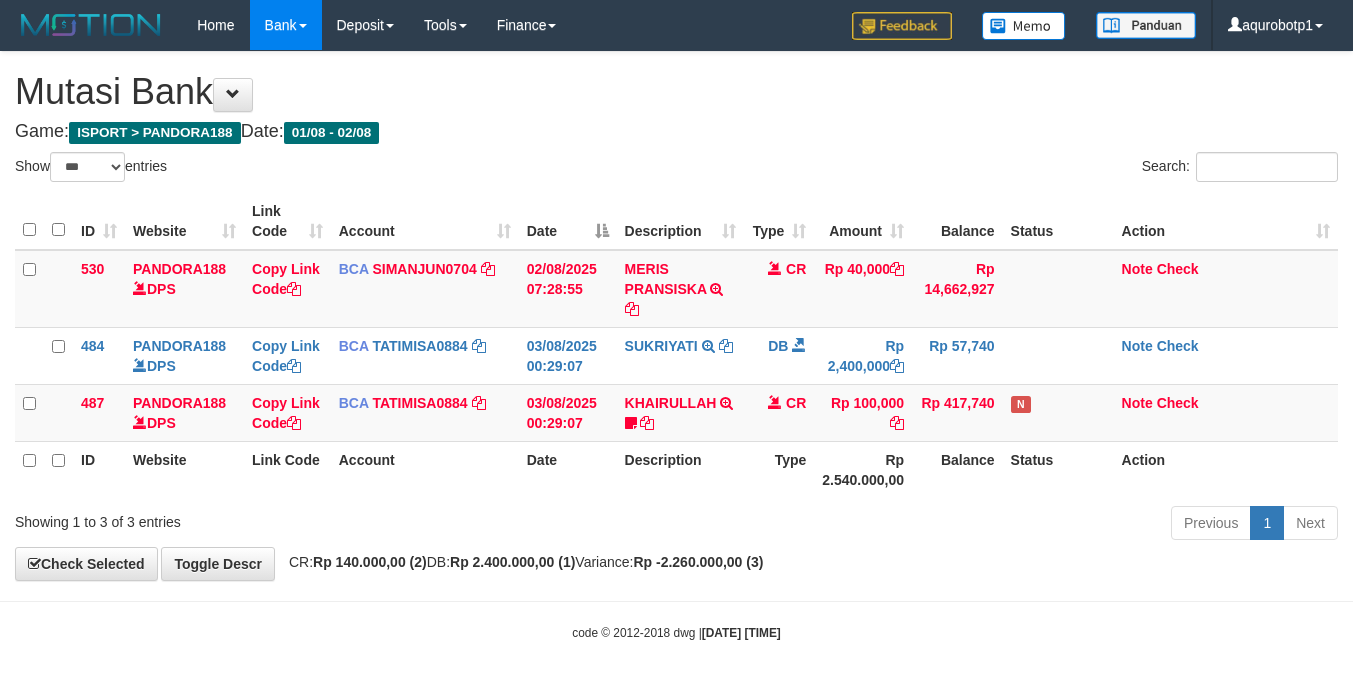 select on "***" 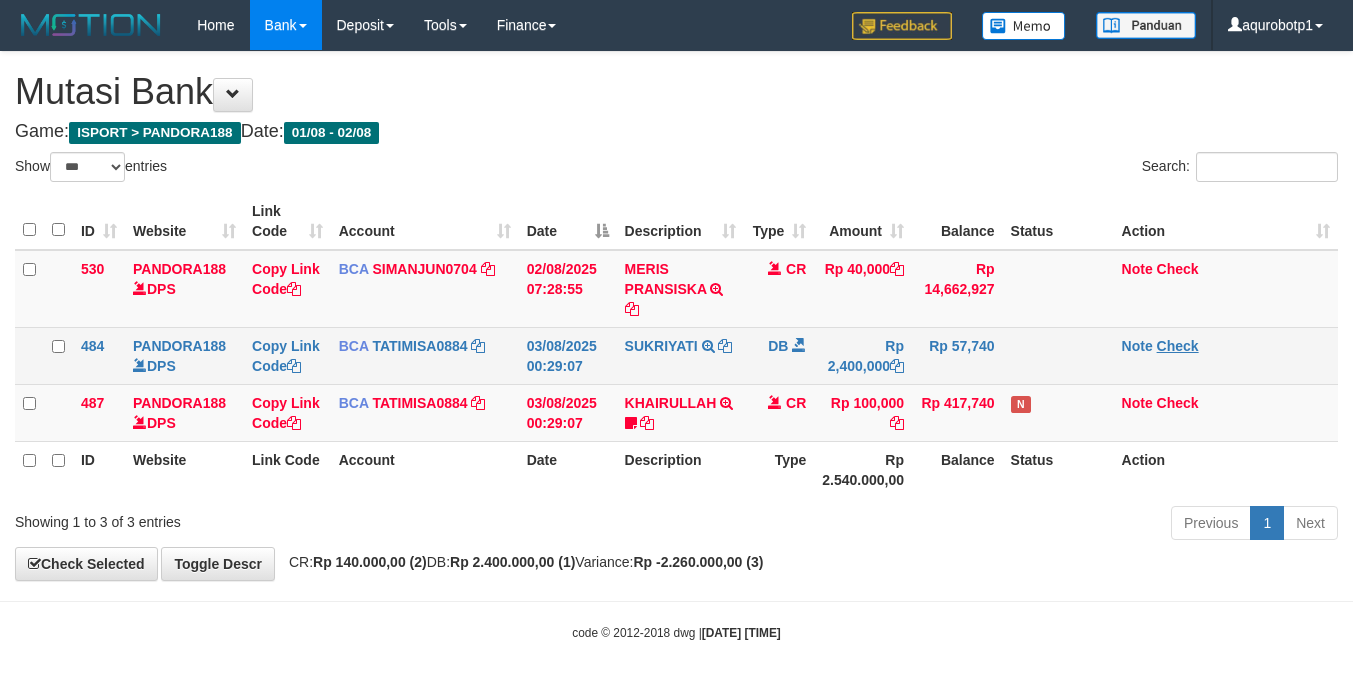 scroll, scrollTop: 0, scrollLeft: 0, axis: both 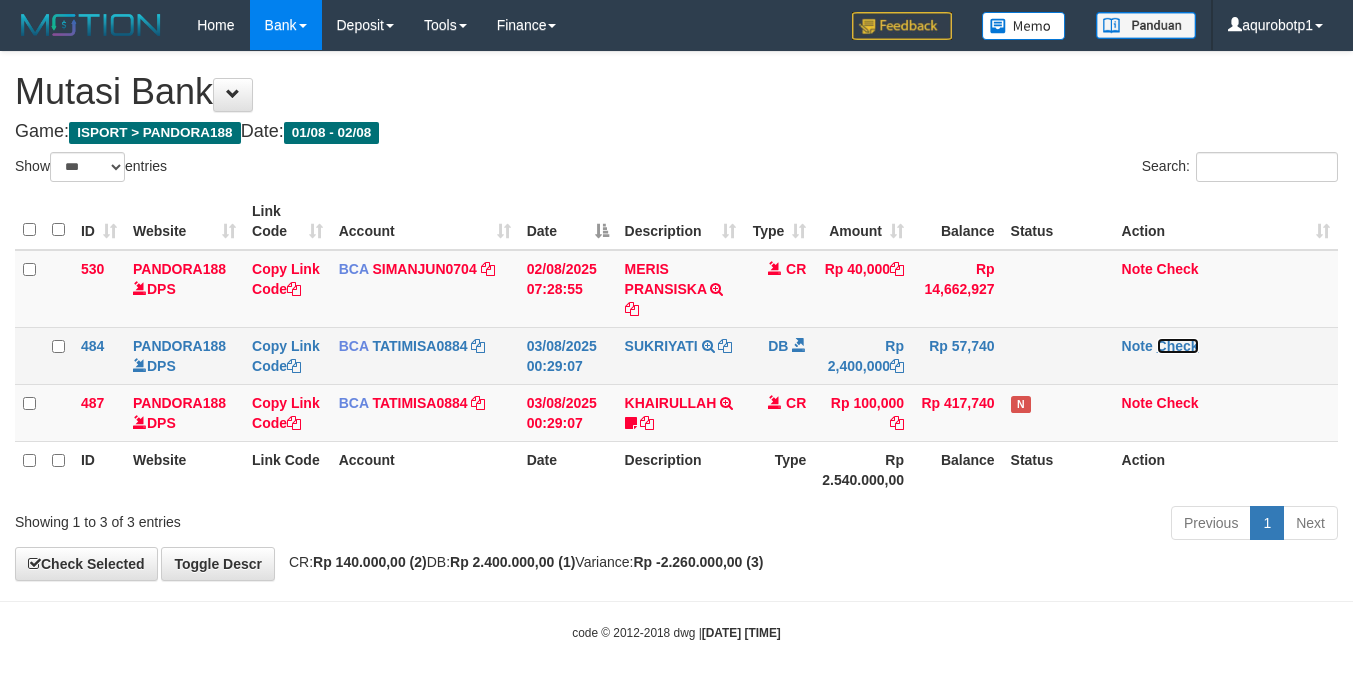 click on "Check" at bounding box center [1178, 346] 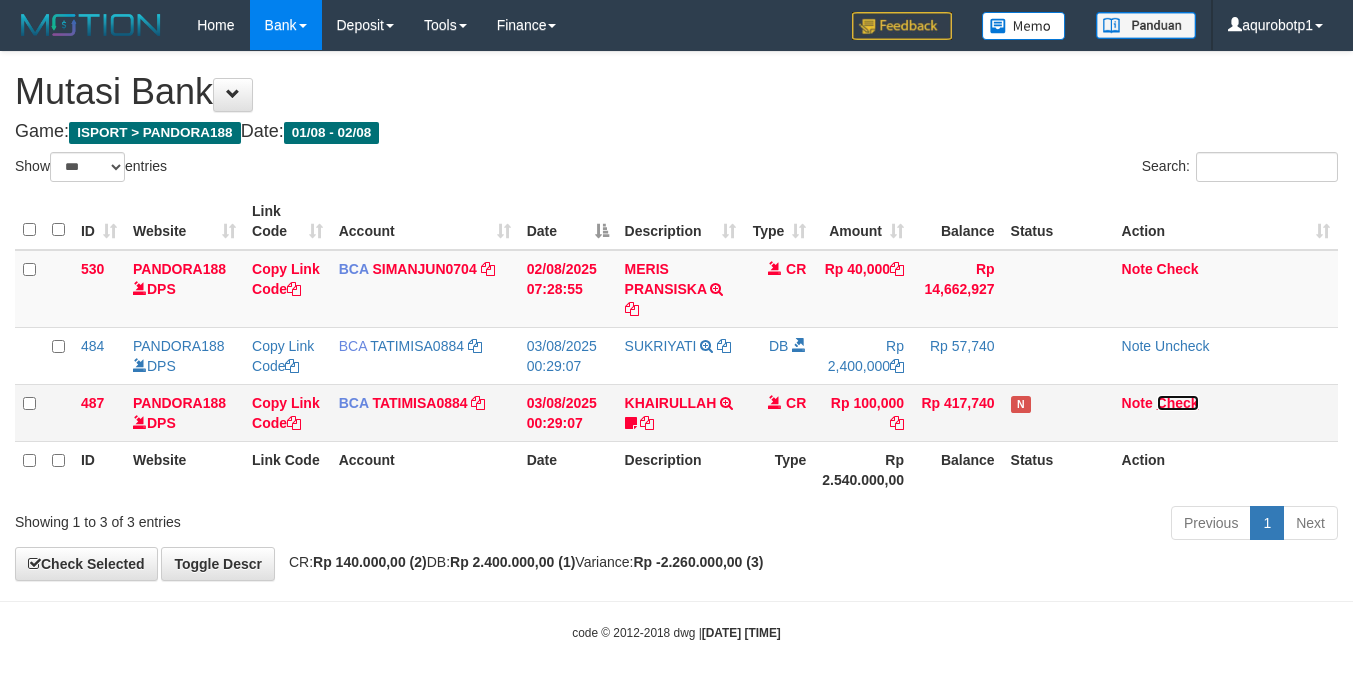 click on "Check" at bounding box center (1178, 403) 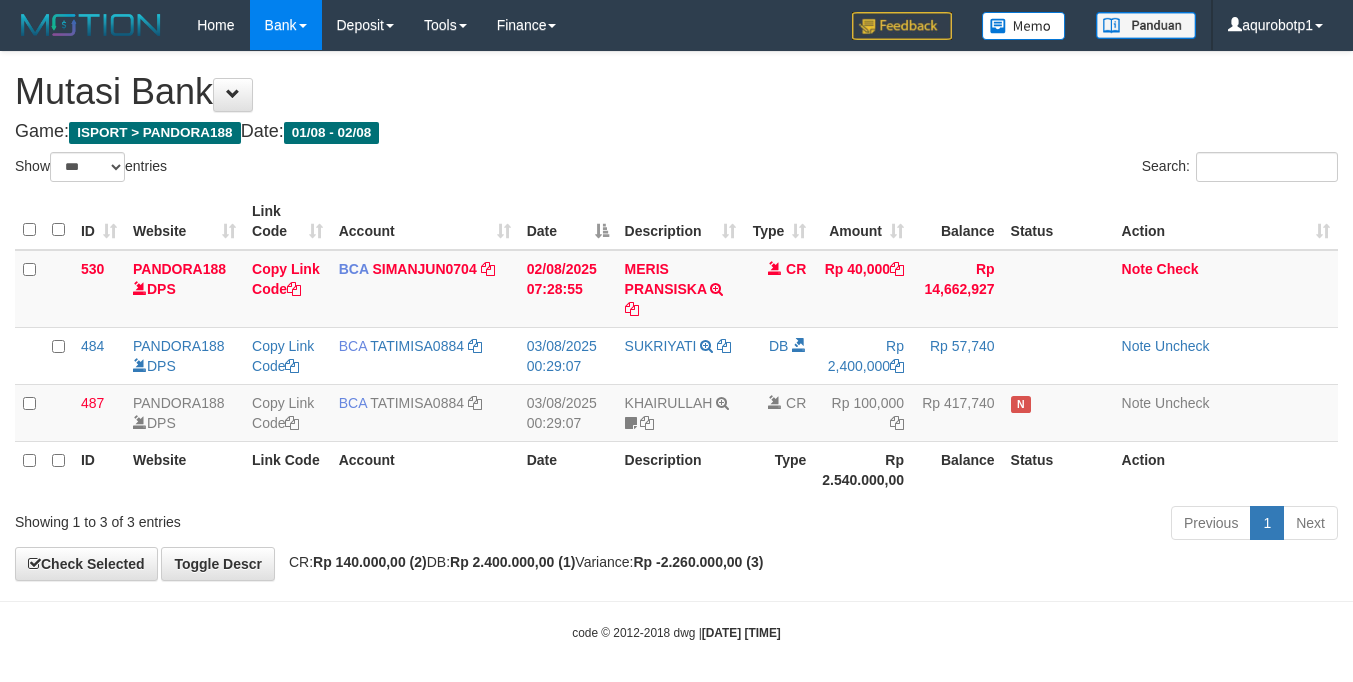 click on "**********" at bounding box center (676, 316) 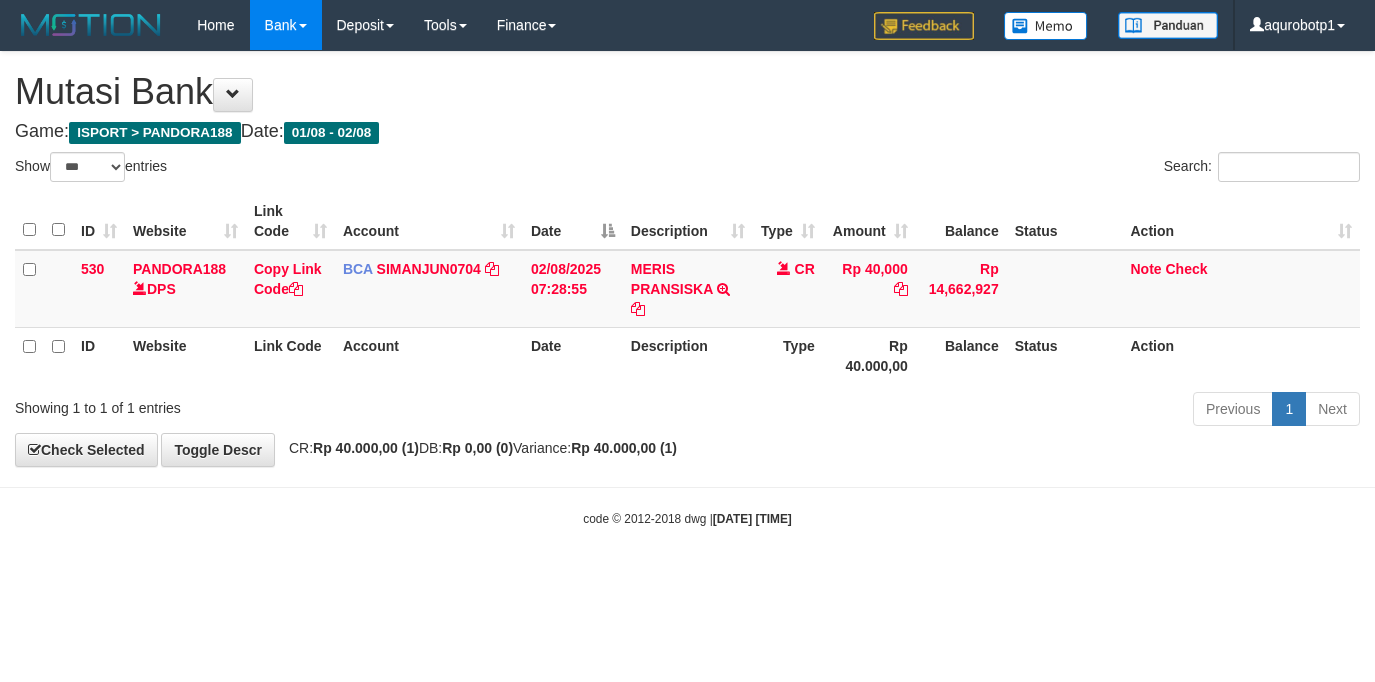 select on "***" 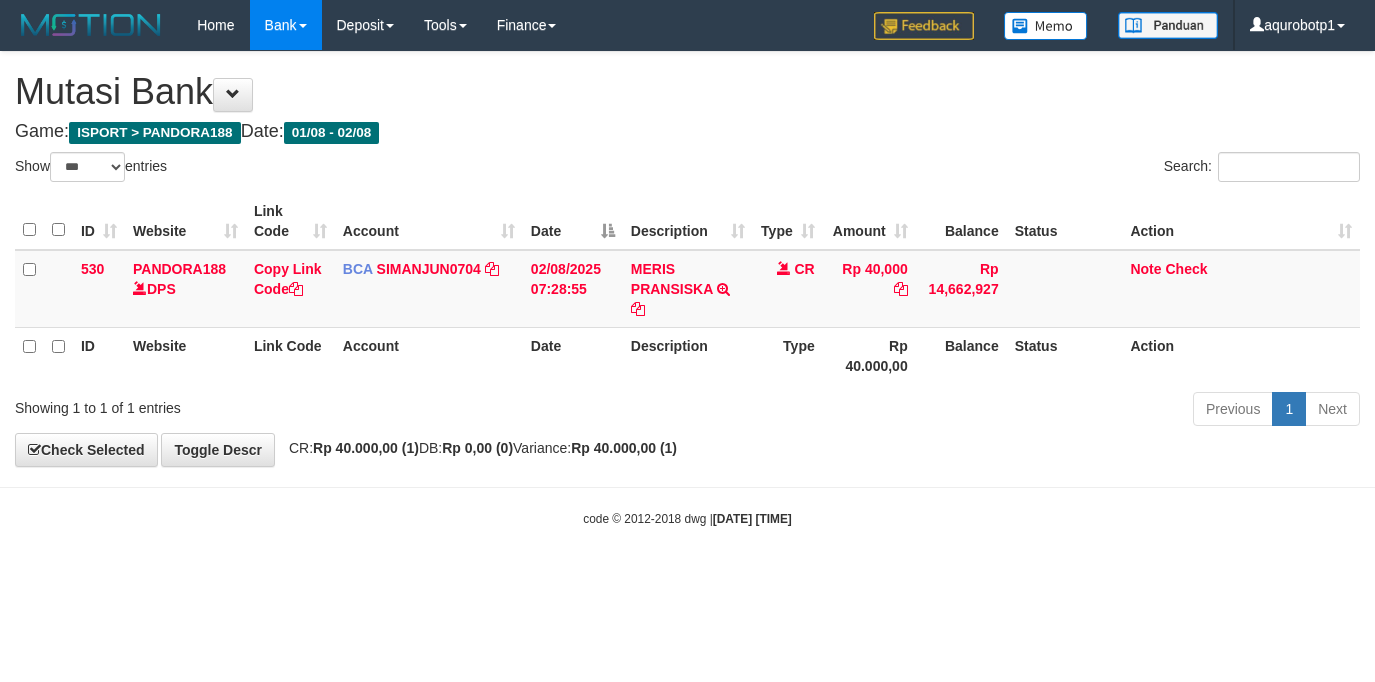 scroll, scrollTop: 0, scrollLeft: 0, axis: both 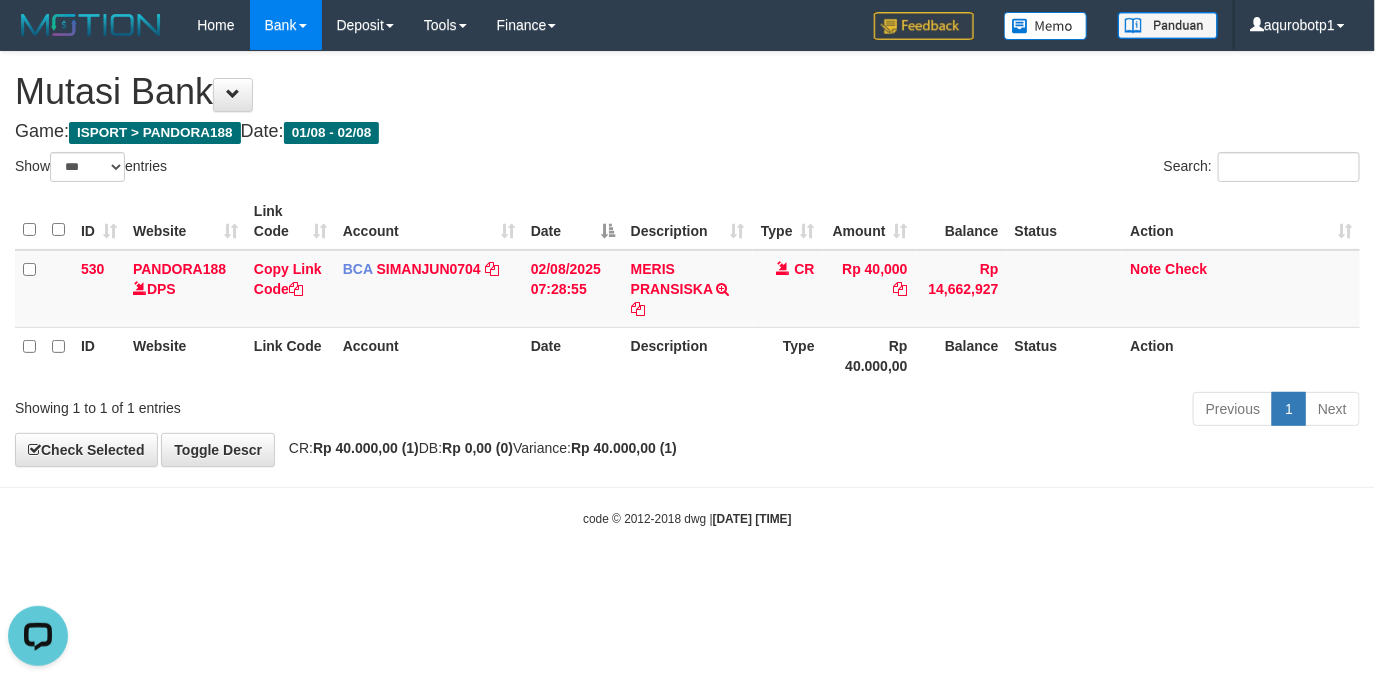drag, startPoint x: 775, startPoint y: 463, endPoint x: 742, endPoint y: 463, distance: 33 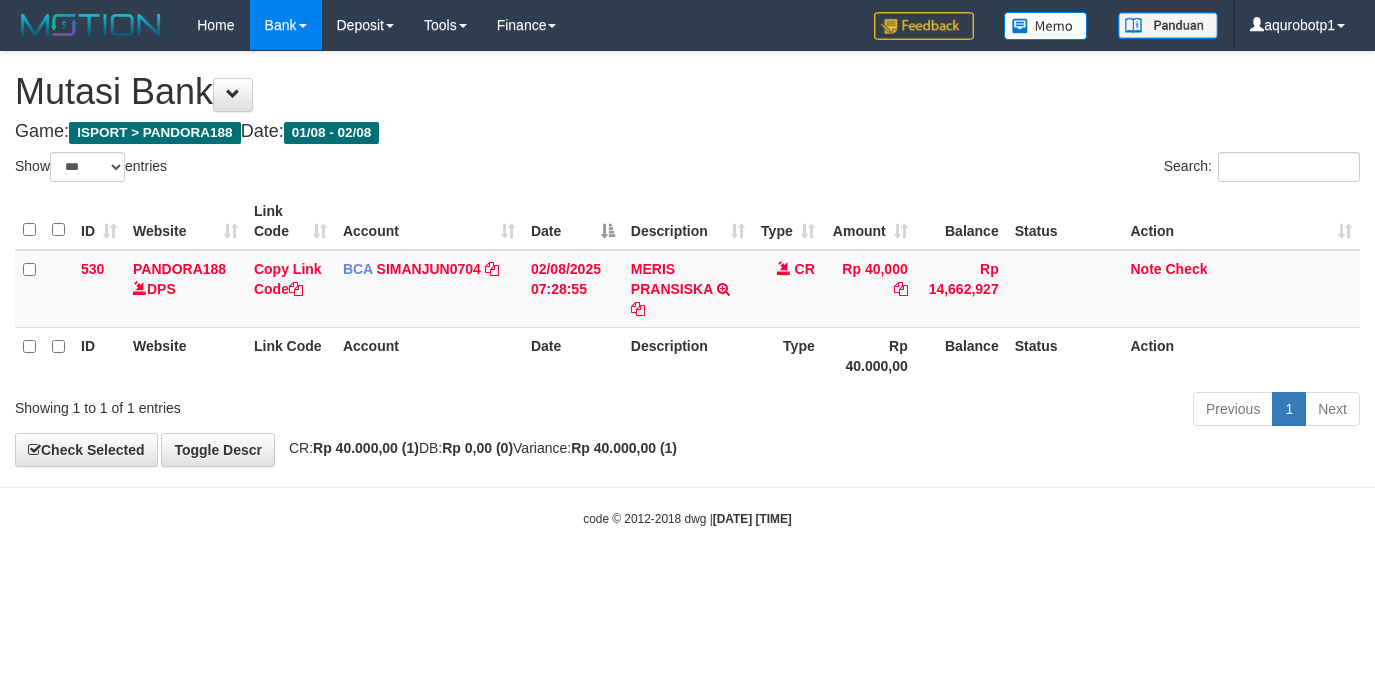 select on "***" 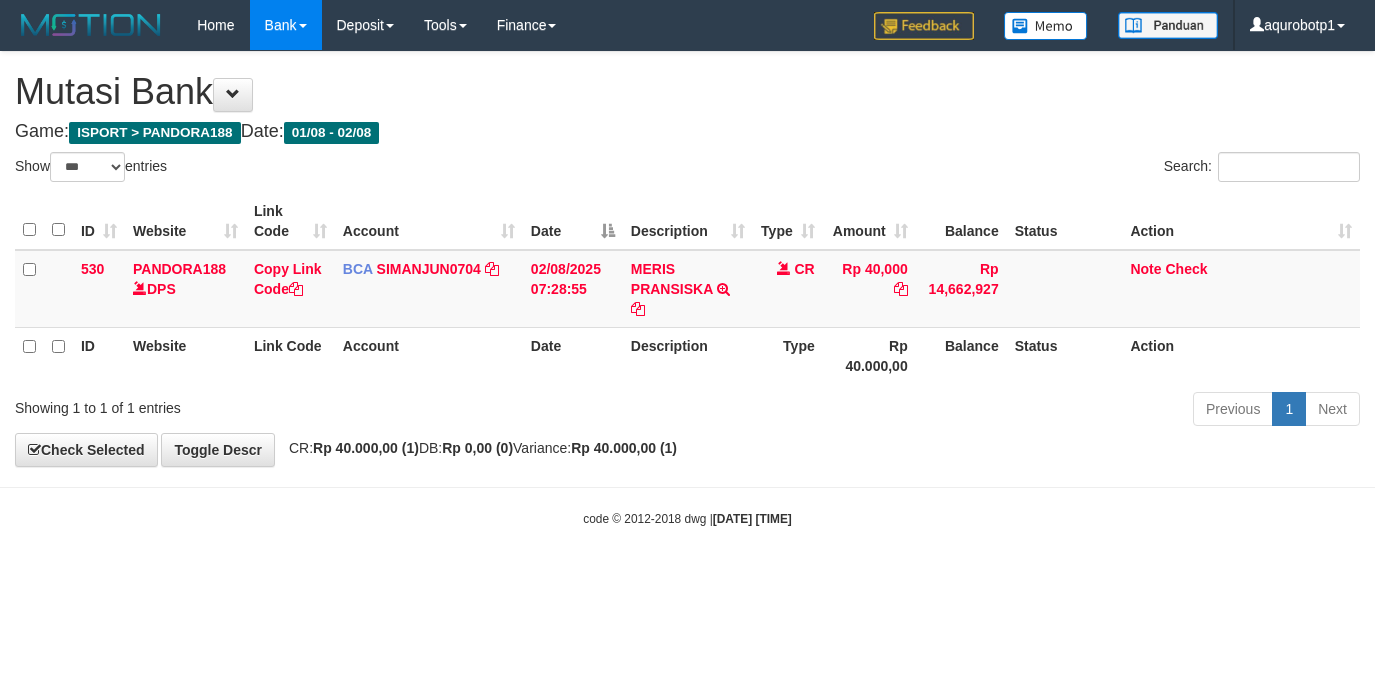 scroll, scrollTop: 0, scrollLeft: 0, axis: both 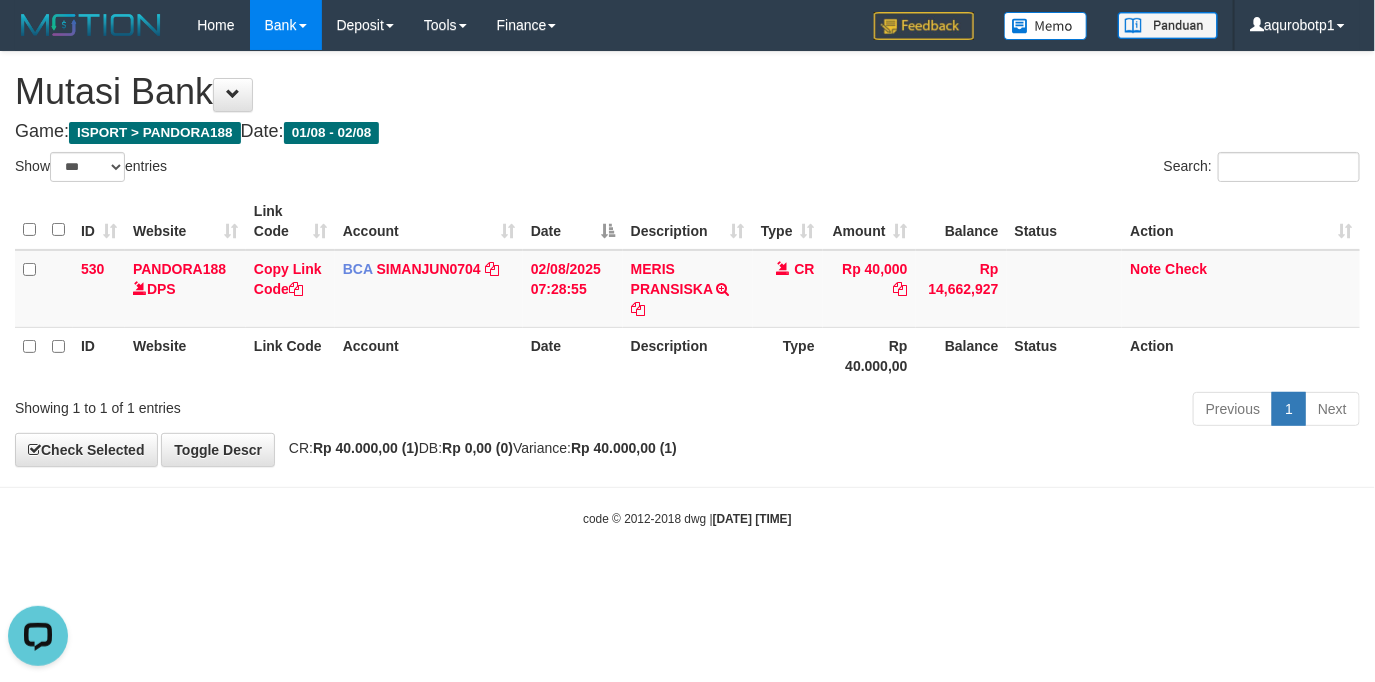 click on "Toggle navigation
Home
Bank
Account List
Load
By Website
Group
[ISPORT]													PANDORA188
By Load Group (DPS)
Group aqu-pandora
Mutasi Bank
Search
Sync
Note Mutasi
Deposit
-" at bounding box center (687, 289) 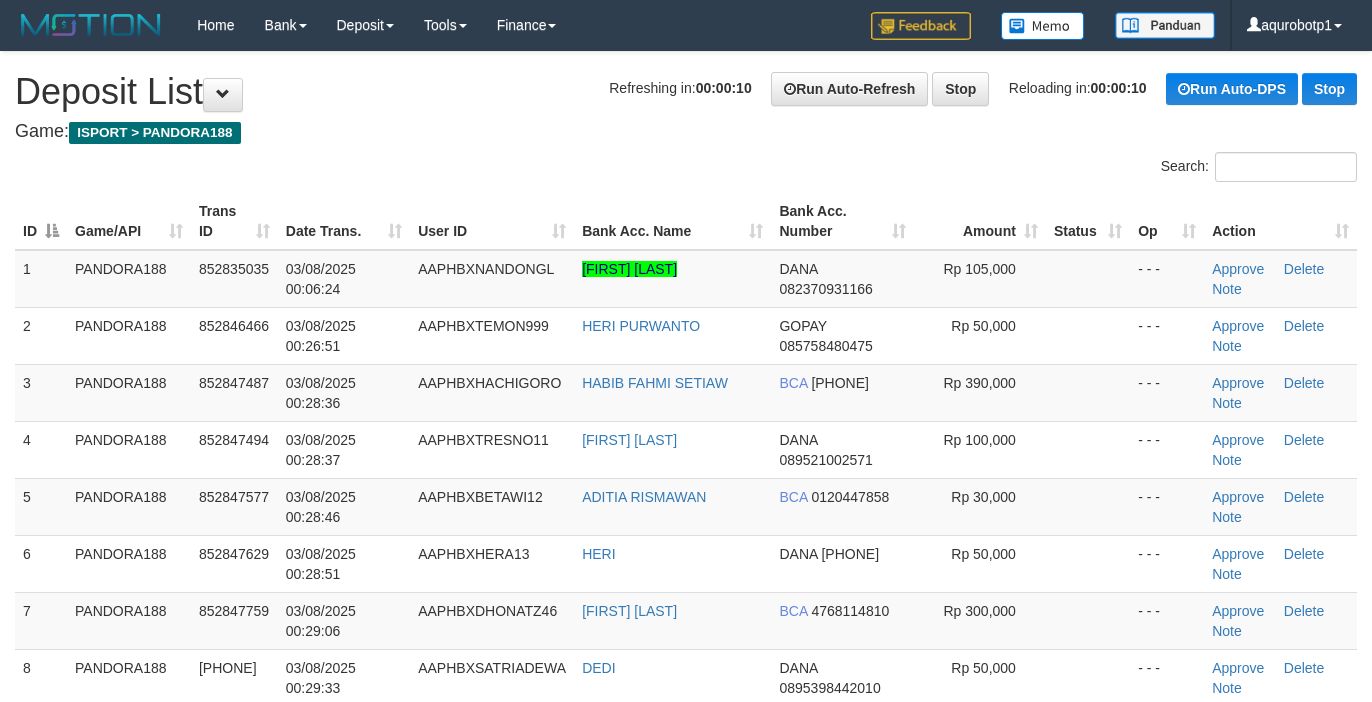 scroll, scrollTop: 0, scrollLeft: 0, axis: both 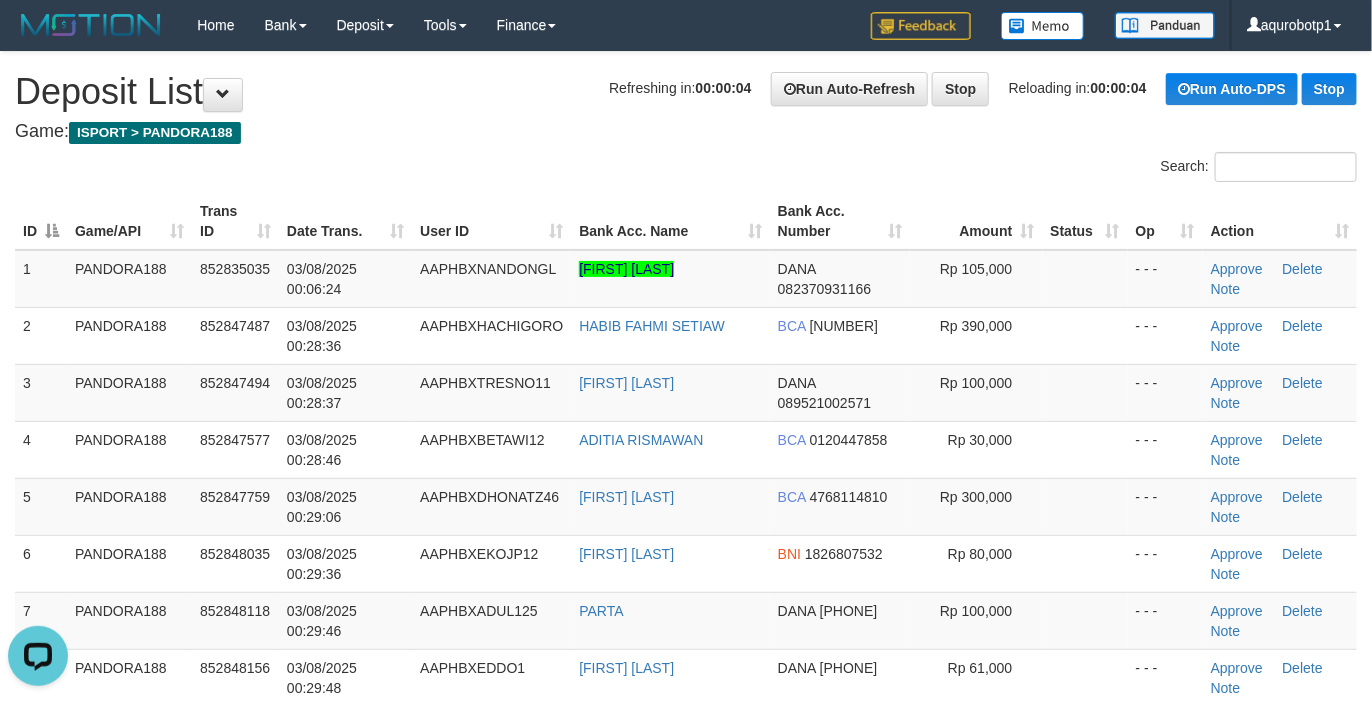 click on "**********" at bounding box center [686, 481] 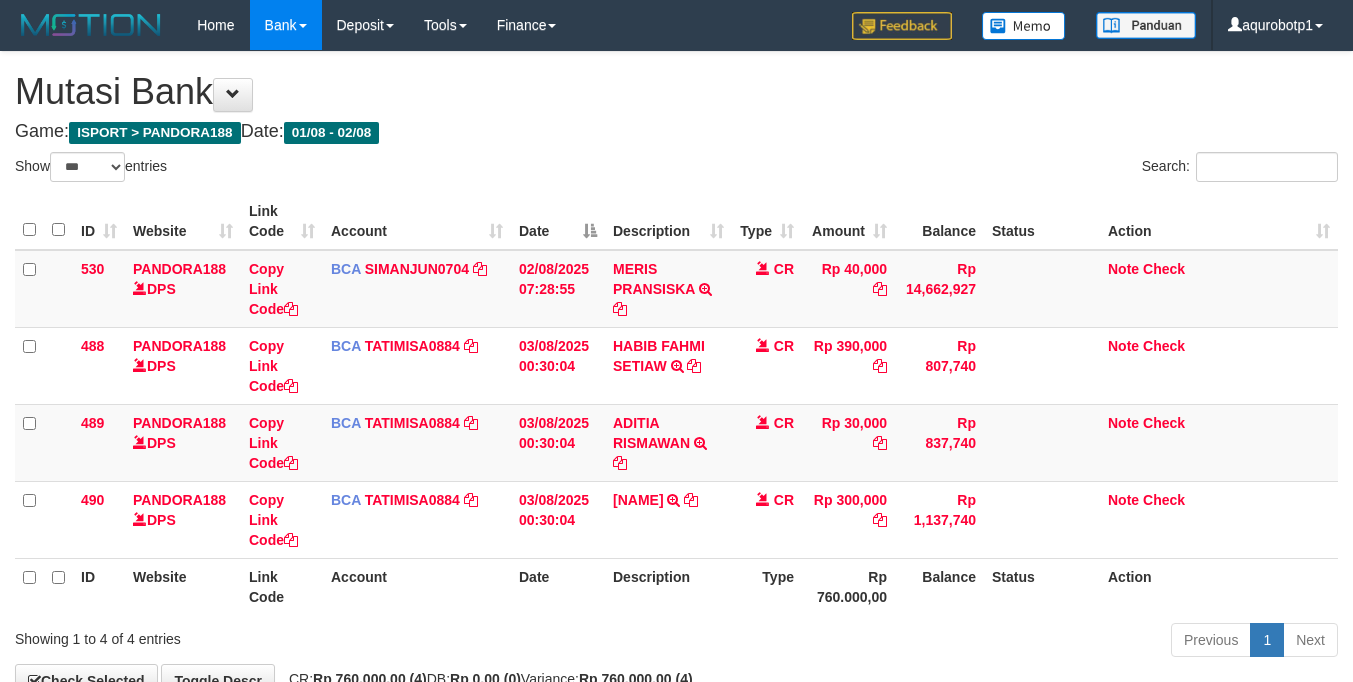 select on "***" 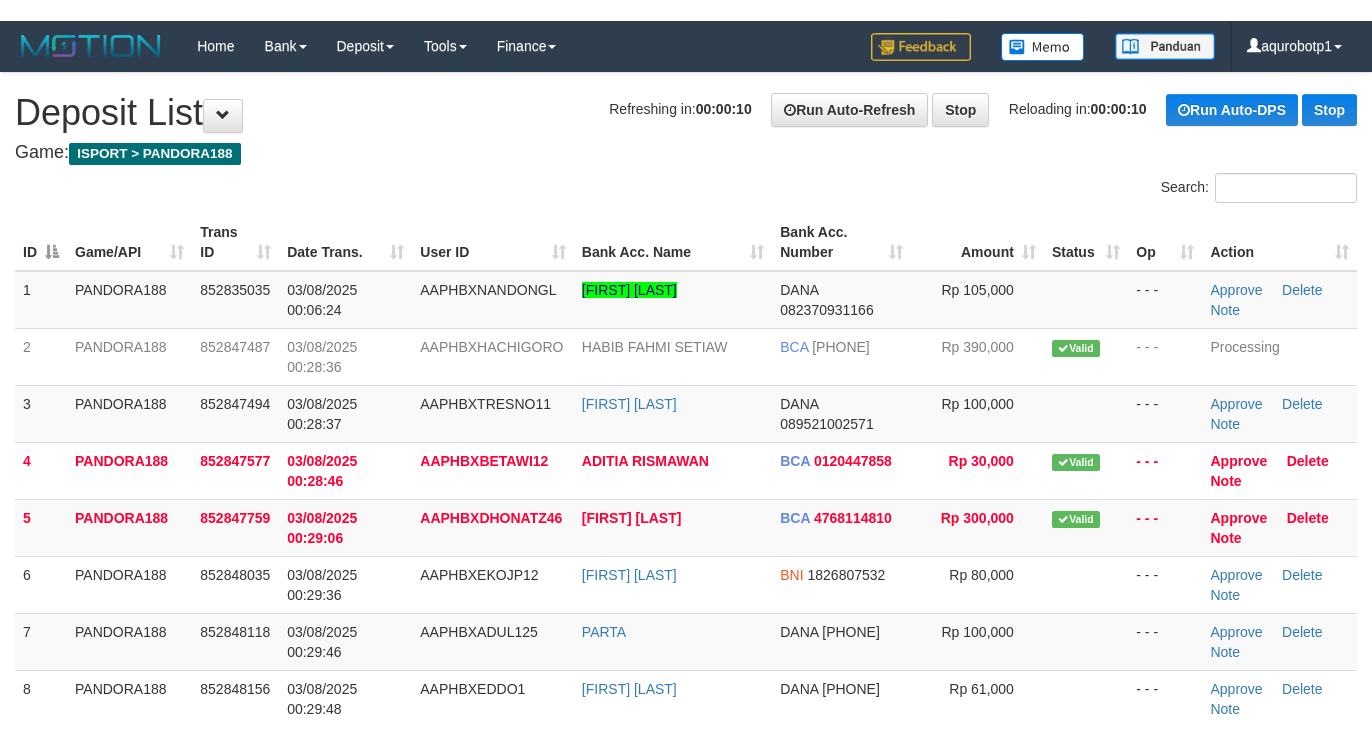scroll, scrollTop: 0, scrollLeft: 0, axis: both 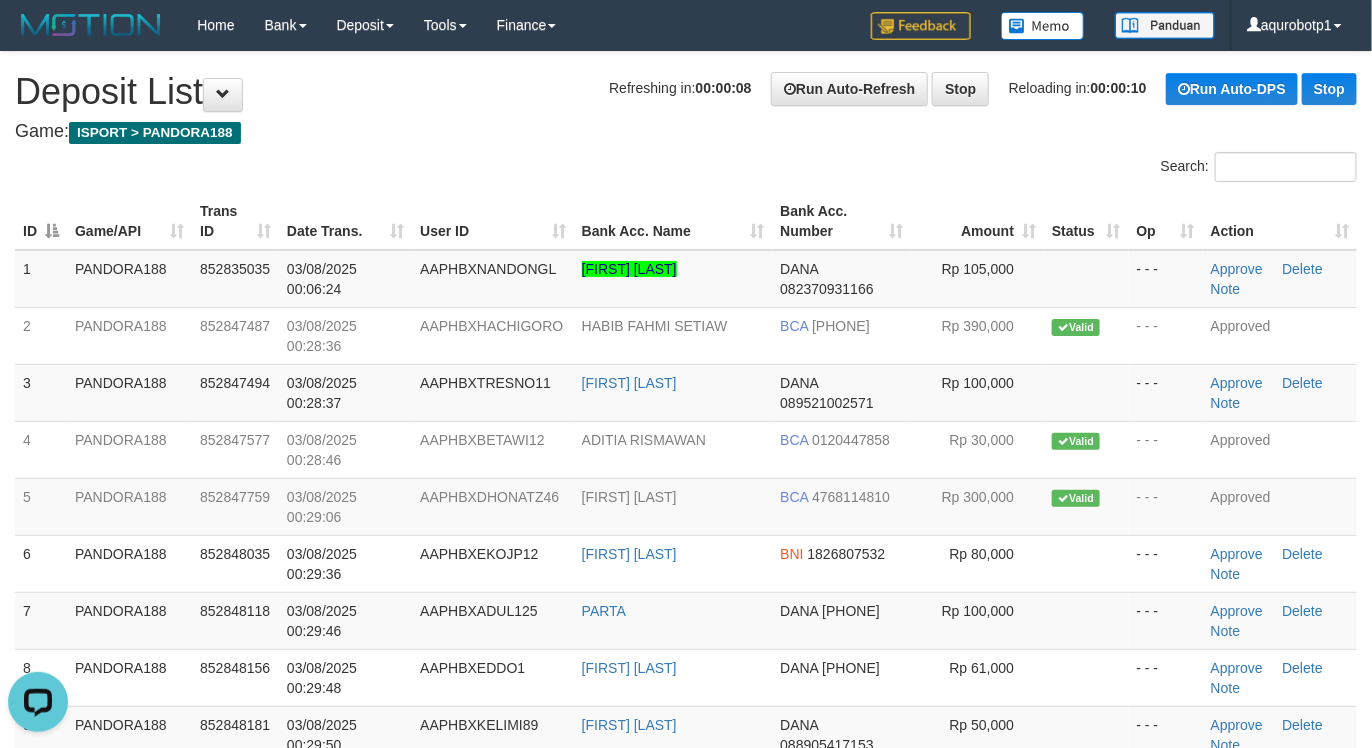 click on "Game:   ISPORT > PANDORA188" at bounding box center [686, 132] 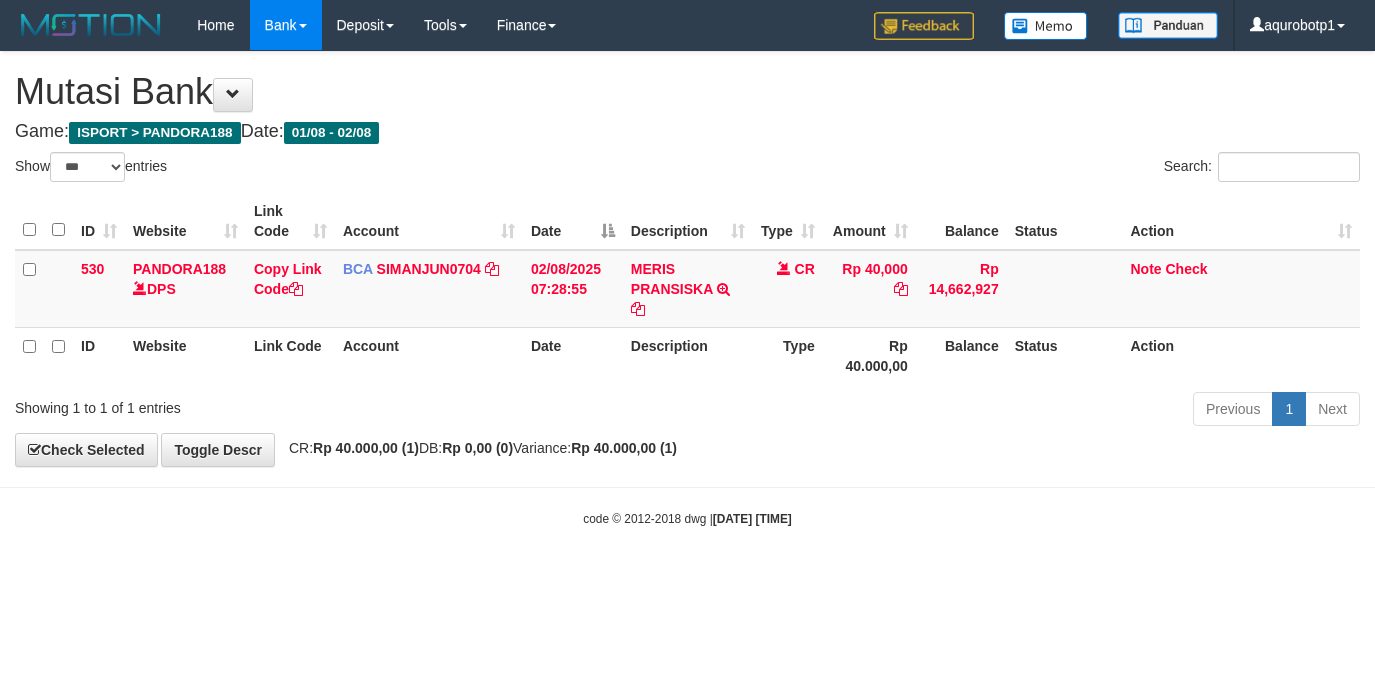 select on "***" 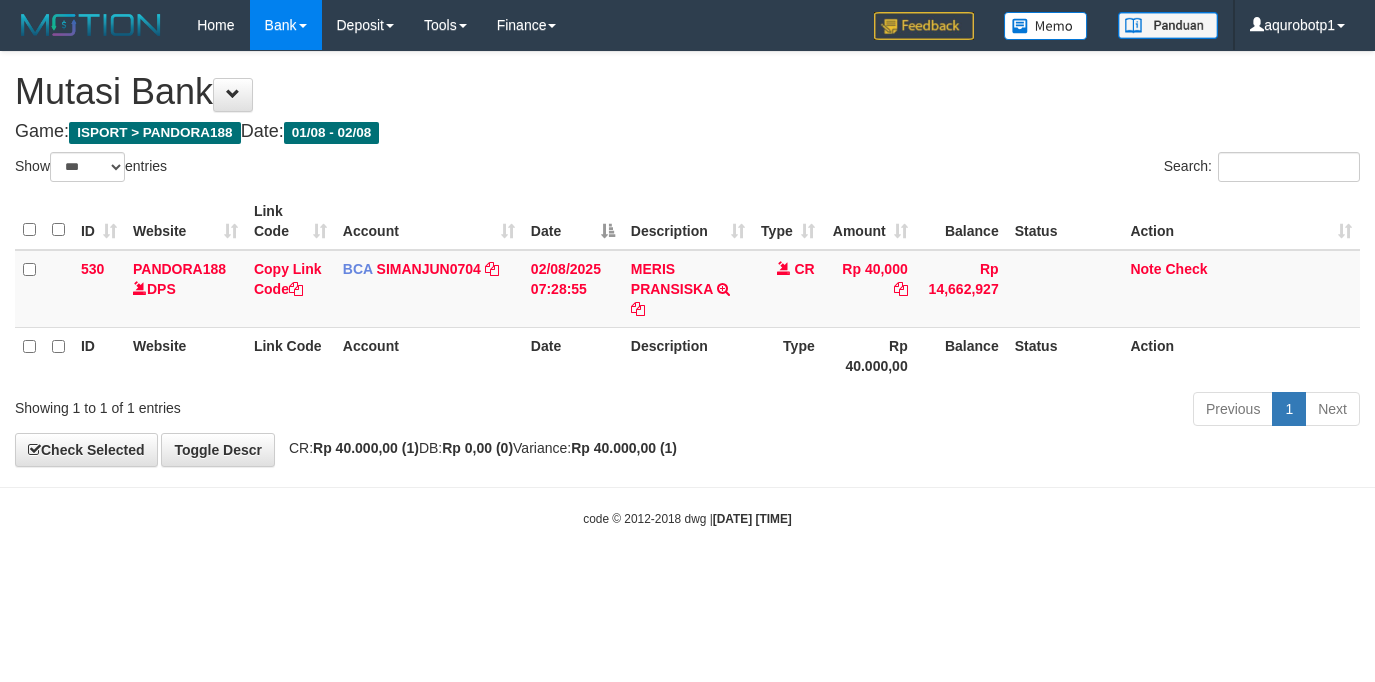 scroll, scrollTop: 0, scrollLeft: 0, axis: both 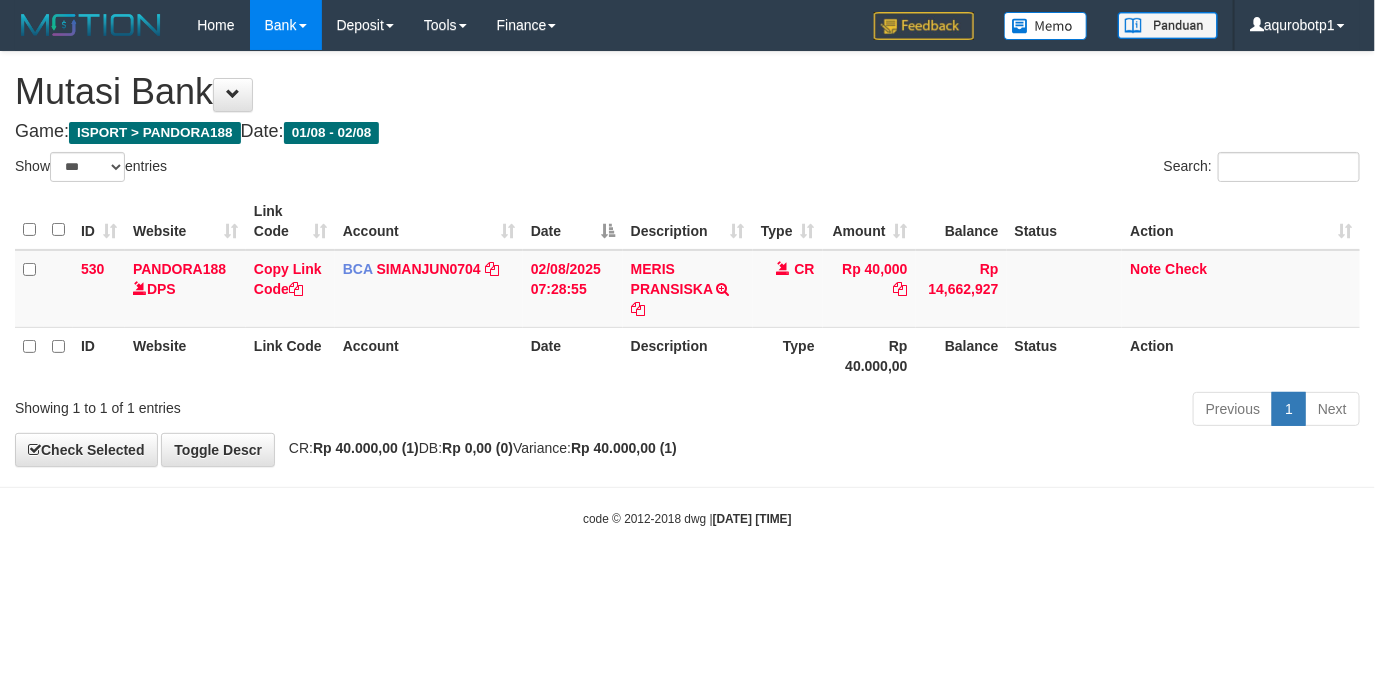 drag, startPoint x: 997, startPoint y: 508, endPoint x: 475, endPoint y: 373, distance: 539.1744 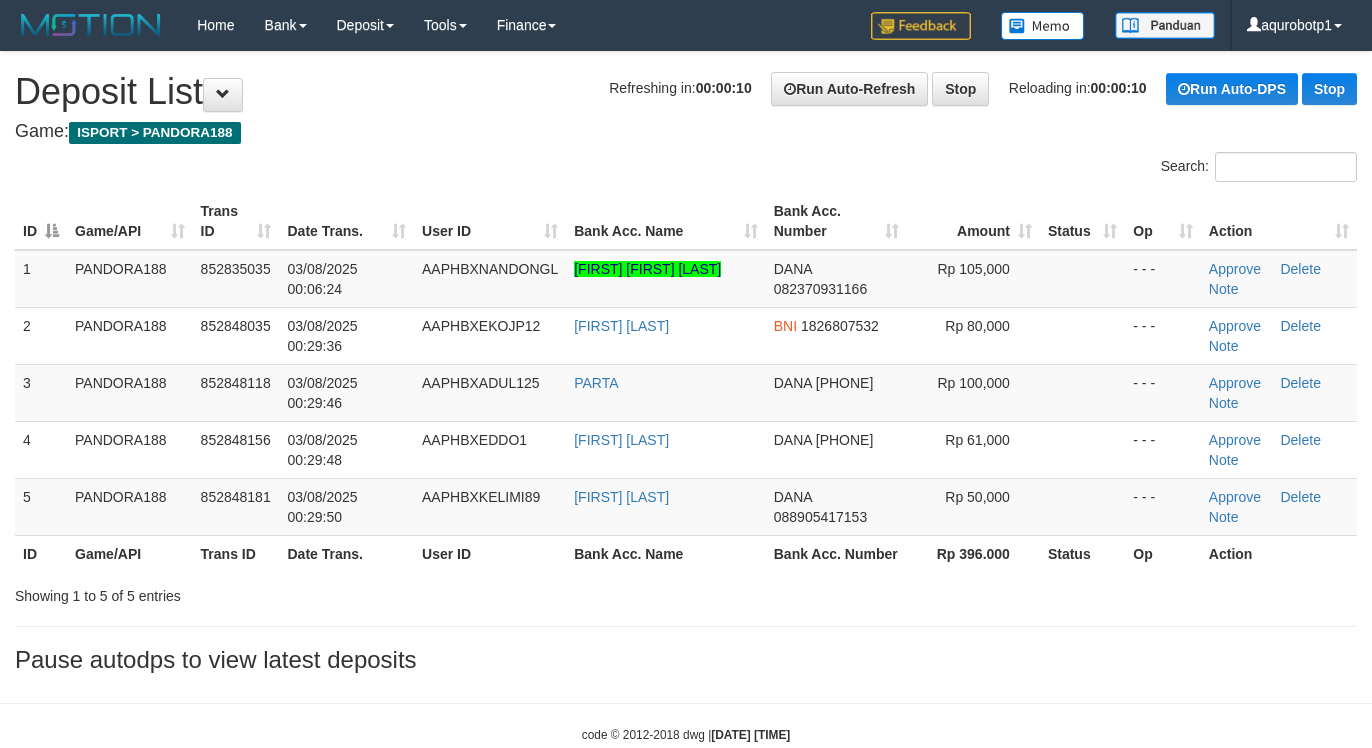 scroll, scrollTop: 0, scrollLeft: 0, axis: both 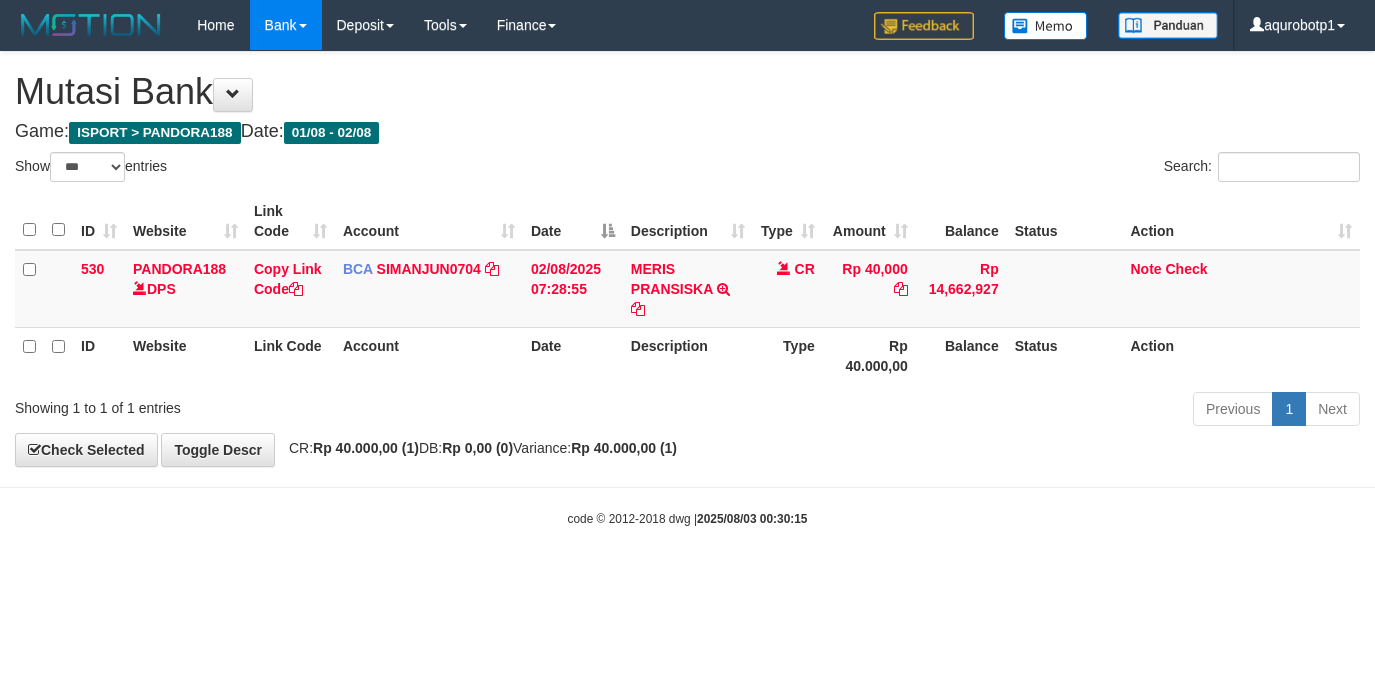 select on "***" 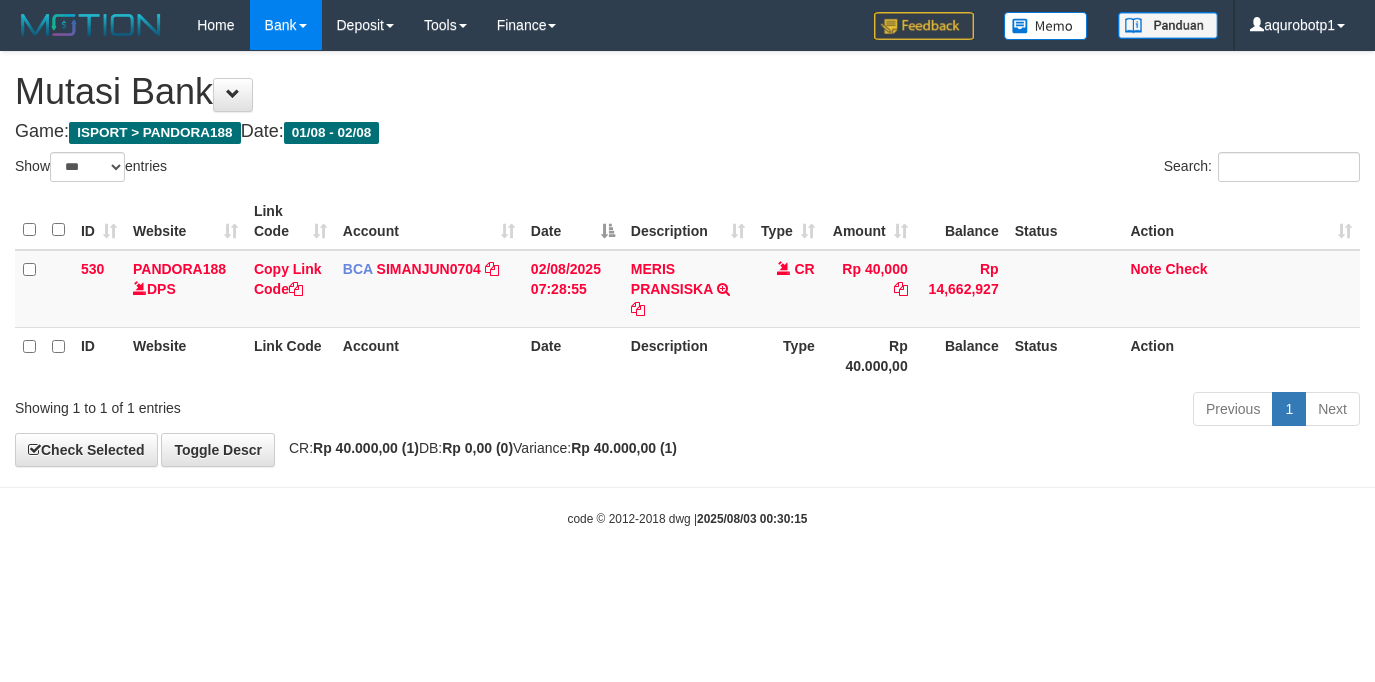 scroll, scrollTop: 0, scrollLeft: 0, axis: both 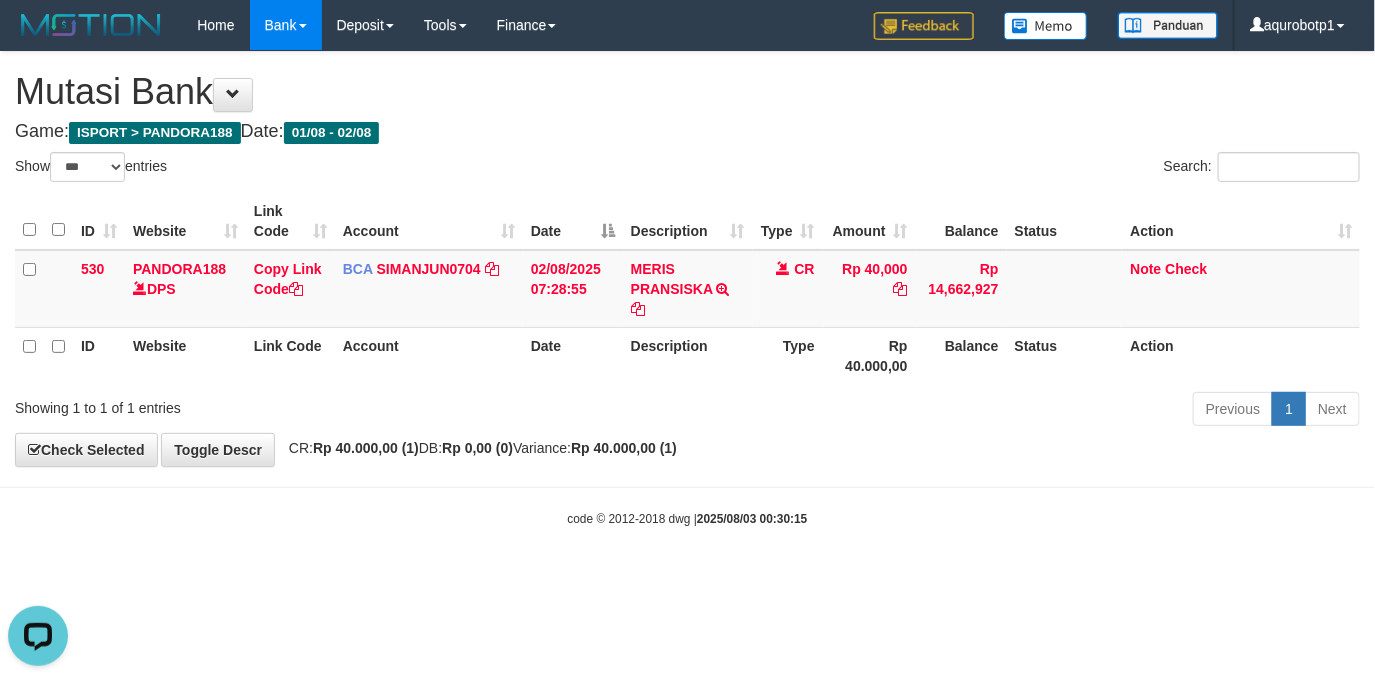 click on "Toggle navigation
Home
Bank
Account List
Load
By Website
Group
[ISPORT]													PANDORA188
By Load Group (DPS)
Group aqu-pandora
Mutasi Bank
Search
Sync
Note Mutasi
Deposit
-" at bounding box center [687, 289] 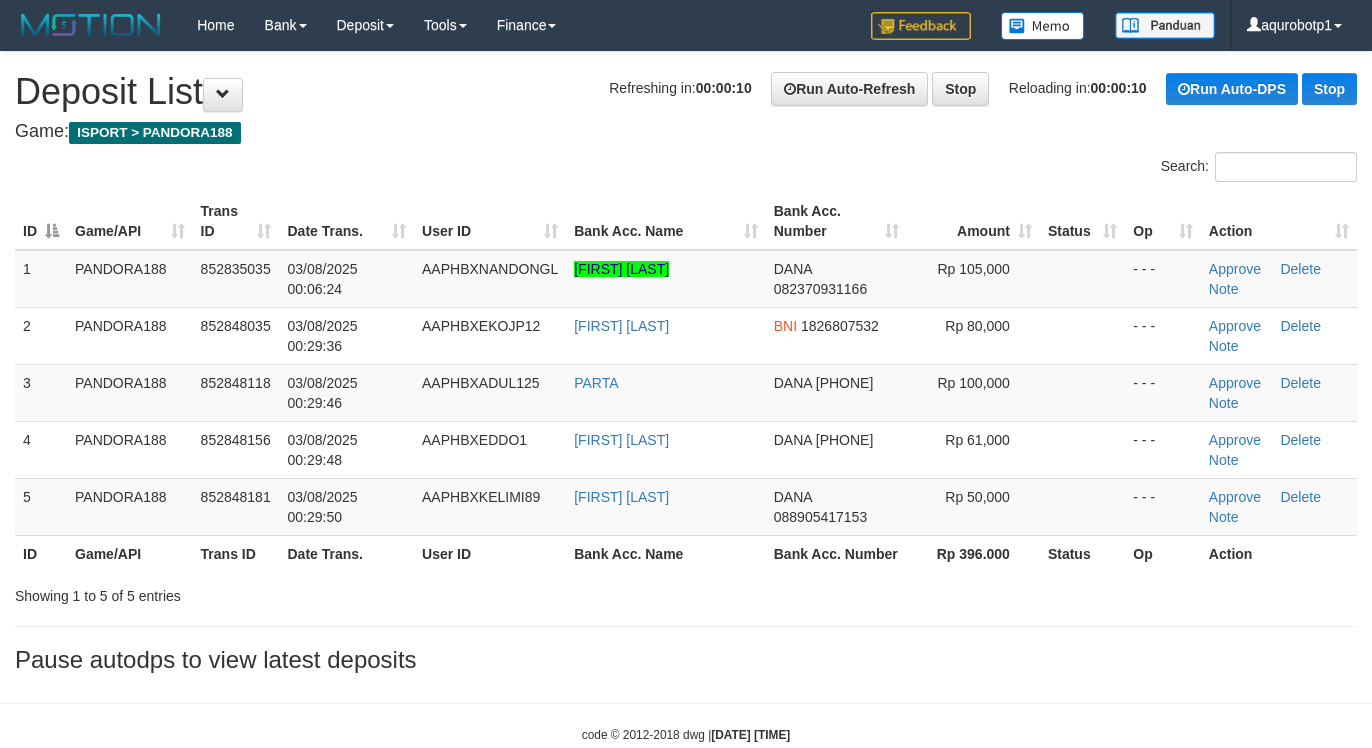 scroll, scrollTop: 0, scrollLeft: 0, axis: both 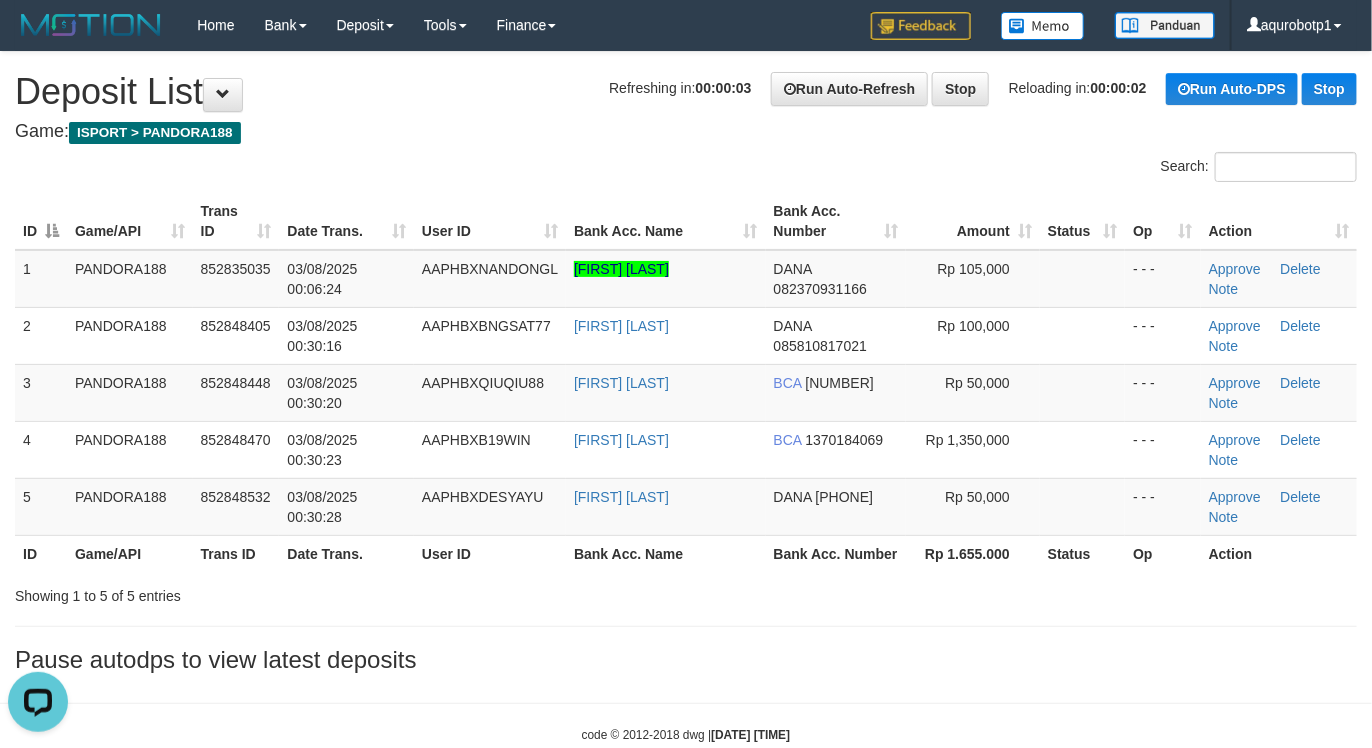 click on "Search:" at bounding box center [686, 169] 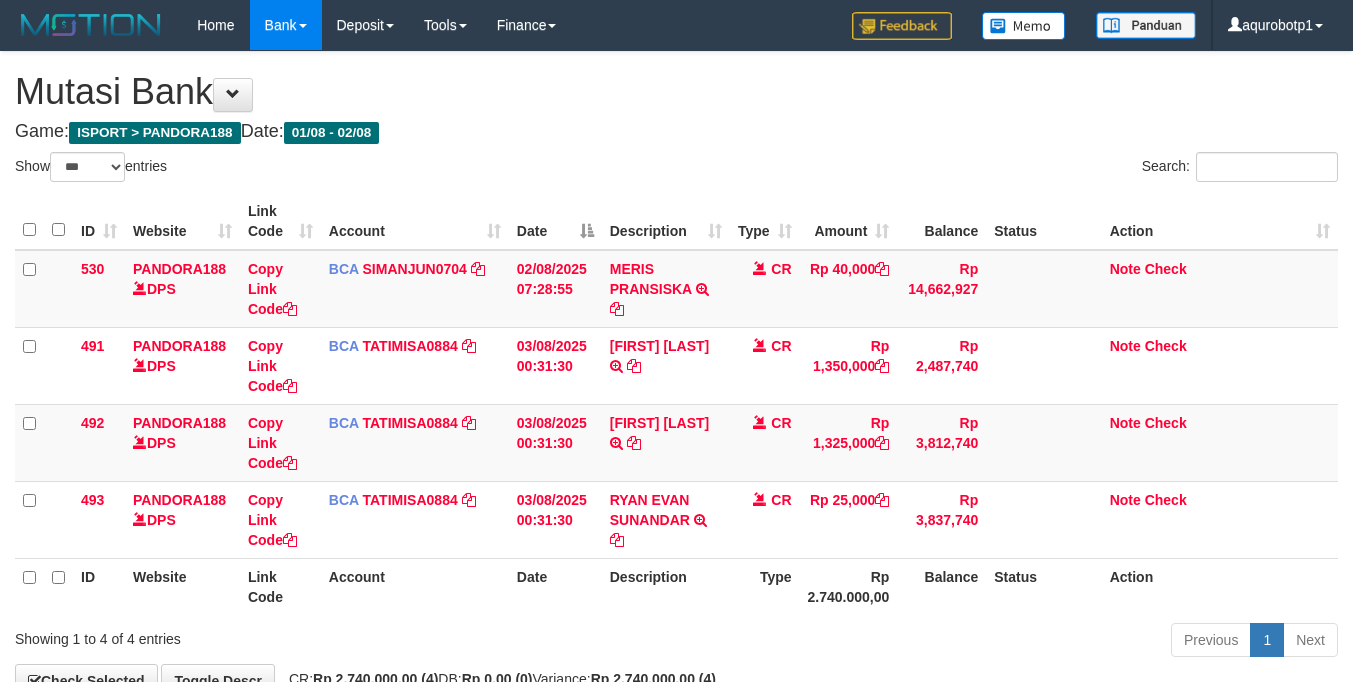 select on "***" 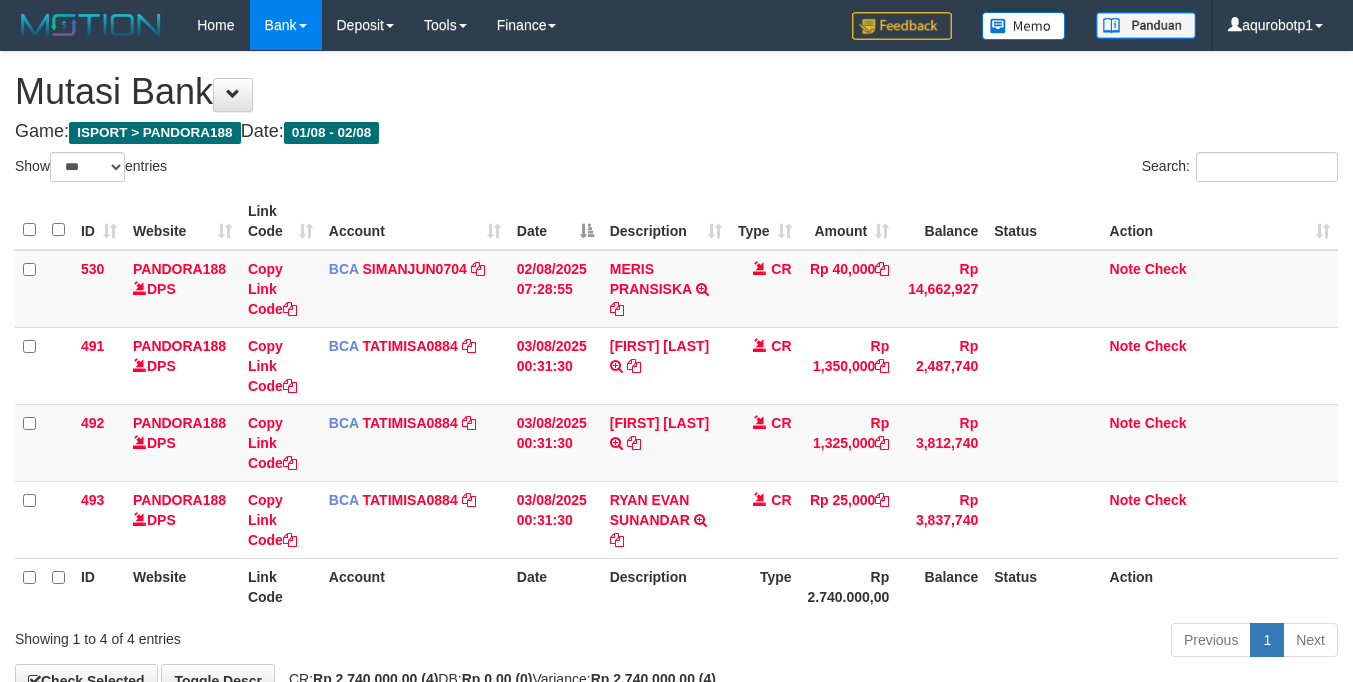 scroll, scrollTop: 0, scrollLeft: 0, axis: both 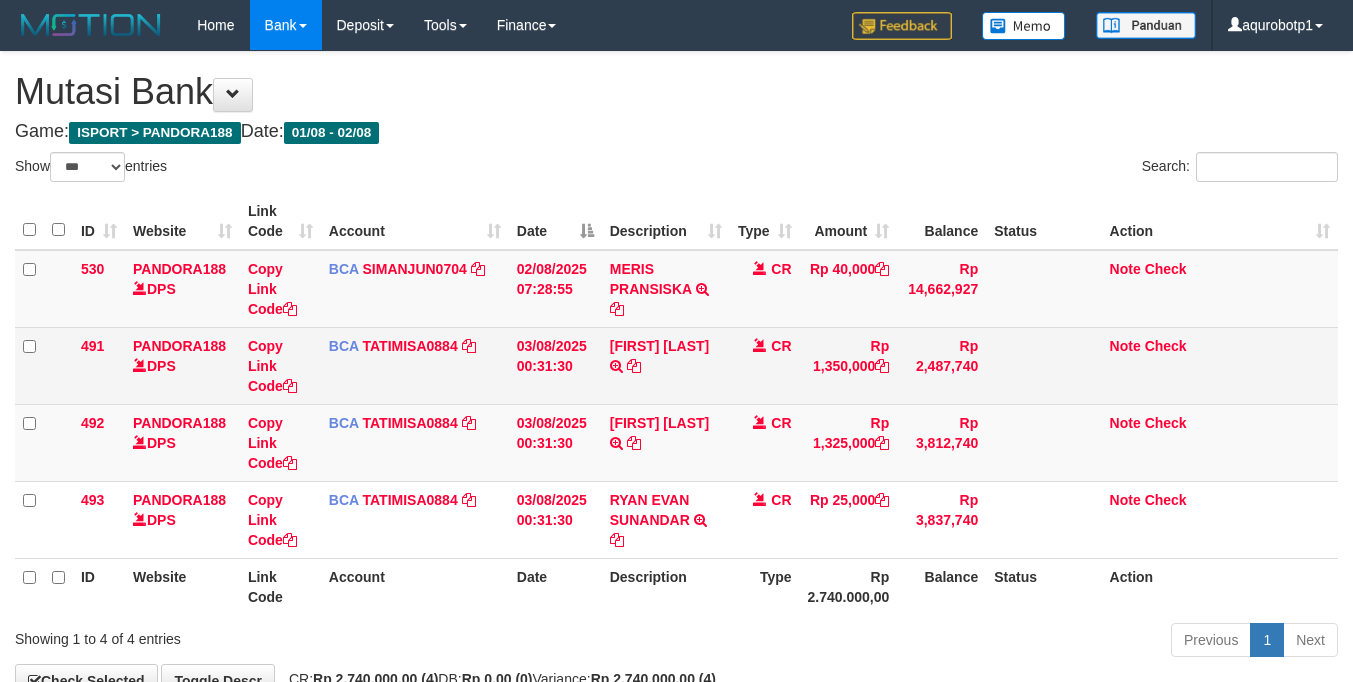 drag, startPoint x: 910, startPoint y: 625, endPoint x: 132, endPoint y: 369, distance: 819.036 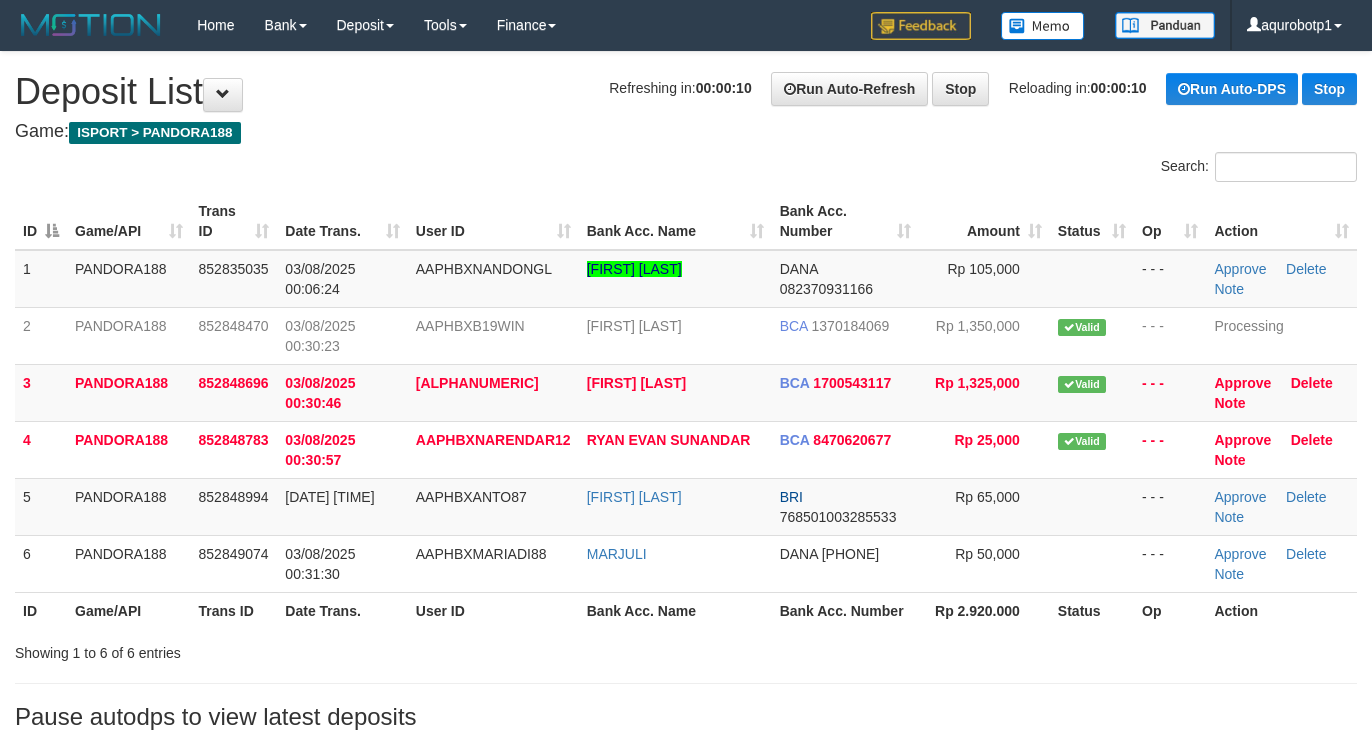 scroll, scrollTop: 0, scrollLeft: 0, axis: both 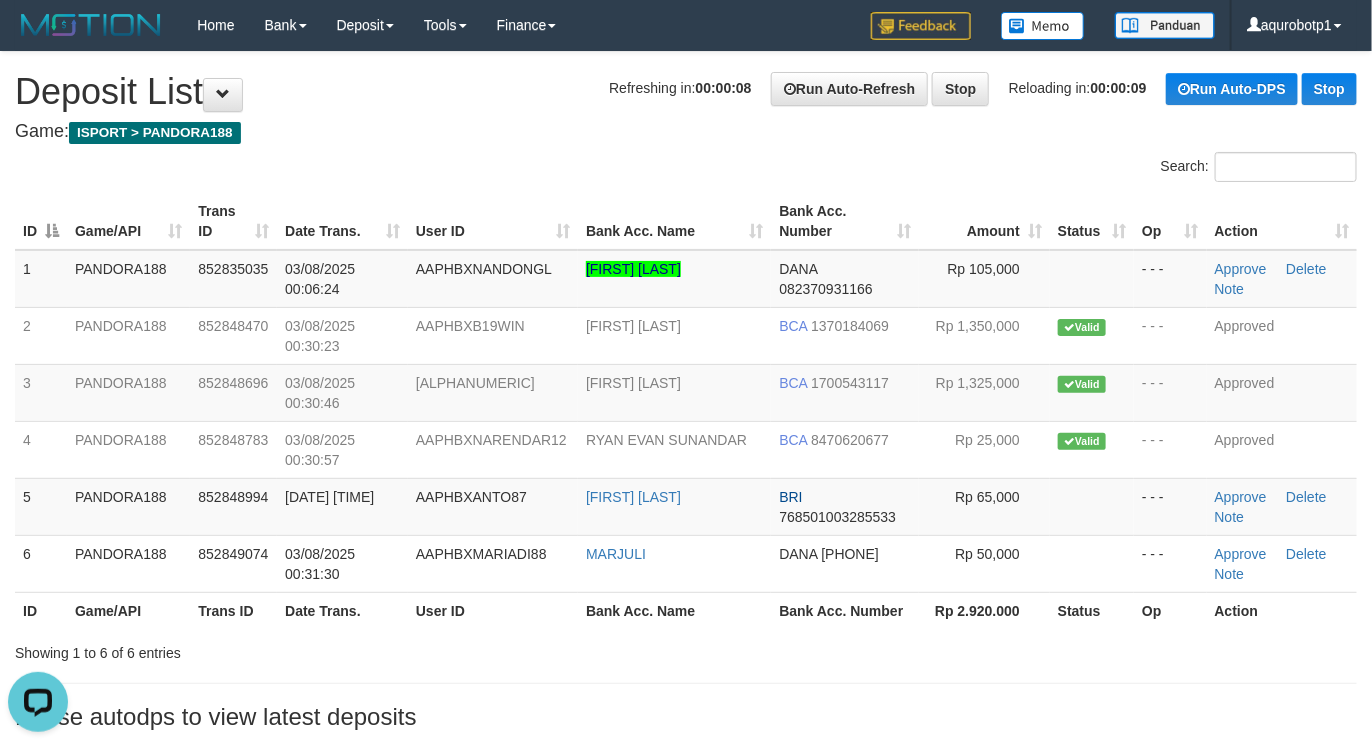 click on "**********" at bounding box center [686, 396] 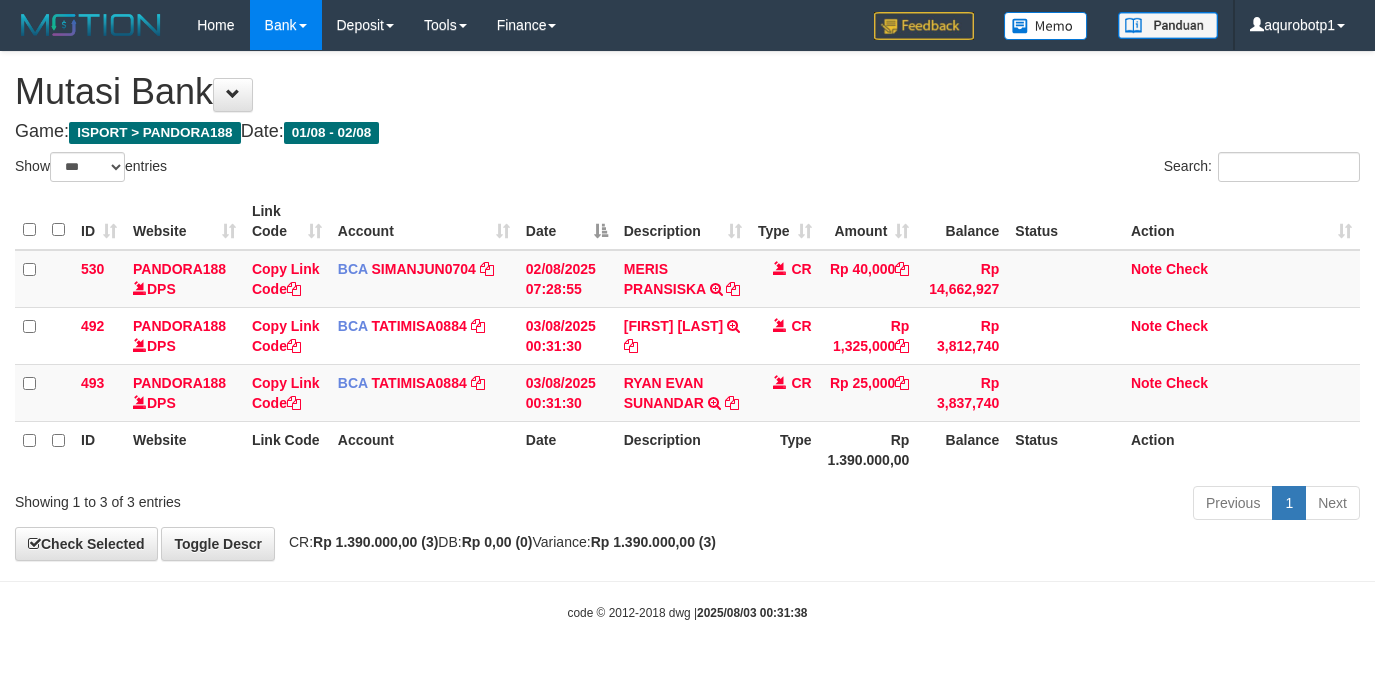 select on "***" 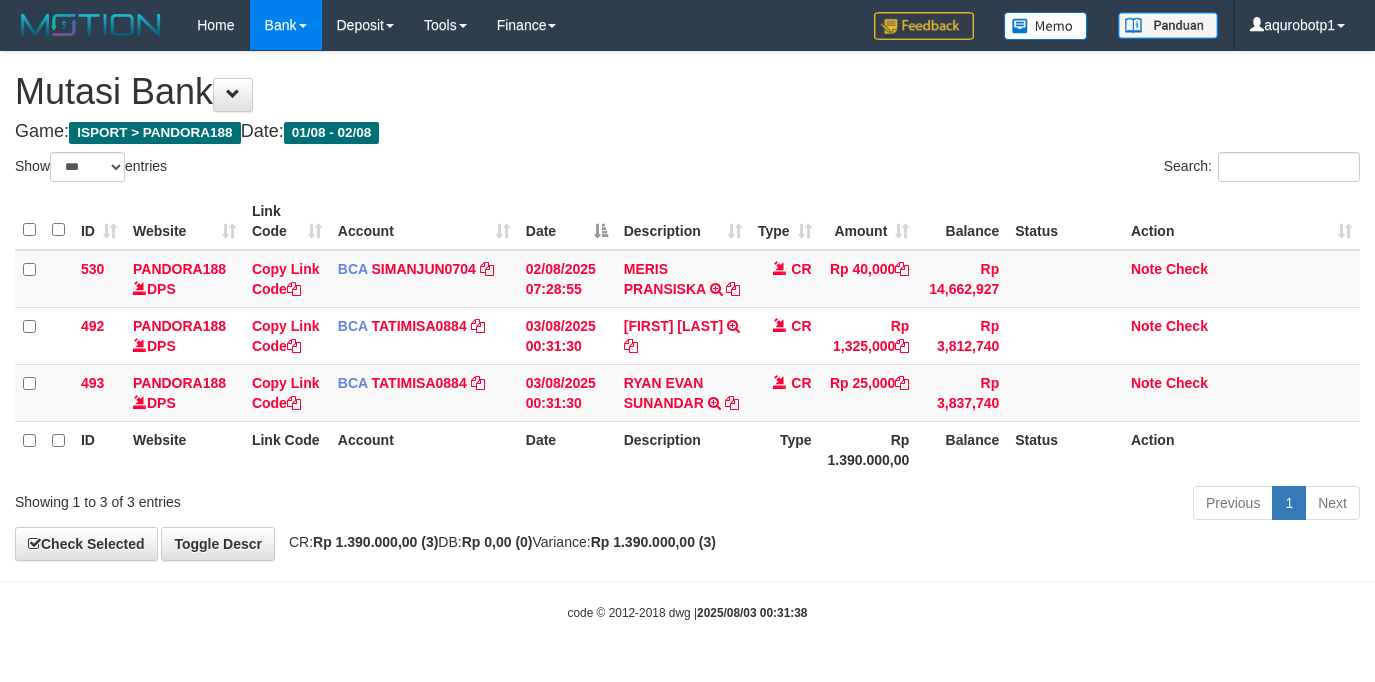 scroll, scrollTop: 0, scrollLeft: 0, axis: both 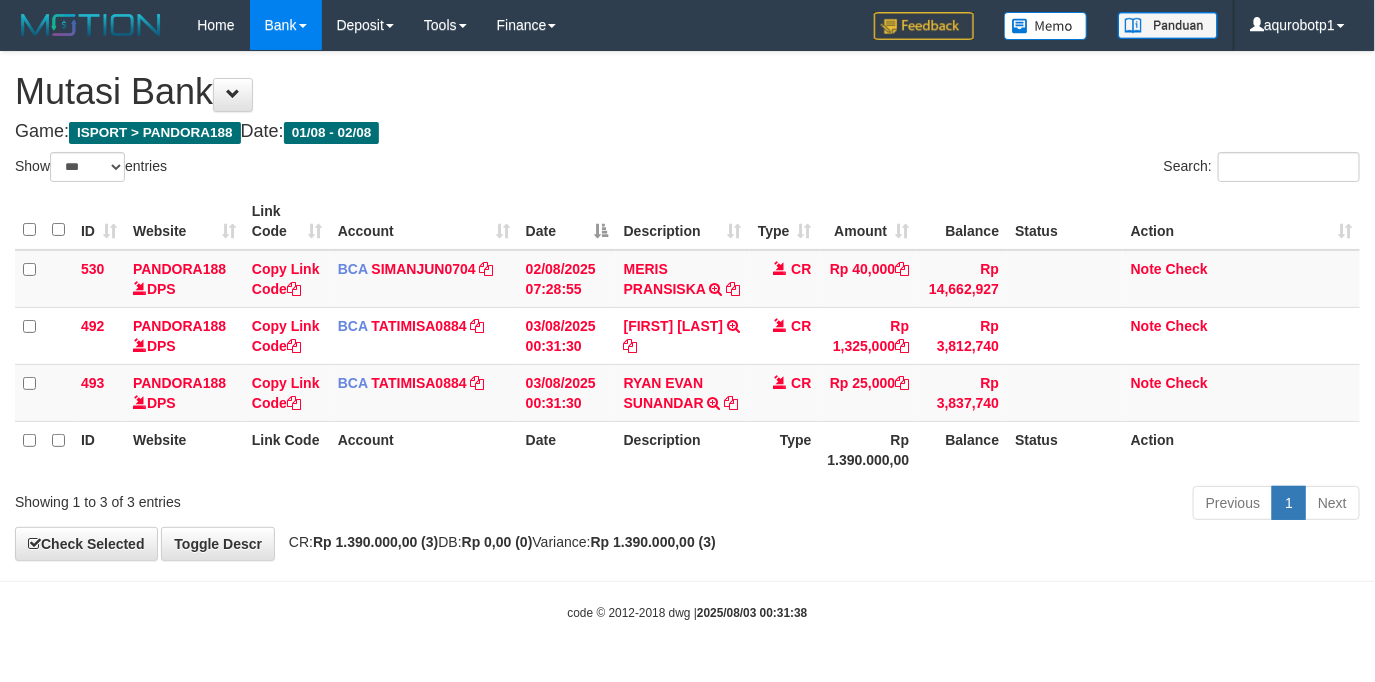 drag, startPoint x: 759, startPoint y: 492, endPoint x: 648, endPoint y: 492, distance: 111 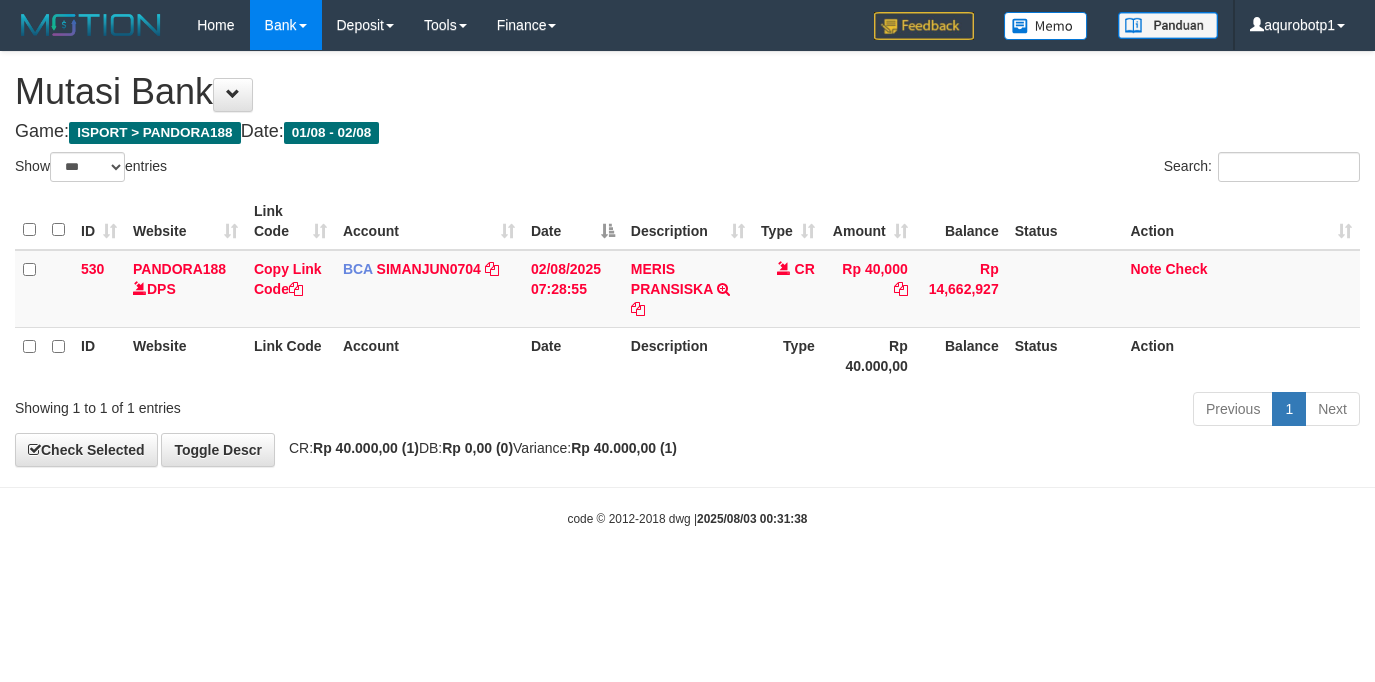 select on "***" 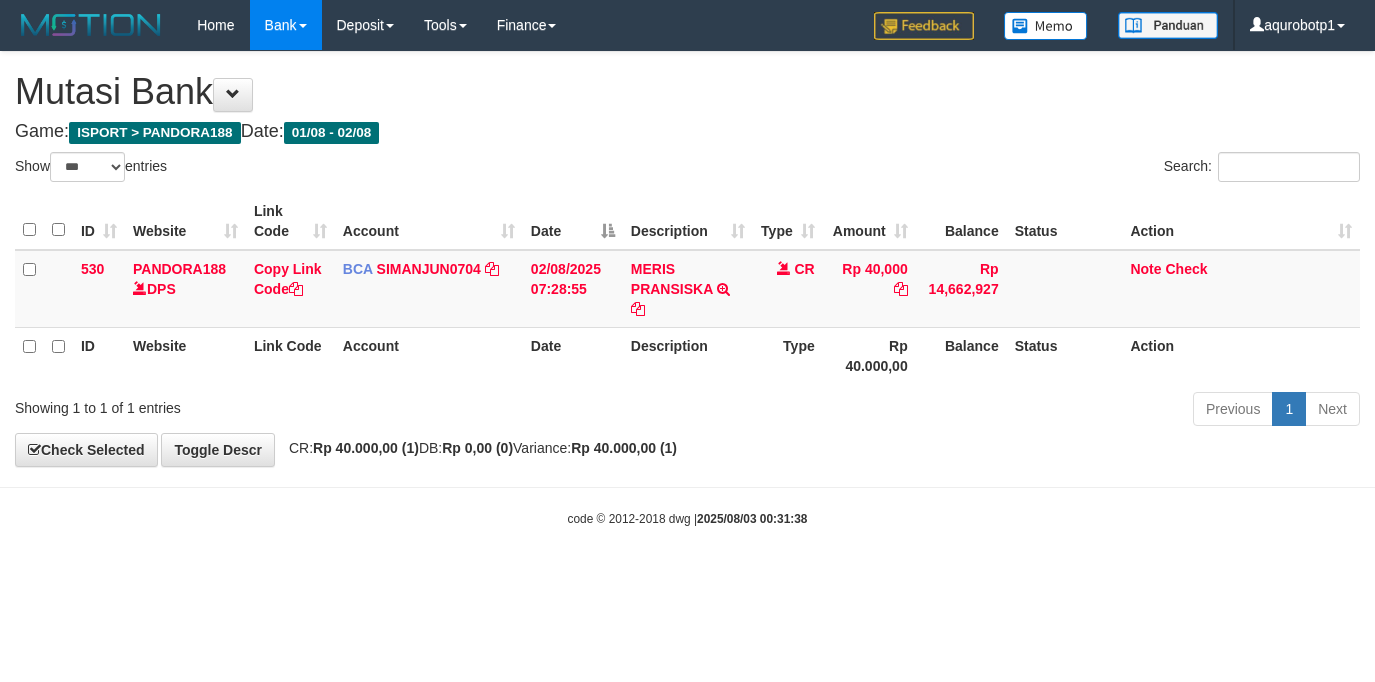 scroll, scrollTop: 0, scrollLeft: 0, axis: both 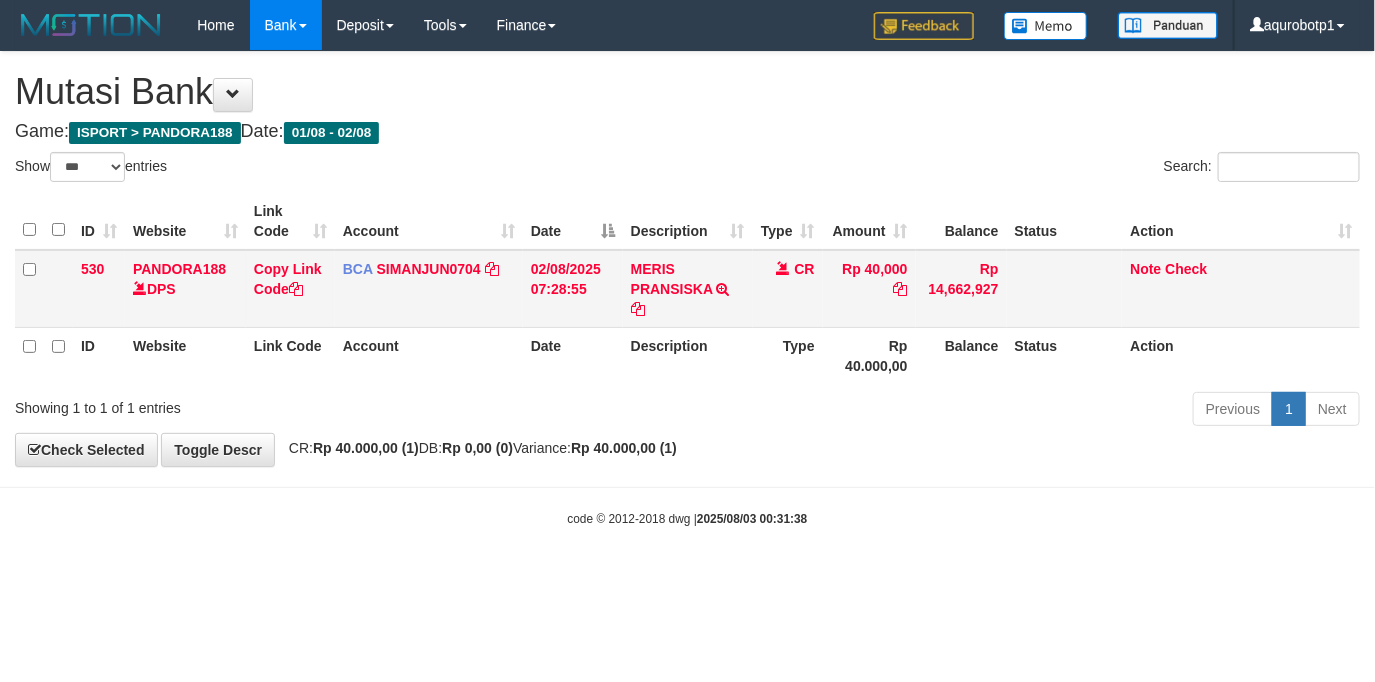 drag, startPoint x: 999, startPoint y: 511, endPoint x: 343, endPoint y: 294, distance: 690.9595 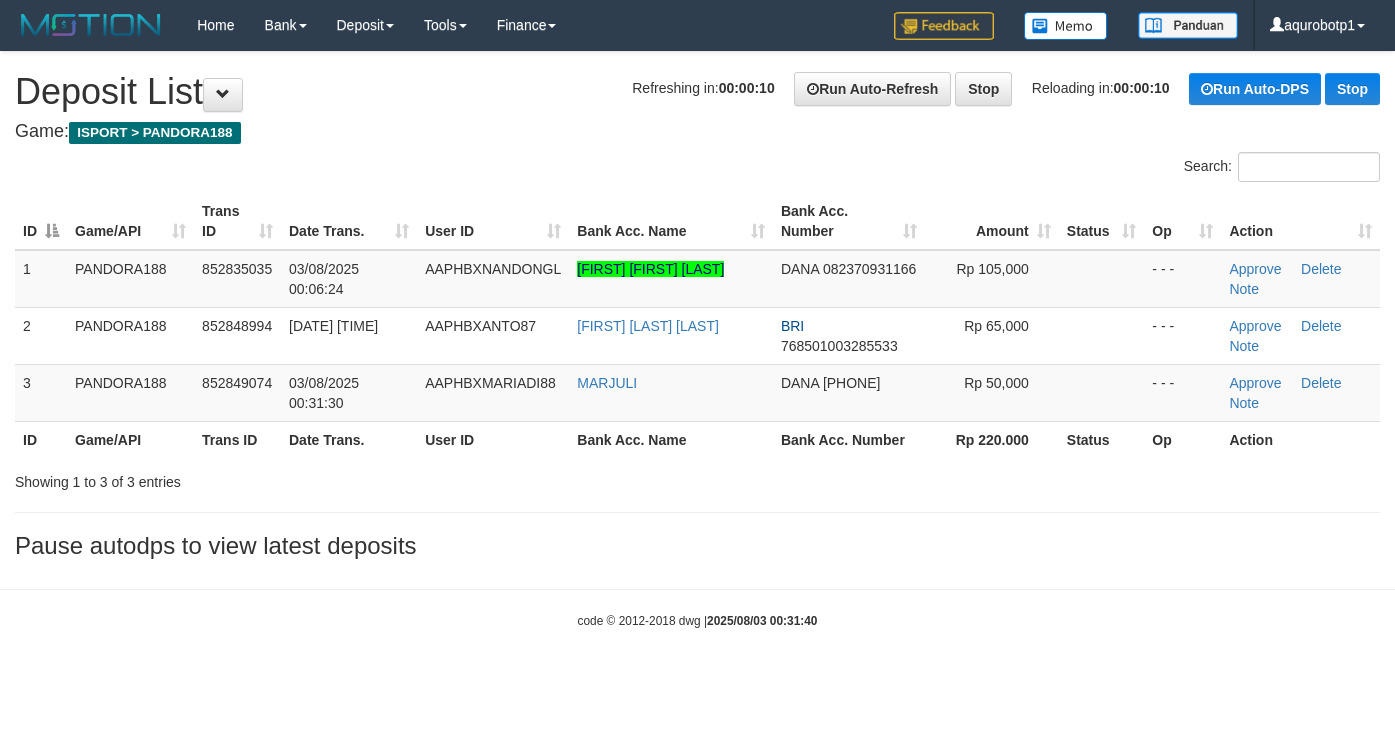 scroll, scrollTop: 0, scrollLeft: 0, axis: both 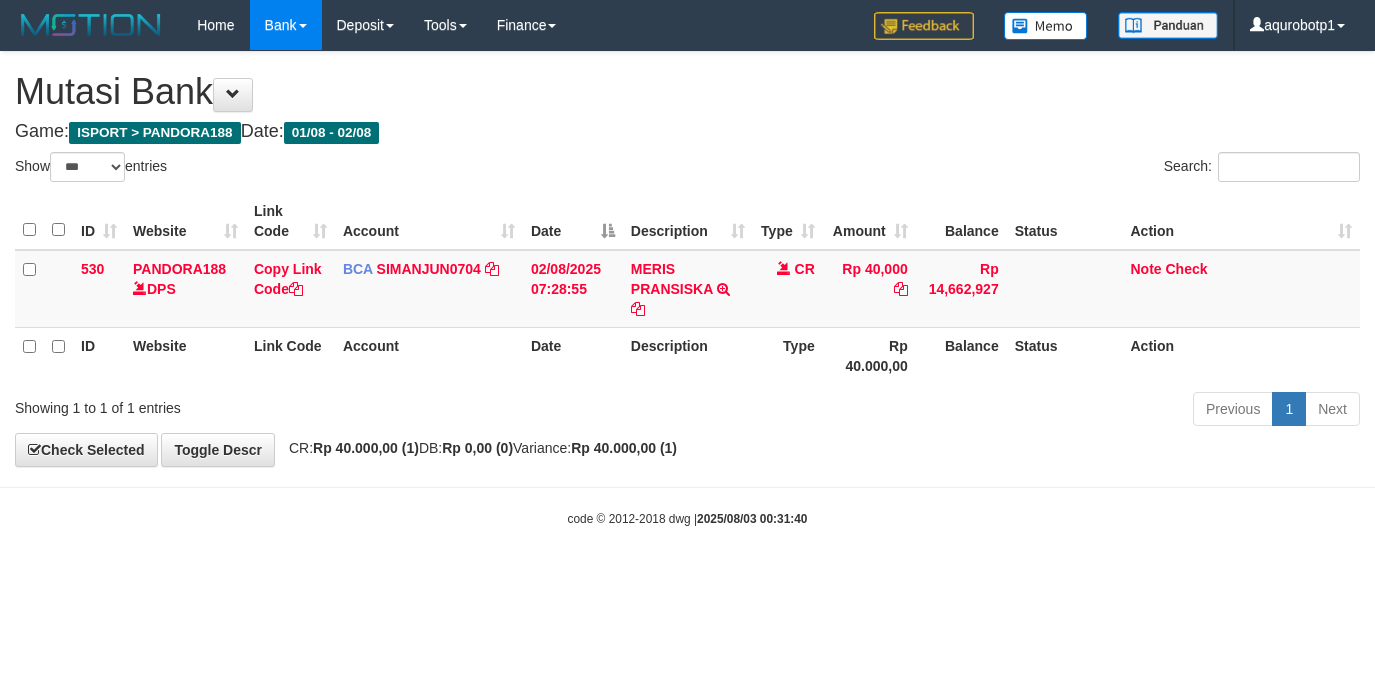 select on "***" 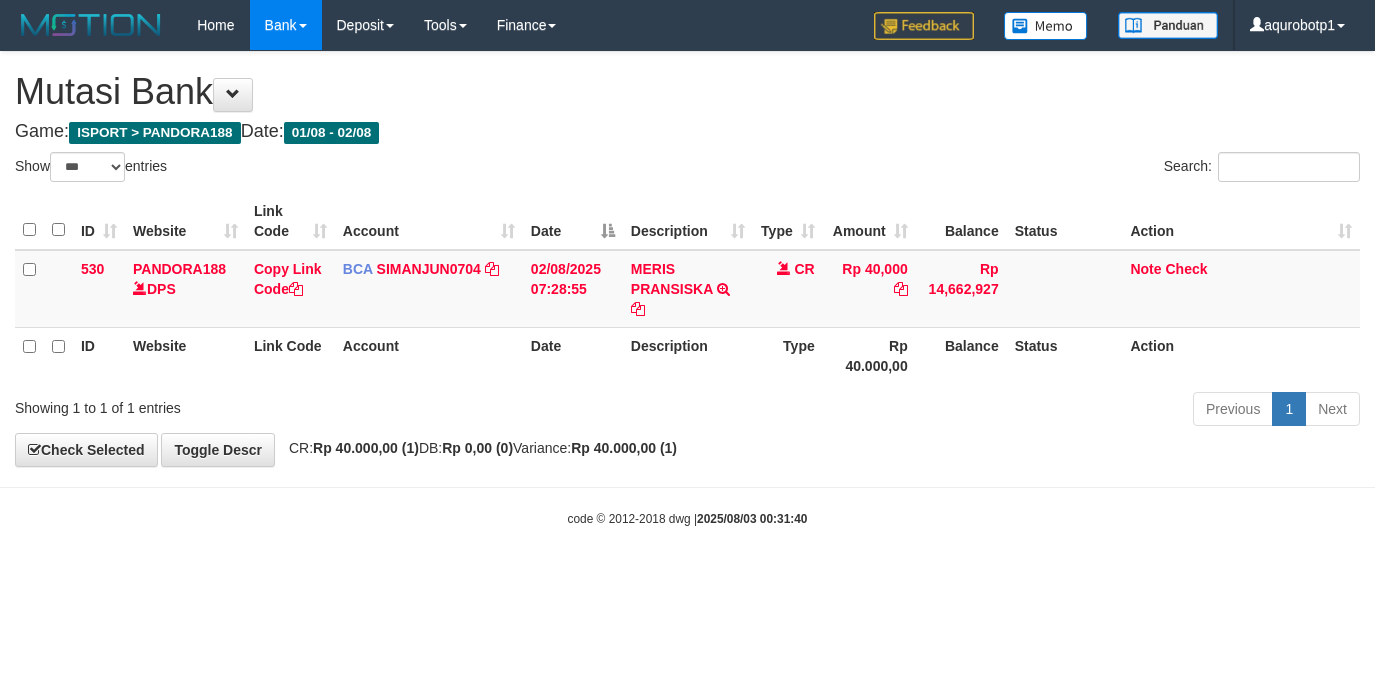 scroll, scrollTop: 0, scrollLeft: 0, axis: both 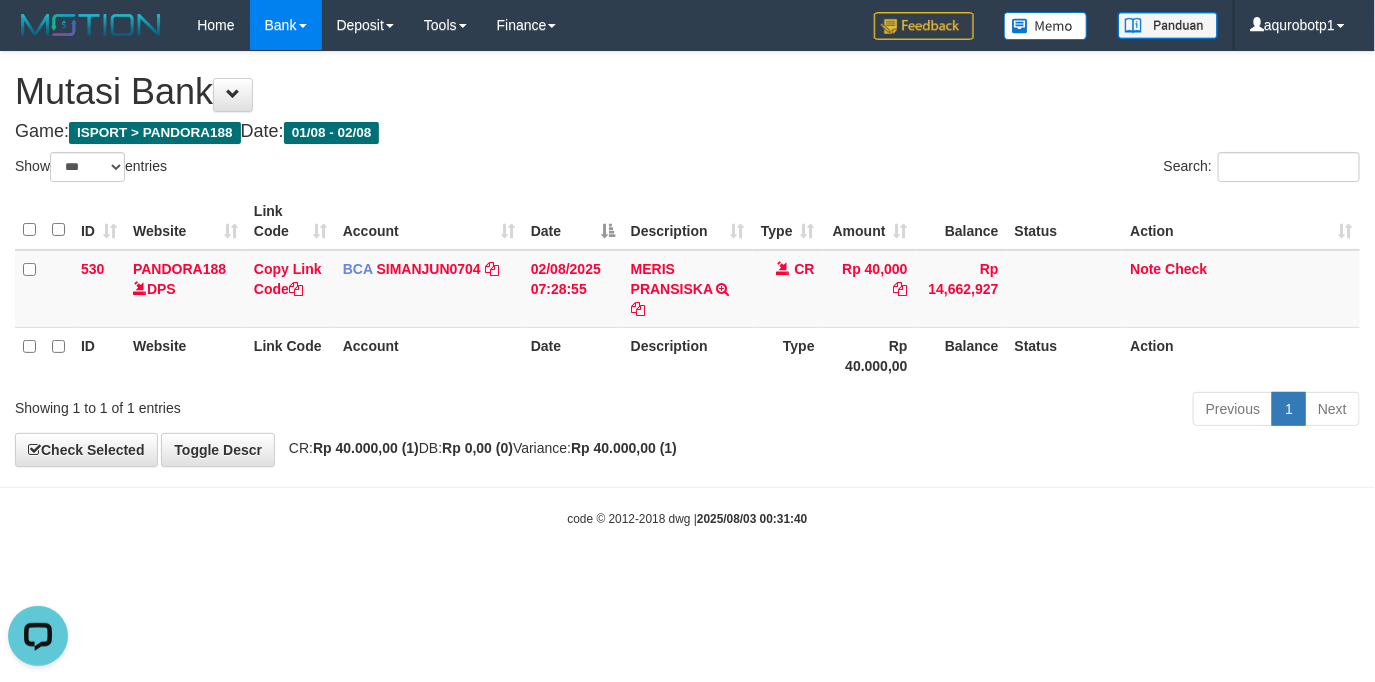 drag, startPoint x: 703, startPoint y: 369, endPoint x: 91, endPoint y: 219, distance: 630.11426 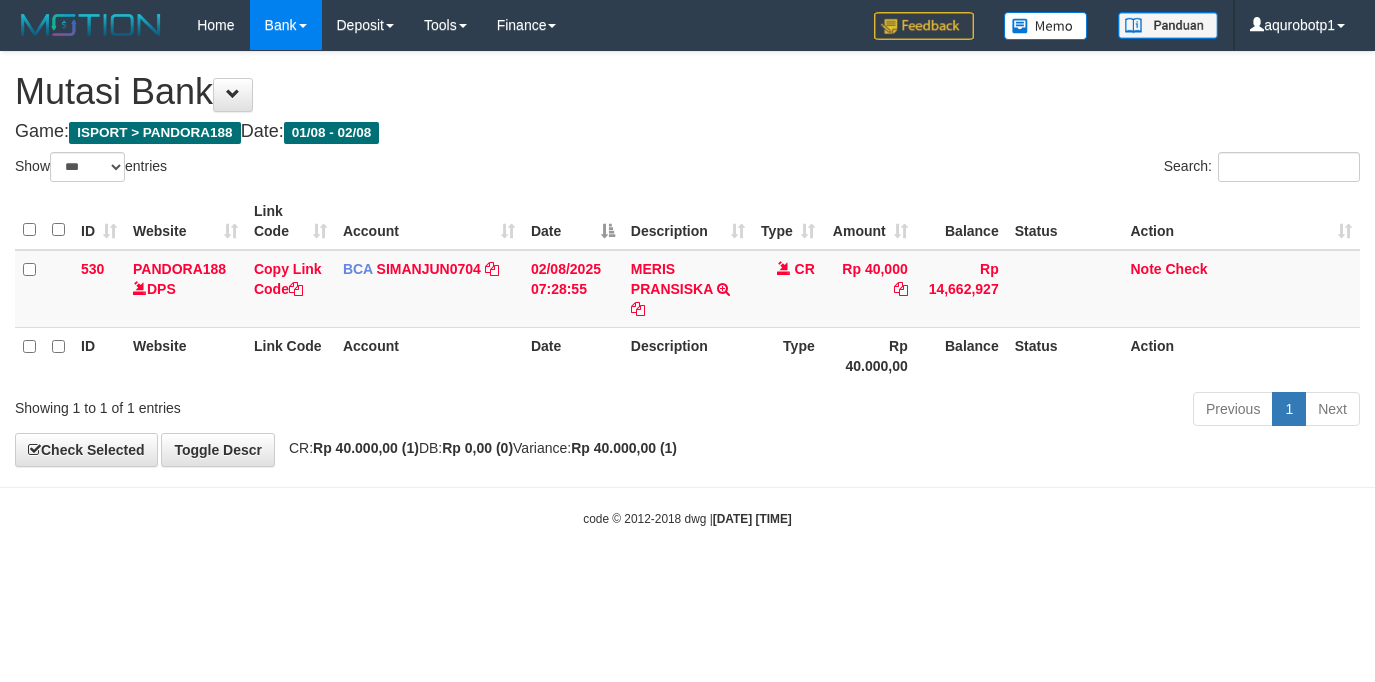 select on "***" 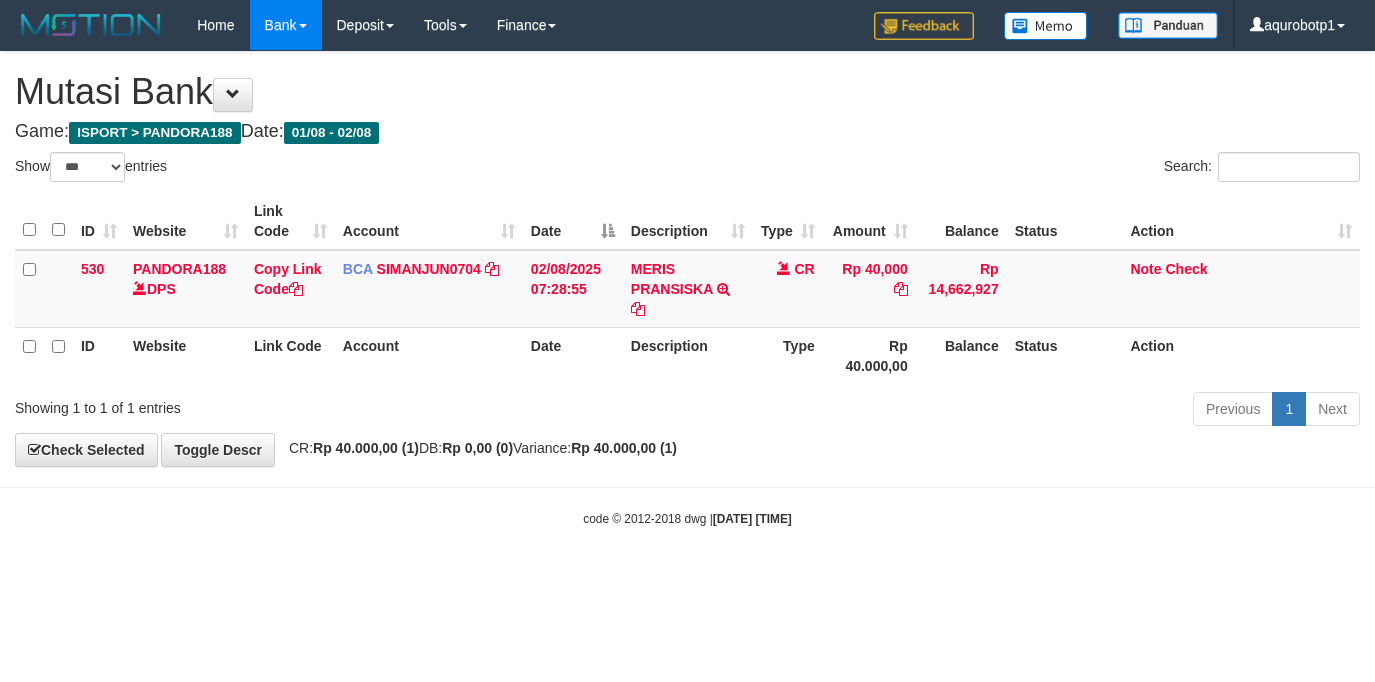 scroll, scrollTop: 0, scrollLeft: 0, axis: both 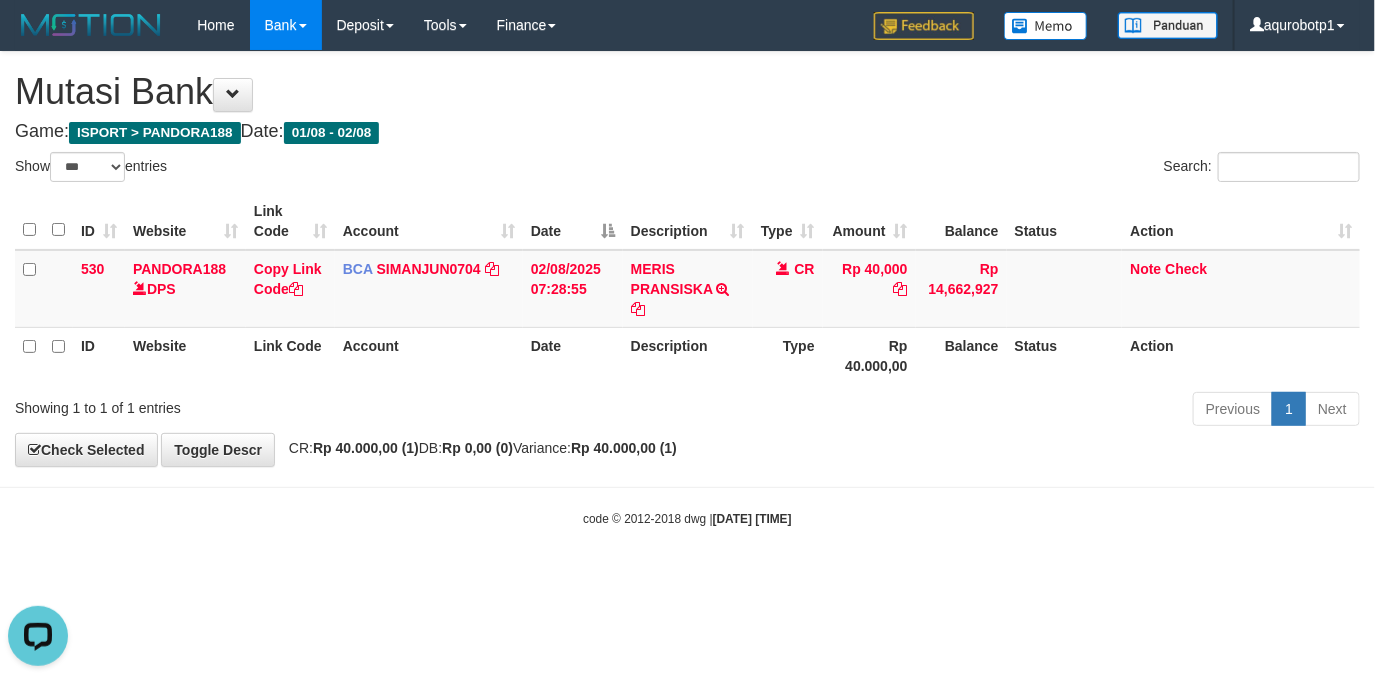 click on "**********" at bounding box center (687, 259) 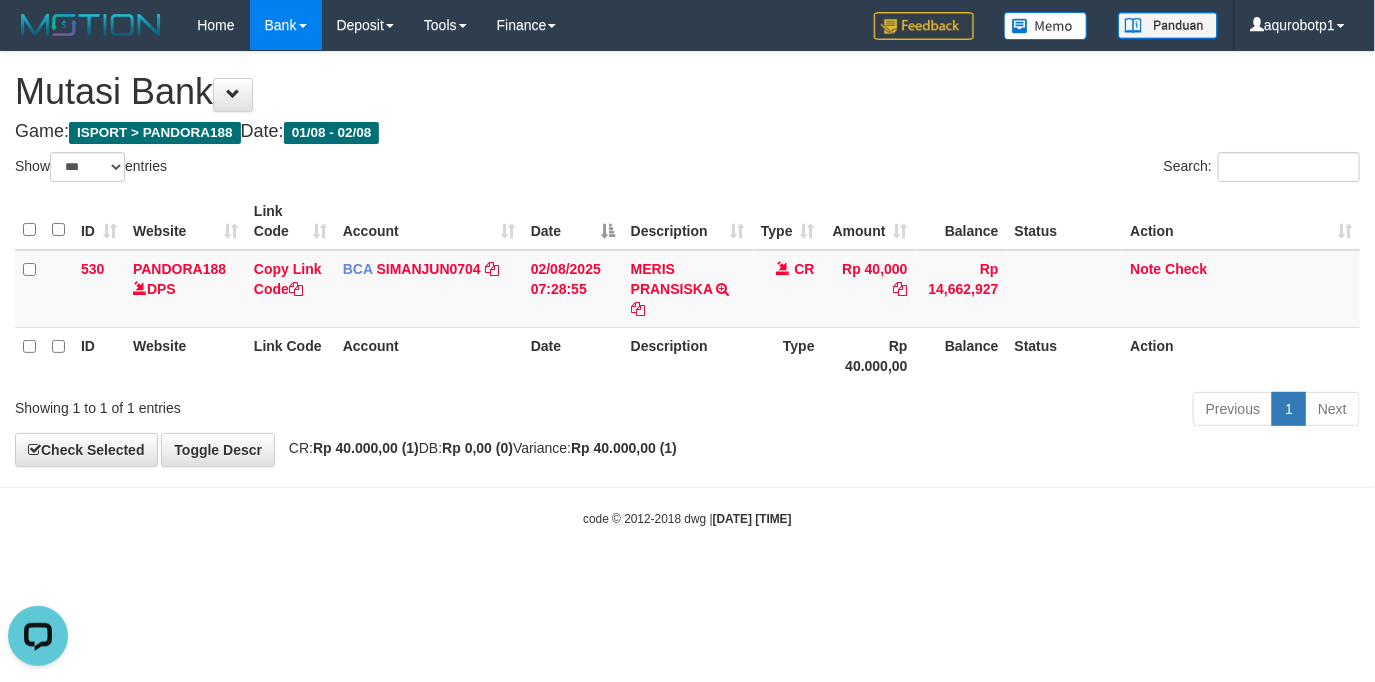 click on "Toggle navigation
Home
Bank
Account List
Load
By Website
Group
[ISPORT]													PANDORA188
By Load Group (DPS)
Group aqu-pandora
Mutasi Bank
Search
Sync
Note Mutasi
Deposit
-" at bounding box center [687, 289] 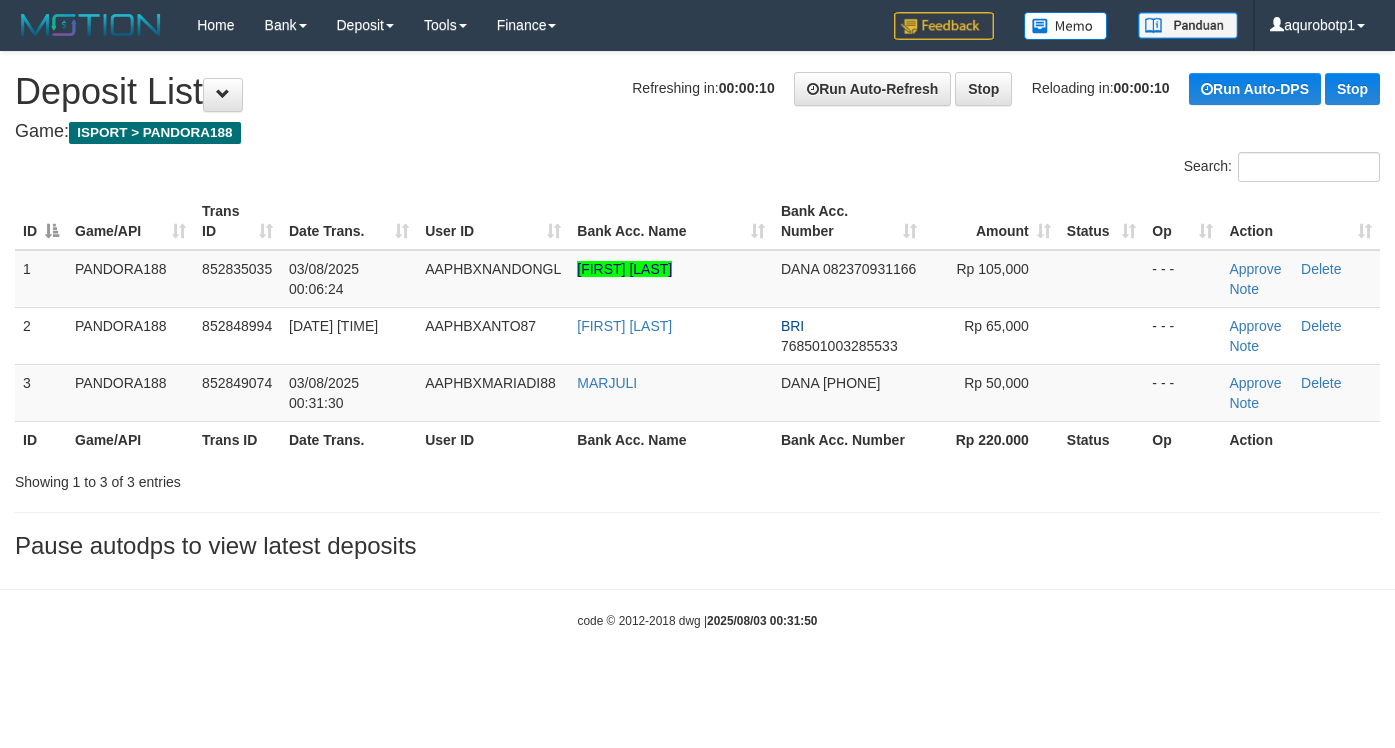 scroll, scrollTop: 0, scrollLeft: 0, axis: both 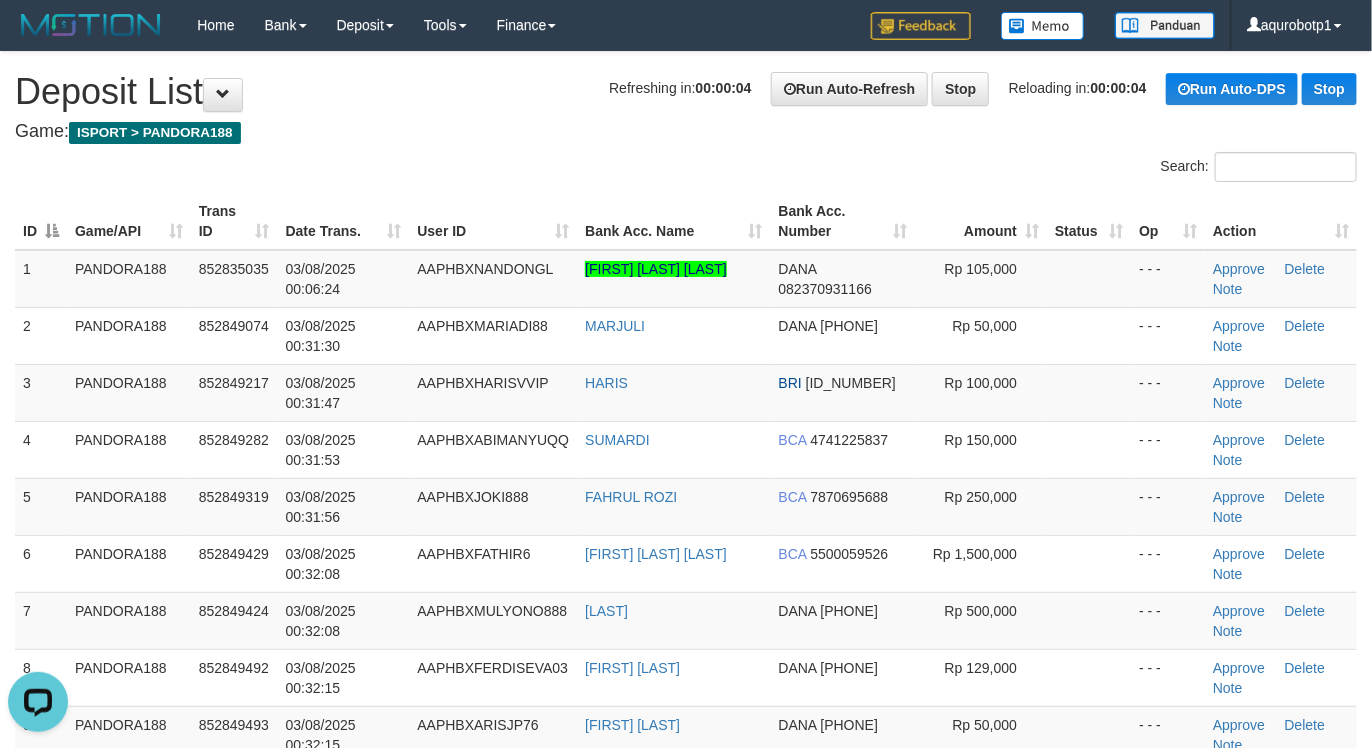 click at bounding box center [343, 152] 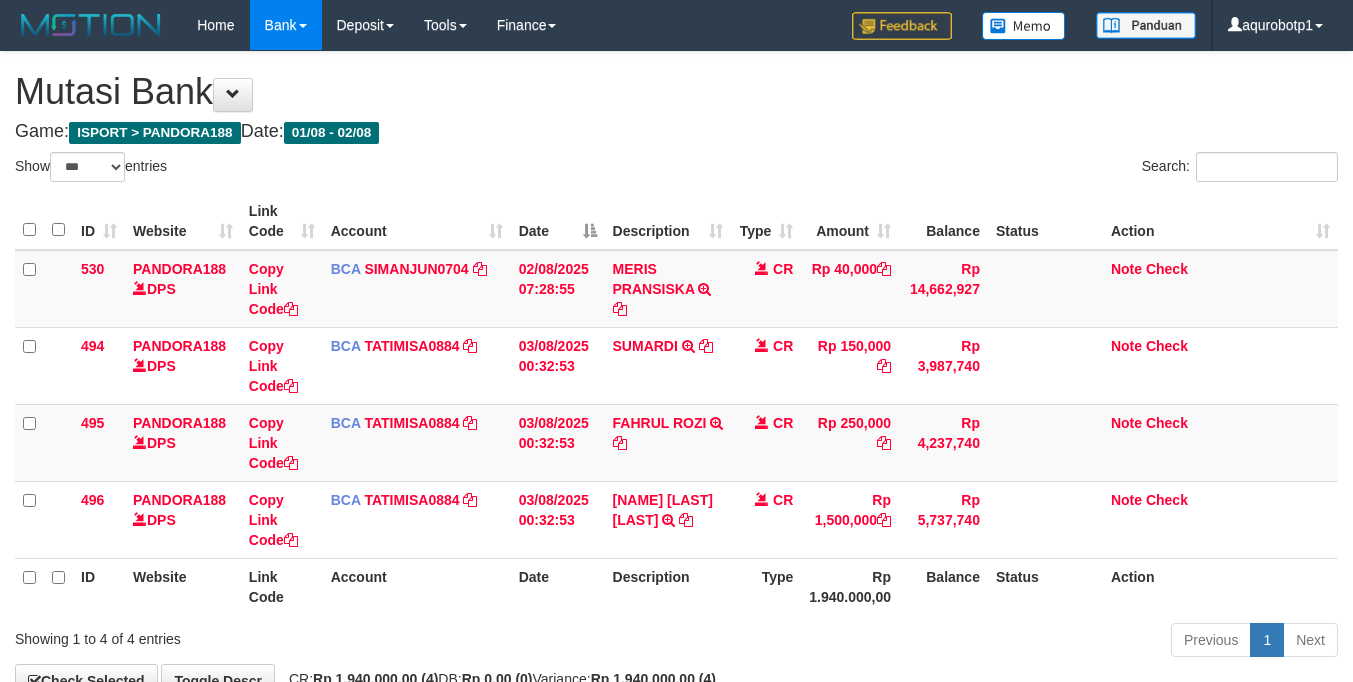 select on "***" 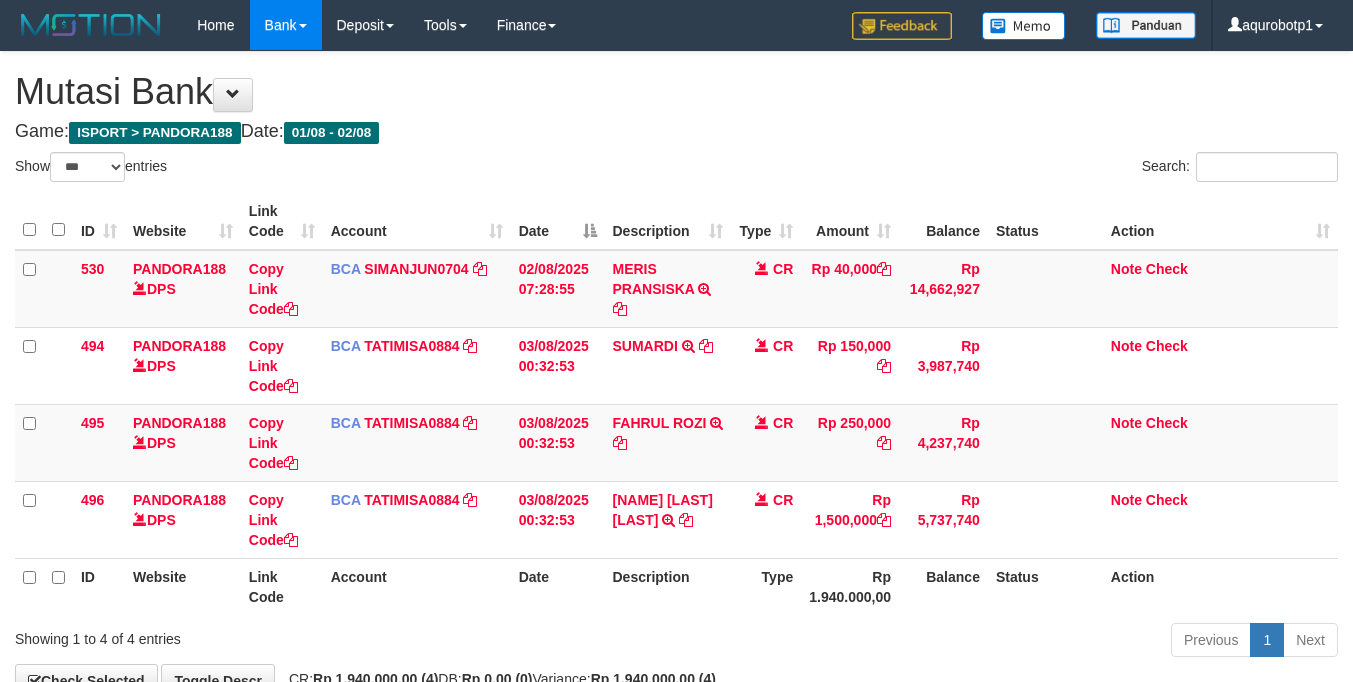 scroll, scrollTop: 0, scrollLeft: 0, axis: both 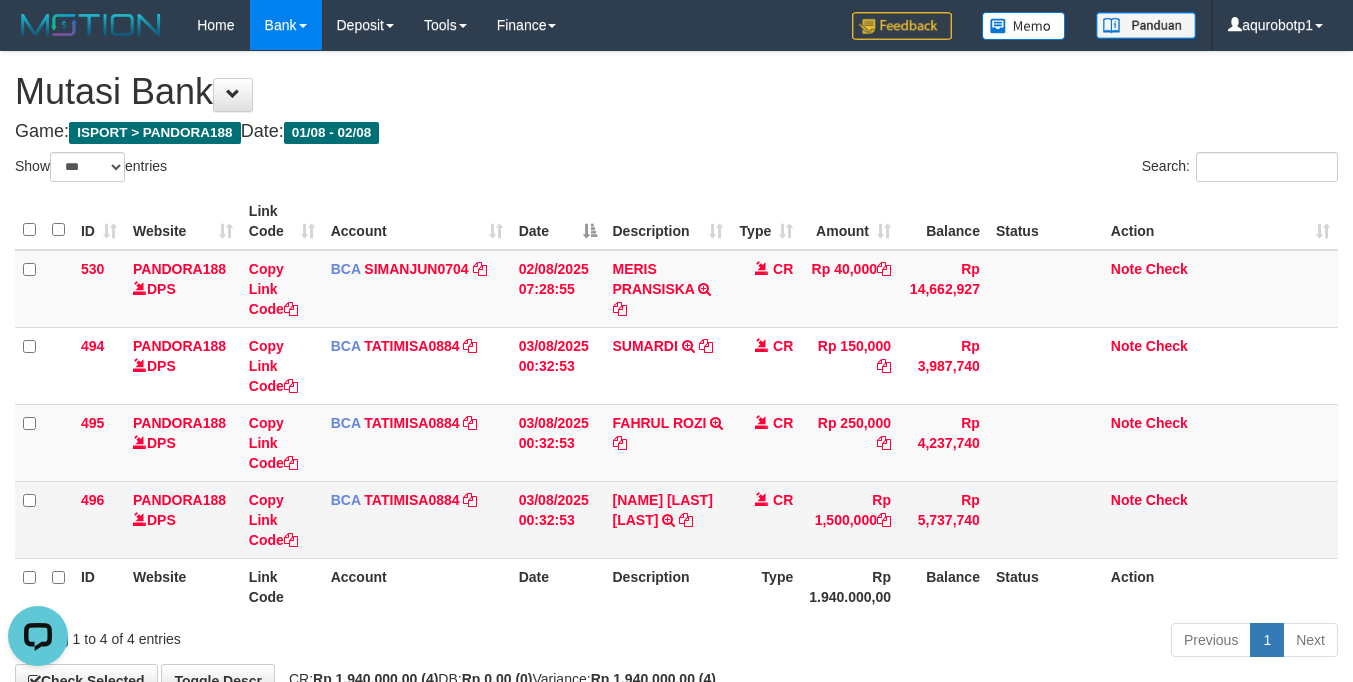 click on "Rp 1,500,000" at bounding box center (850, 519) 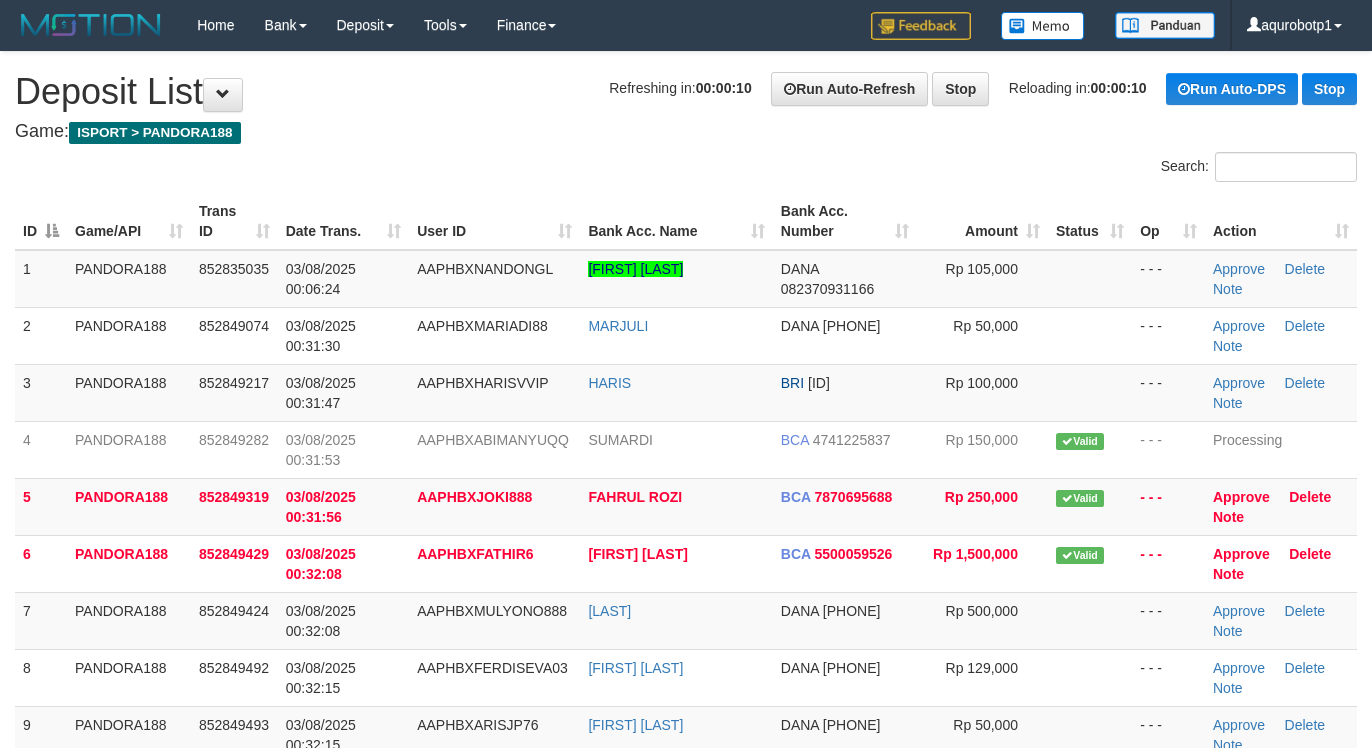 scroll, scrollTop: 0, scrollLeft: 0, axis: both 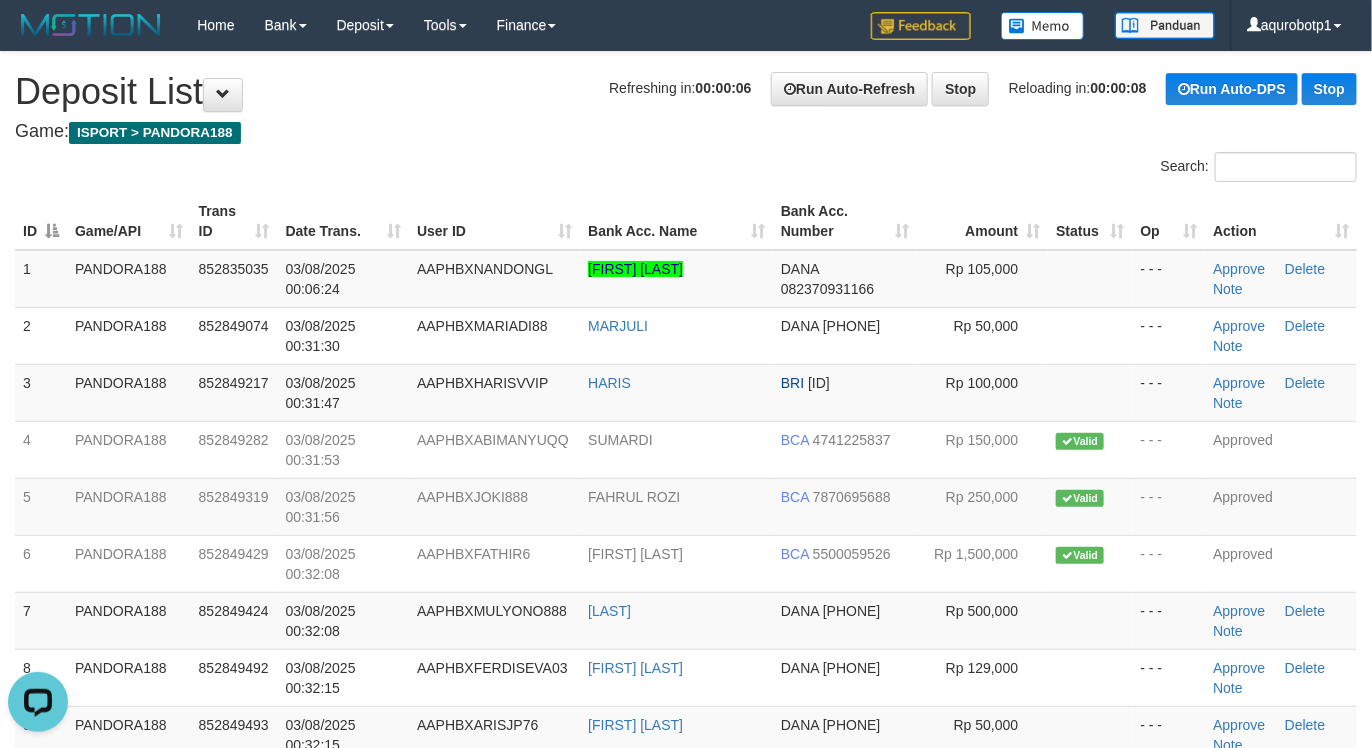 click on "**********" at bounding box center [686, 481] 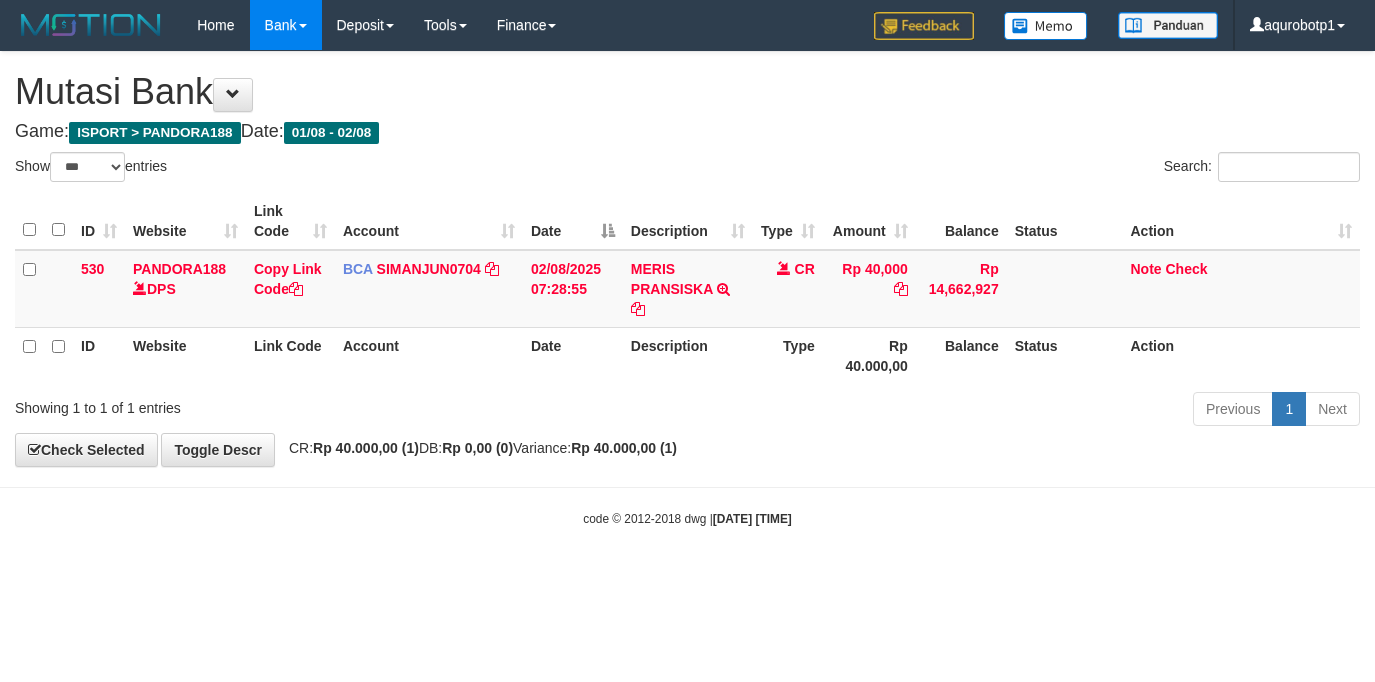 select on "***" 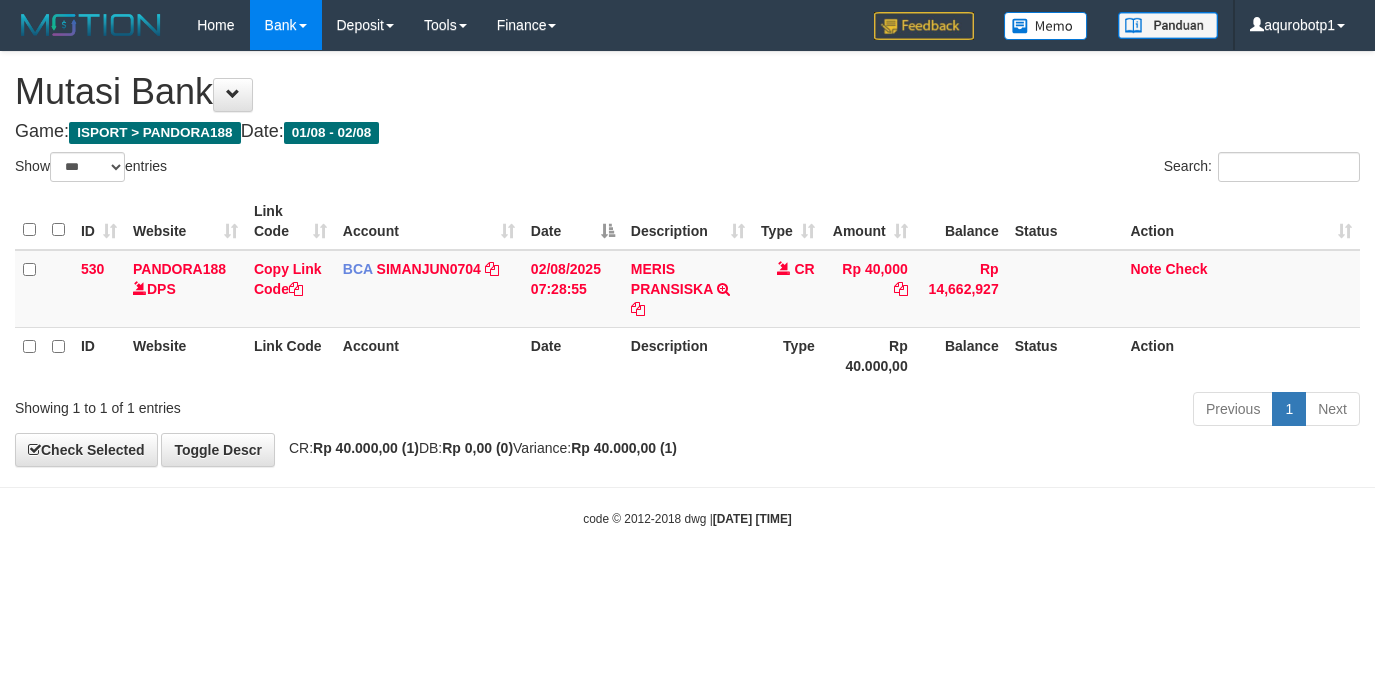scroll, scrollTop: 0, scrollLeft: 0, axis: both 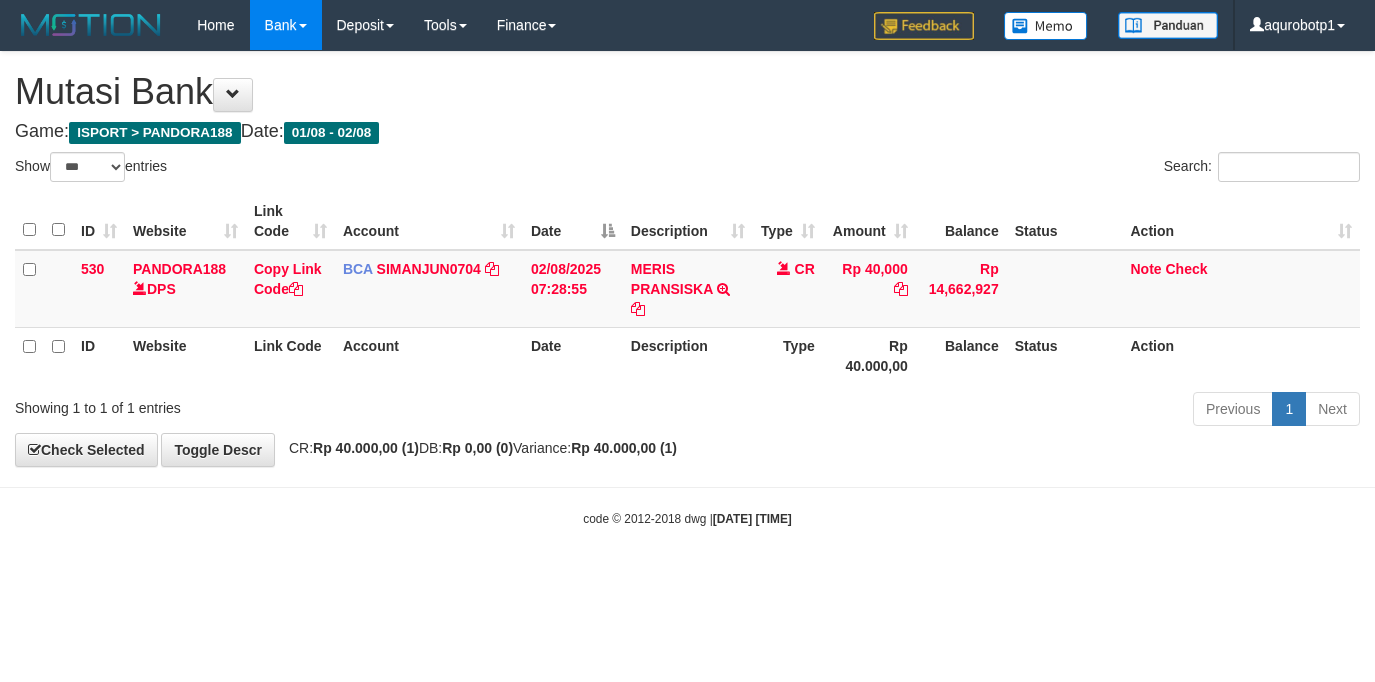 select on "***" 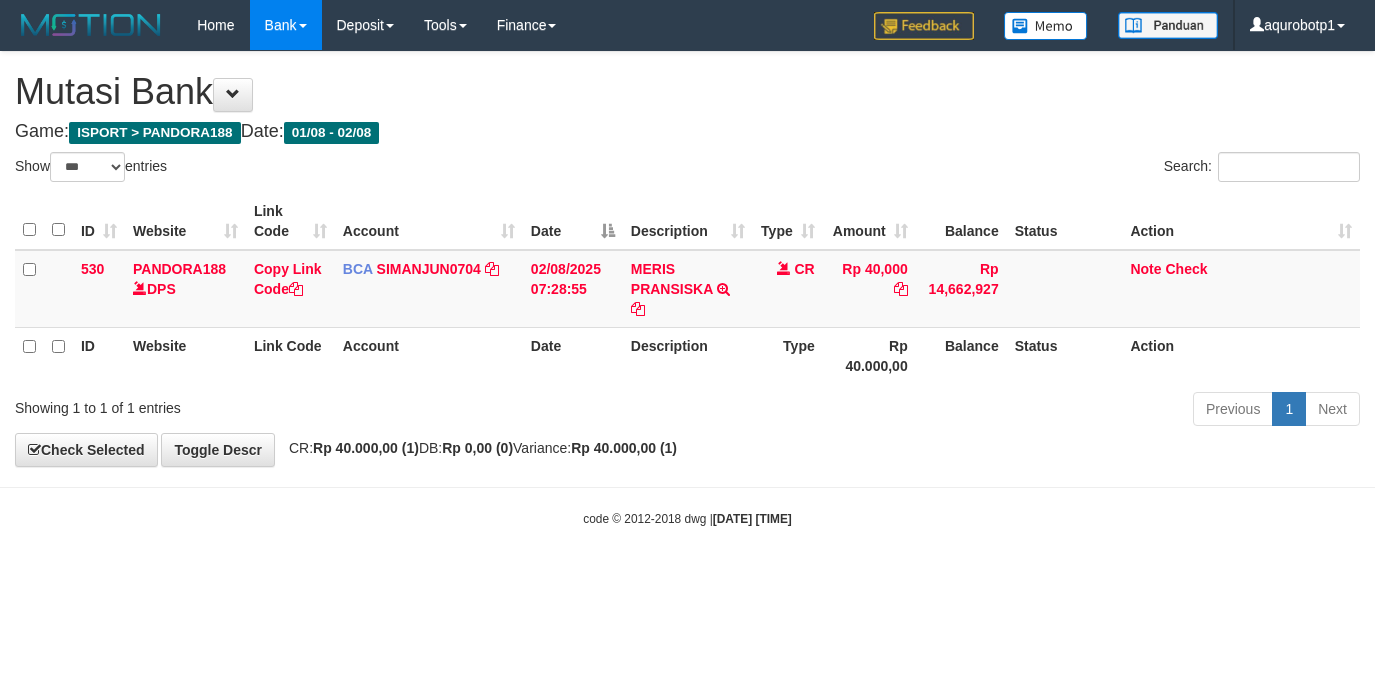 scroll, scrollTop: 0, scrollLeft: 0, axis: both 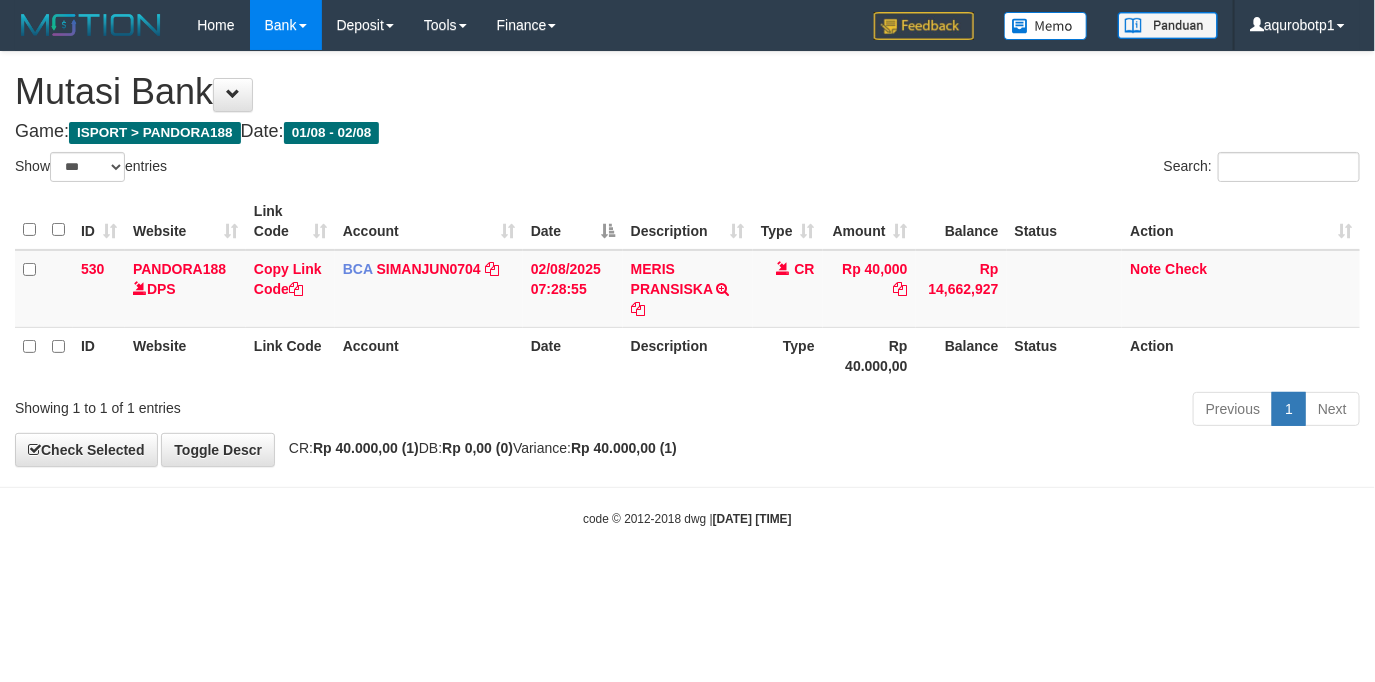 drag, startPoint x: 928, startPoint y: 397, endPoint x: 678, endPoint y: 337, distance: 257.0992 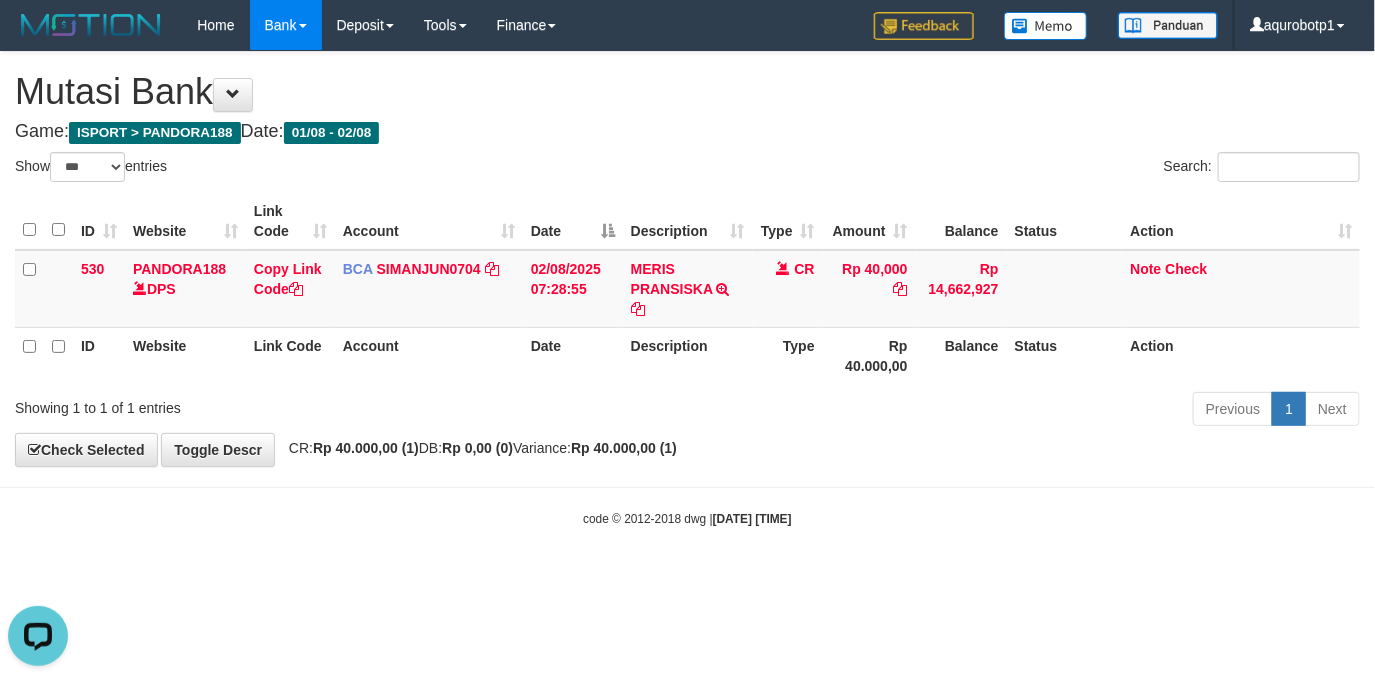 scroll, scrollTop: 0, scrollLeft: 0, axis: both 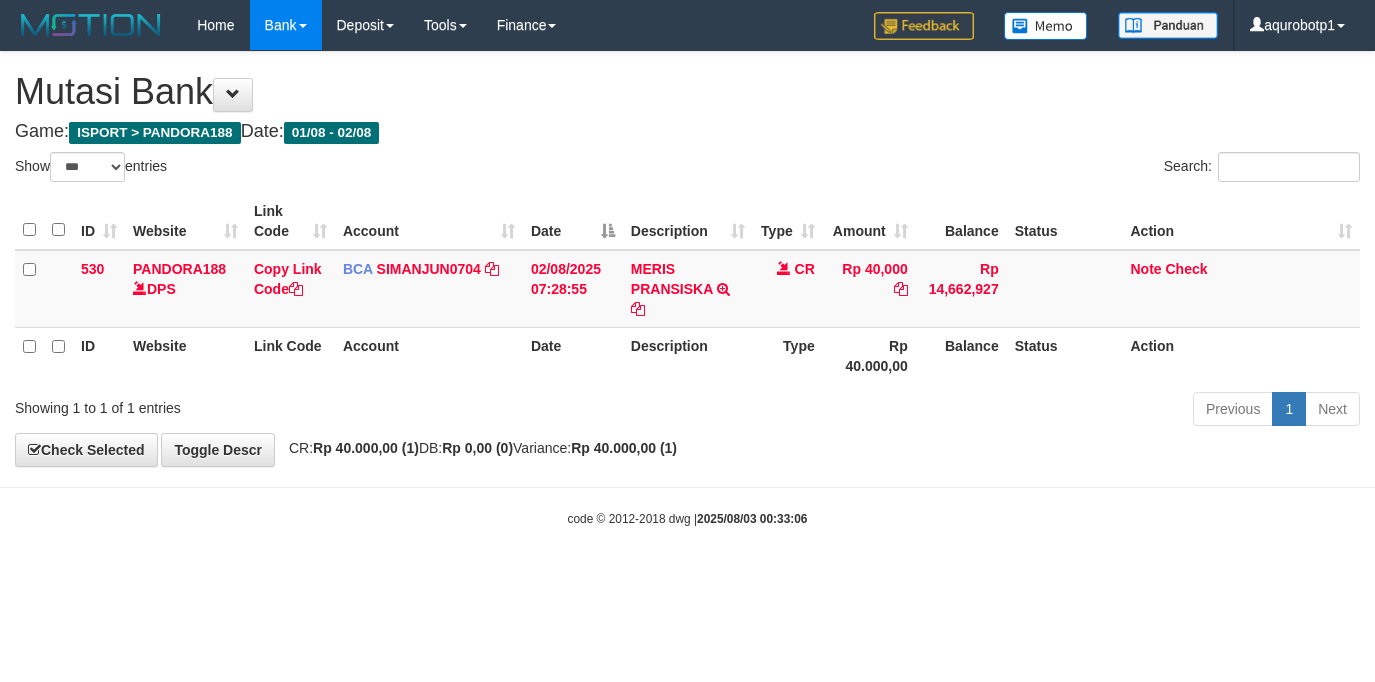 select on "***" 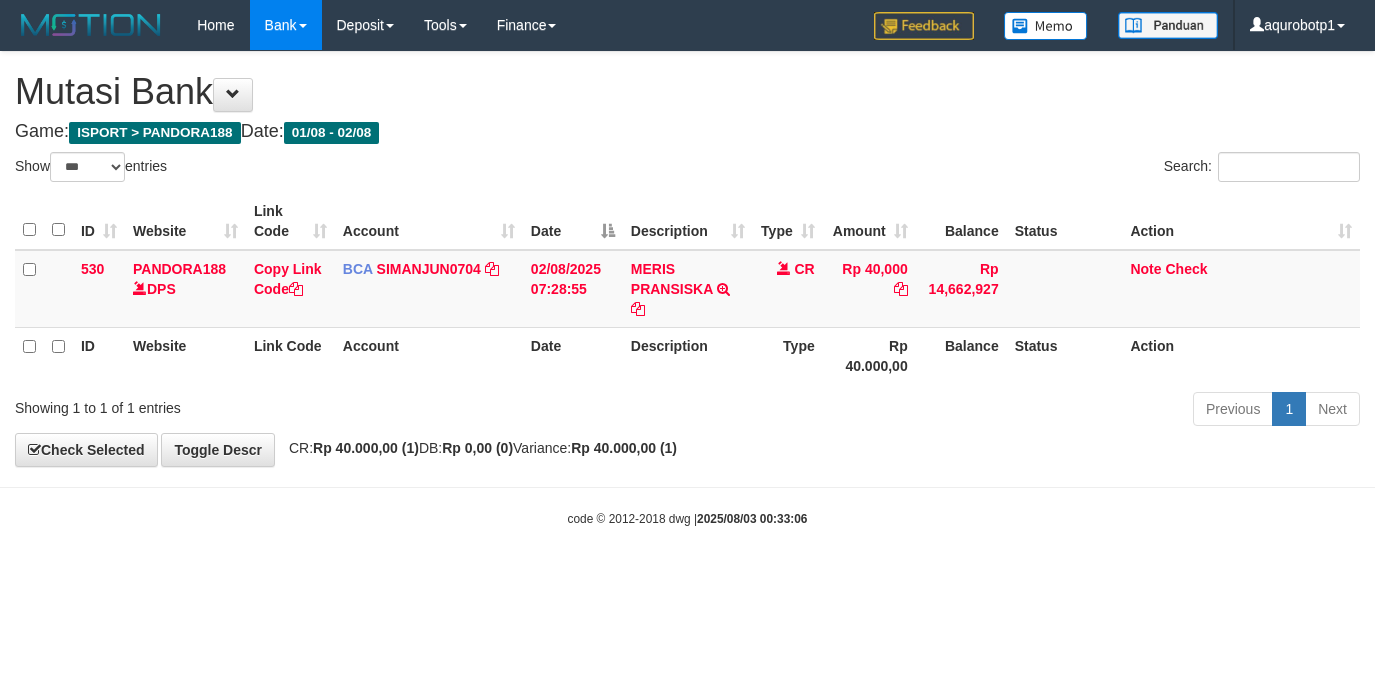 scroll, scrollTop: 0, scrollLeft: 0, axis: both 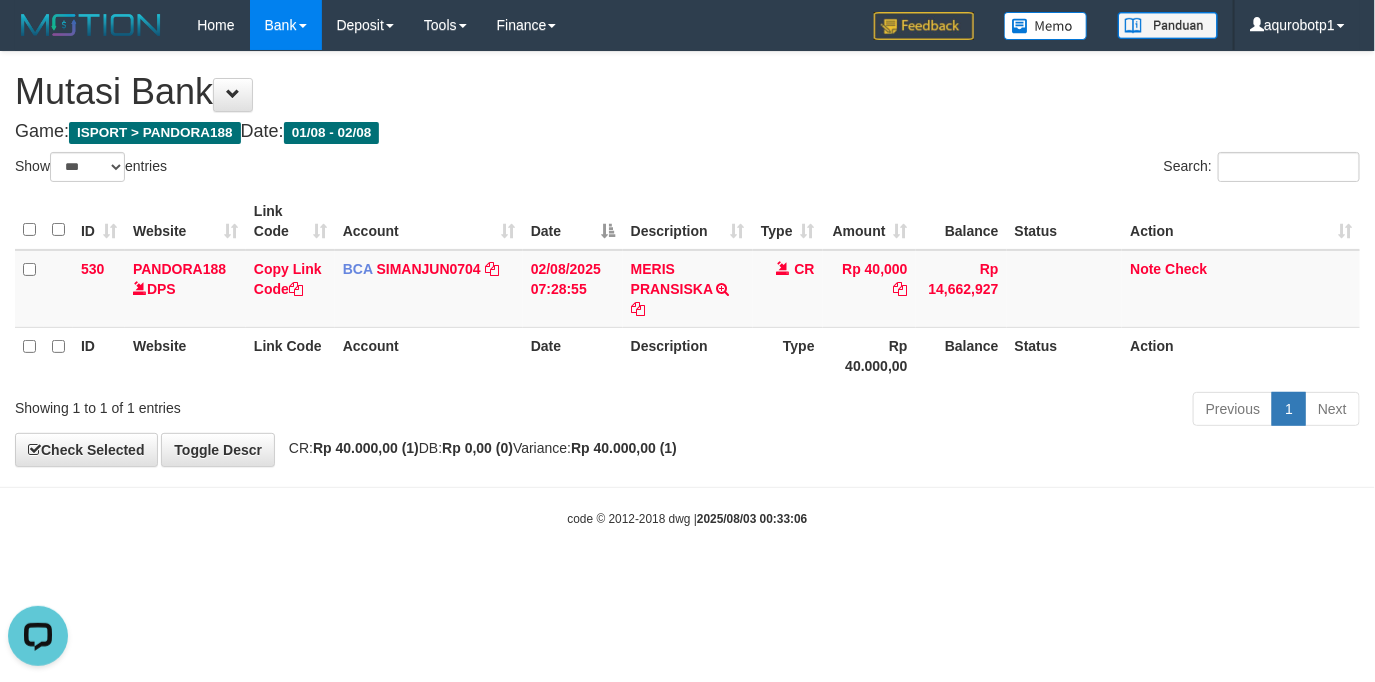 click on "Status" at bounding box center (1065, 355) 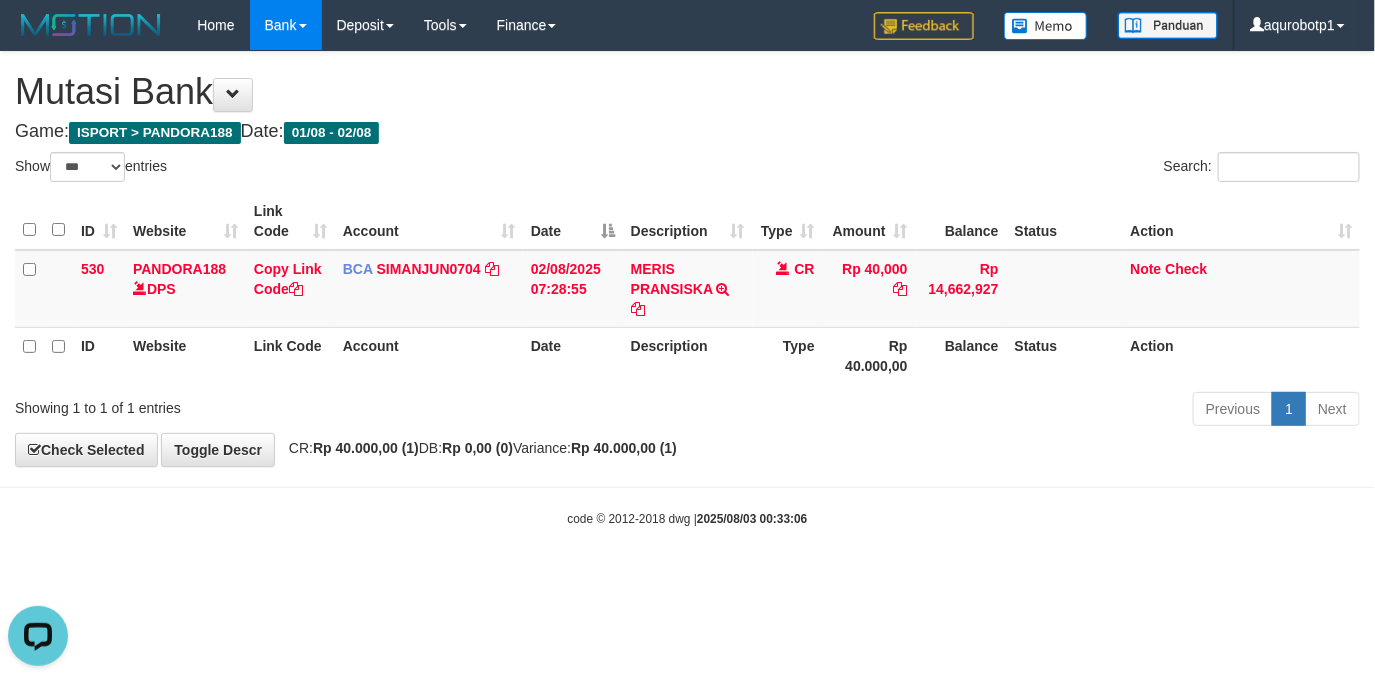 click on "Previous 1 Next" at bounding box center [974, 411] 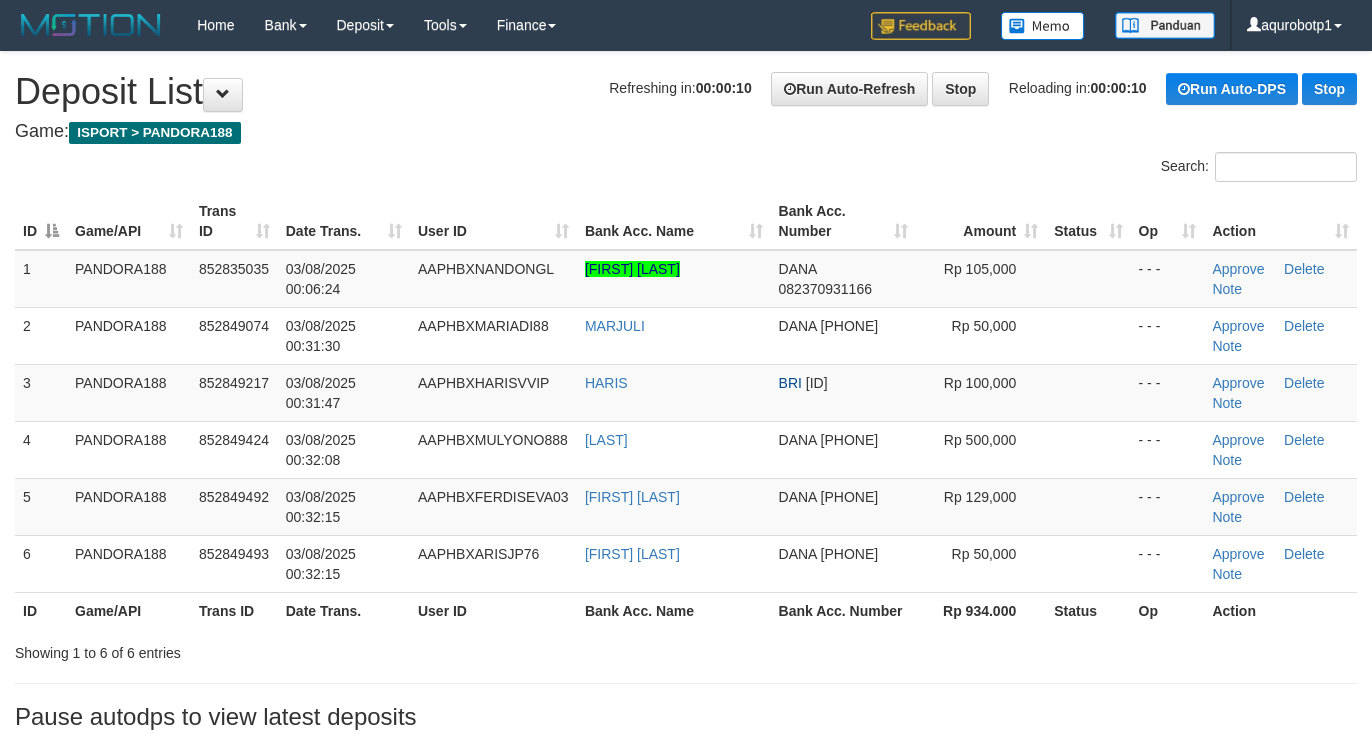 scroll, scrollTop: 0, scrollLeft: 0, axis: both 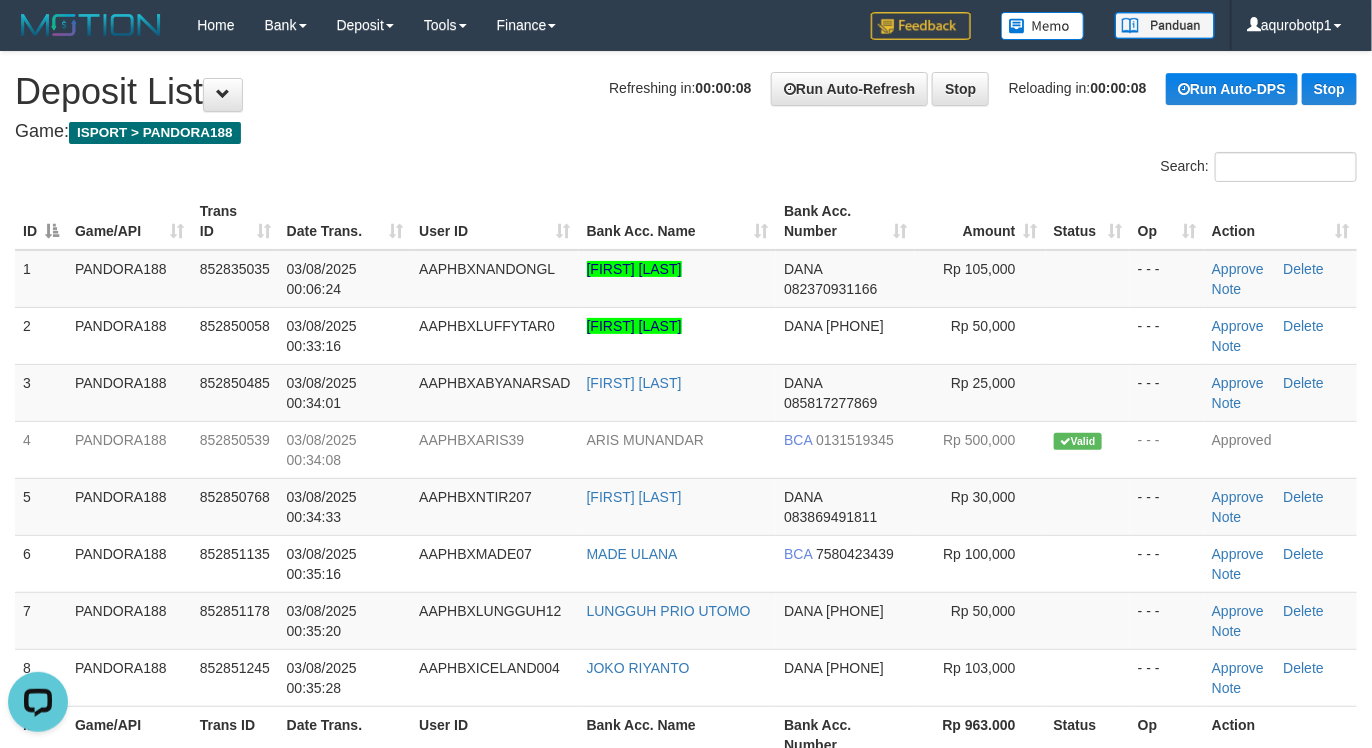 click on "Game:   ISPORT > PANDORA188" at bounding box center [686, 132] 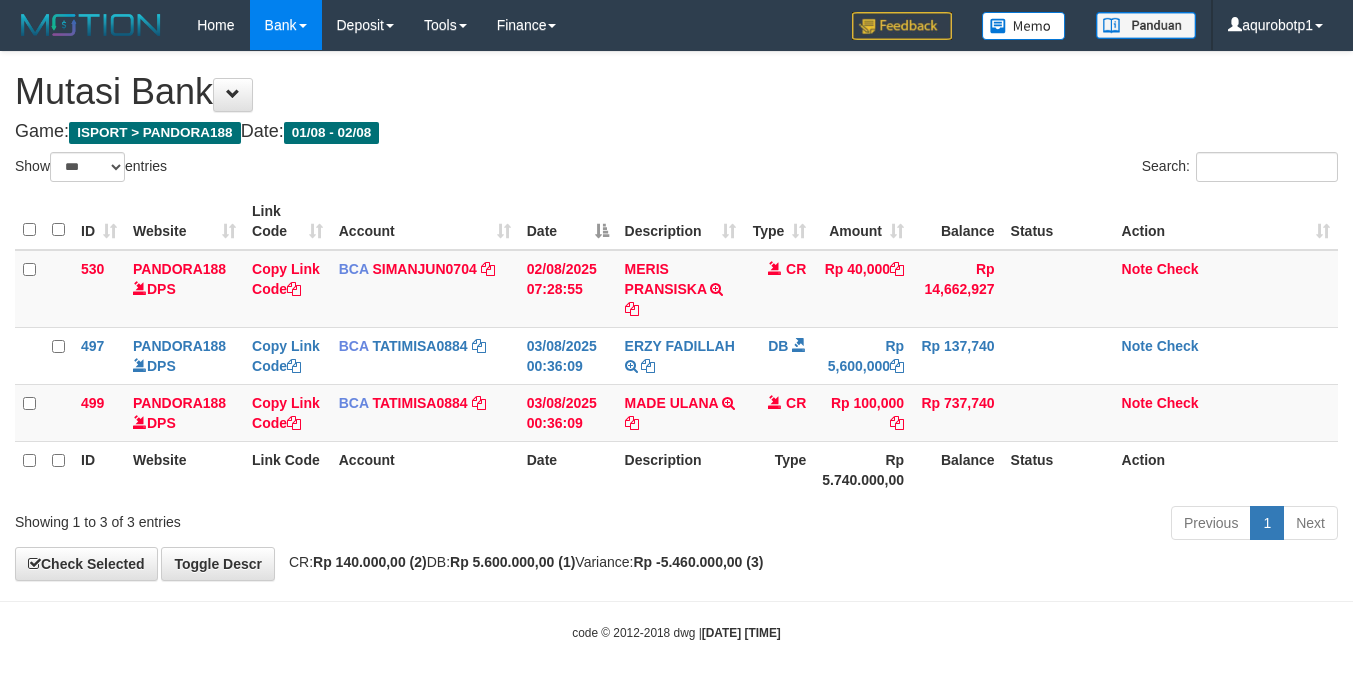 select on "***" 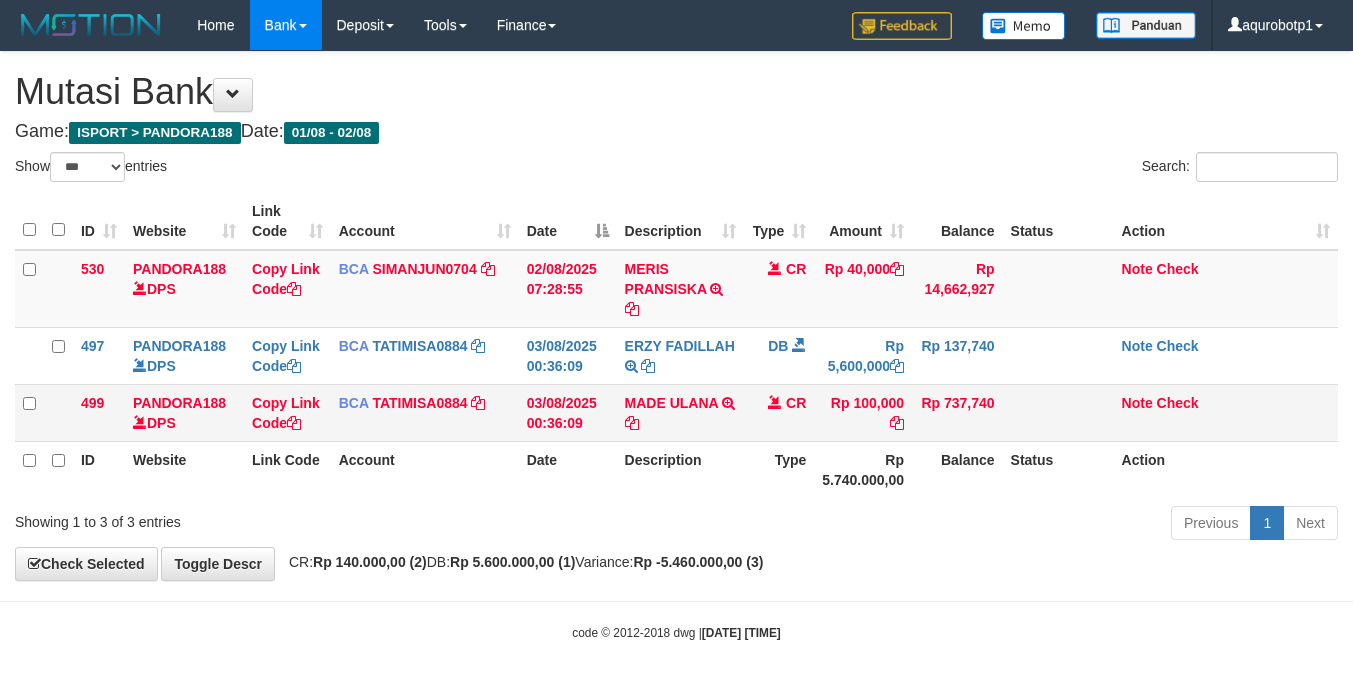 scroll, scrollTop: 0, scrollLeft: 0, axis: both 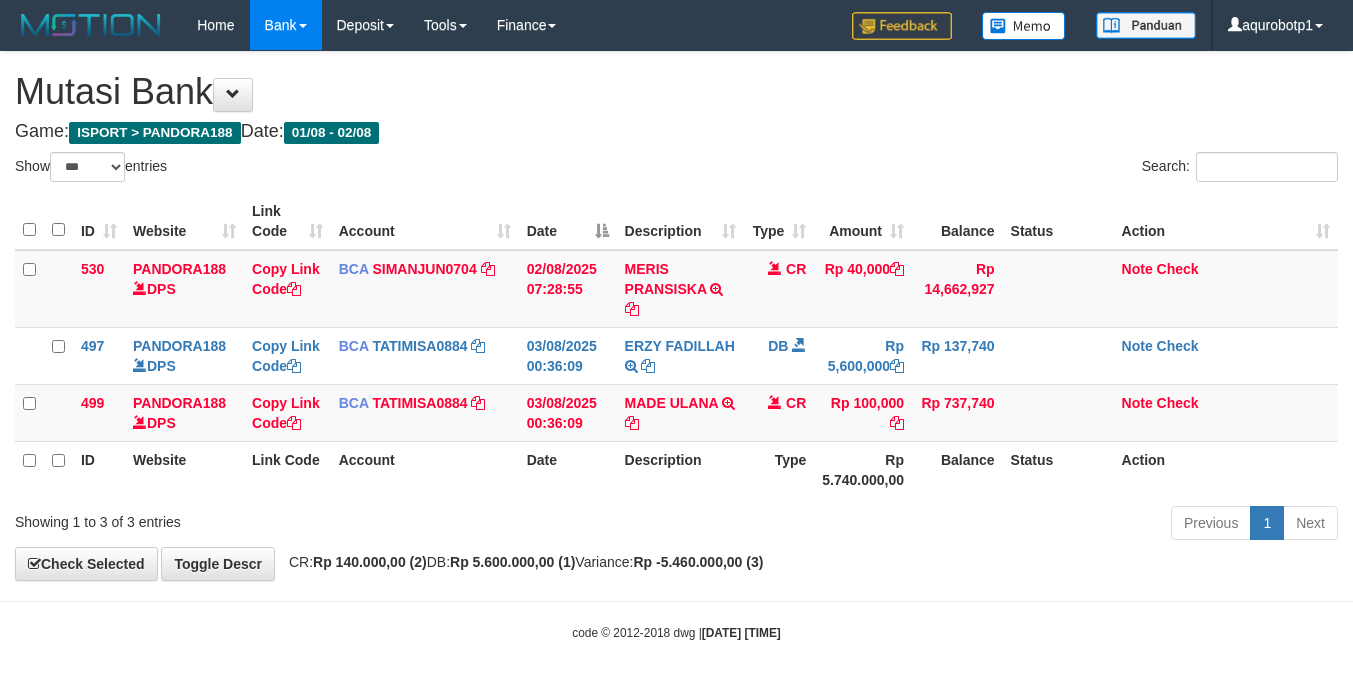 click on "Balance" at bounding box center (957, 469) 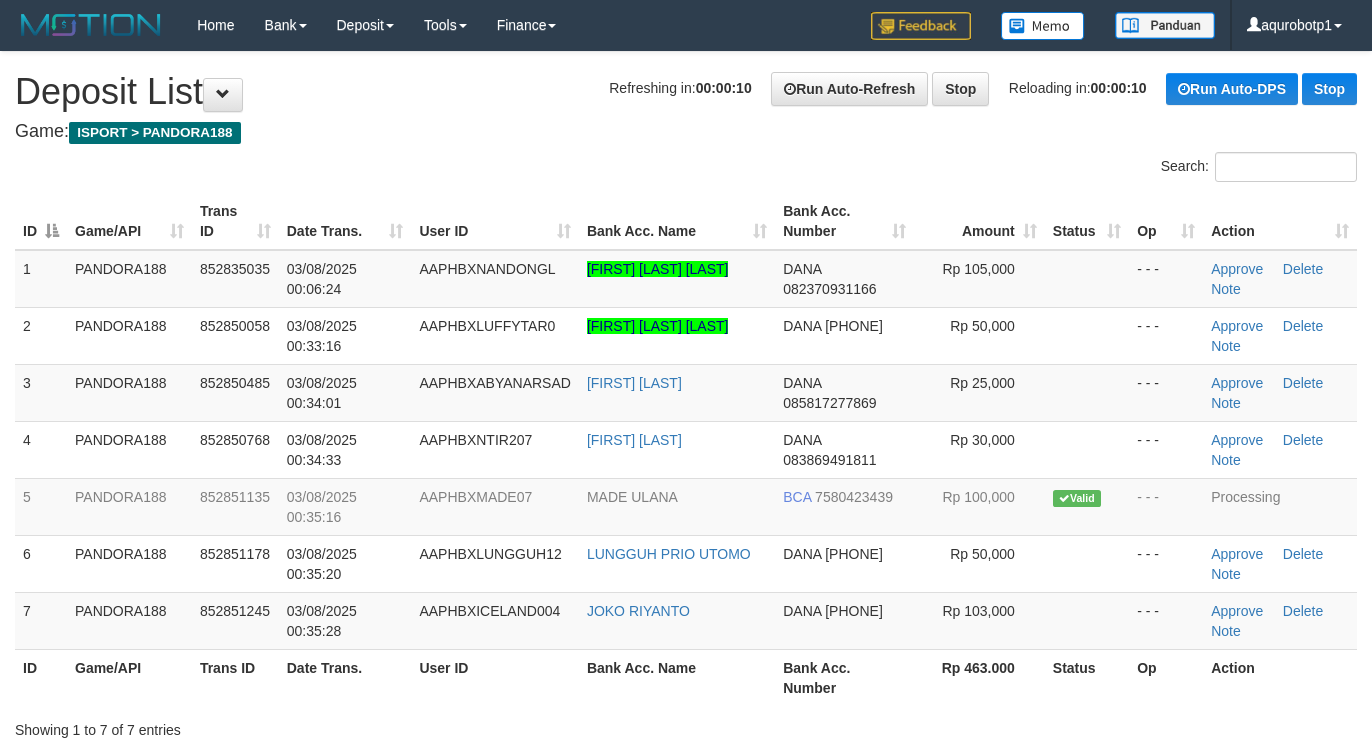 scroll, scrollTop: 0, scrollLeft: 0, axis: both 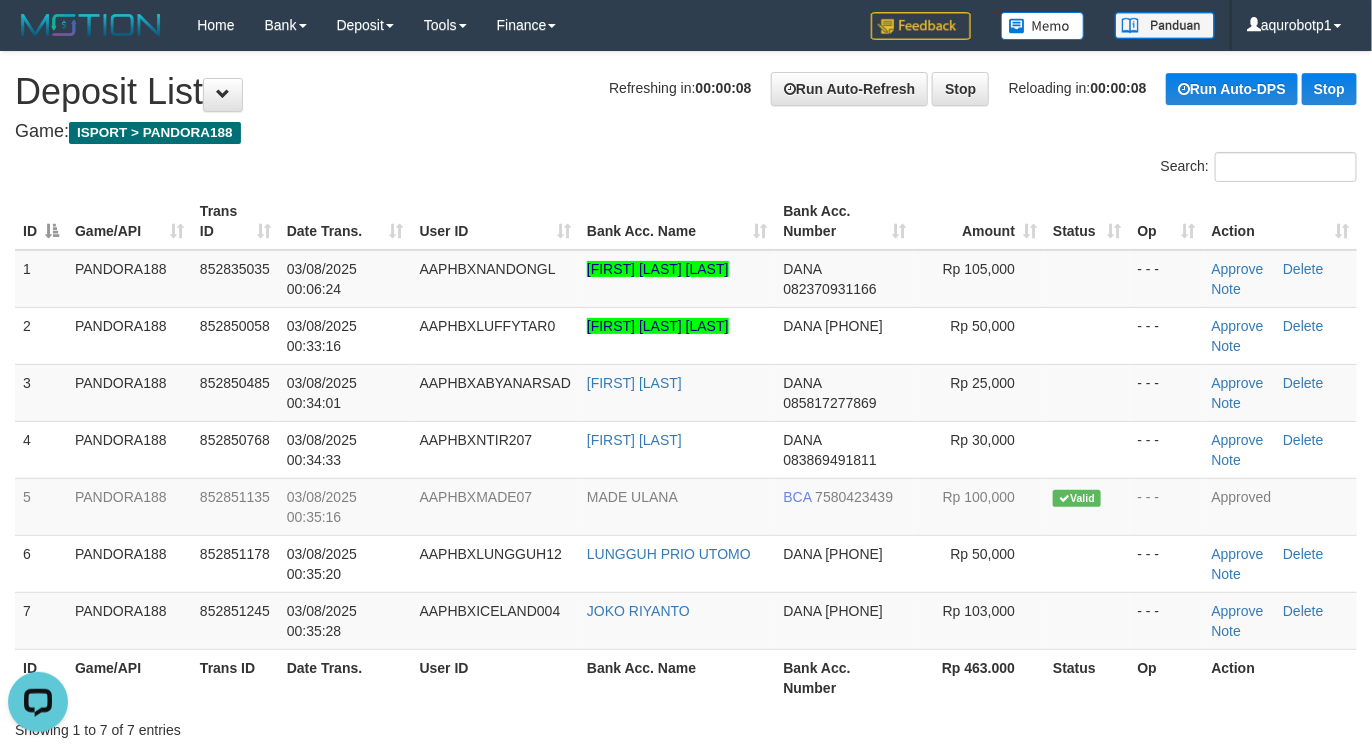 drag, startPoint x: 555, startPoint y: 168, endPoint x: 772, endPoint y: 645, distance: 524.0401 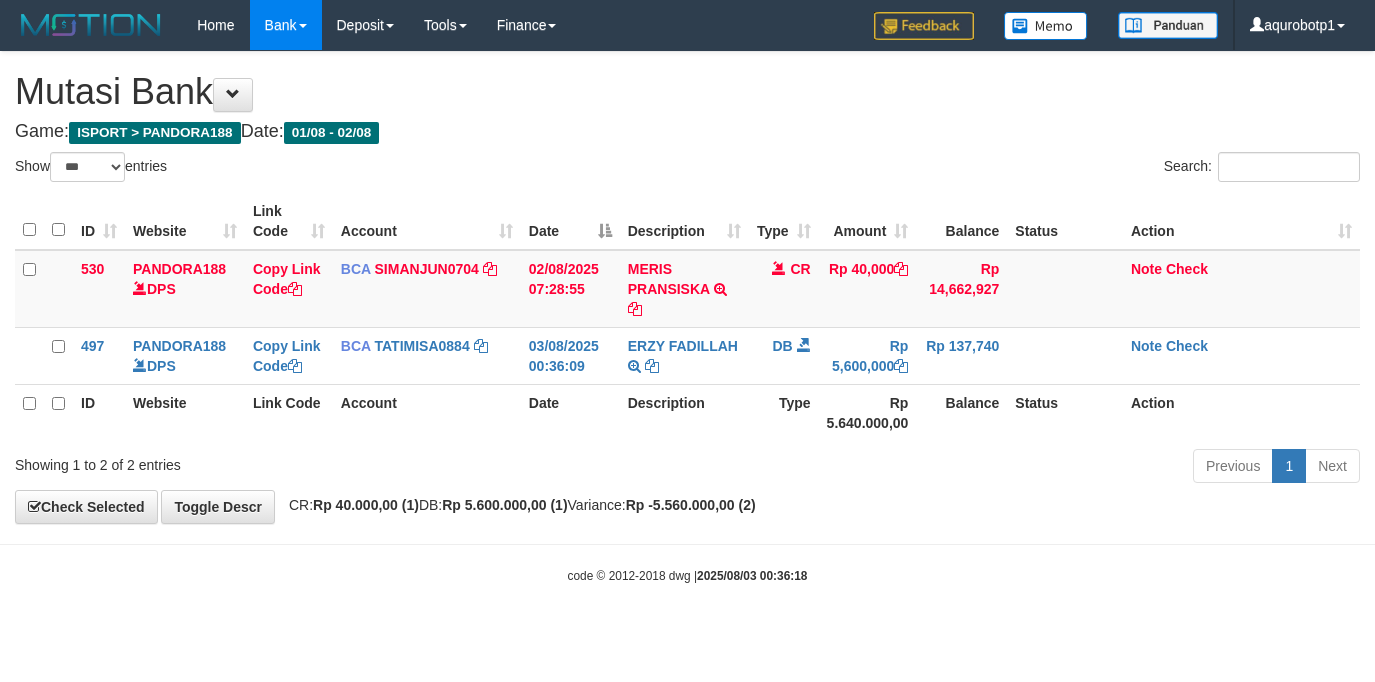 select on "***" 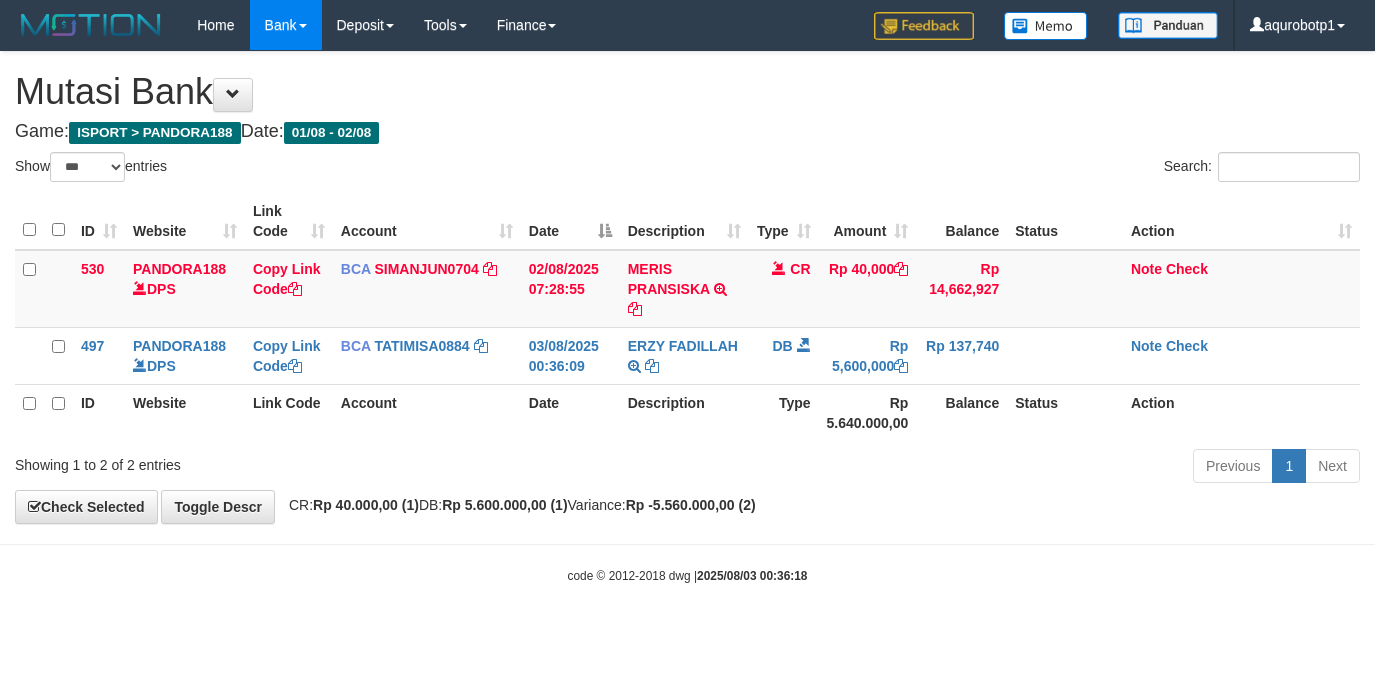 scroll, scrollTop: 0, scrollLeft: 0, axis: both 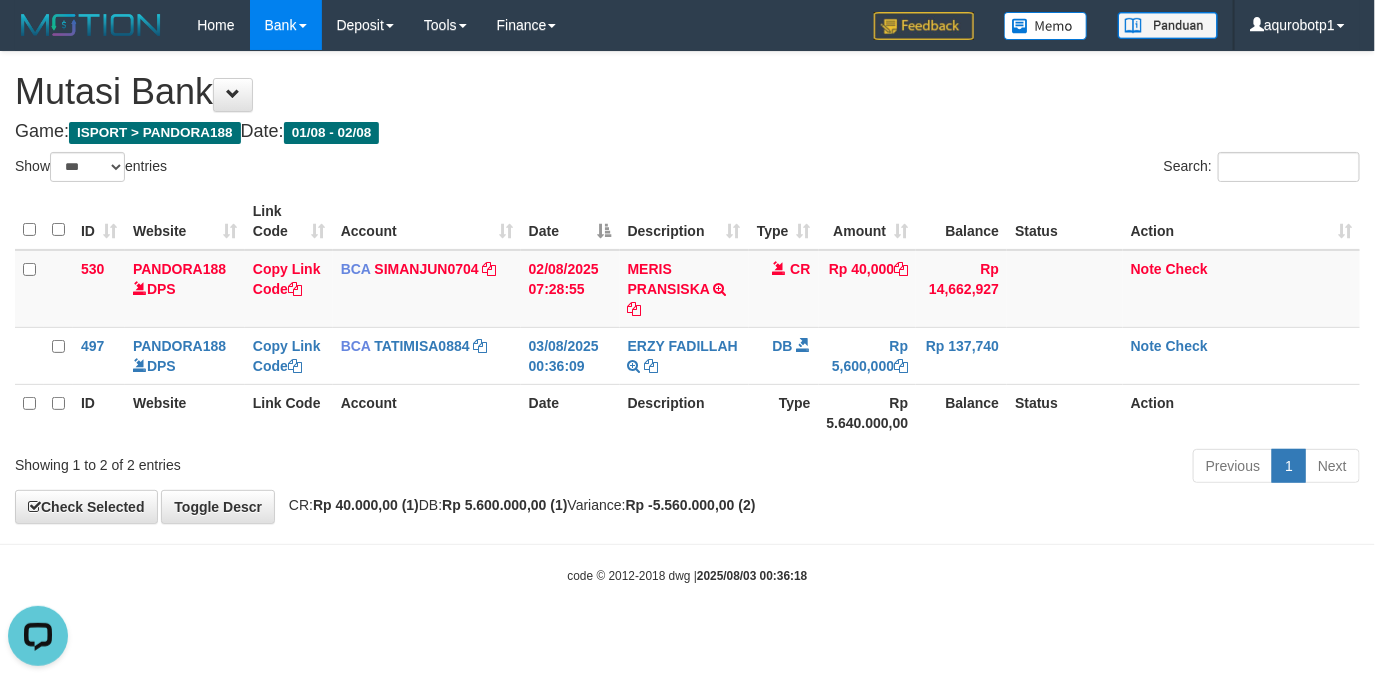drag, startPoint x: 855, startPoint y: 570, endPoint x: 48, endPoint y: 432, distance: 818.71423 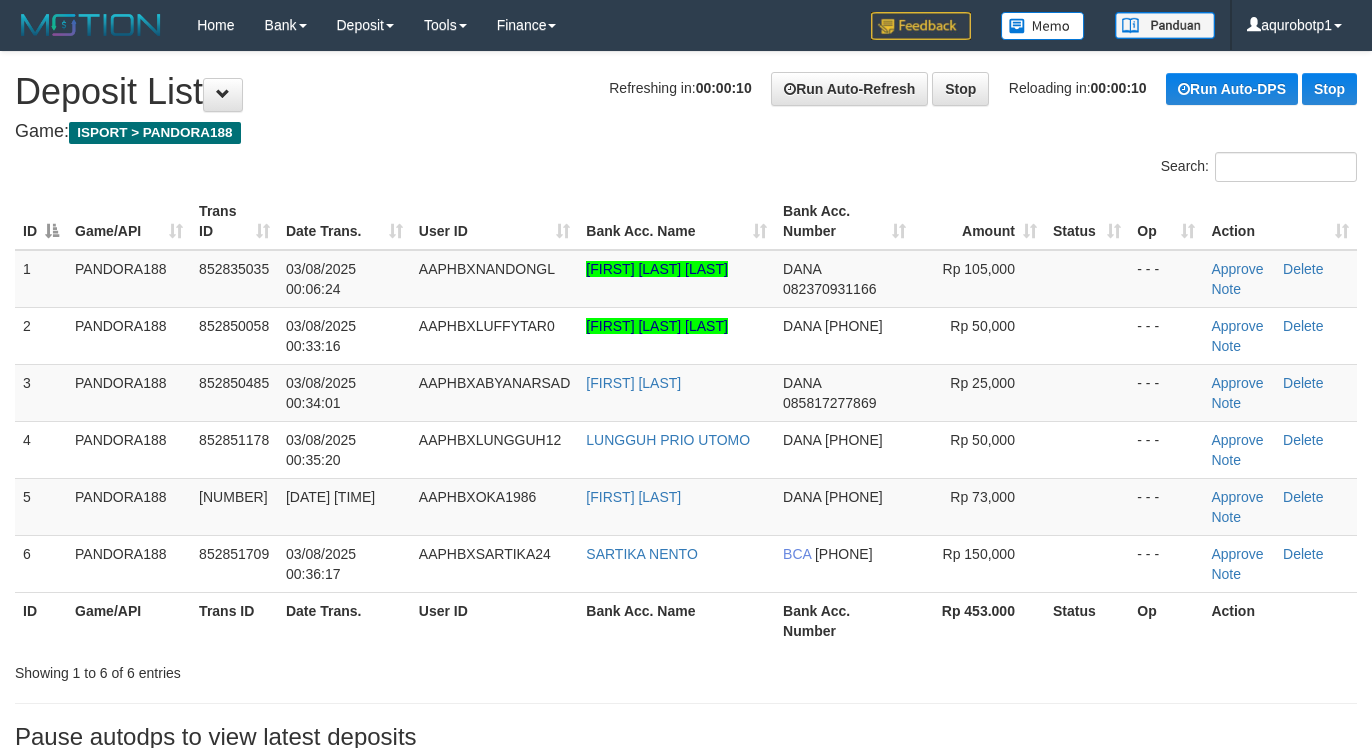 scroll, scrollTop: 0, scrollLeft: 0, axis: both 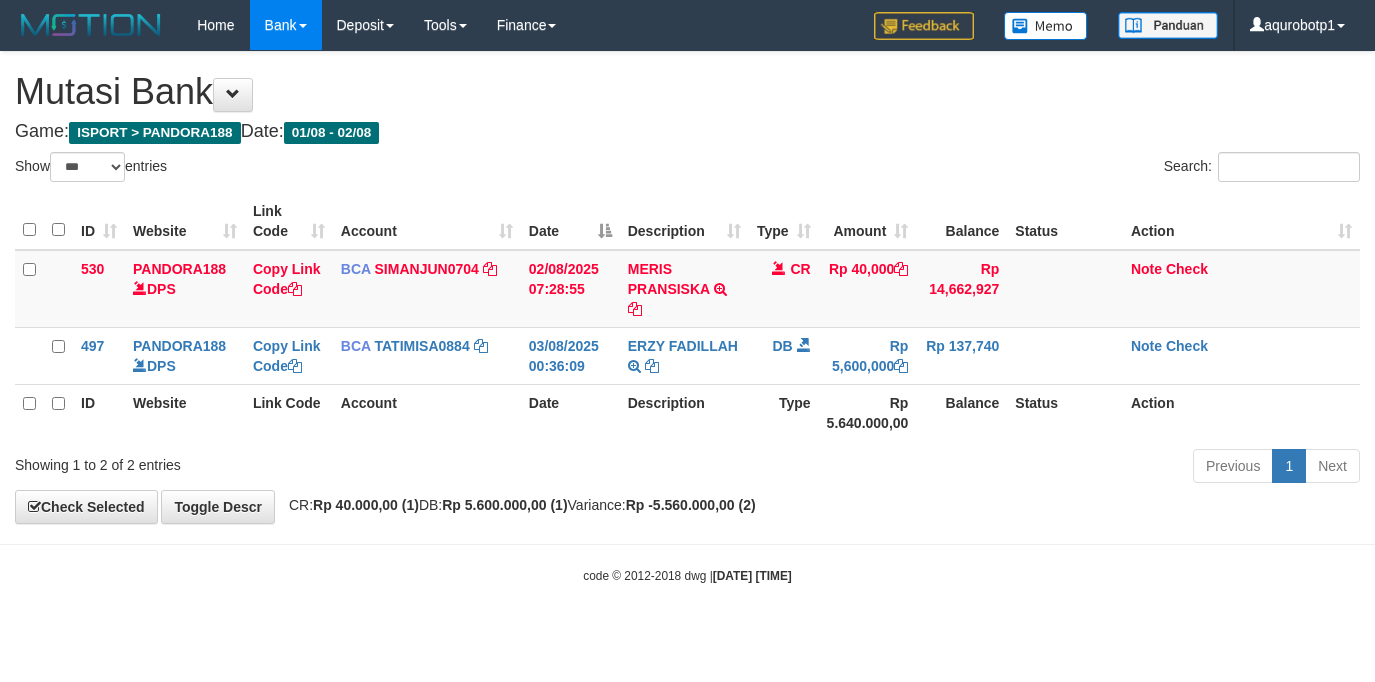 select on "***" 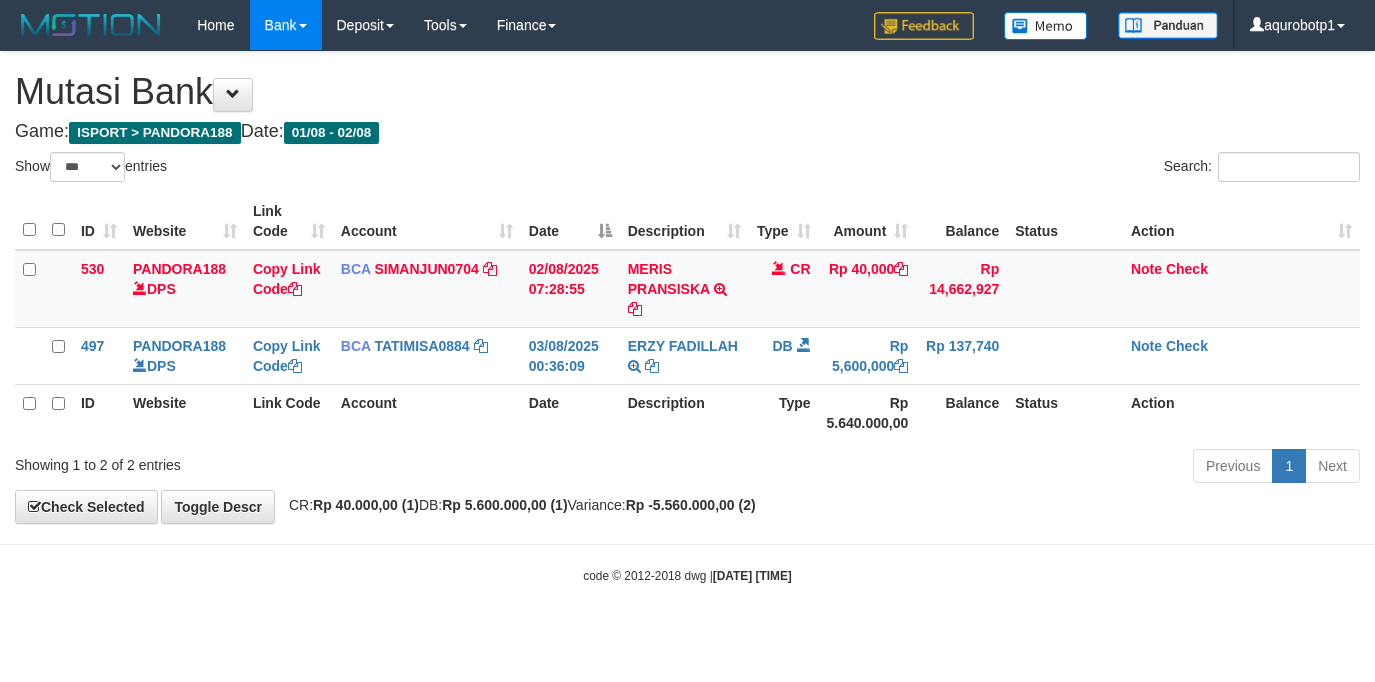 scroll, scrollTop: 0, scrollLeft: 0, axis: both 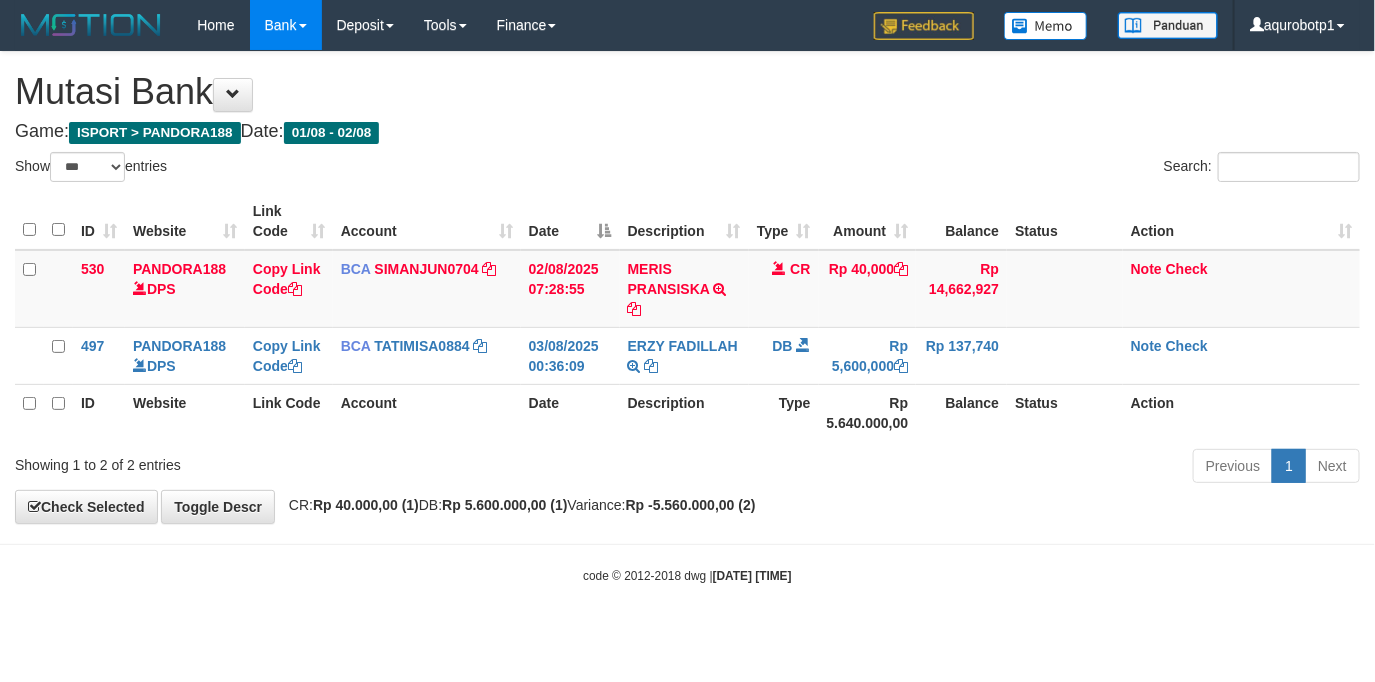 click on "Toggle navigation
Home
Bank
Account List
Load
By Website
Group
[ISPORT]													PANDORA188
By Load Group (DPS)
Group aqu-pandora
Mutasi Bank
Search
Sync
Note Mutasi
Deposit
-" at bounding box center (687, 317) 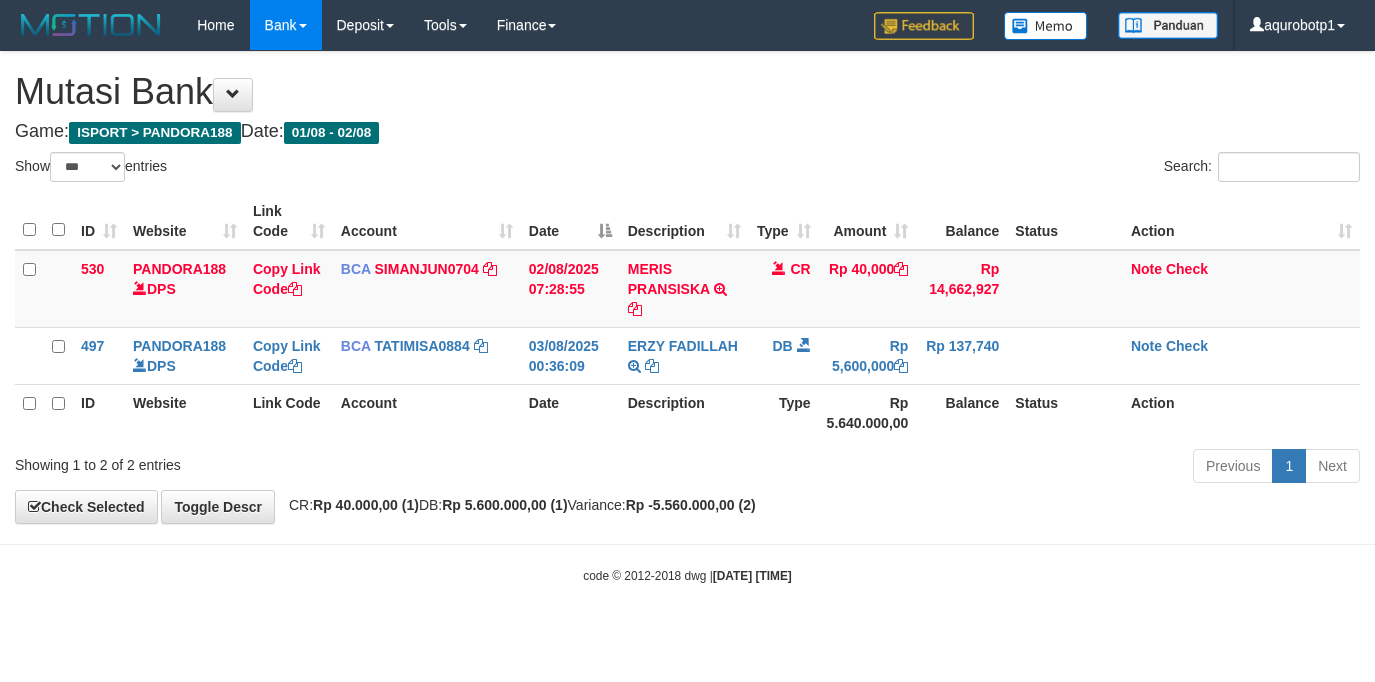 select on "***" 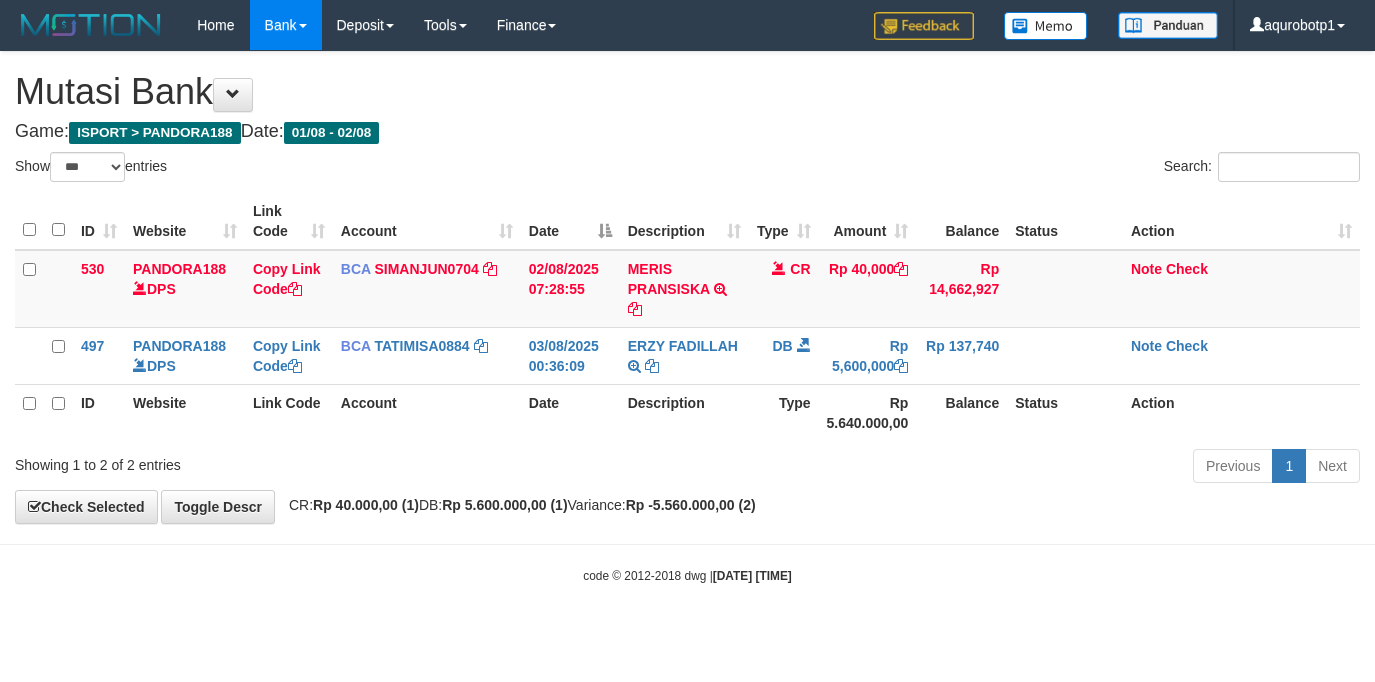 scroll, scrollTop: 0, scrollLeft: 0, axis: both 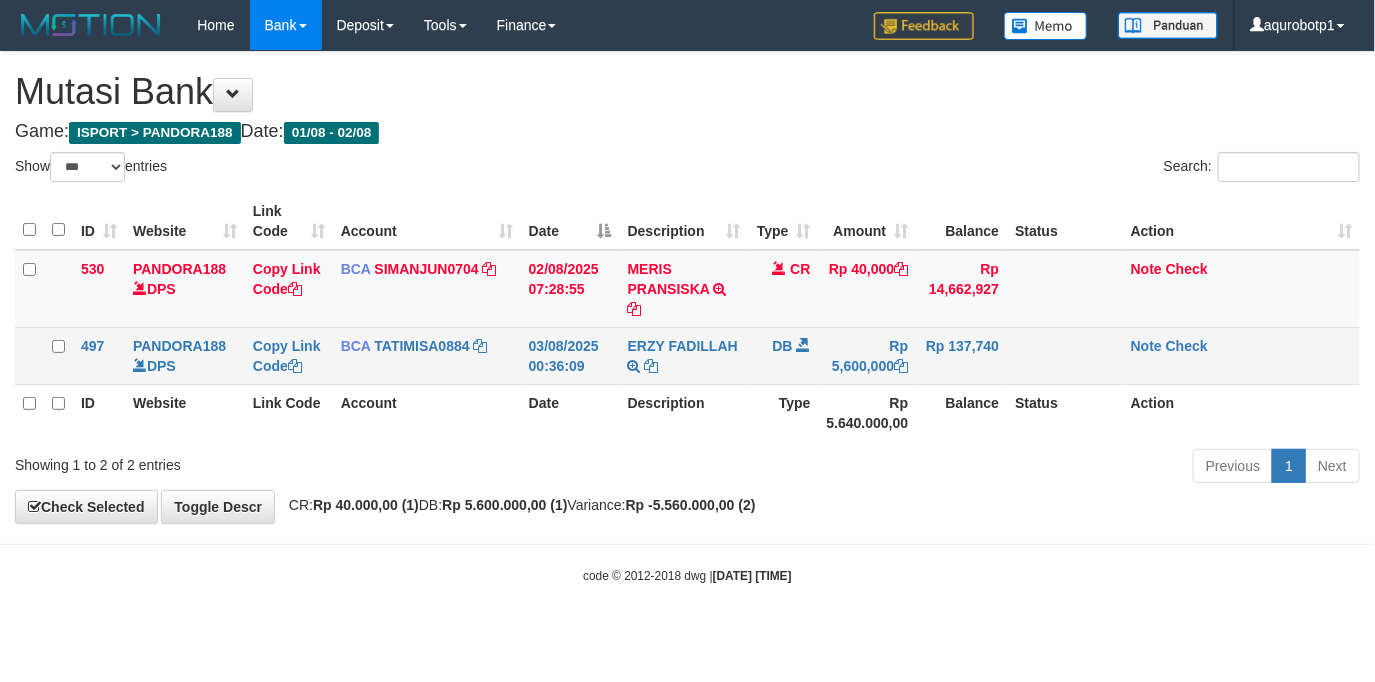 click on "Note
Check" at bounding box center (1241, 355) 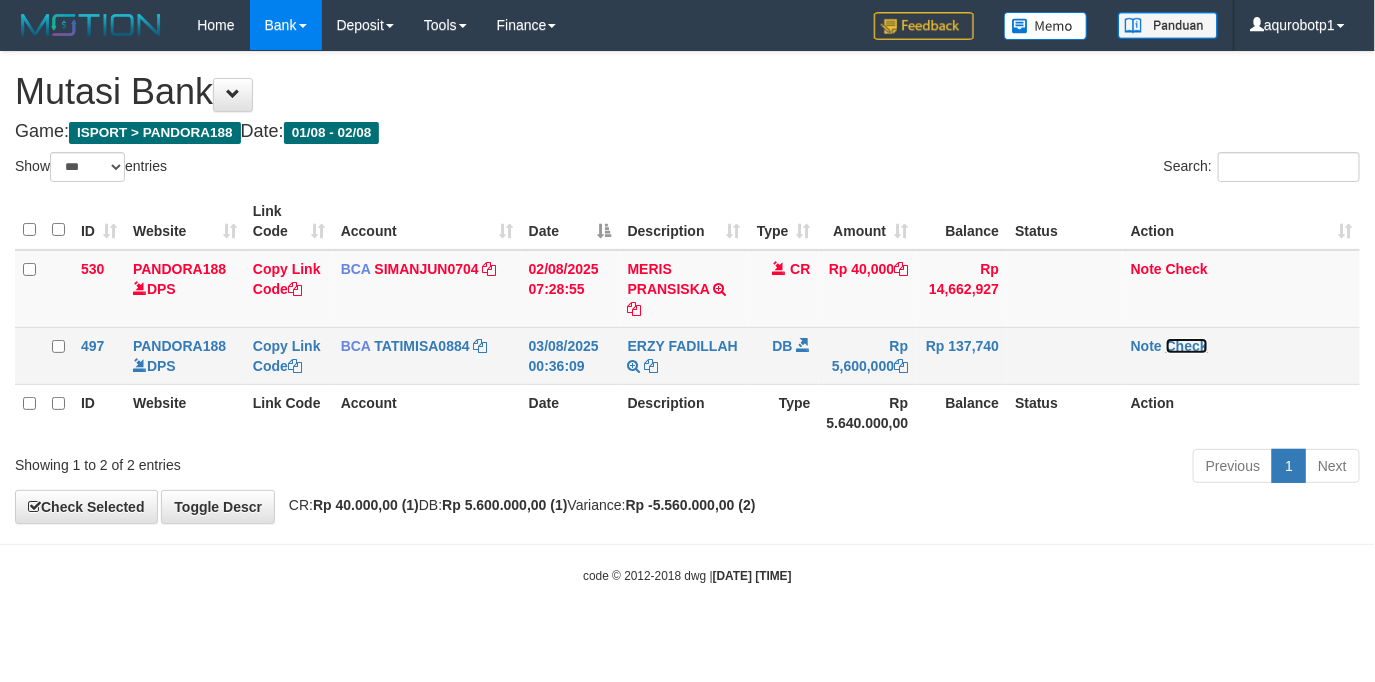 click on "Check" at bounding box center [1187, 346] 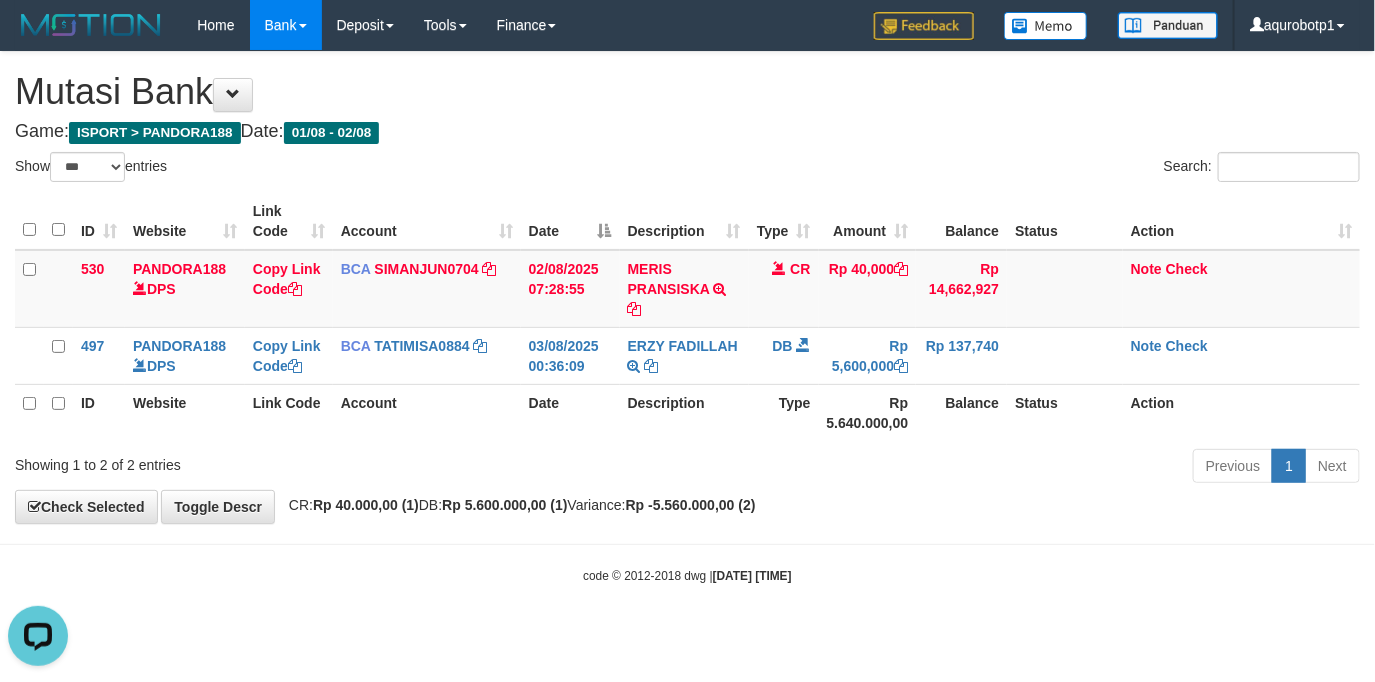 scroll, scrollTop: 0, scrollLeft: 0, axis: both 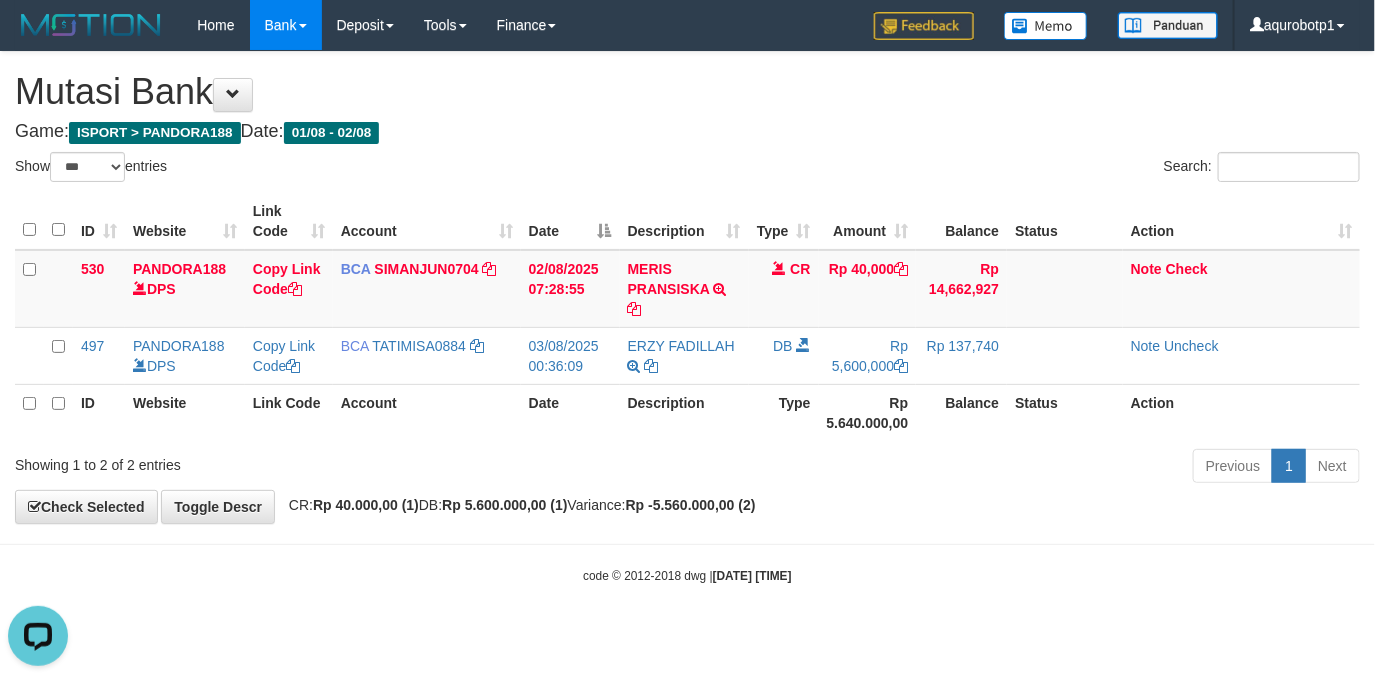 click on "Toggle navigation
Home
Bank
Account List
Load
By Website
Group
[ISPORT]													PANDORA188
By Load Group (DPS)
Group aqu-pandora
Mutasi Bank
Search
Sync
Note Mutasi
Deposit
-" at bounding box center (687, 317) 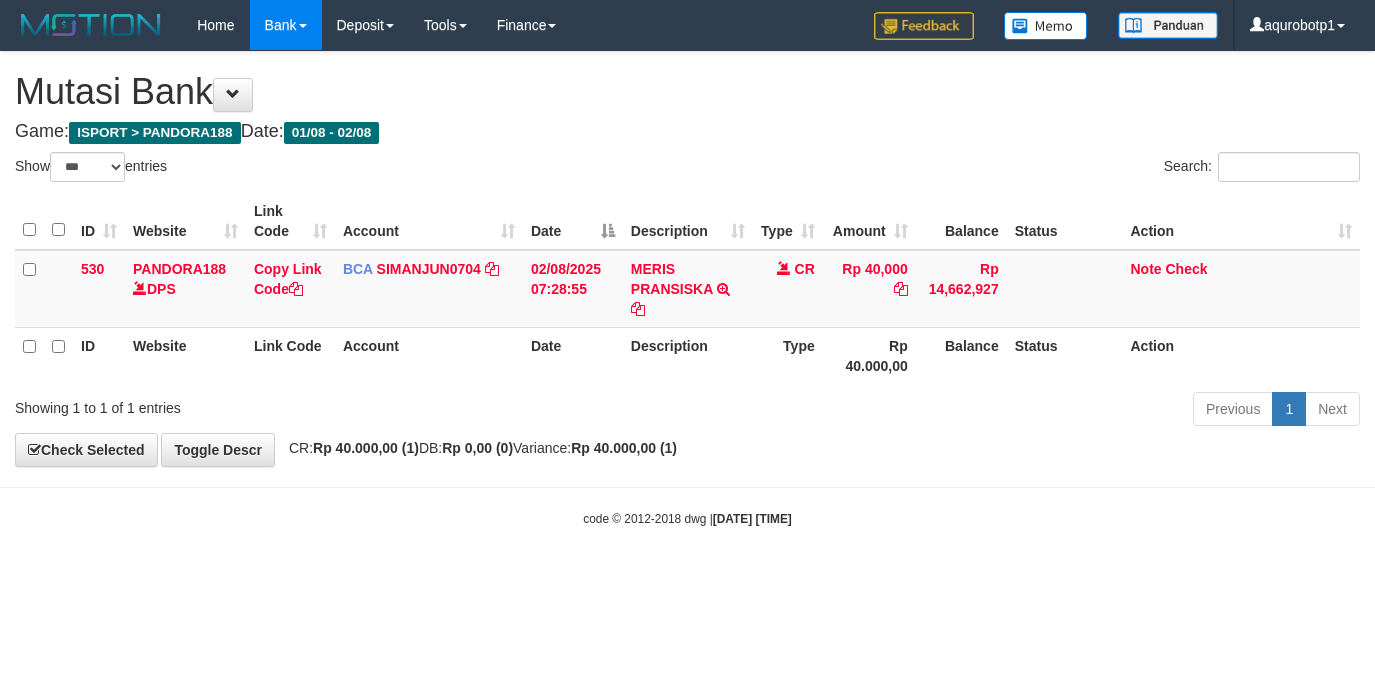 select on "***" 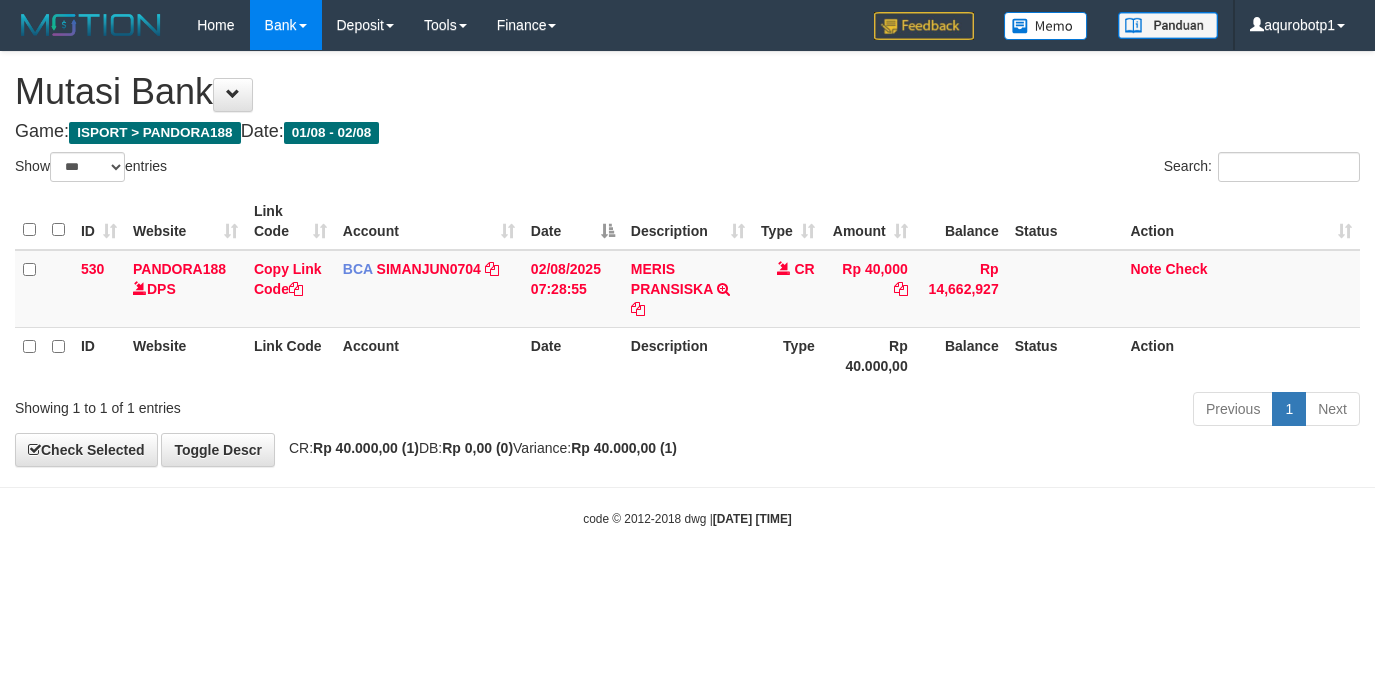 scroll, scrollTop: 0, scrollLeft: 0, axis: both 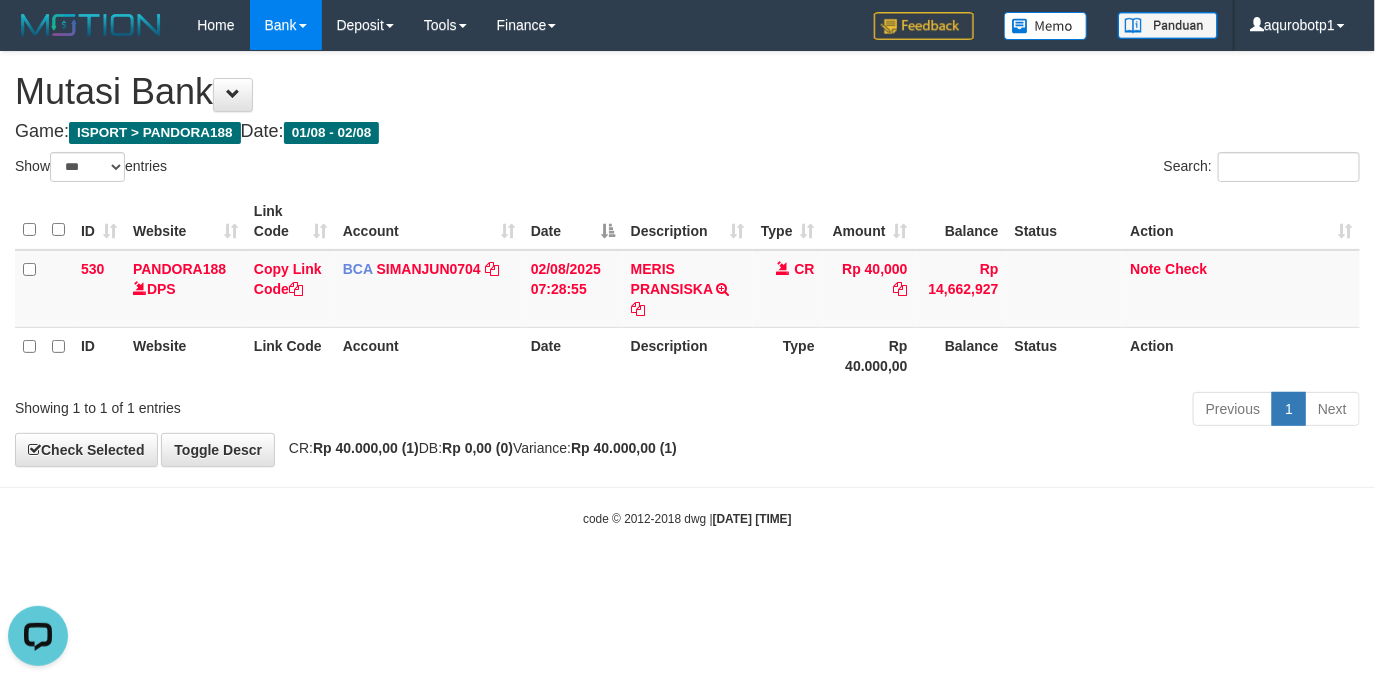 click on "Toggle navigation
Home
Bank
Account List
Load
By Website
Group
[ISPORT]													PANDORA188
By Load Group (DPS)
Group aqu-pandora
Mutasi Bank
Search
Sync
Note Mutasi
Deposit
-" at bounding box center [687, 289] 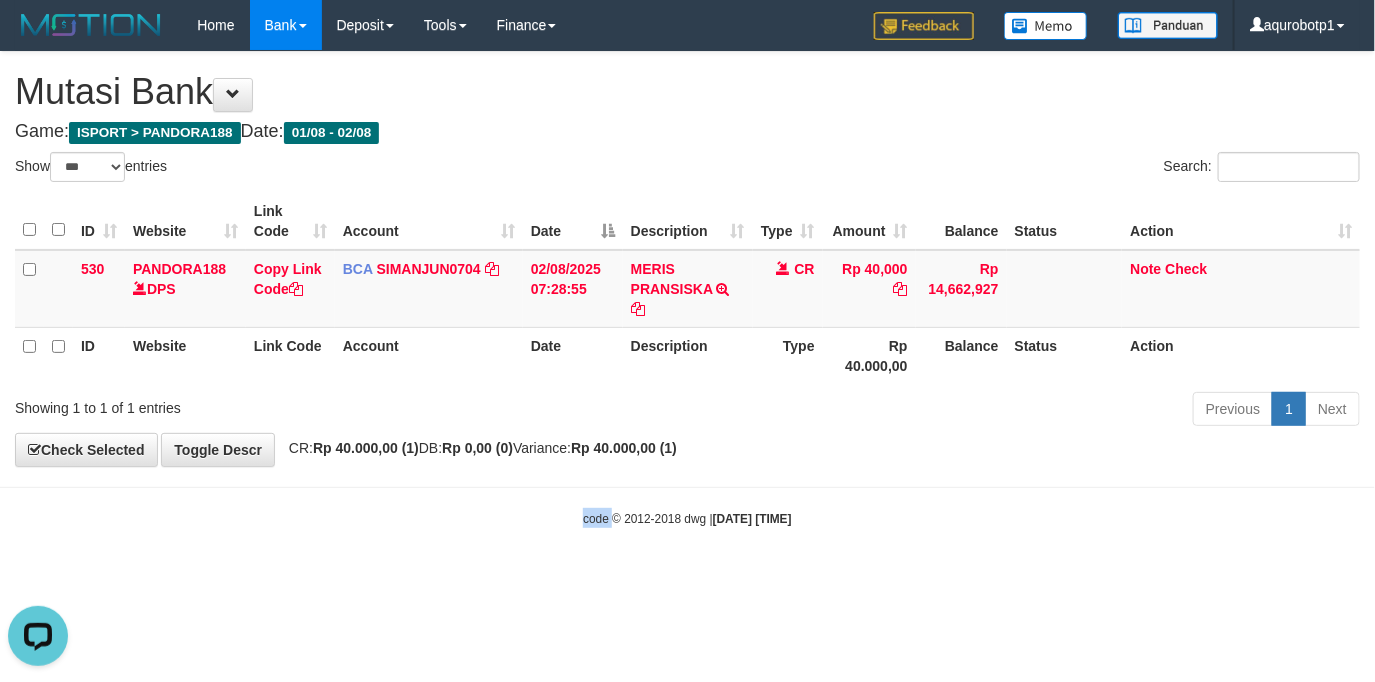 click on "Toggle navigation
Home
Bank
Account List
Load
By Website
Group
[ISPORT]													PANDORA188
By Load Group (DPS)
Group aqu-pandora
Mutasi Bank
Search
Sync
Note Mutasi
Deposit
-" at bounding box center (687, 289) 